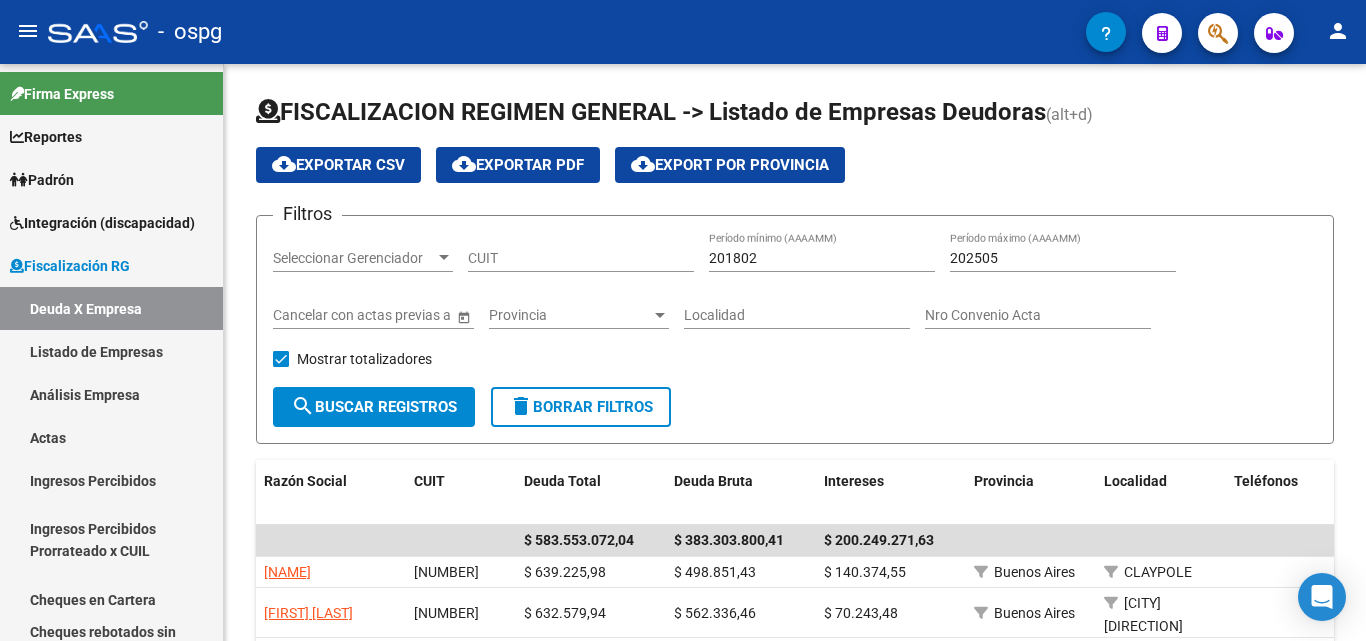 scroll, scrollTop: 0, scrollLeft: 0, axis: both 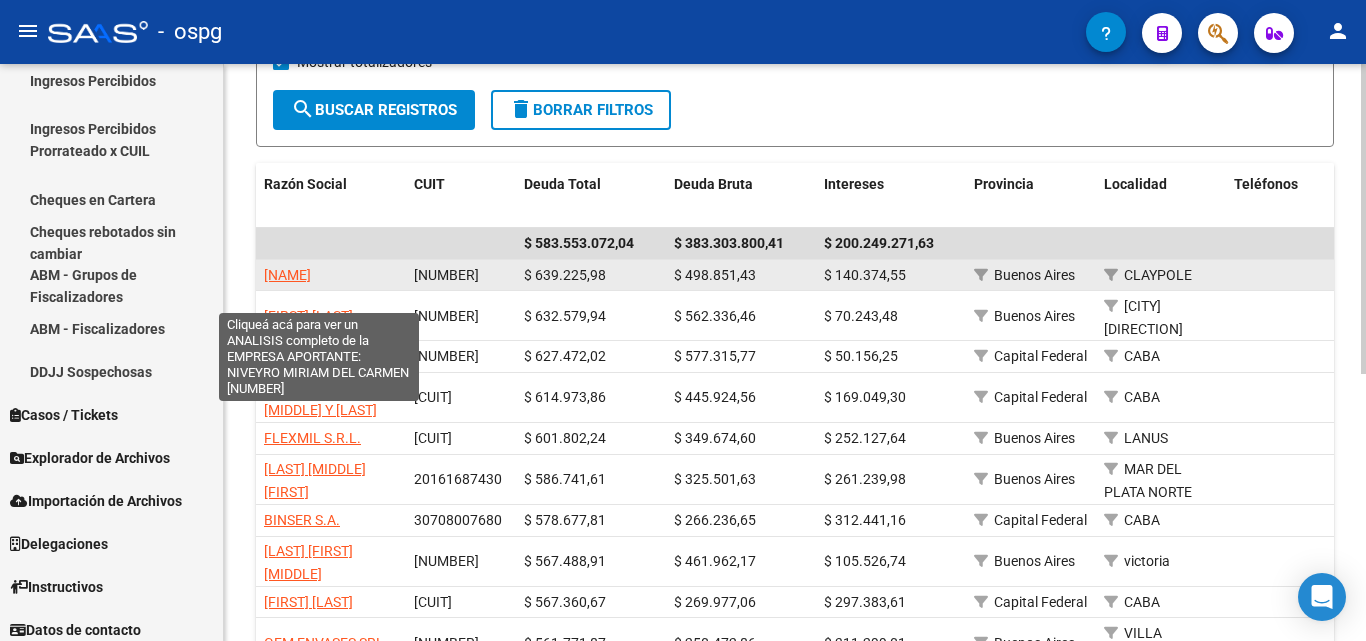 click on "[NAME]" 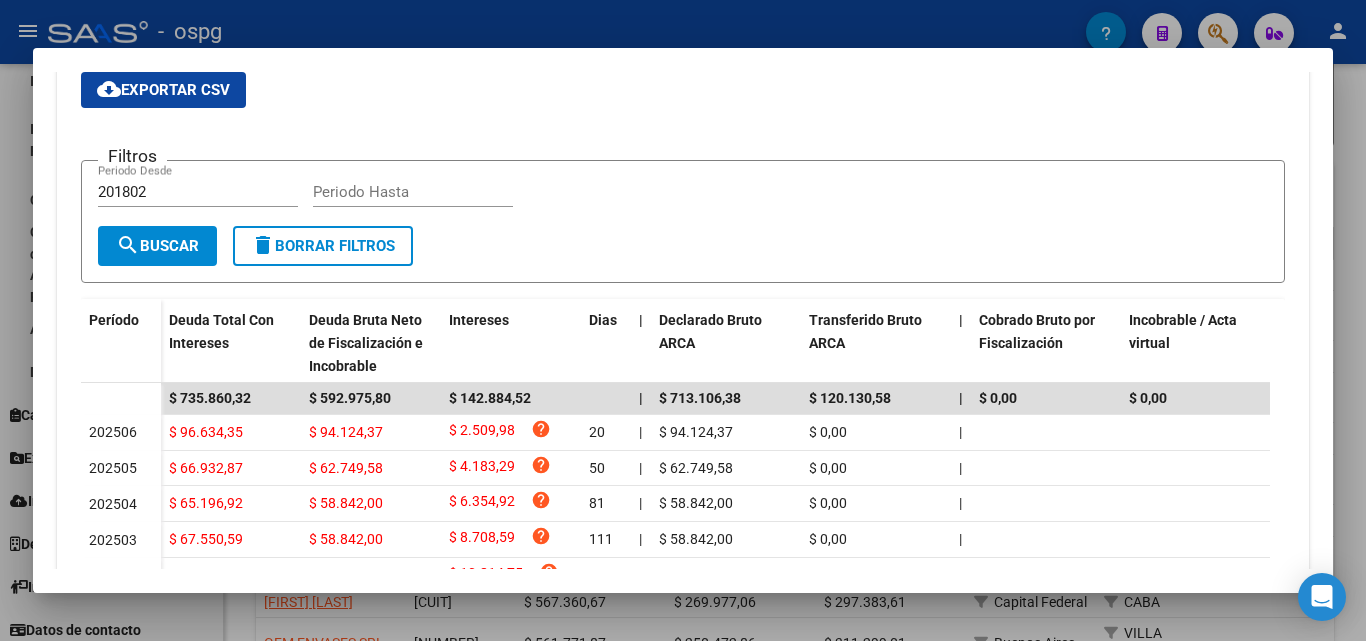 scroll, scrollTop: 500, scrollLeft: 0, axis: vertical 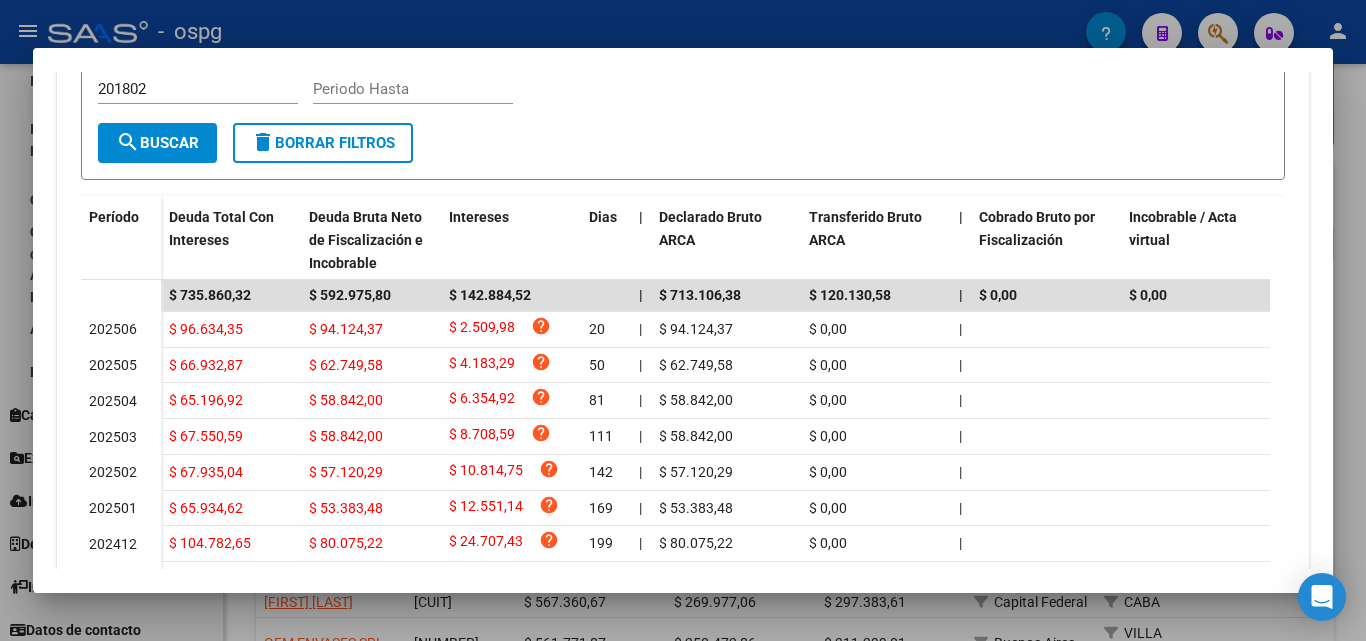 click at bounding box center [683, 320] 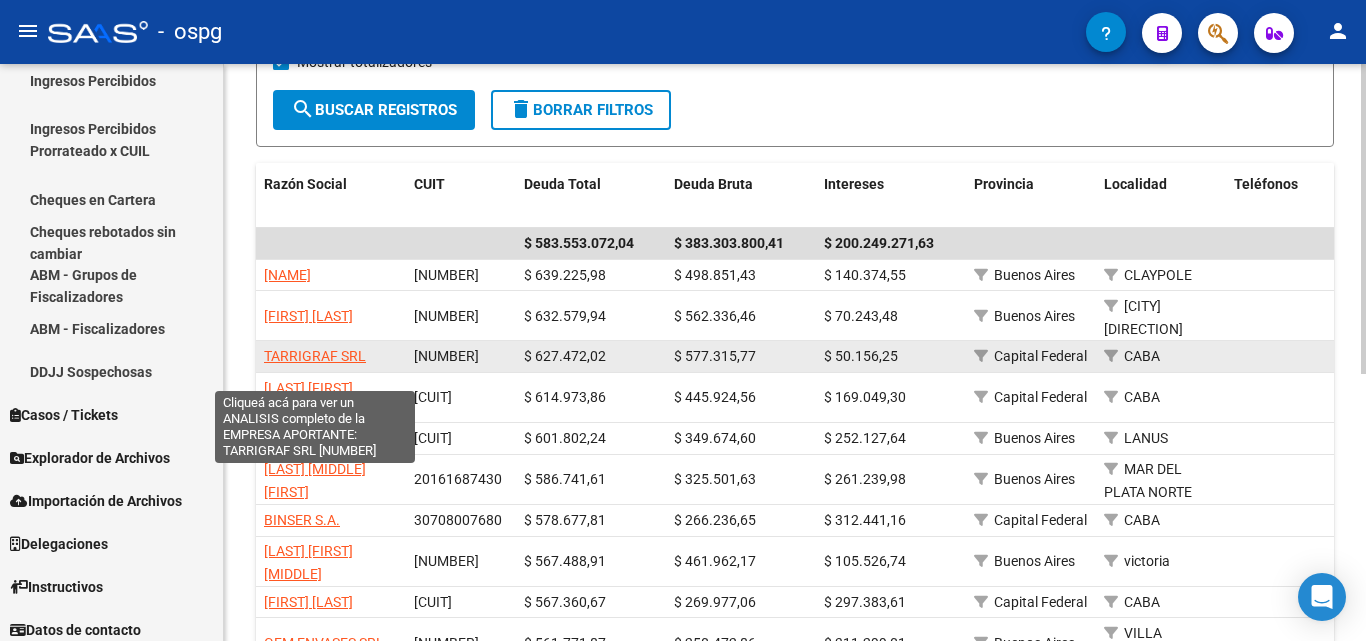 click on "TARRIGRAF SRL" 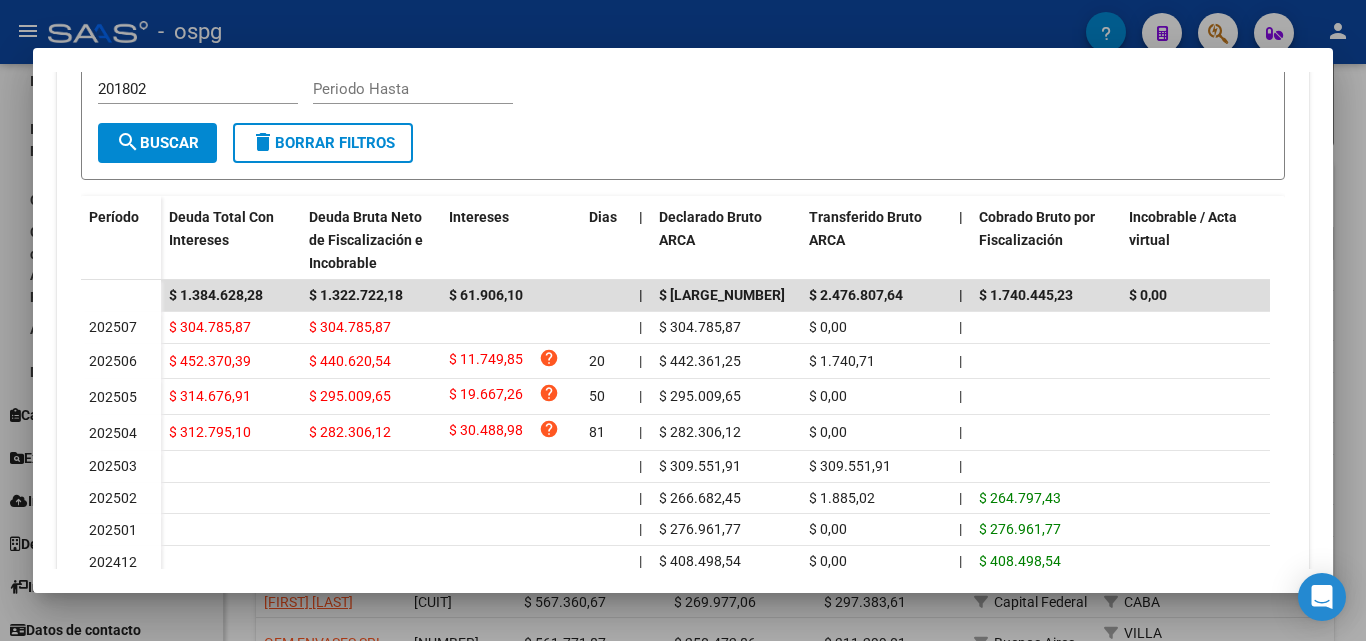 scroll, scrollTop: 600, scrollLeft: 0, axis: vertical 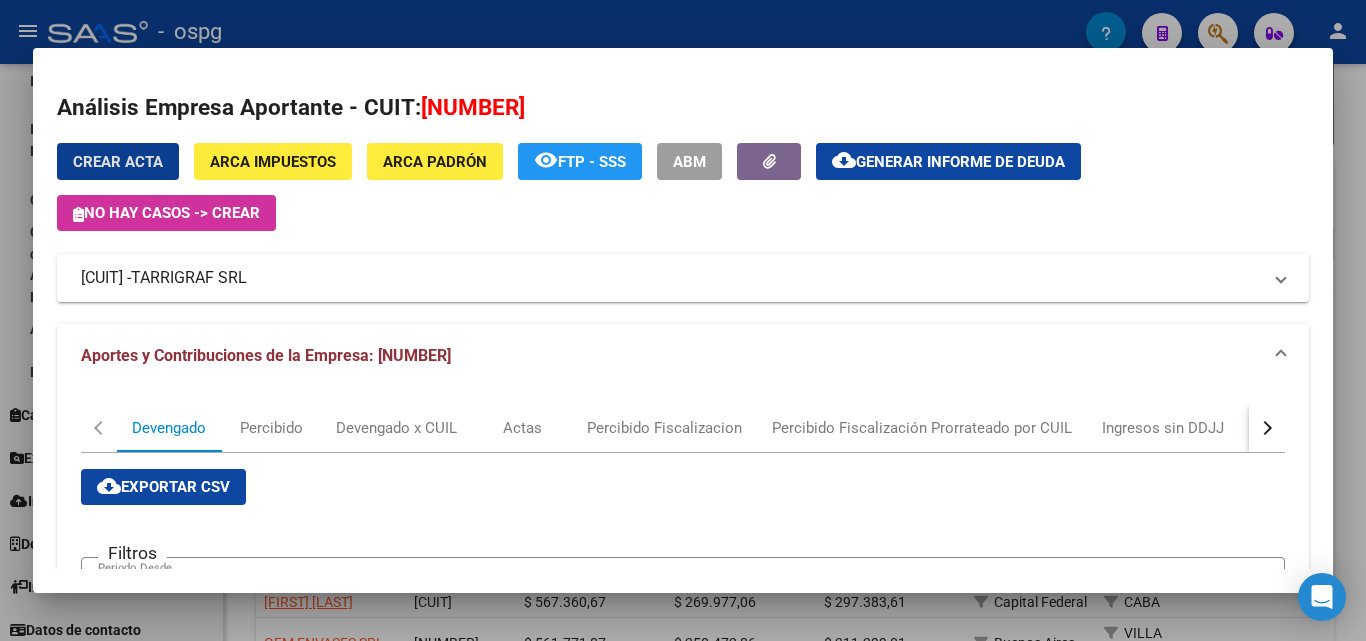 click on "Generar informe de deuda" 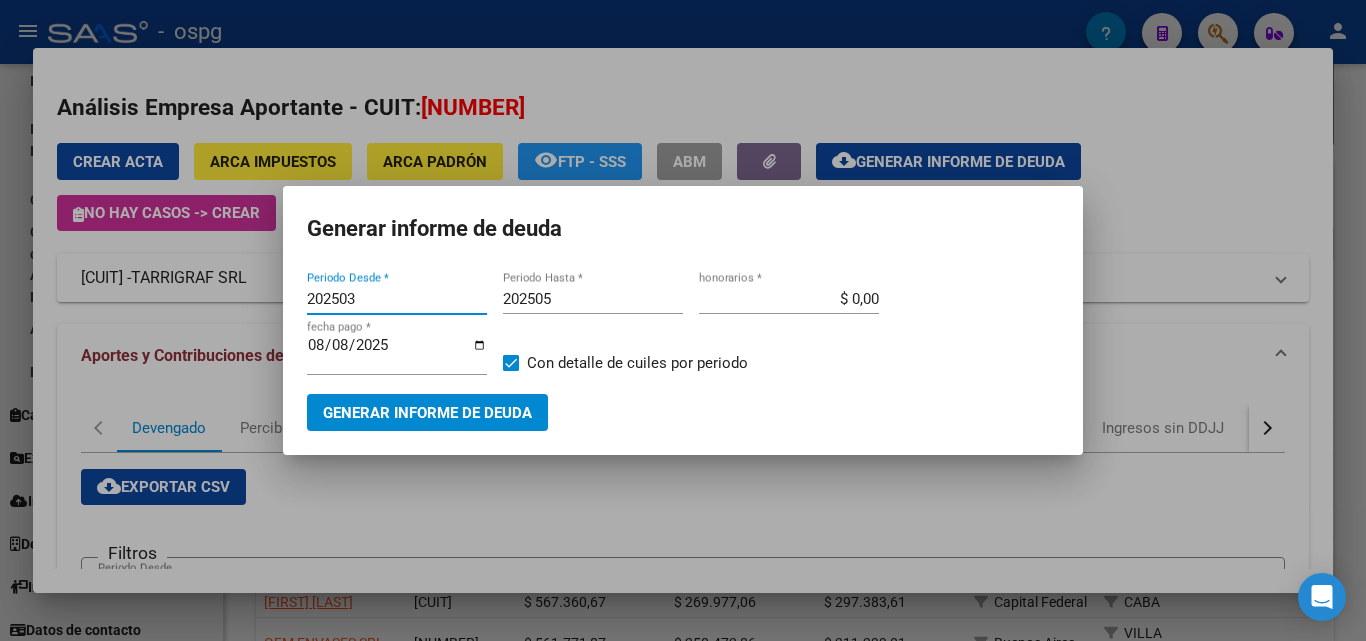 click on "202503" at bounding box center [397, 299] 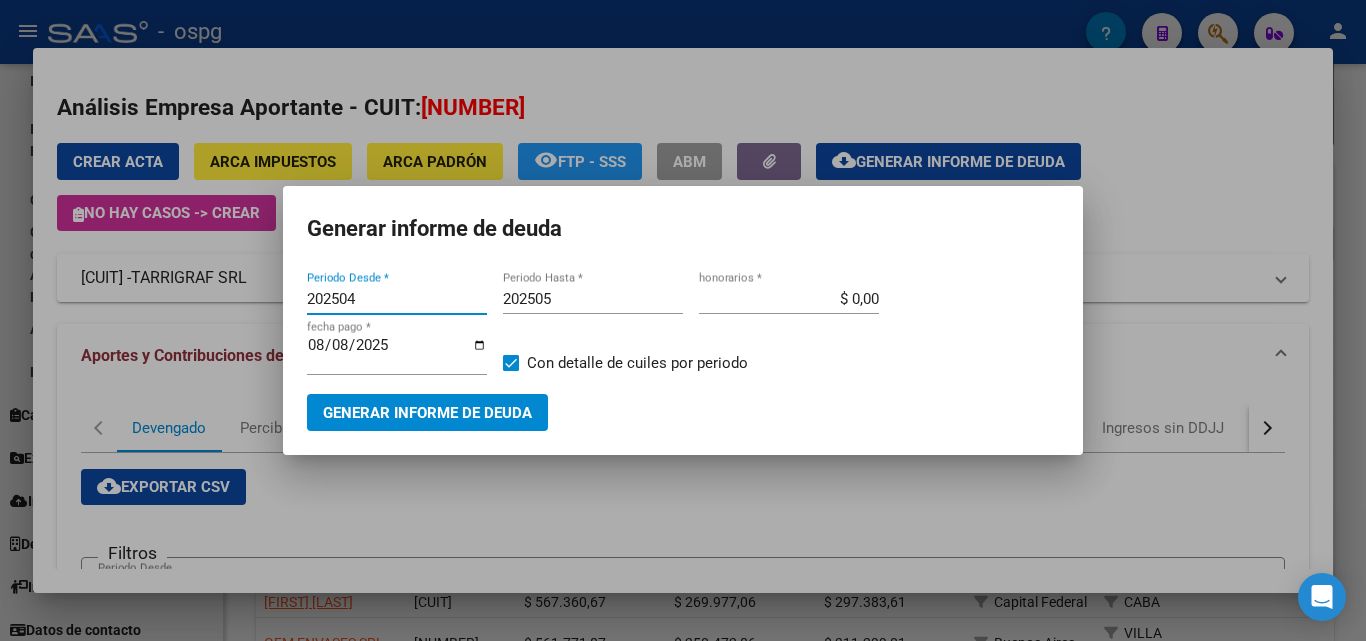 type on "202504" 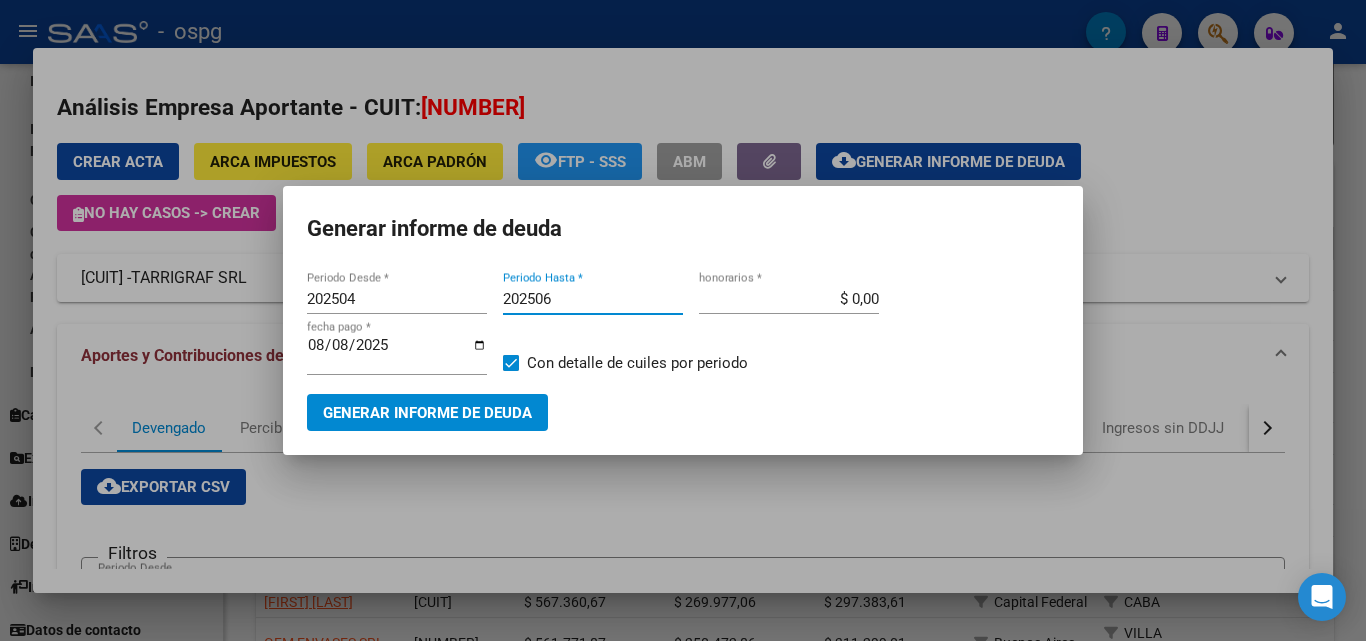type on "202506" 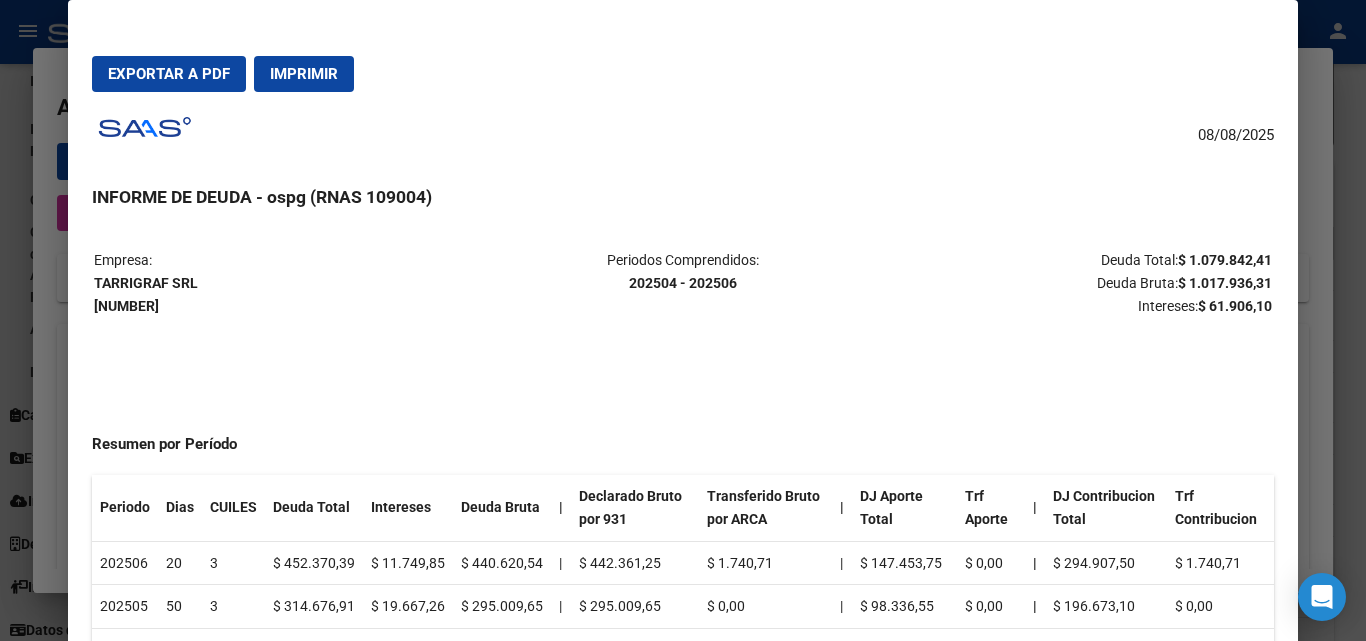 click on "Exportar a PDF" at bounding box center (169, 74) 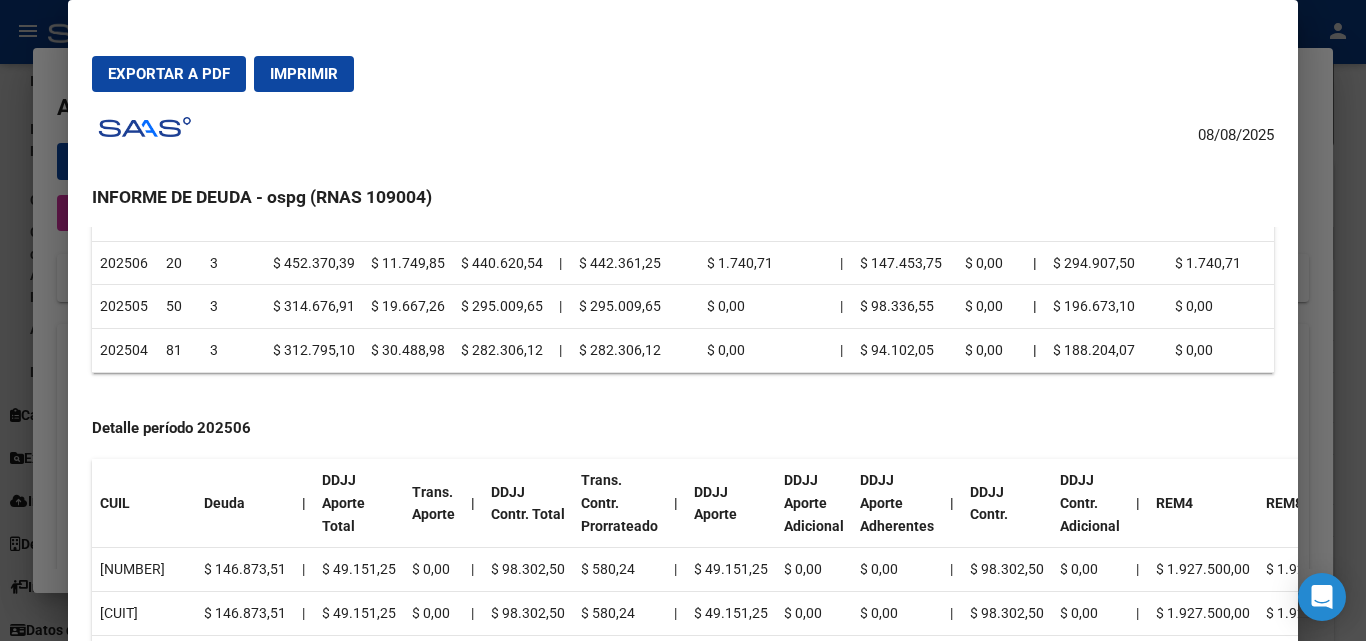 scroll, scrollTop: 0, scrollLeft: 0, axis: both 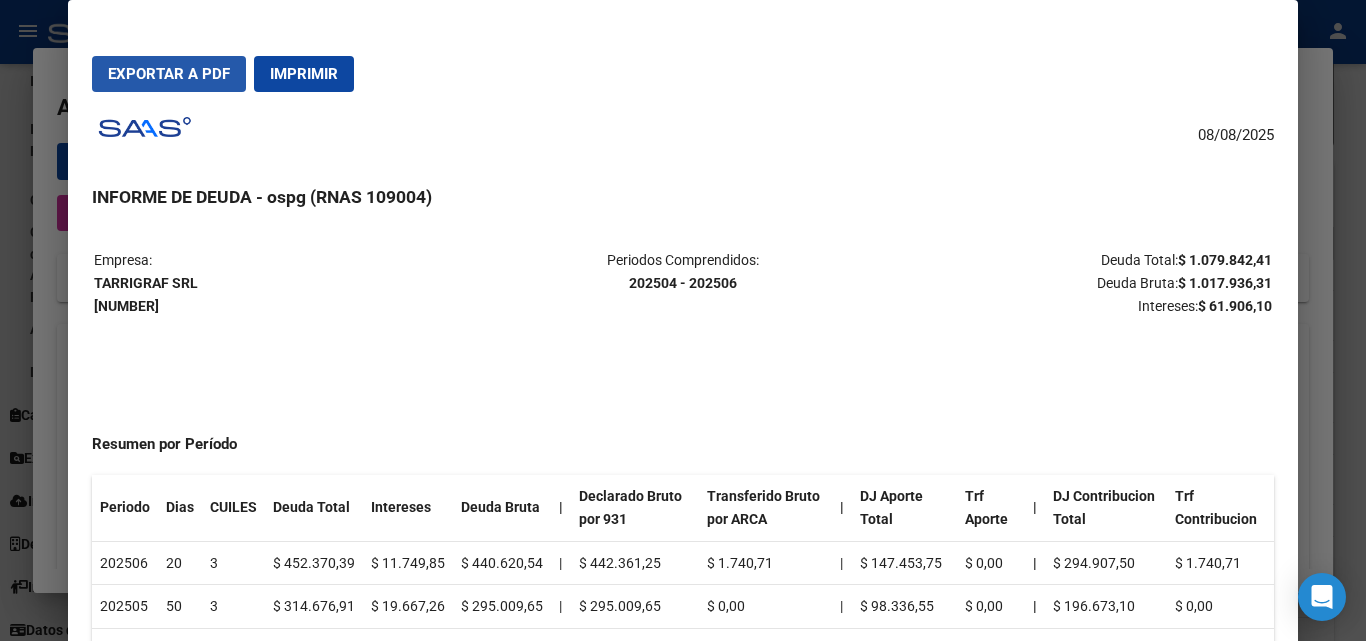click on "Exportar a PDF" at bounding box center [169, 74] 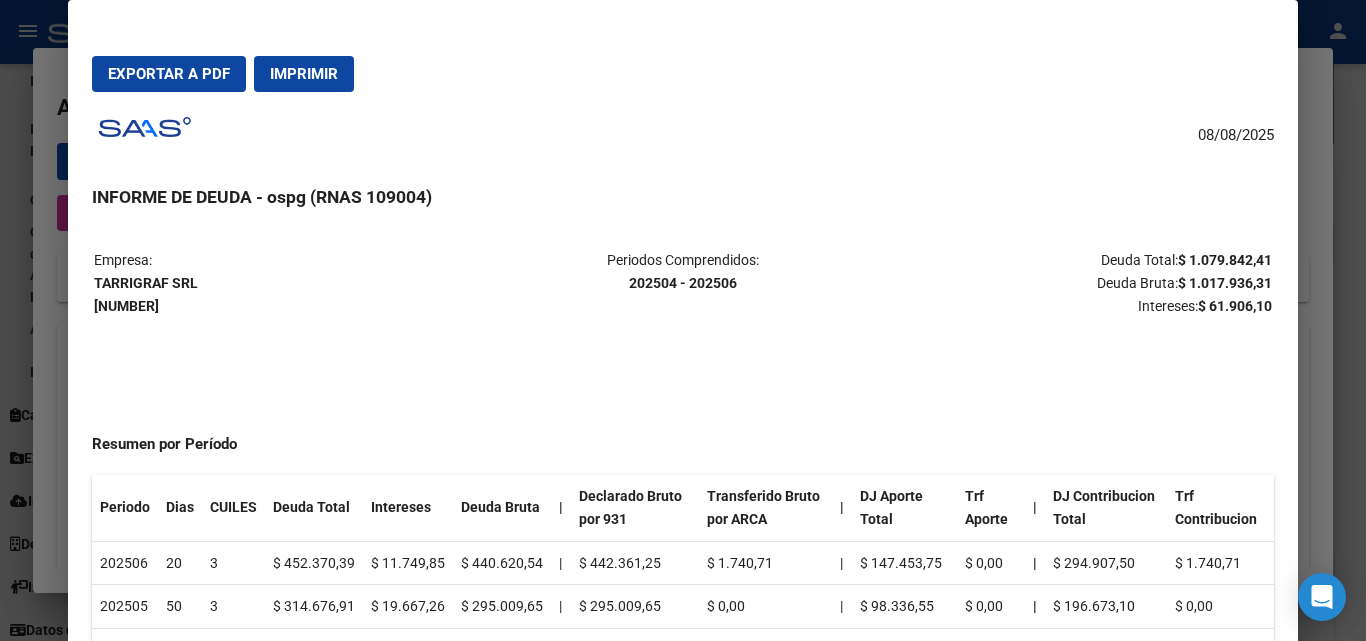 click at bounding box center [683, 320] 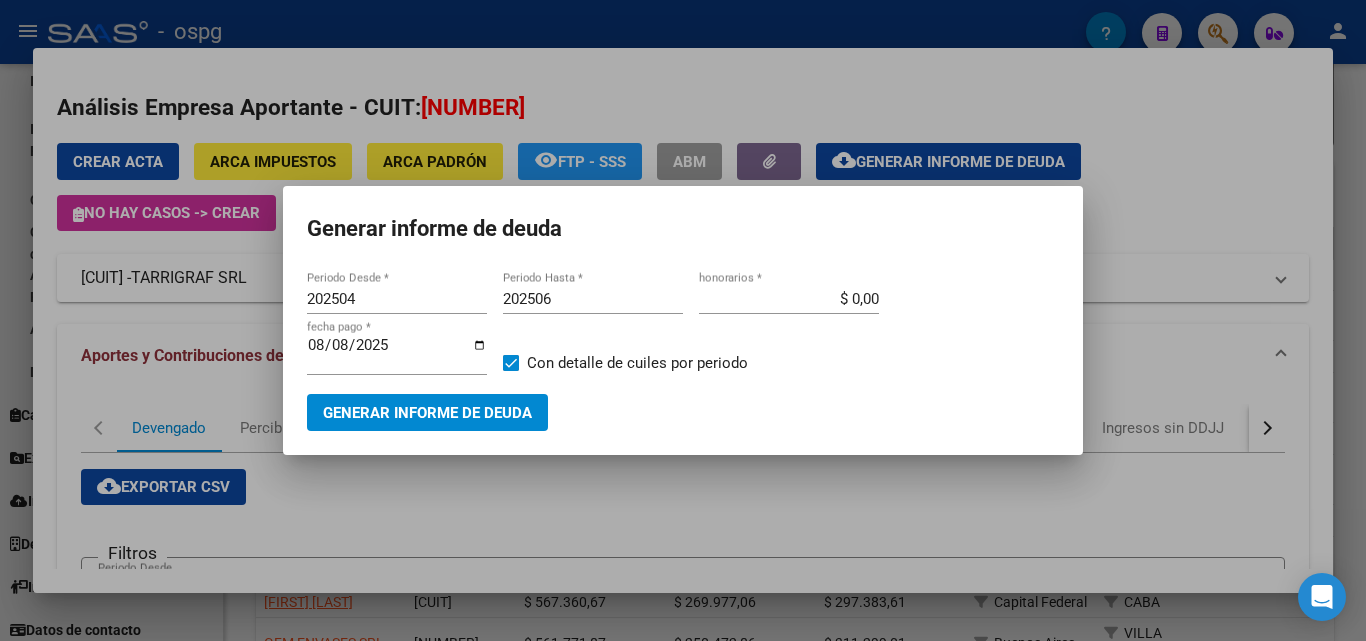 click at bounding box center (683, 320) 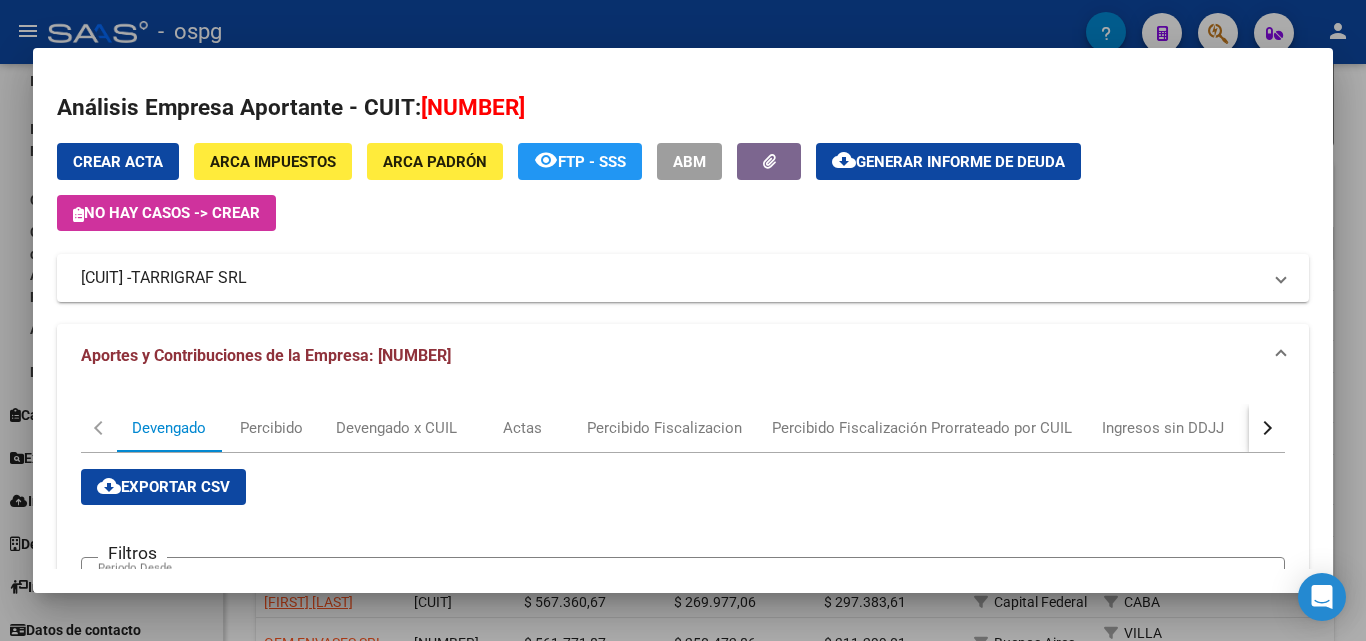 click at bounding box center (683, 320) 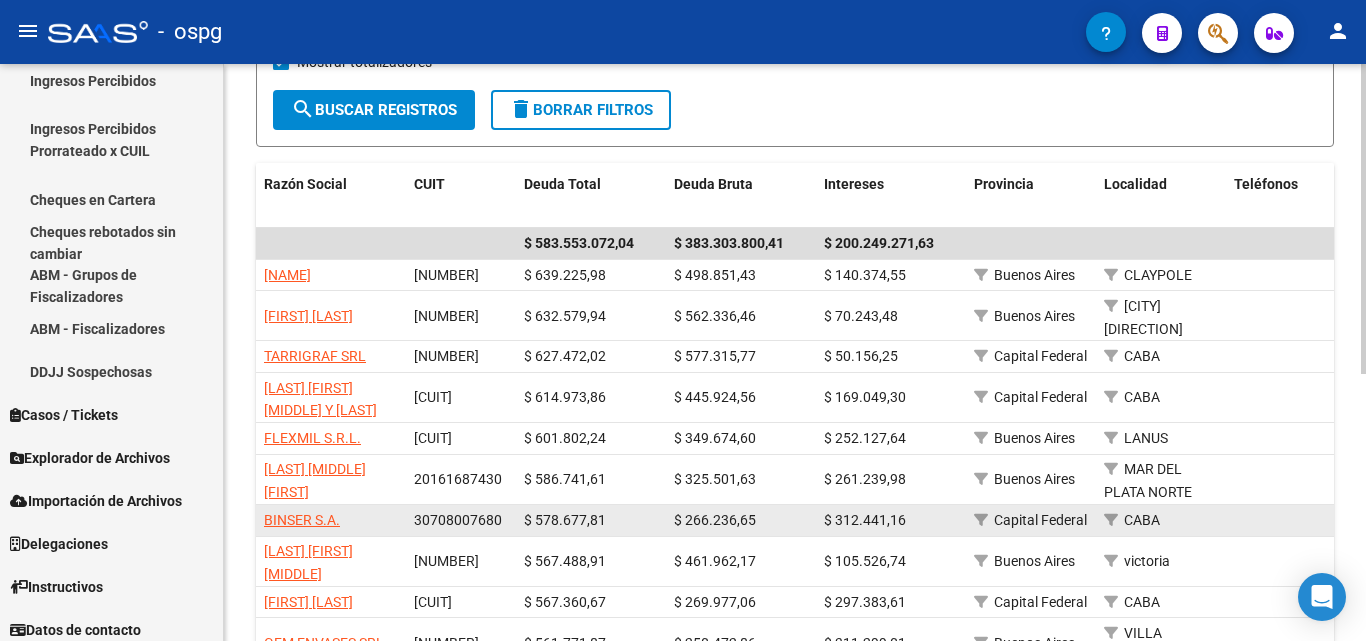 scroll, scrollTop: 397, scrollLeft: 0, axis: vertical 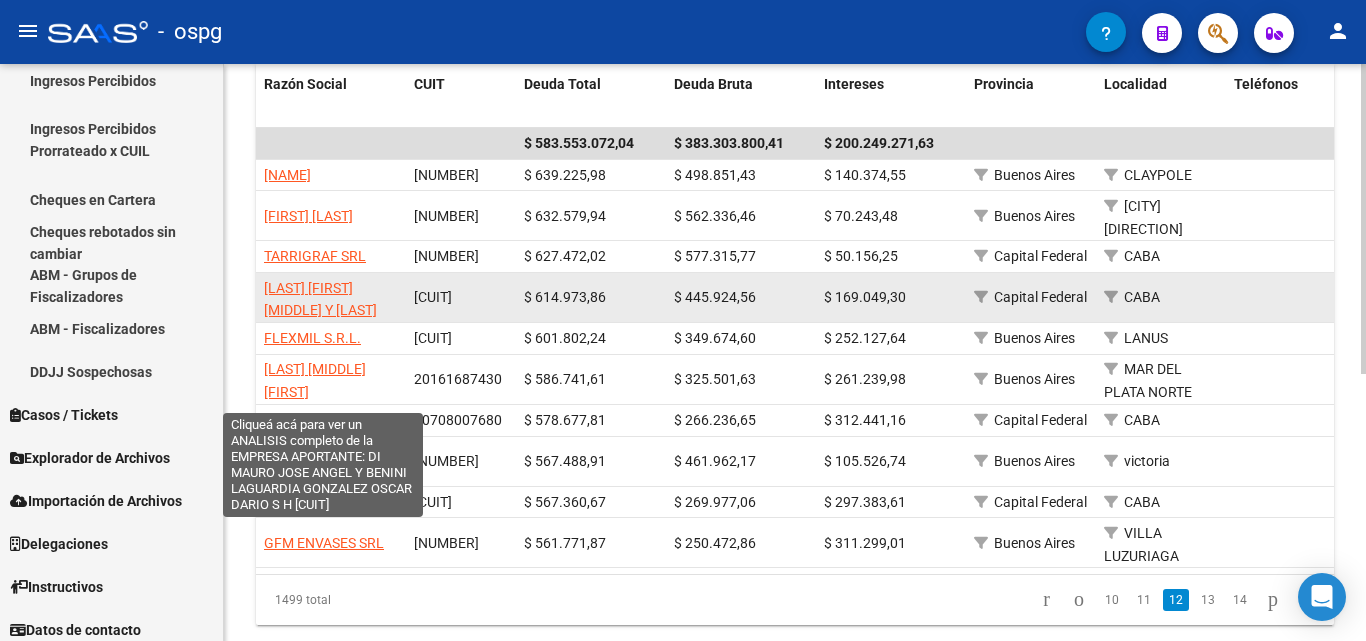 click on "[LAST] [FIRST] [MIDDLE] Y [LAST] [FIRST] [MIDDLE] S H" 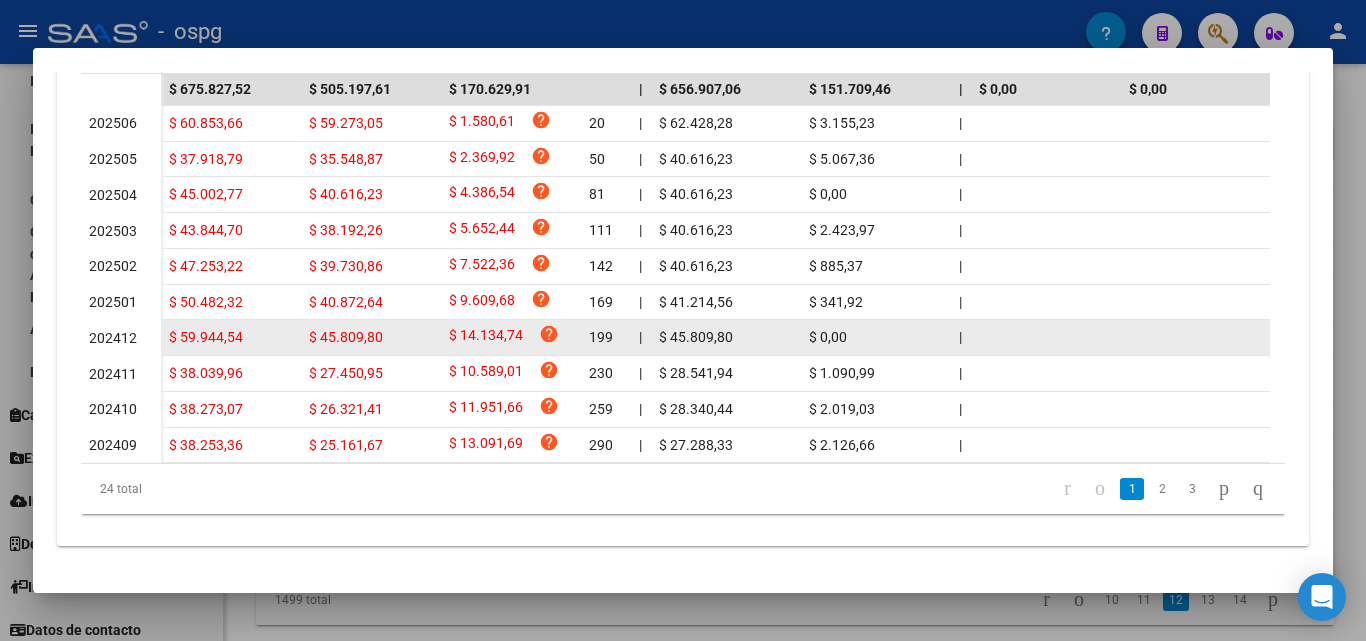 scroll, scrollTop: 731, scrollLeft: 0, axis: vertical 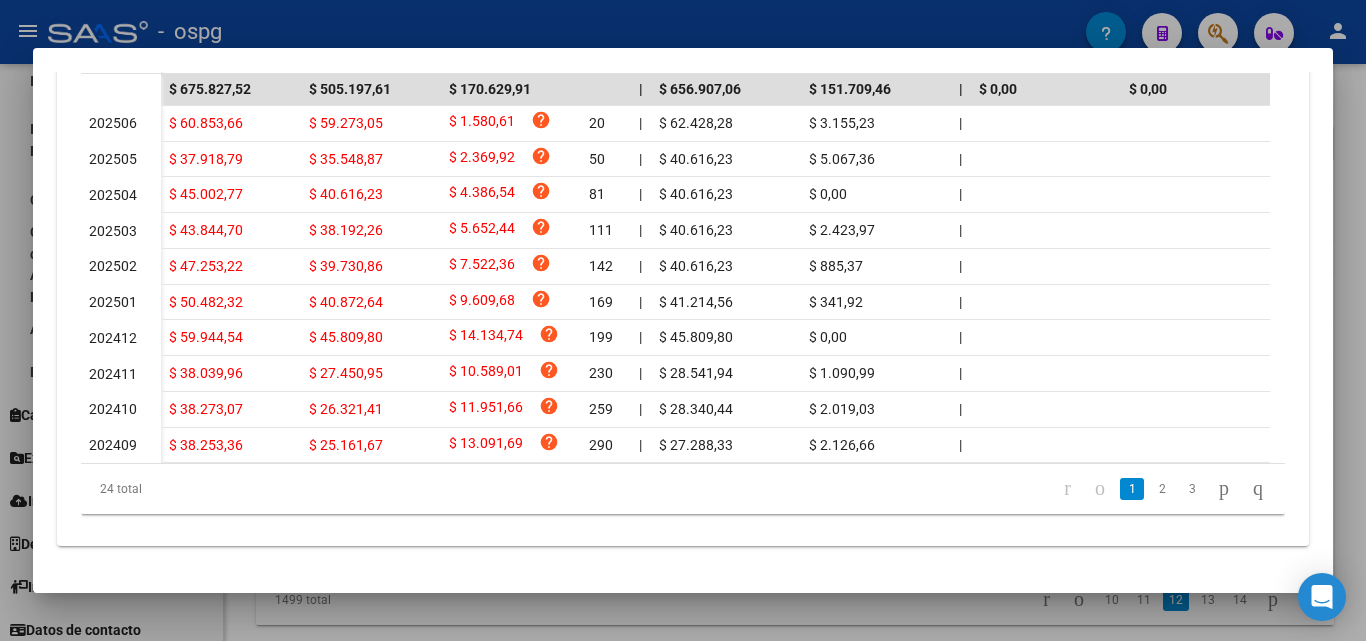click at bounding box center [683, 320] 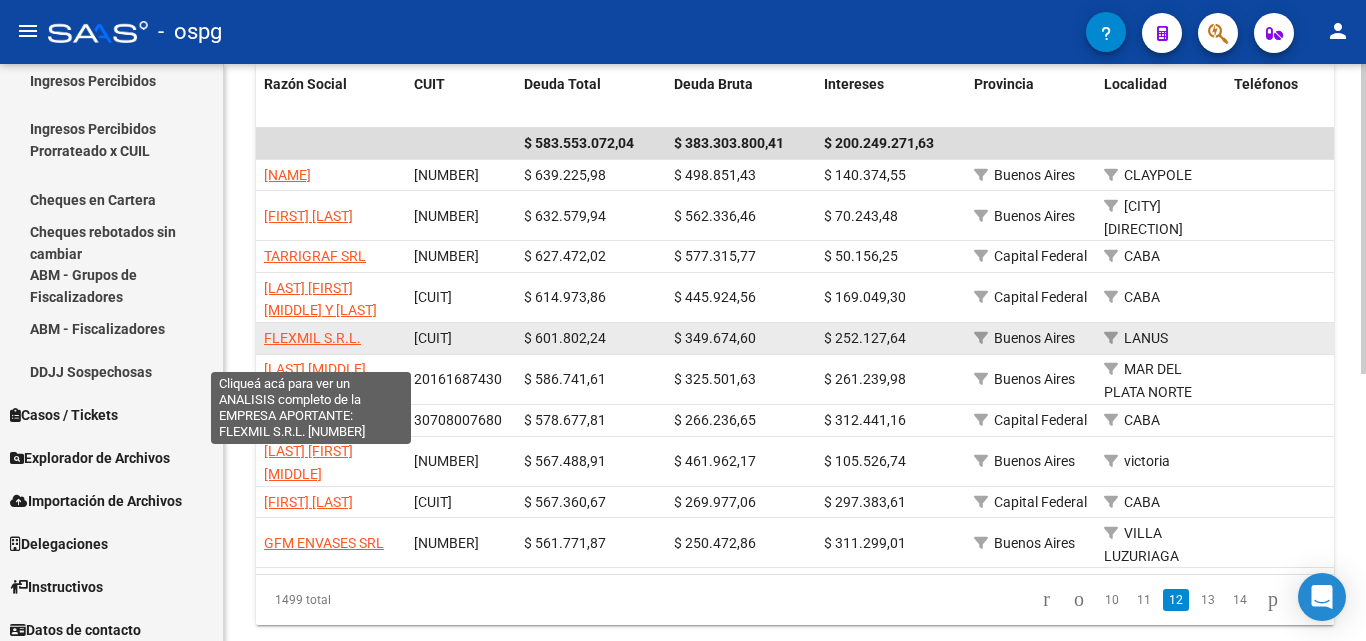 click on "FLEXMIL S.R.L." 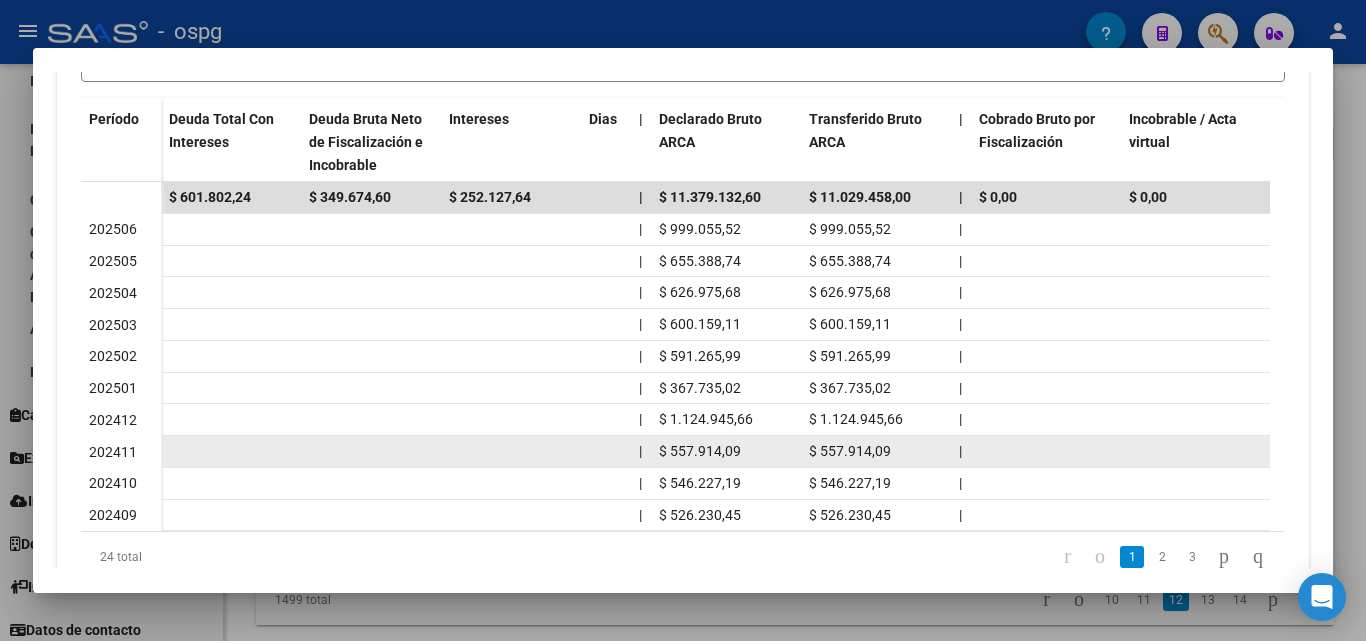 scroll, scrollTop: 600, scrollLeft: 0, axis: vertical 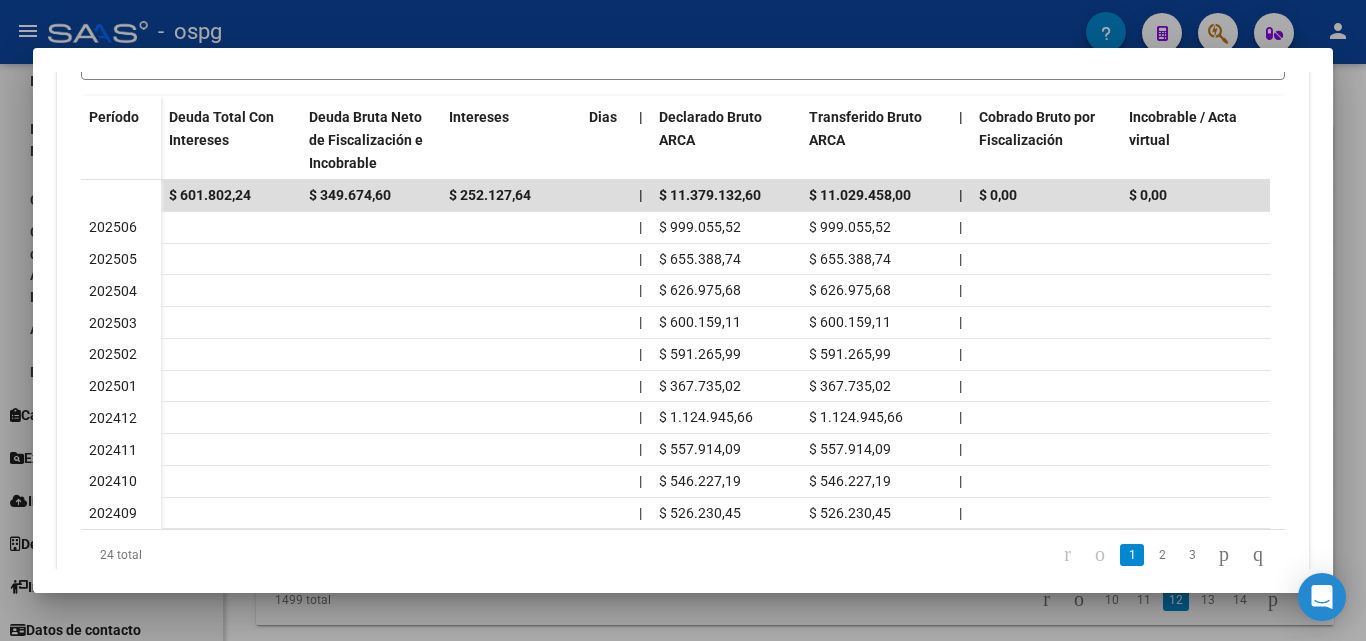 click at bounding box center [683, 320] 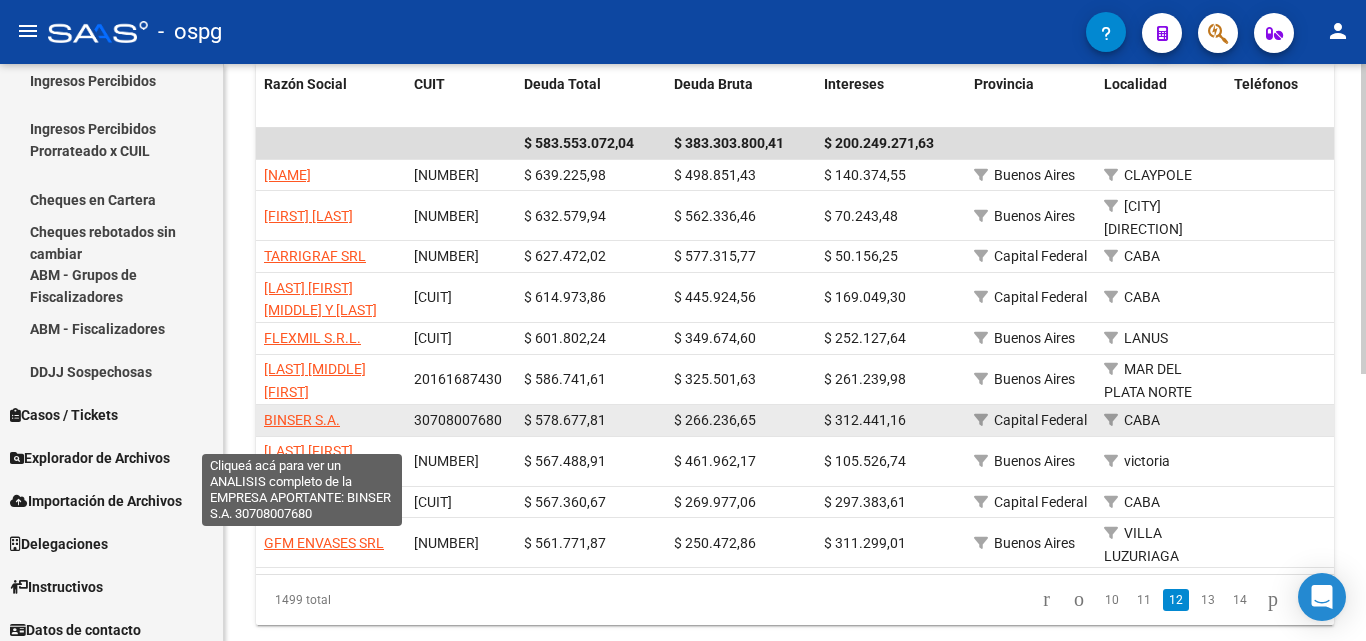 click on "BINSER S.A." 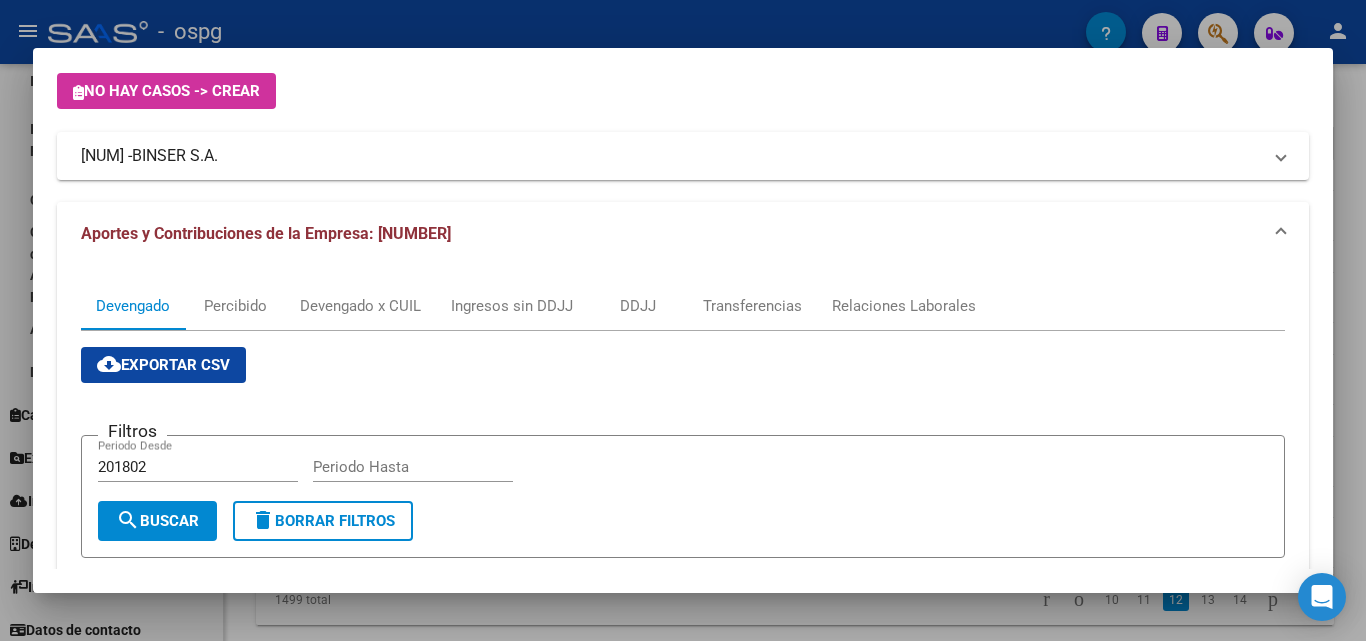 scroll, scrollTop: 0, scrollLeft: 0, axis: both 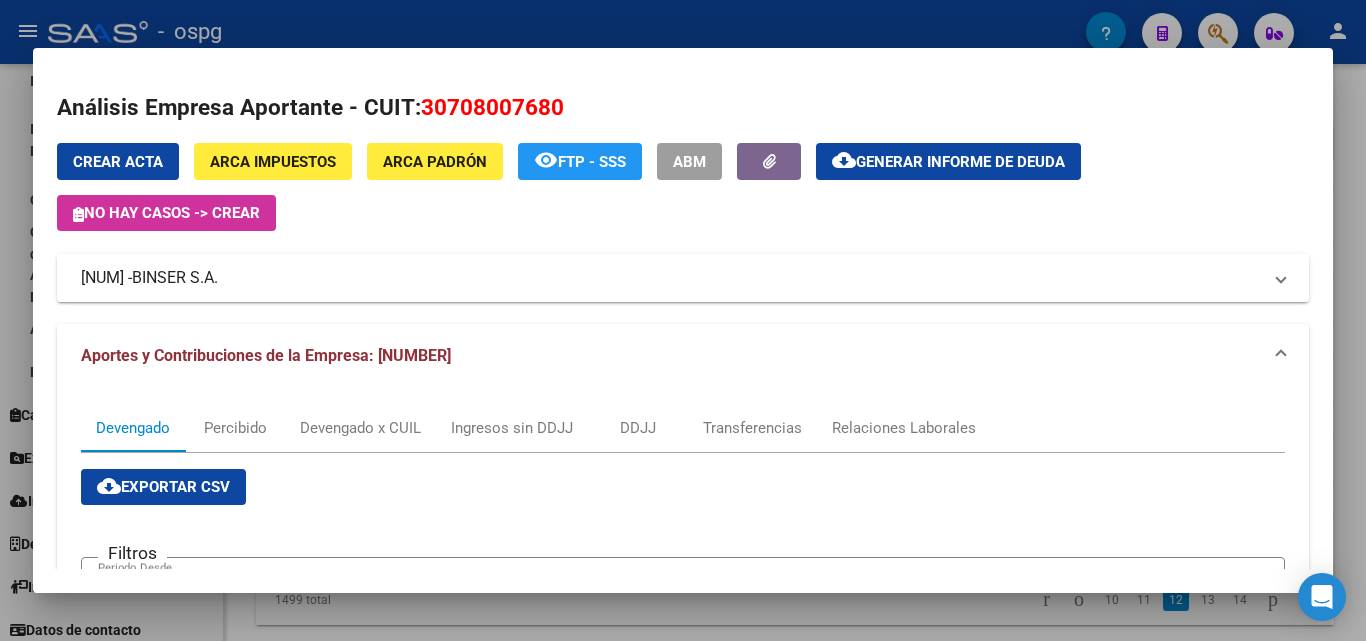 drag, startPoint x: 180, startPoint y: 280, endPoint x: 63, endPoint y: 261, distance: 118.5327 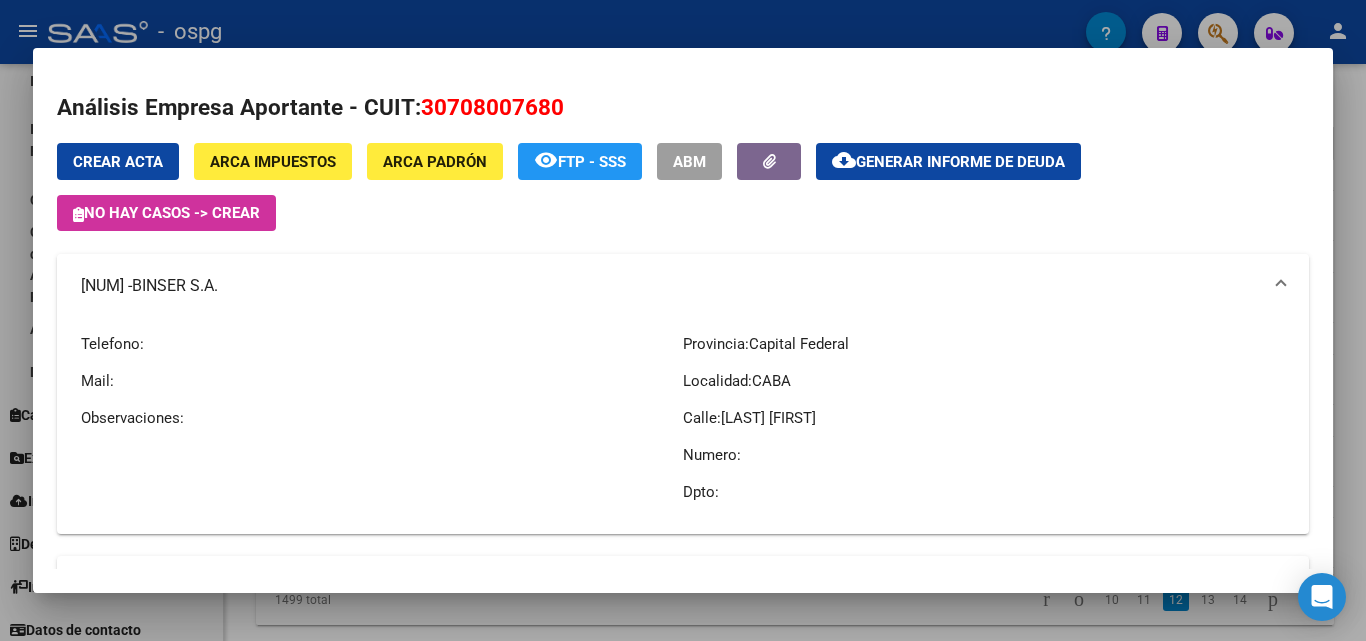 copy on "30708007680" 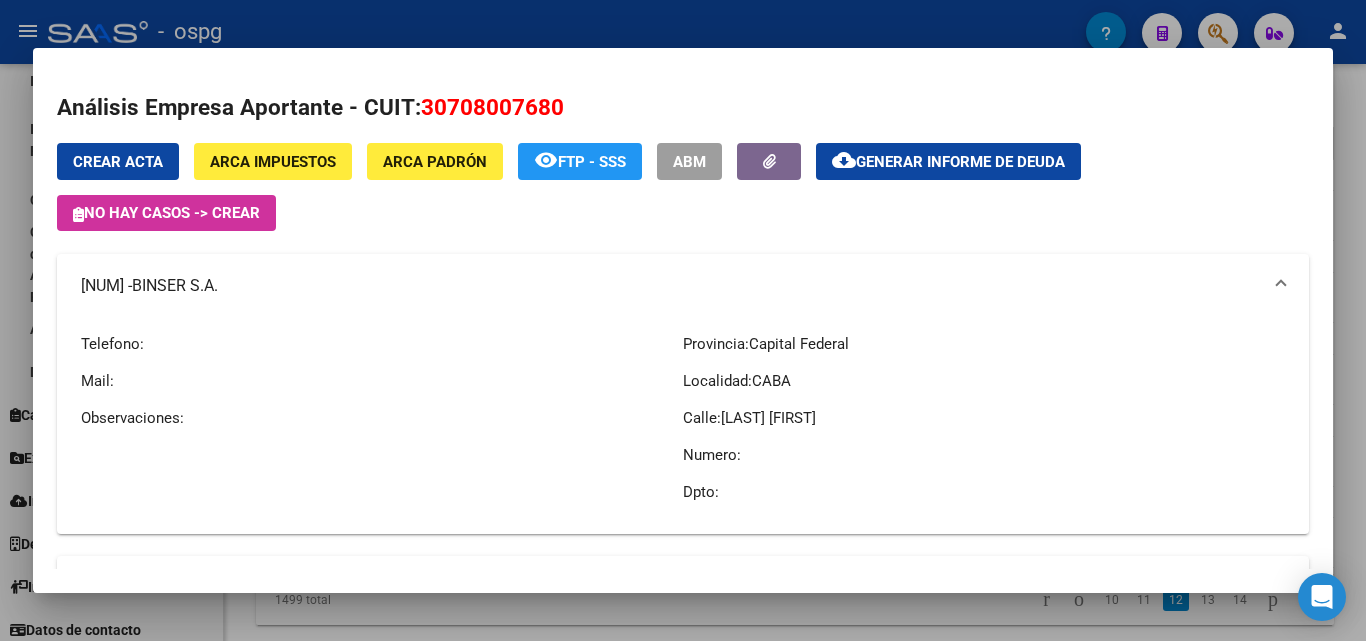 click on "Telefono:  Mail:  Observaciones:" at bounding box center [382, 418] 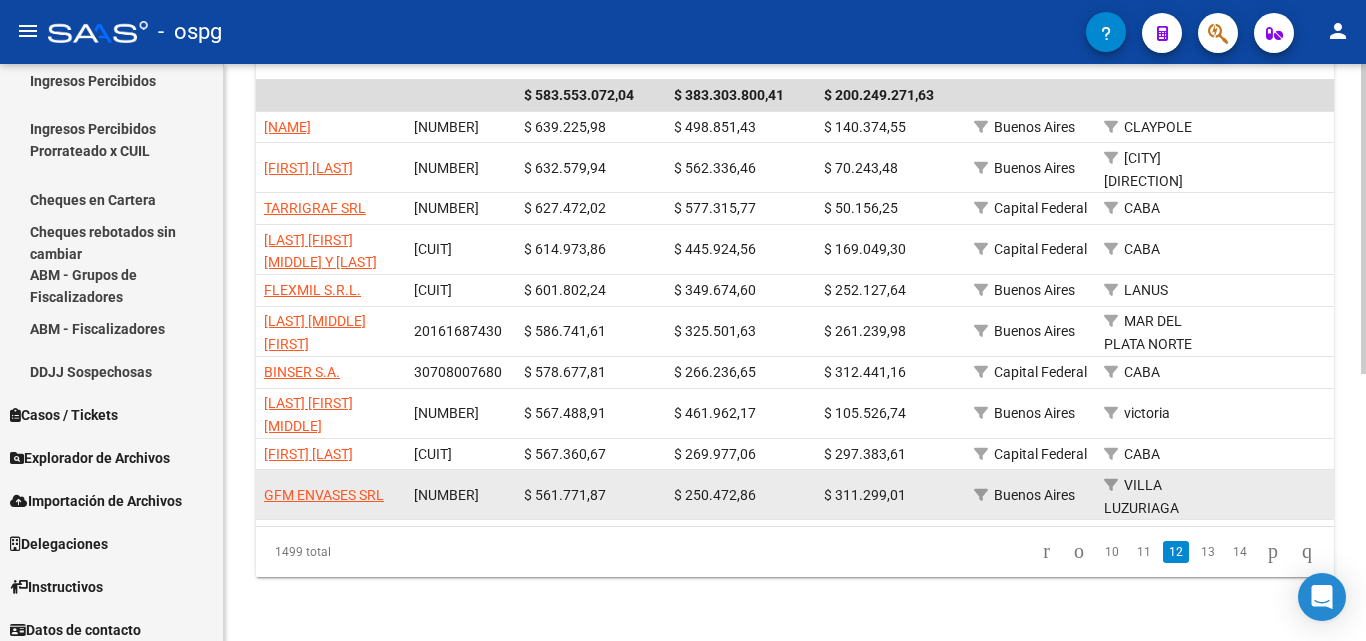 scroll, scrollTop: 498, scrollLeft: 0, axis: vertical 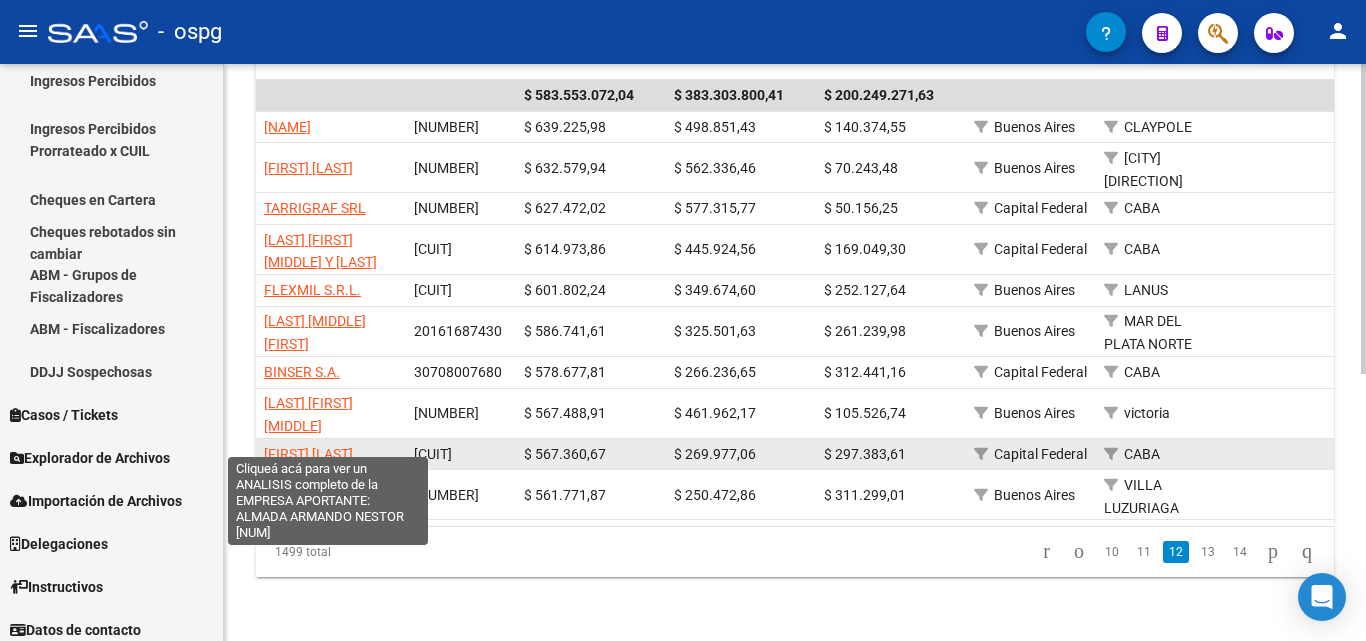 click on "[FIRST] [LAST]" 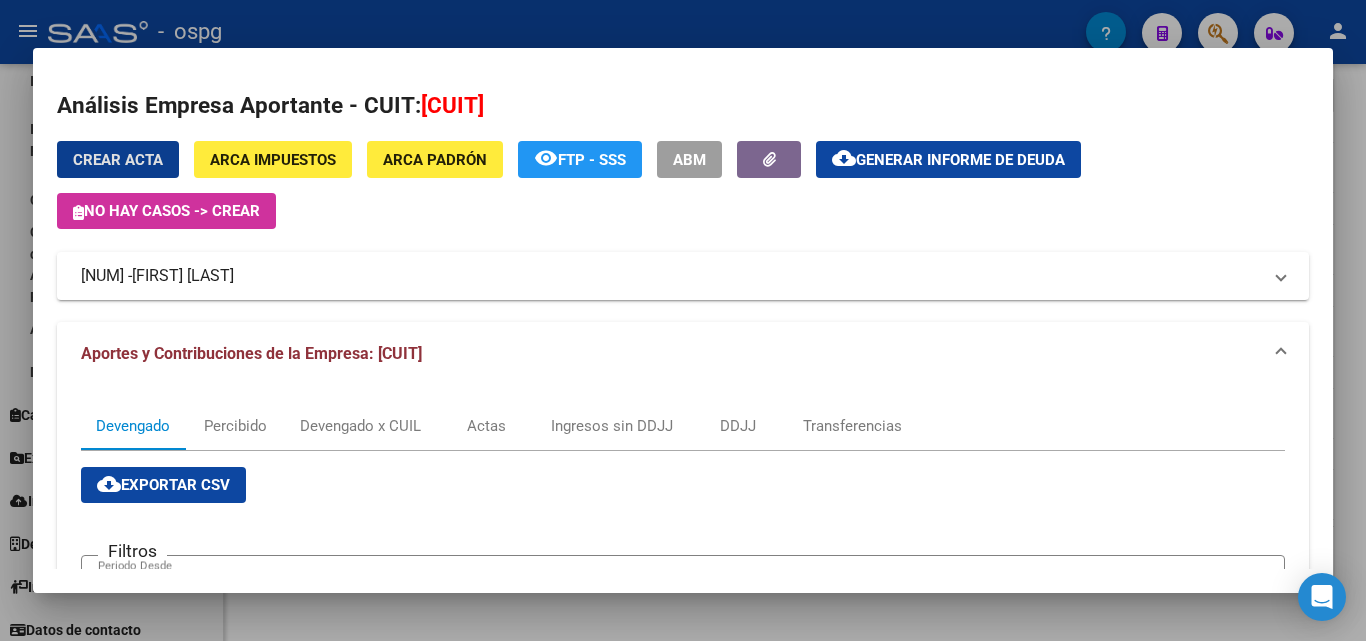 scroll, scrollTop: 0, scrollLeft: 0, axis: both 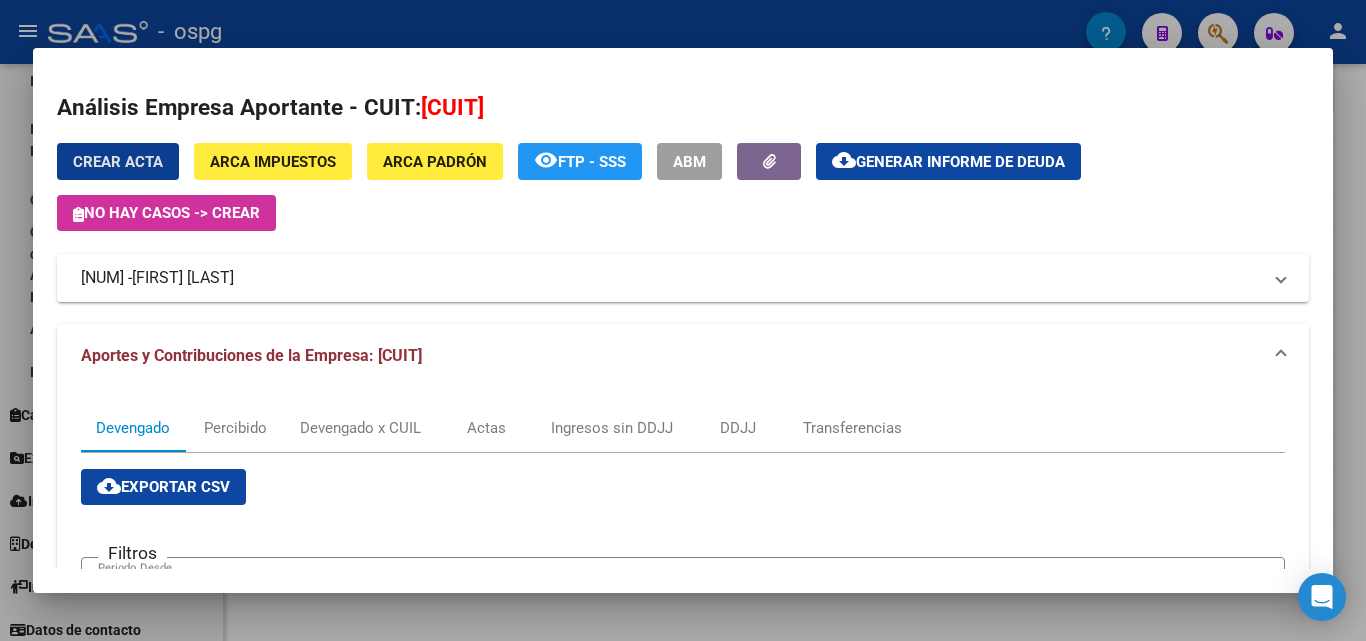 click on "Generar informe de deuda" 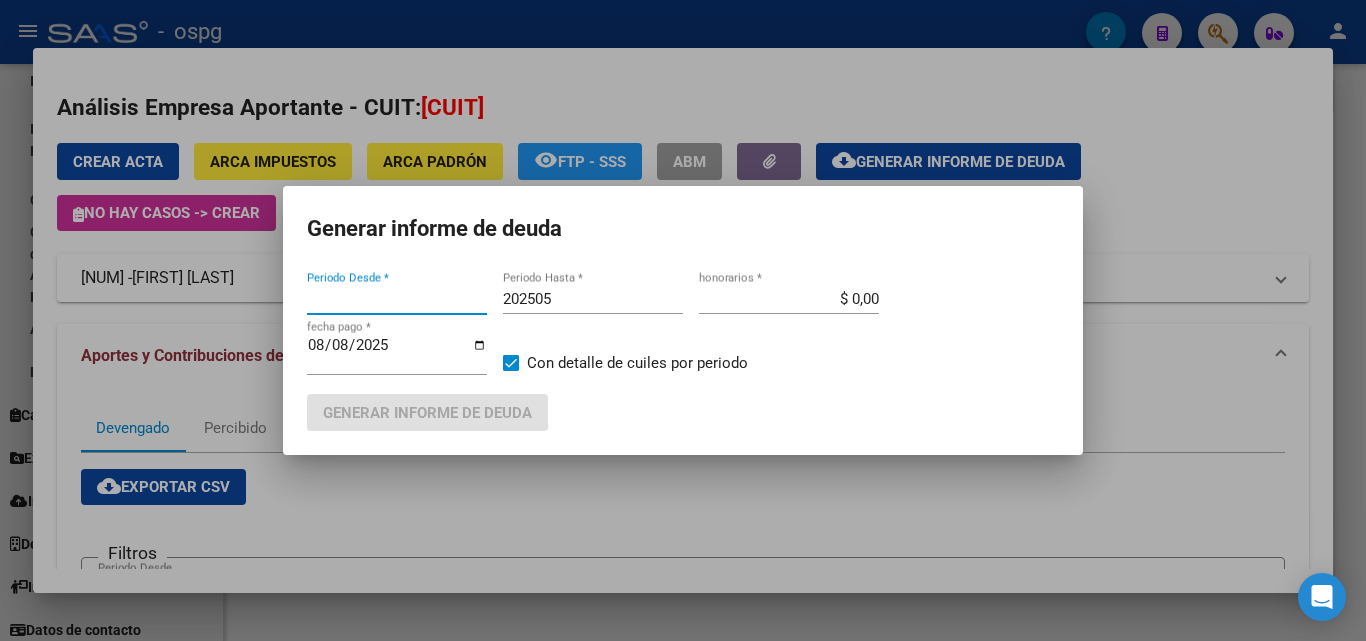 type on "202412" 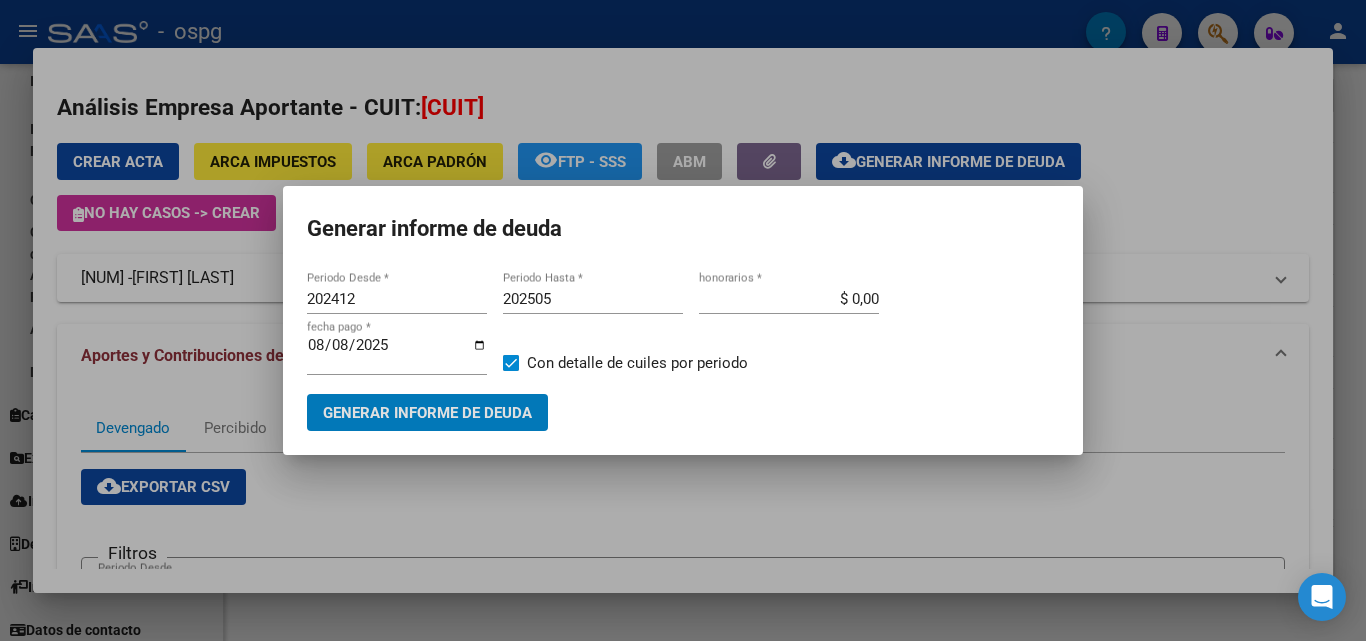 click at bounding box center [683, 320] 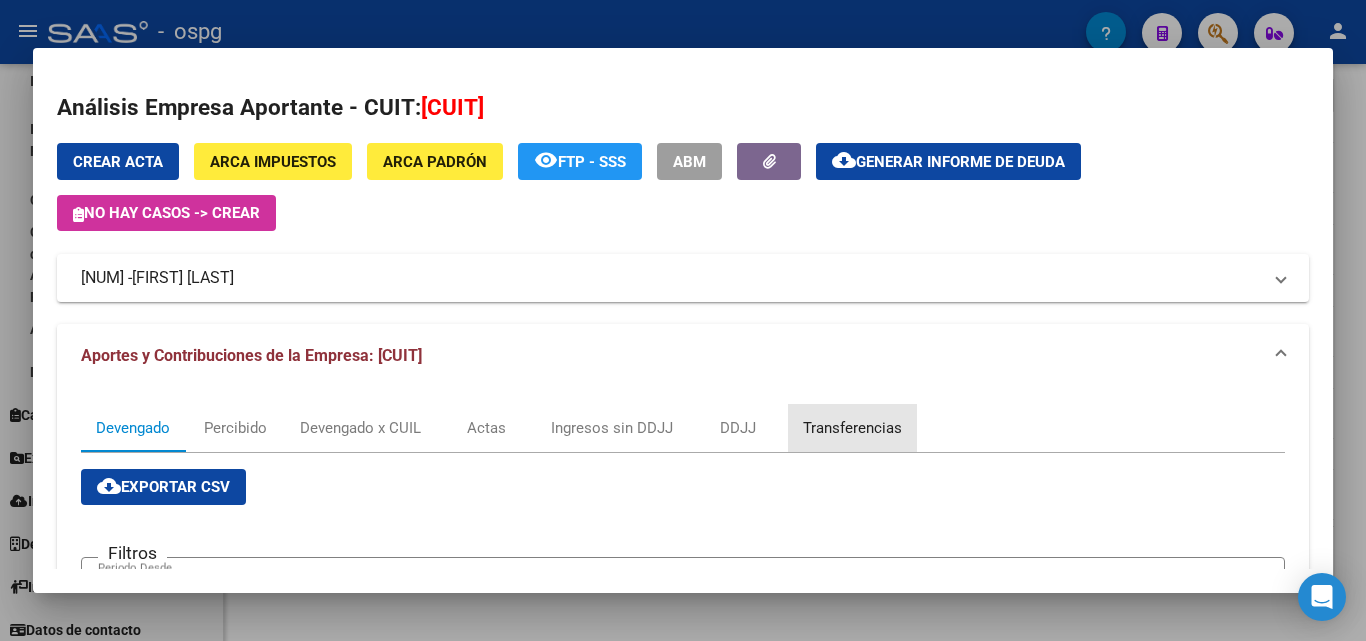 click on "Transferencias" at bounding box center [852, 428] 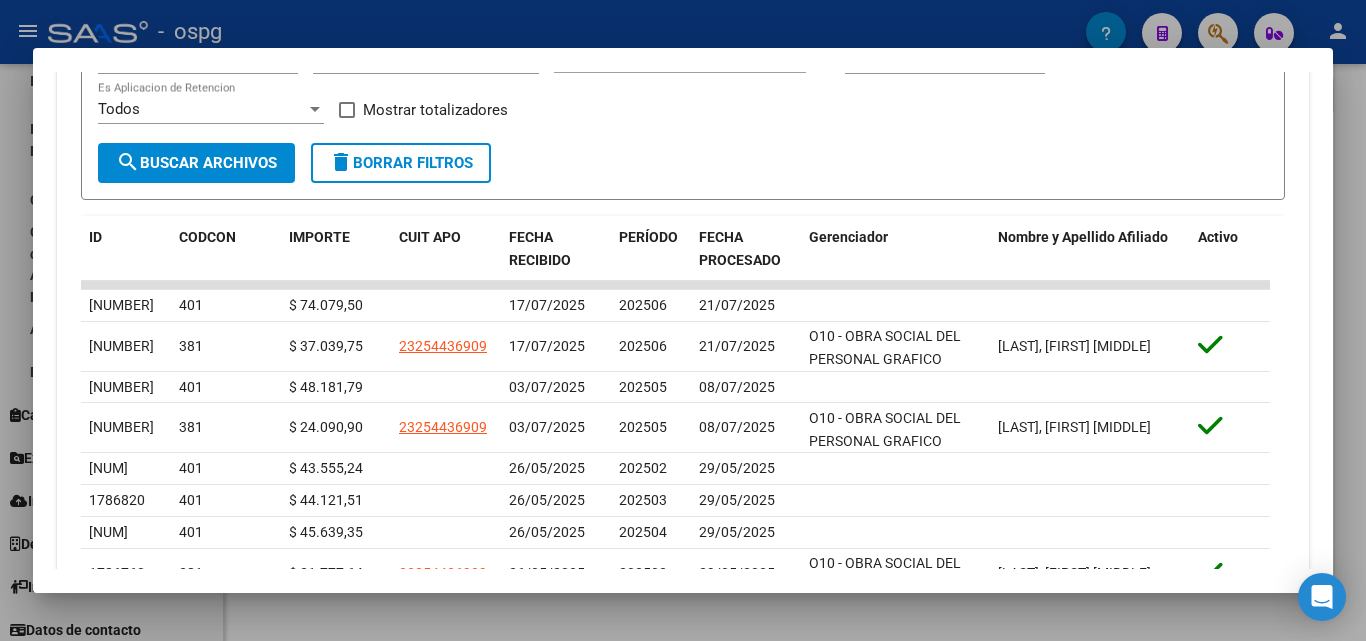 scroll, scrollTop: 600, scrollLeft: 0, axis: vertical 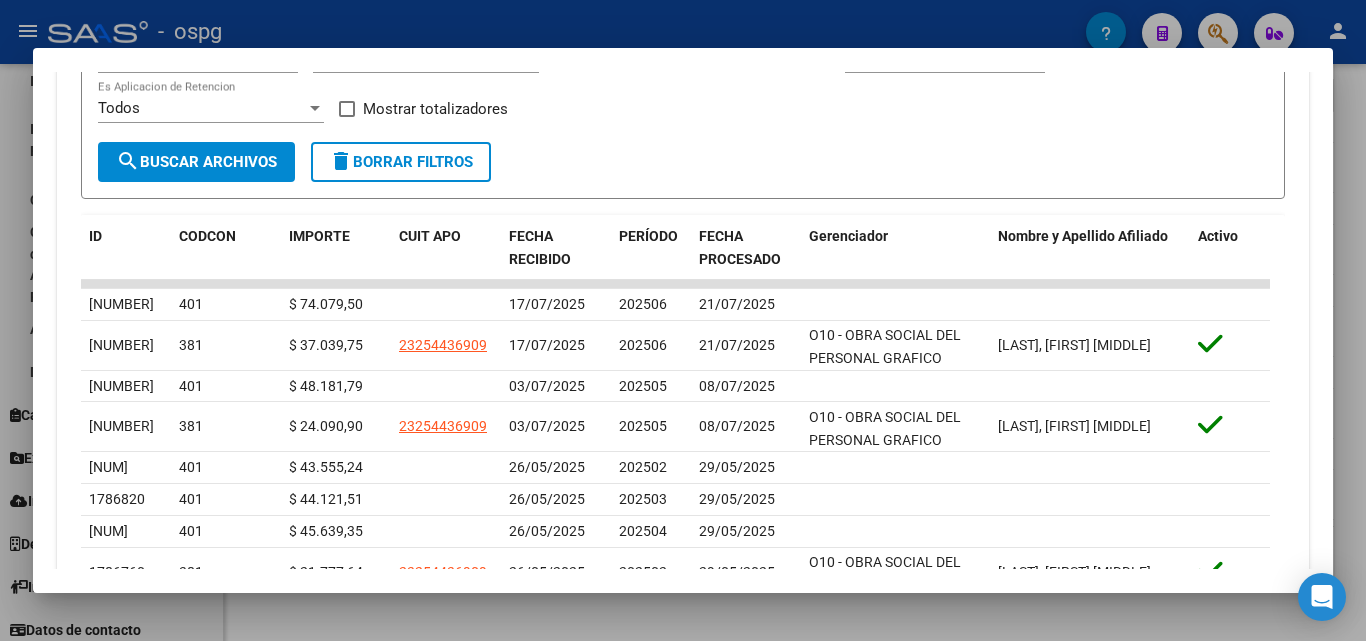 click at bounding box center [683, 320] 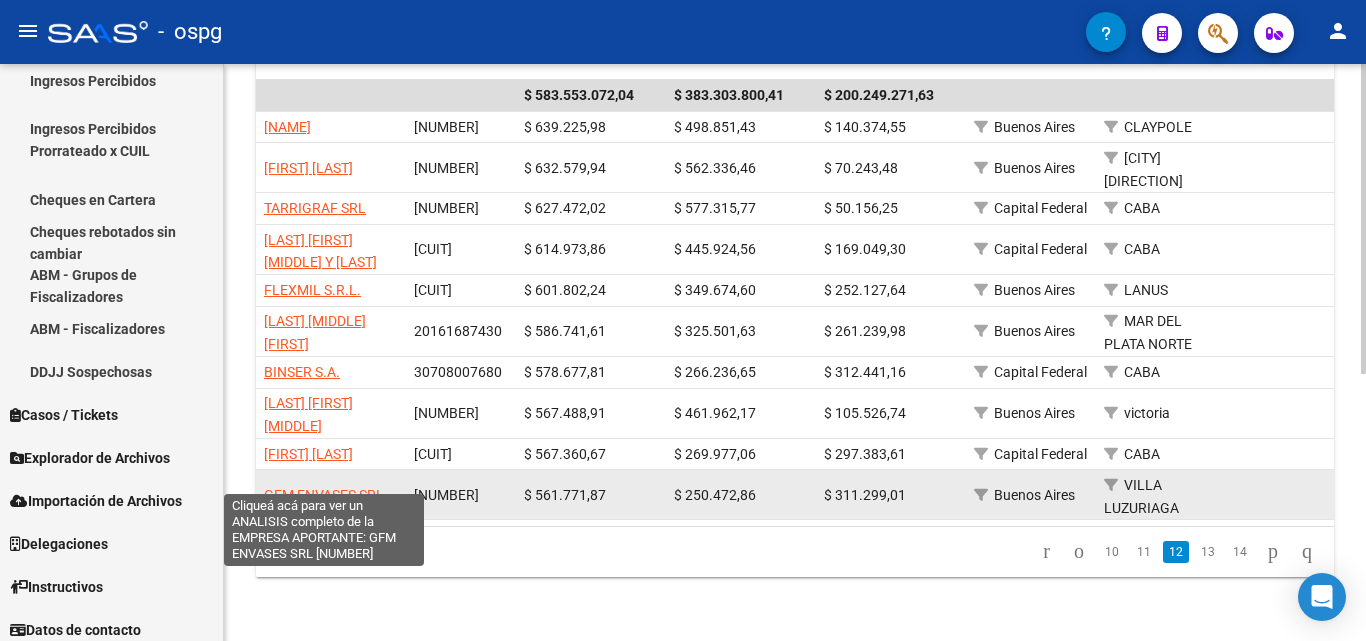 click on "GFM ENVASES SRL" 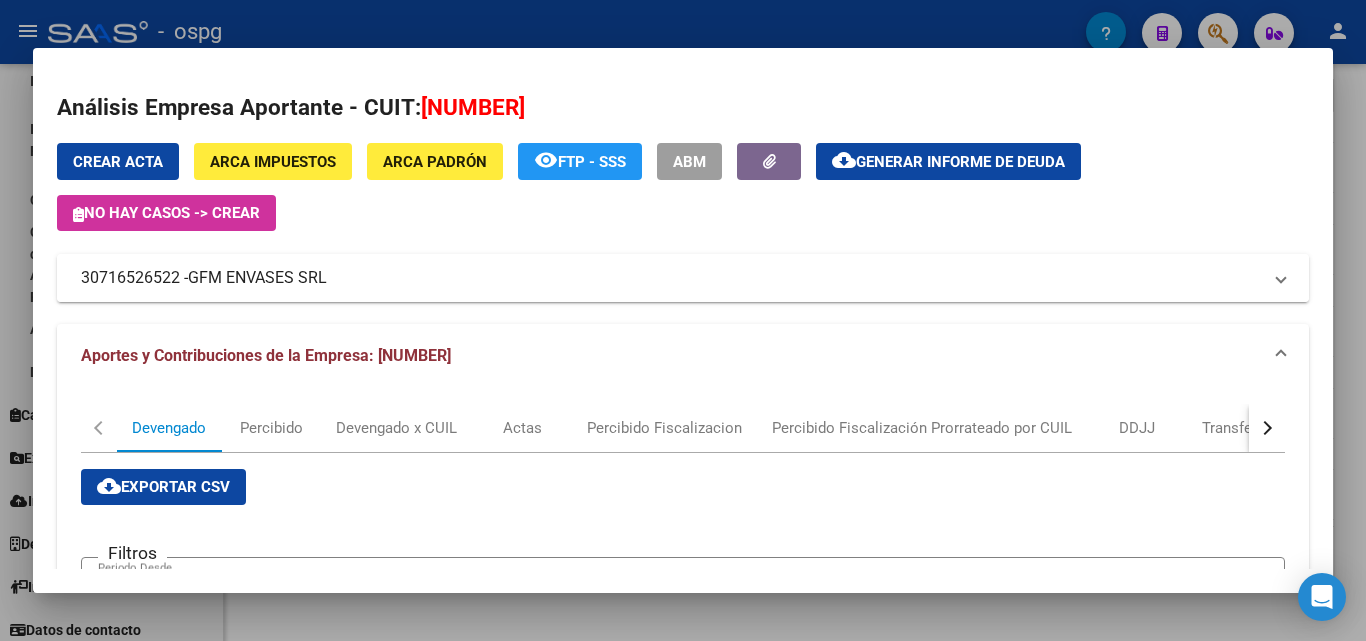 drag, startPoint x: 168, startPoint y: 280, endPoint x: 171, endPoint y: 293, distance: 13.341664 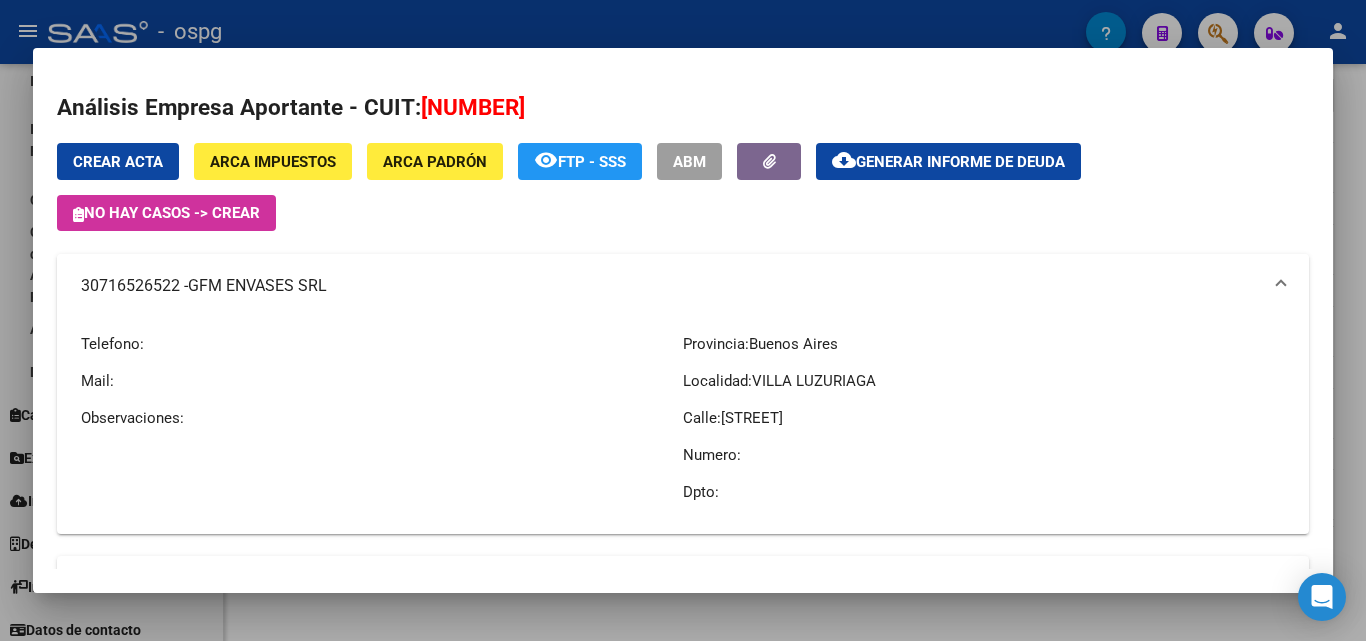 drag, startPoint x: 196, startPoint y: 304, endPoint x: 160, endPoint y: 299, distance: 36.345562 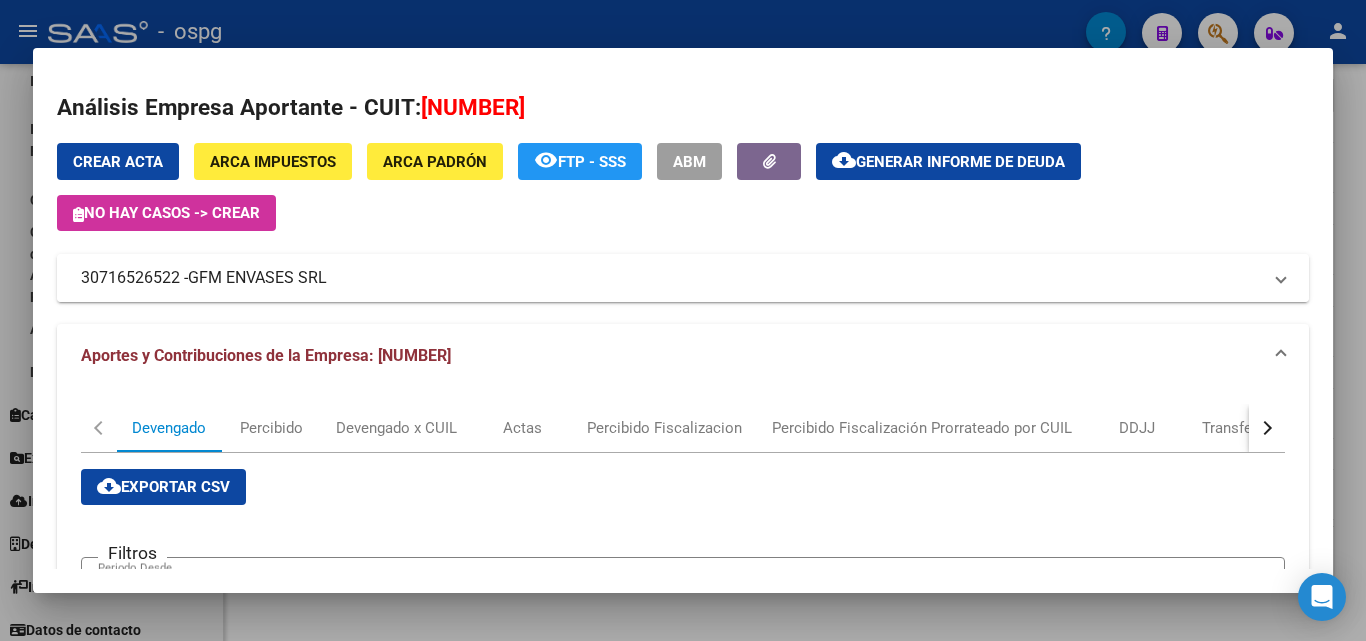 drag, startPoint x: 183, startPoint y: 285, endPoint x: 85, endPoint y: 281, distance: 98.0816 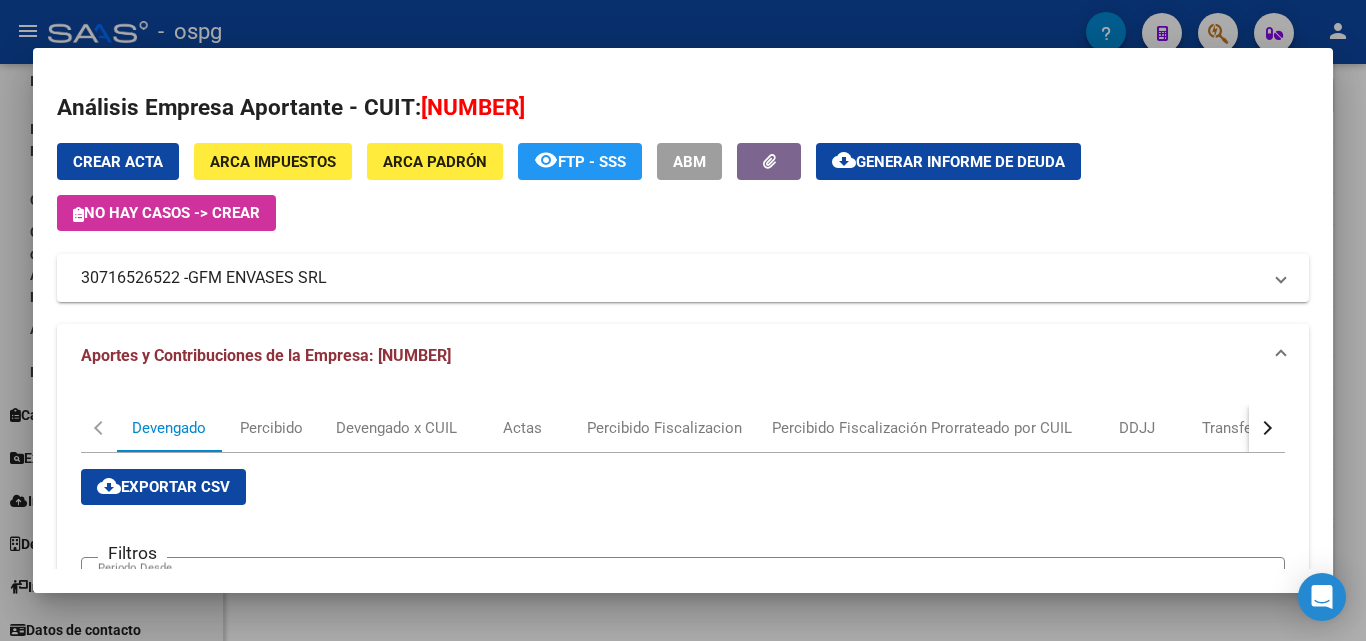 click at bounding box center [683, 320] 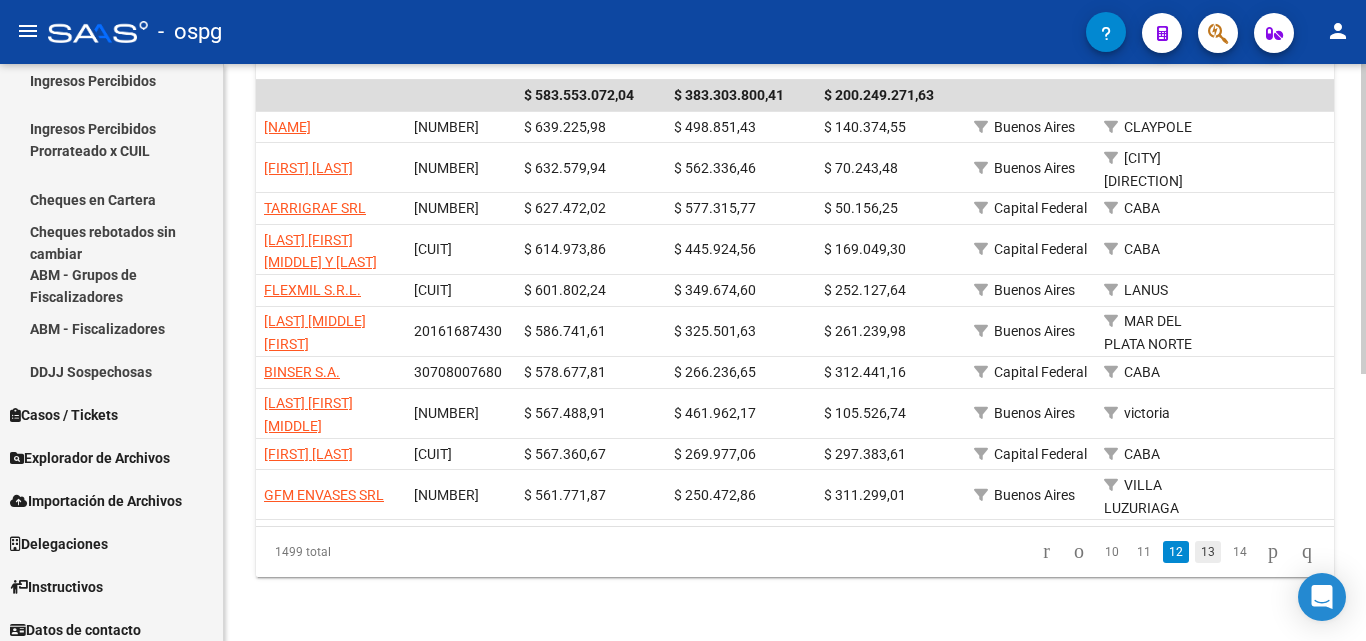 click on "13" 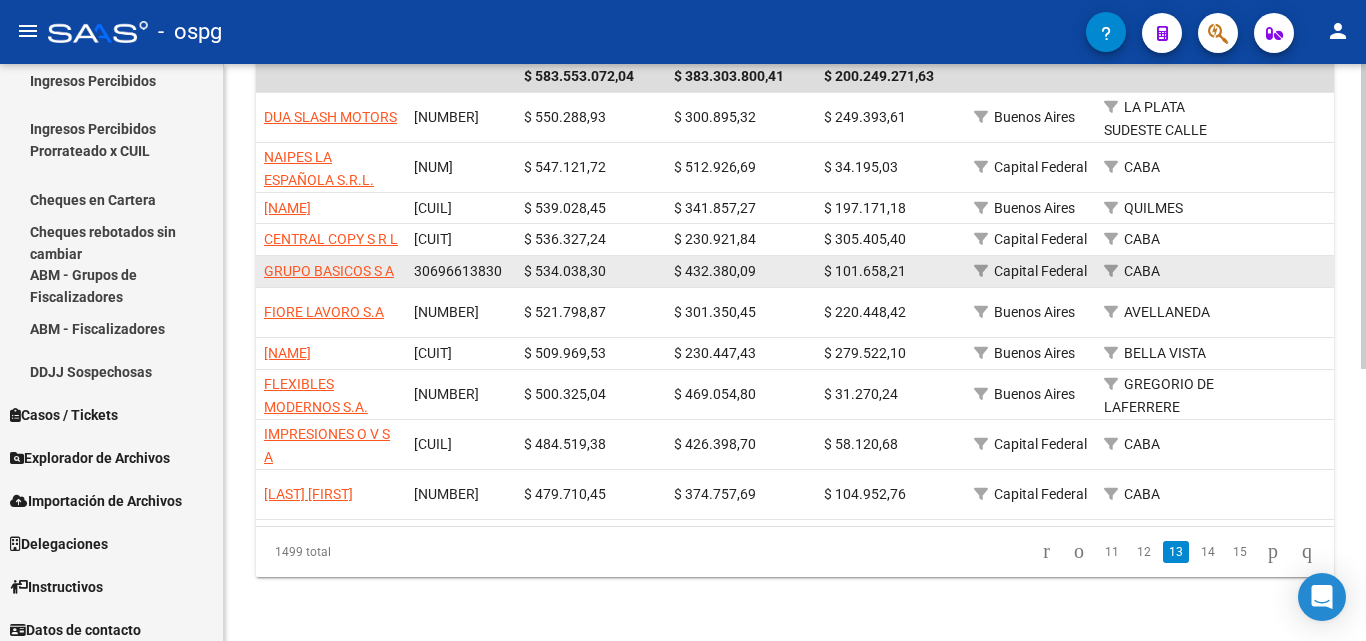 scroll, scrollTop: 408, scrollLeft: 0, axis: vertical 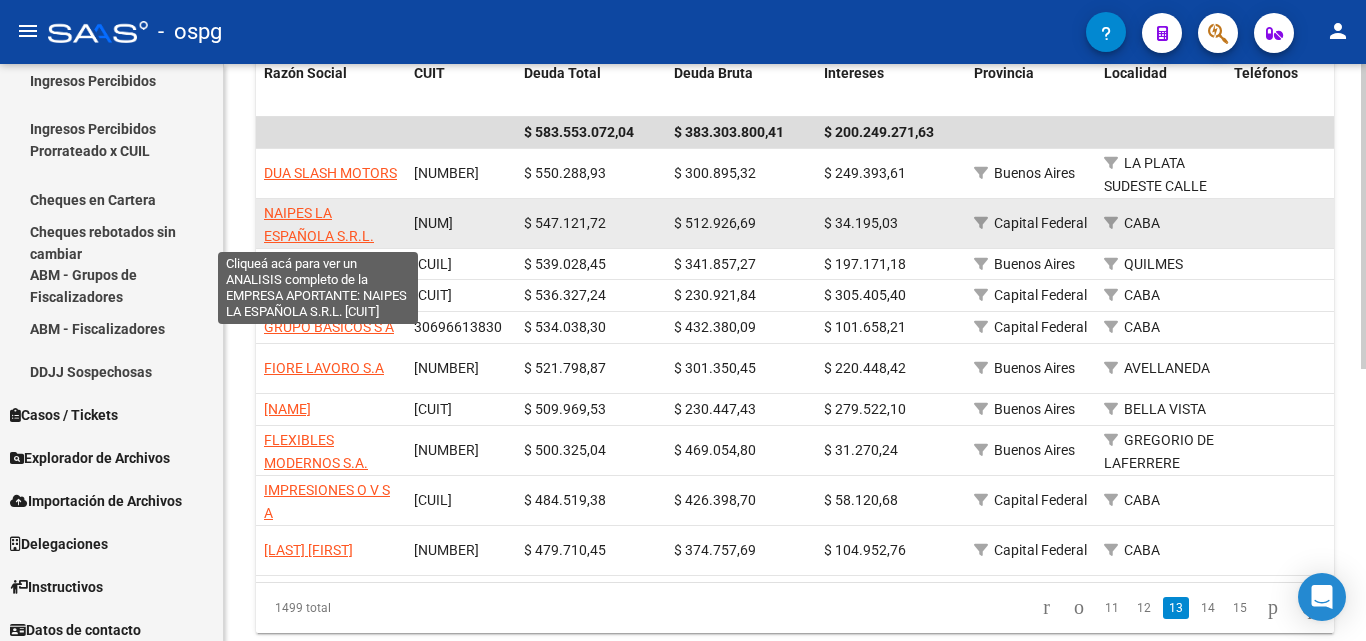 click on "NAIPES LA ESPAÑOLA S.R.L." 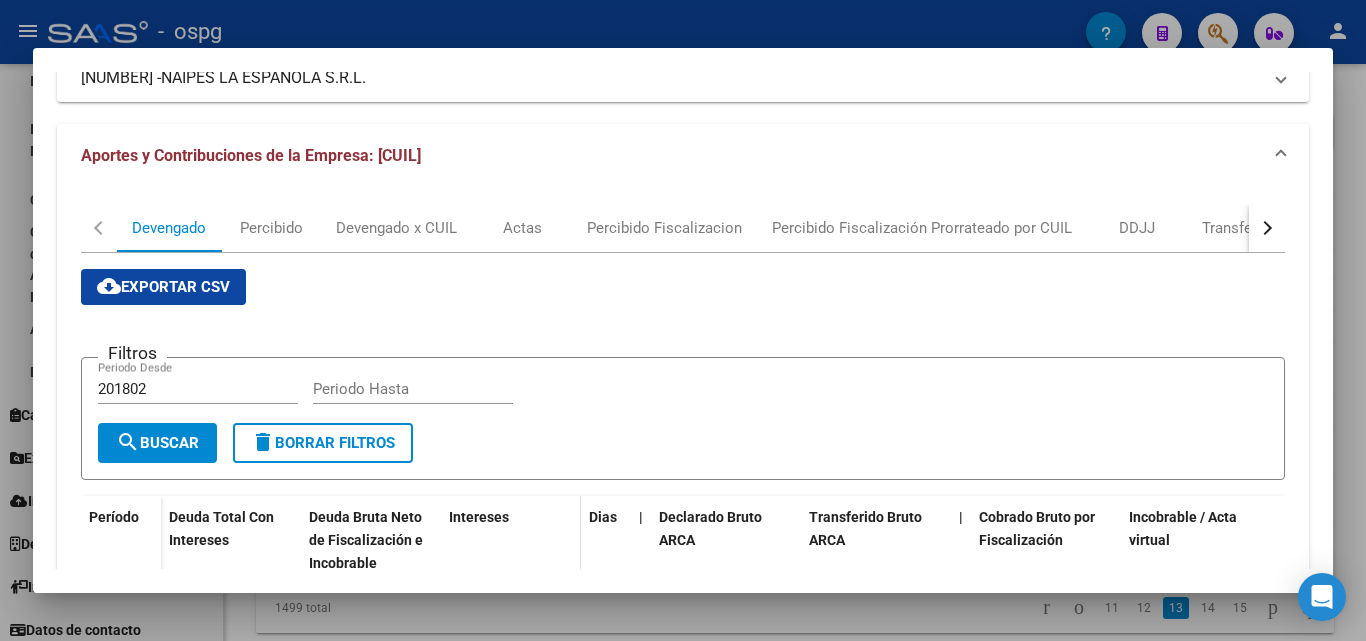 scroll, scrollTop: 100, scrollLeft: 0, axis: vertical 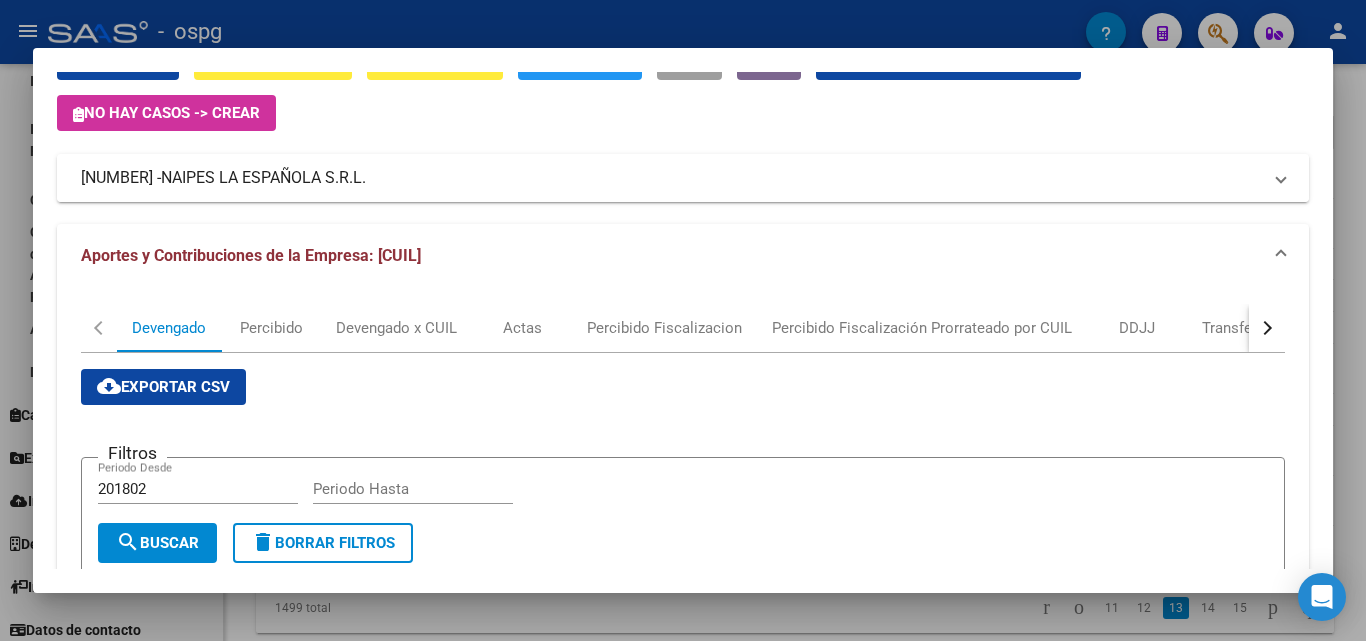drag, startPoint x: 178, startPoint y: 179, endPoint x: 69, endPoint y: 184, distance: 109.11462 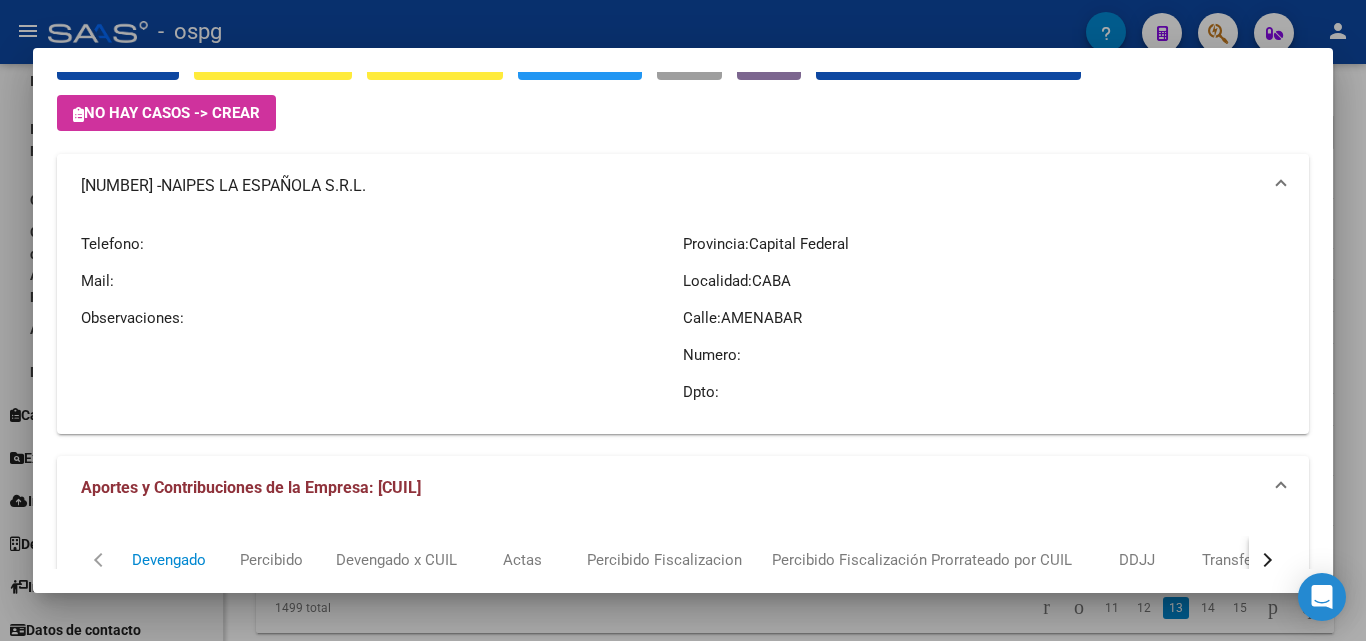 copy on "[NUM]" 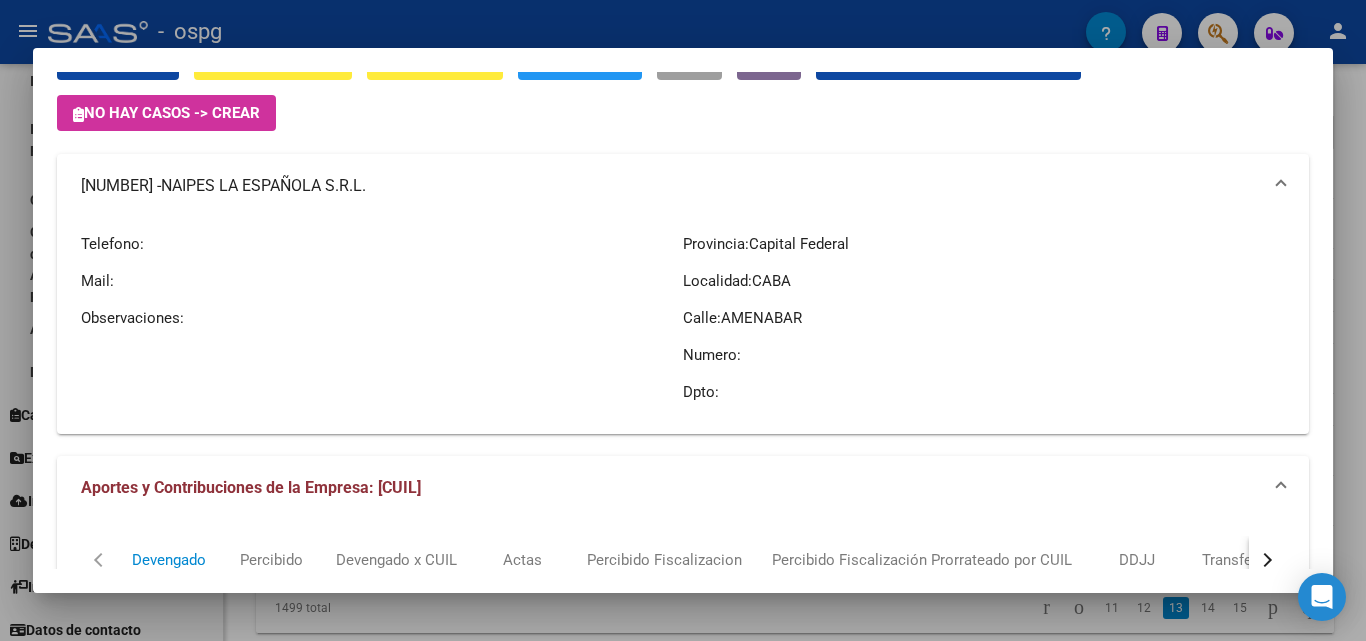 click at bounding box center (683, 320) 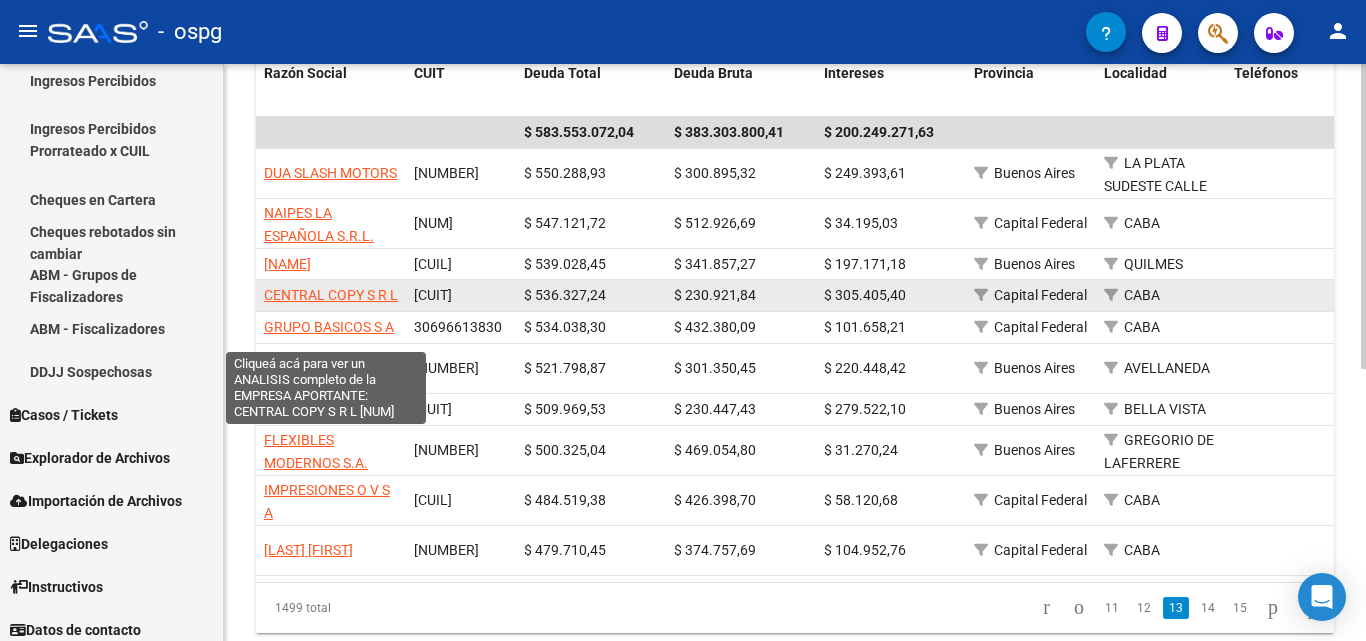 click on "CENTRAL COPY S R L" 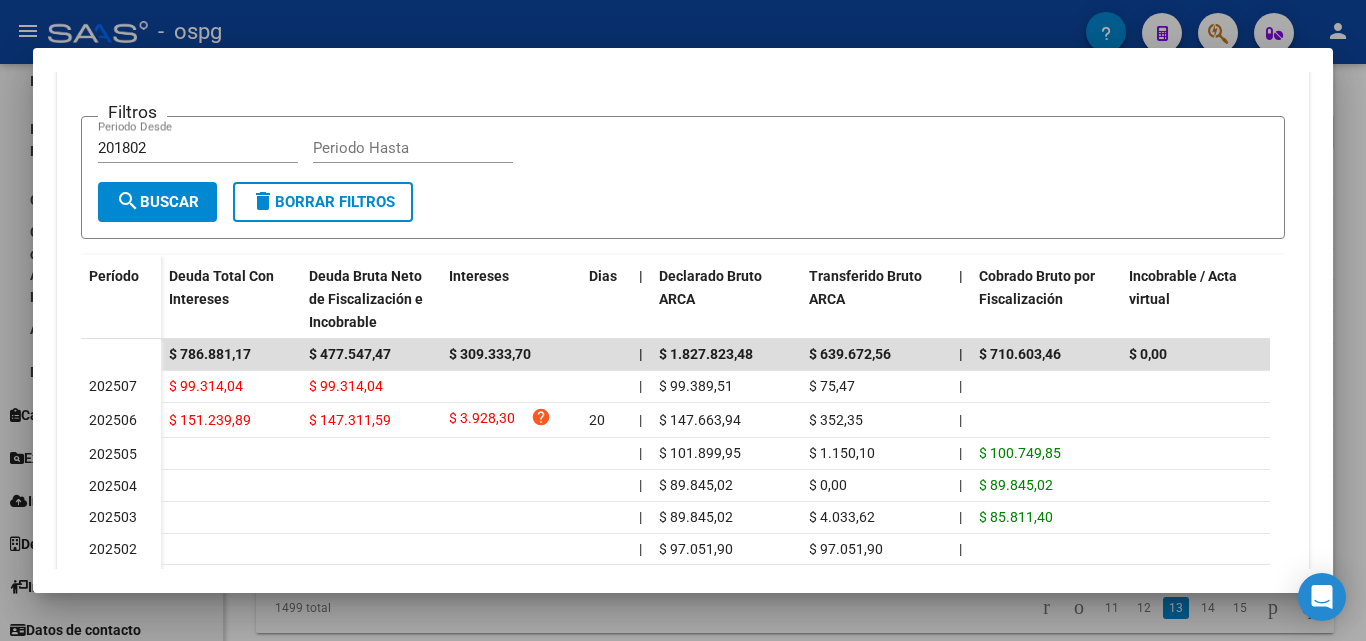 scroll, scrollTop: 442, scrollLeft: 0, axis: vertical 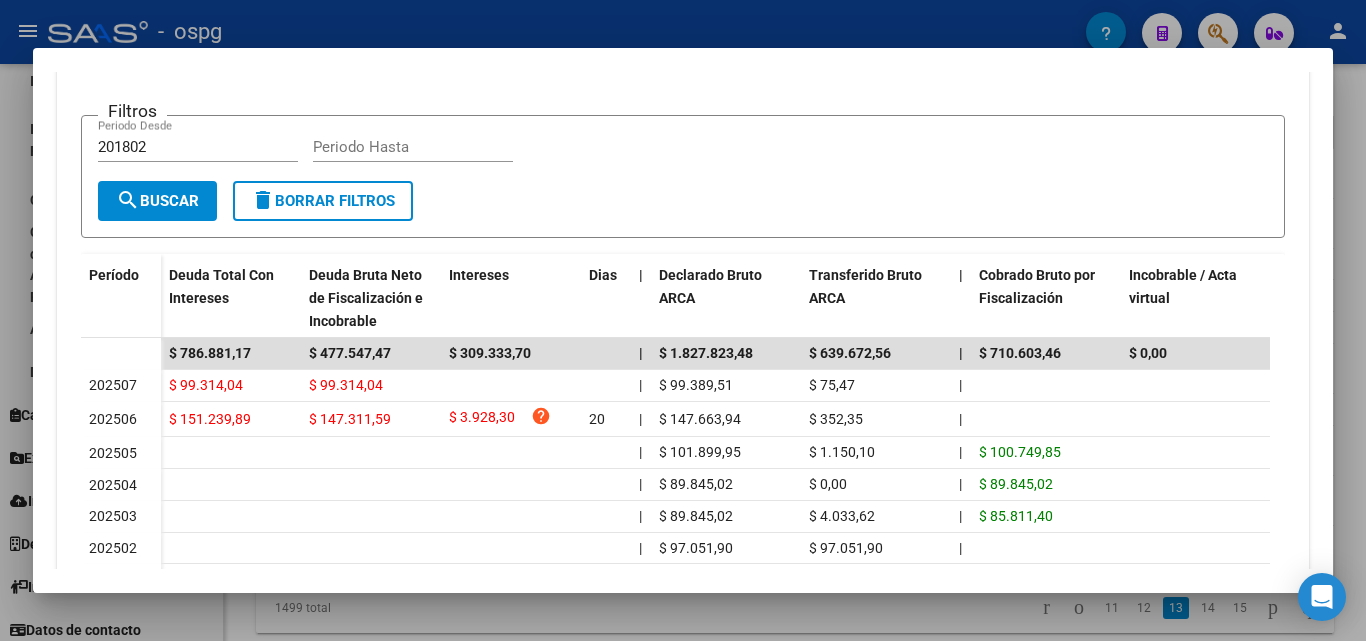 click at bounding box center [683, 320] 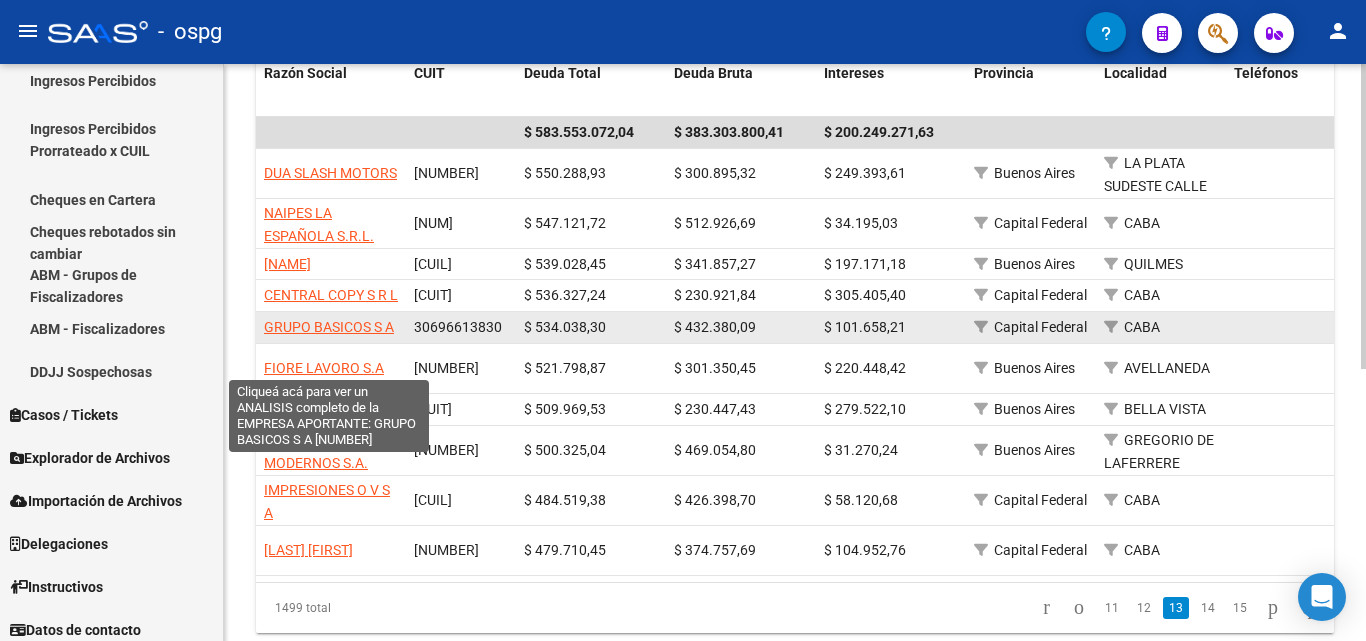 click on "GRUPO BASICOS S A" 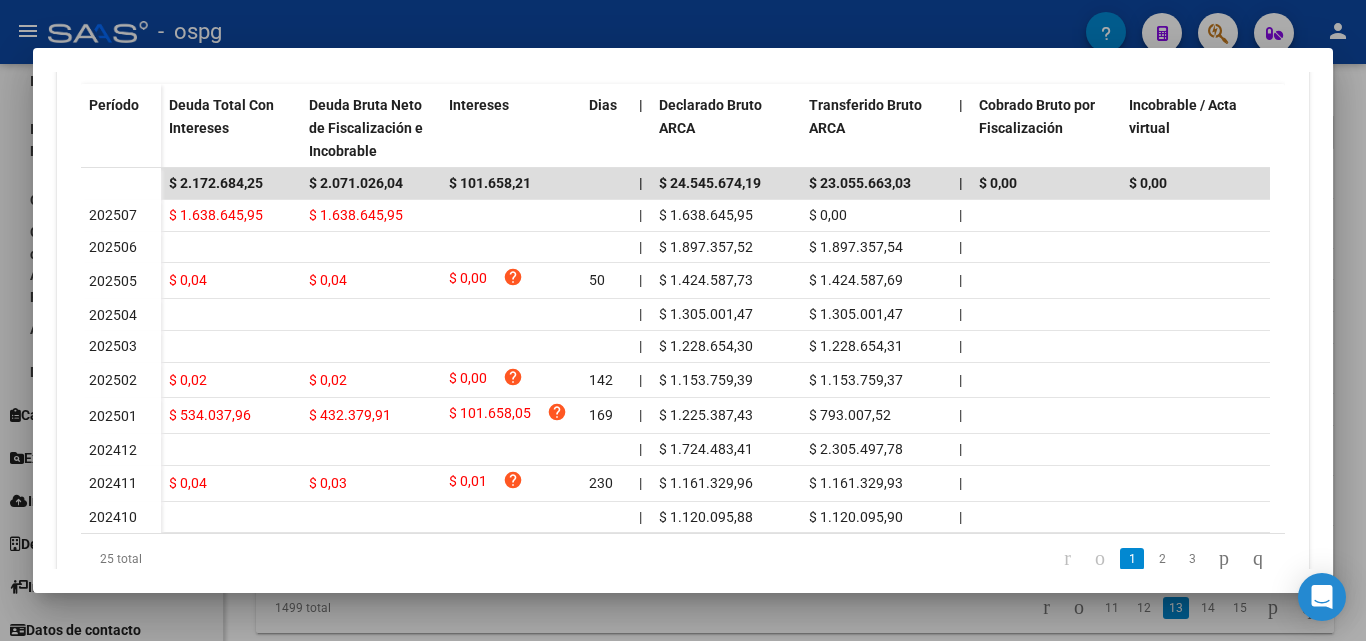 scroll, scrollTop: 621, scrollLeft: 0, axis: vertical 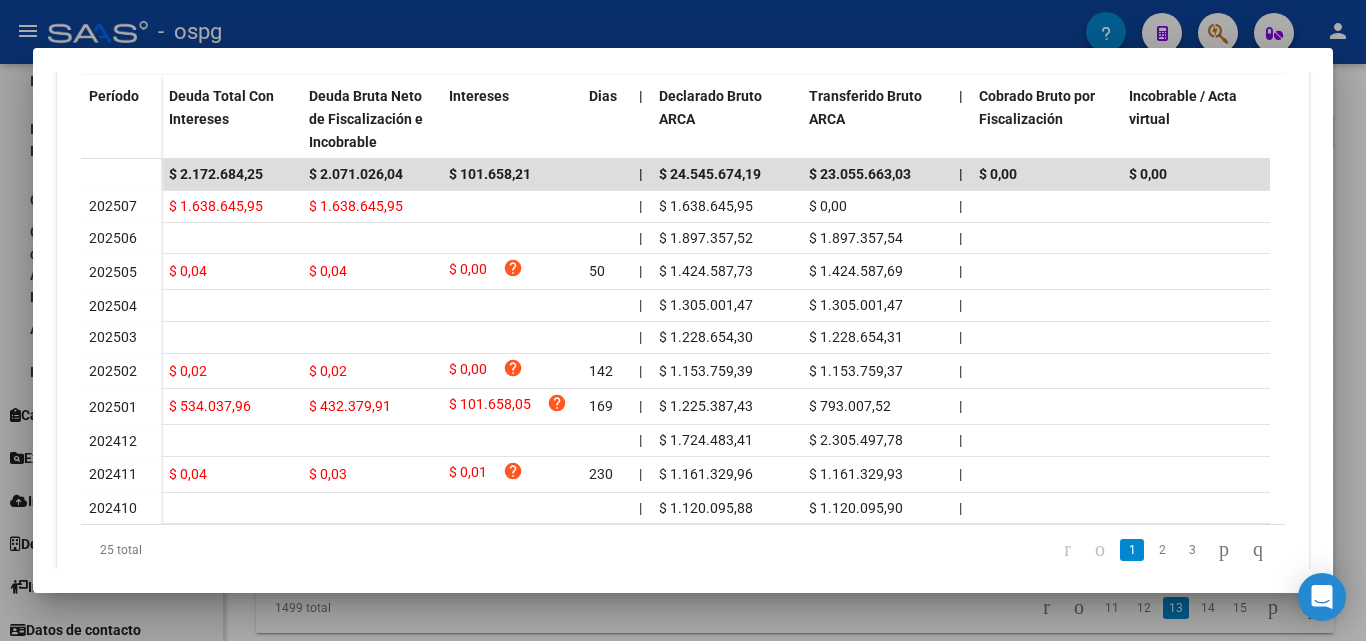 click at bounding box center (683, 320) 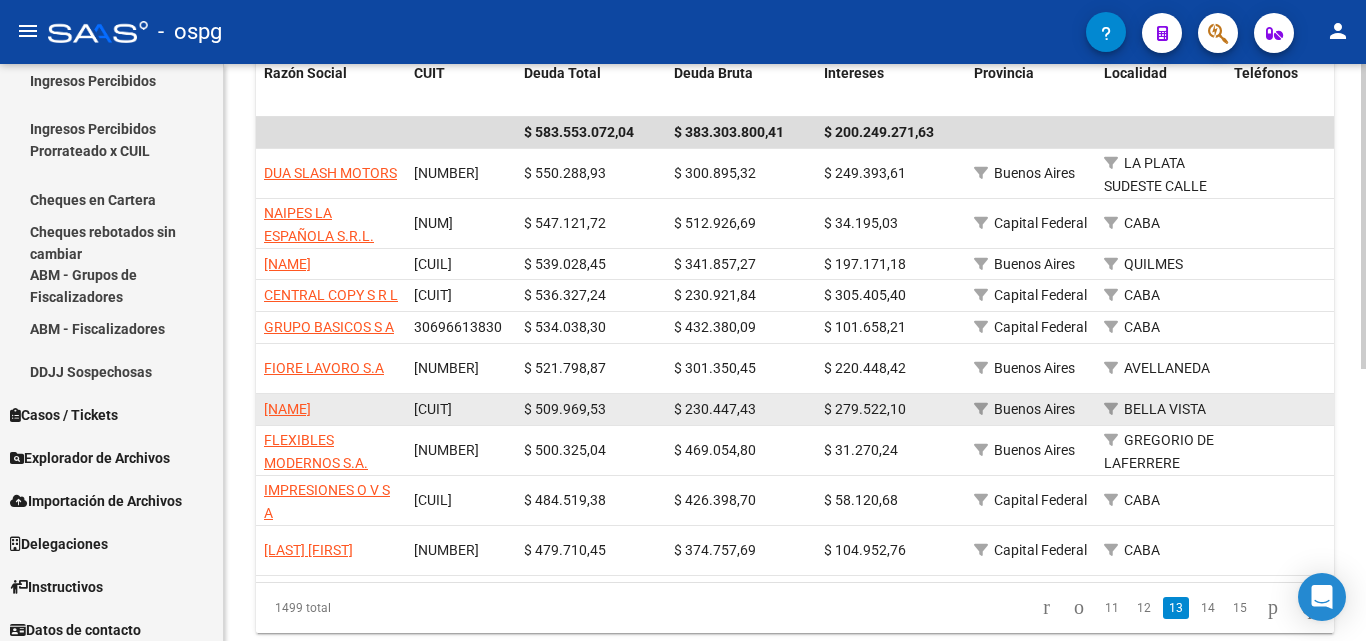 scroll, scrollTop: 508, scrollLeft: 0, axis: vertical 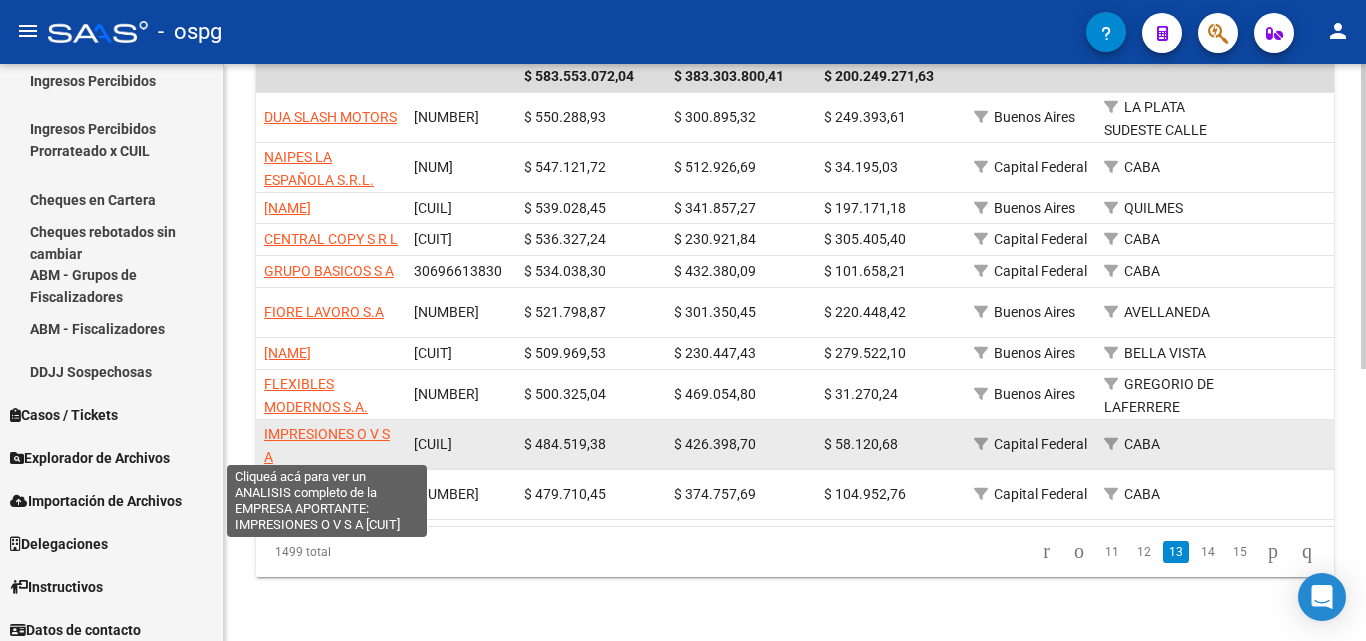 click on "IMPRESIONES O V S A" 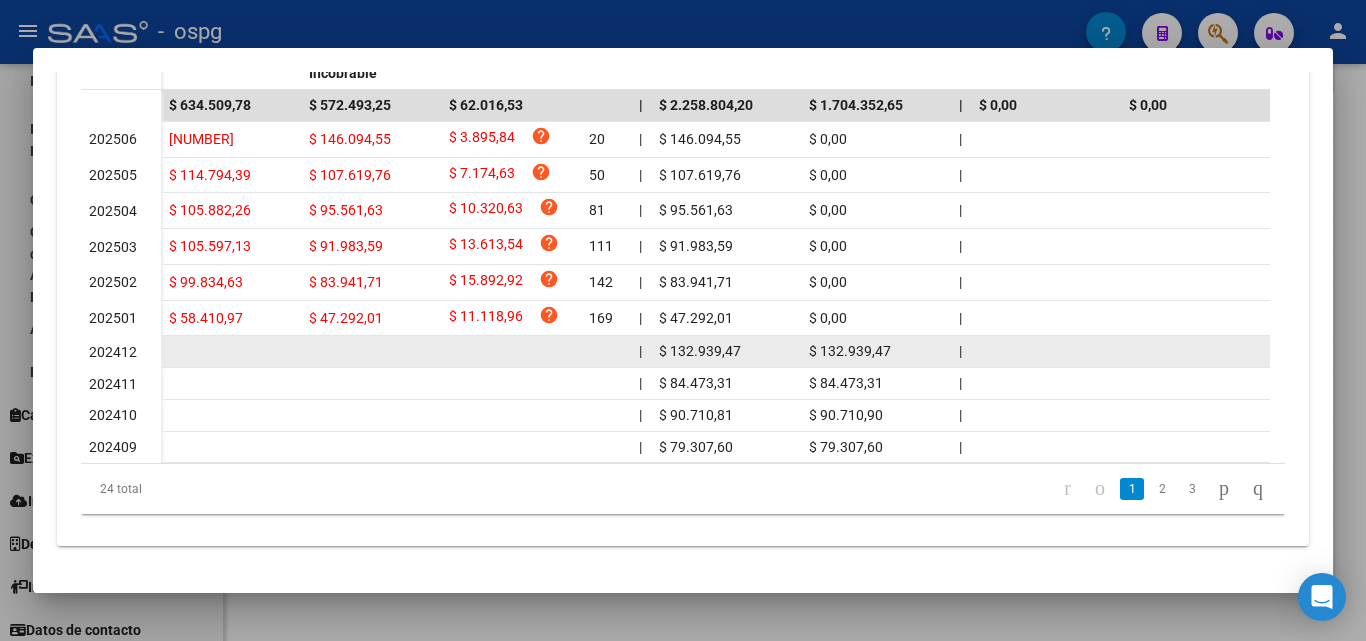 scroll, scrollTop: 700, scrollLeft: 0, axis: vertical 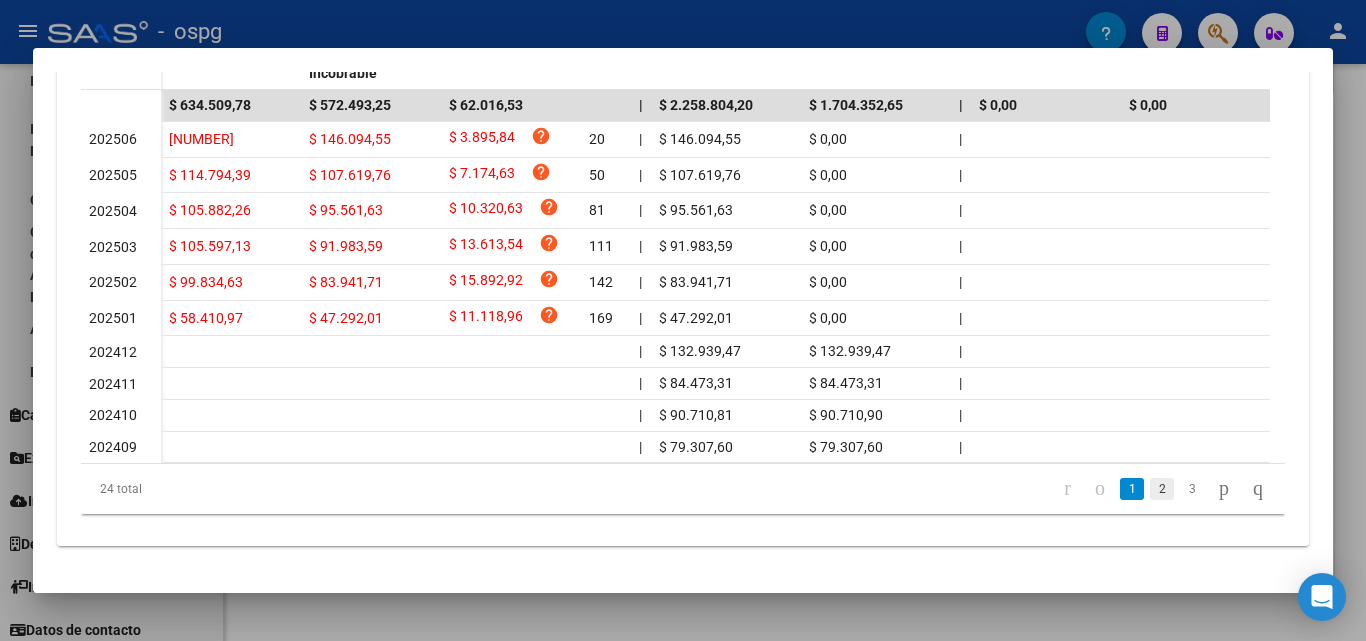 drag, startPoint x: 1125, startPoint y: 516, endPoint x: 1124, endPoint y: 505, distance: 11.045361 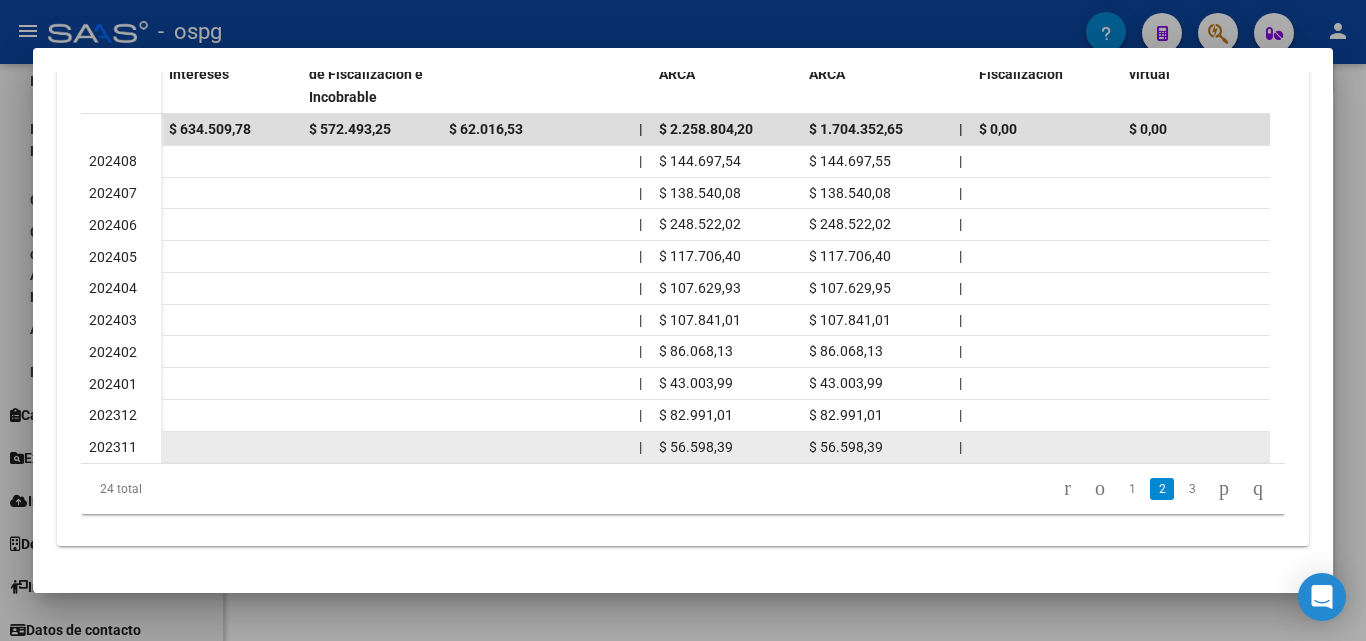 scroll, scrollTop: 681, scrollLeft: 0, axis: vertical 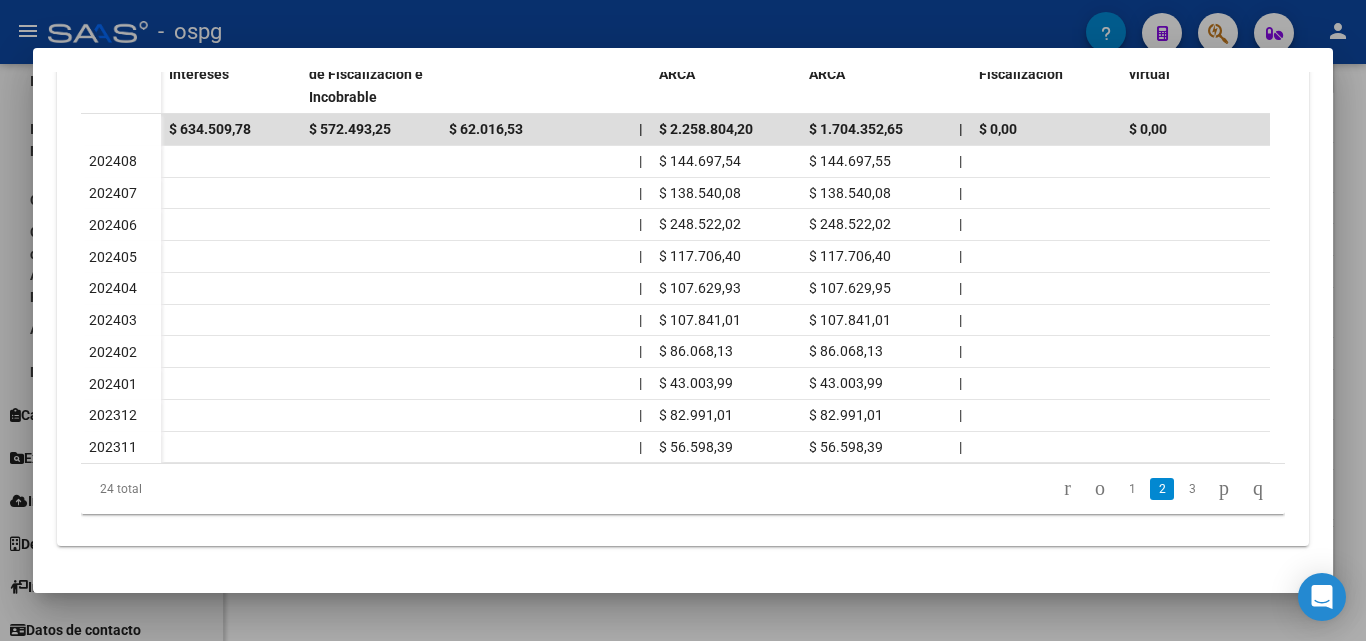 click on "Análisis Empresa Aportante - CUIT:  [NUM] Crear Acta ARCA Impuestos ARCA Padrón remove_red_eye  FTP - SSS  ABM  cloud_download  Generar informe de deuda   No hay casos -> Crear
[NUM] -   IMPRESIONES O V S A Telefono:  Mail:  Observaciones:  Provincia:  [STATE] Localidad:  [CITY] Calle:  OTAMENDI Numero:  Dpto:  Aportes y Contribuciones de la Empresa: [NUM] Devengado Percibido Devengado x CUIL Actas Ingresos sin DDJJ DDJJ Transferencias Relaciones Laborales cloud_download  Exportar CSV  Filtros   201802 Periodo Desde    Periodo Hasta  search  Buscar  delete  Borrar Filtros  Período Deuda Total Con Intereses  Deuda Bruta Neto de Fiscalización e Incobrable Intereses Dias | Declarado Bruto ARCA Transferido Bruto ARCA | Cobrado Bruto por Fiscalización Incobrable / Acta virtual | Transferido De Más | Interés Aporte cobrado por ARCA Interés Contribución cobrado por ARCA | Total cobrado Sin DDJJ | DJ Aporte Trf Aporte DJ Contribucion Trf Contribucion" at bounding box center [683, 320] 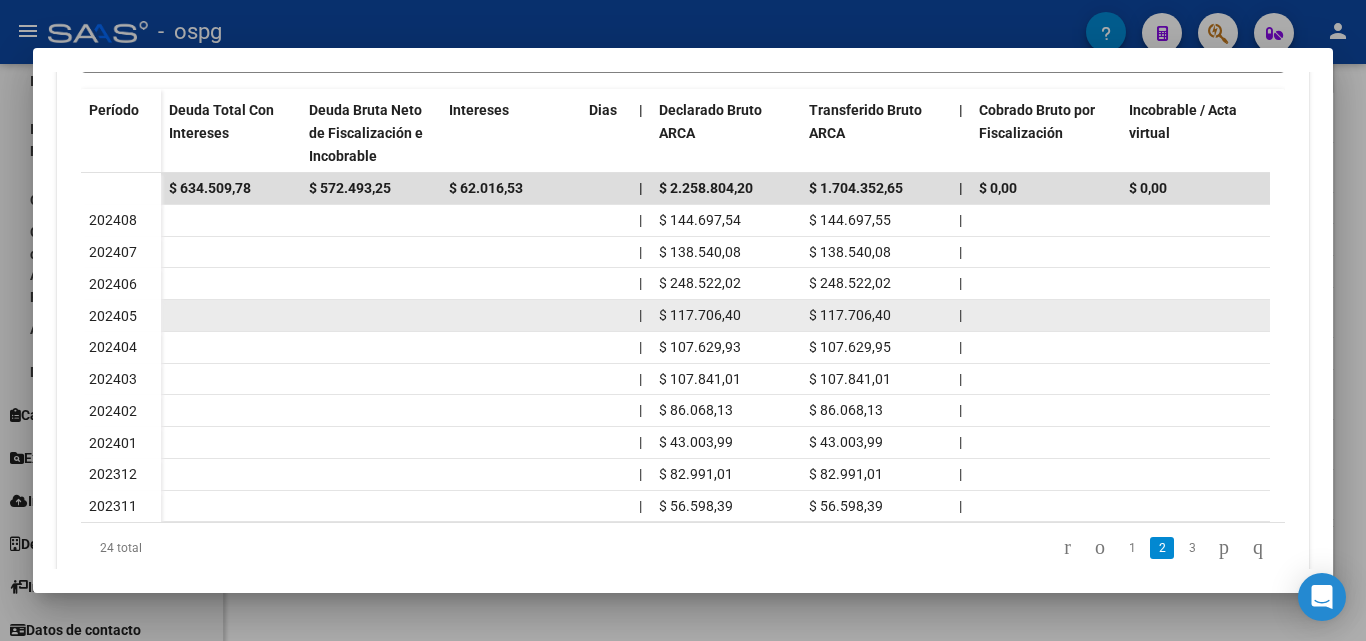 scroll, scrollTop: 481, scrollLeft: 0, axis: vertical 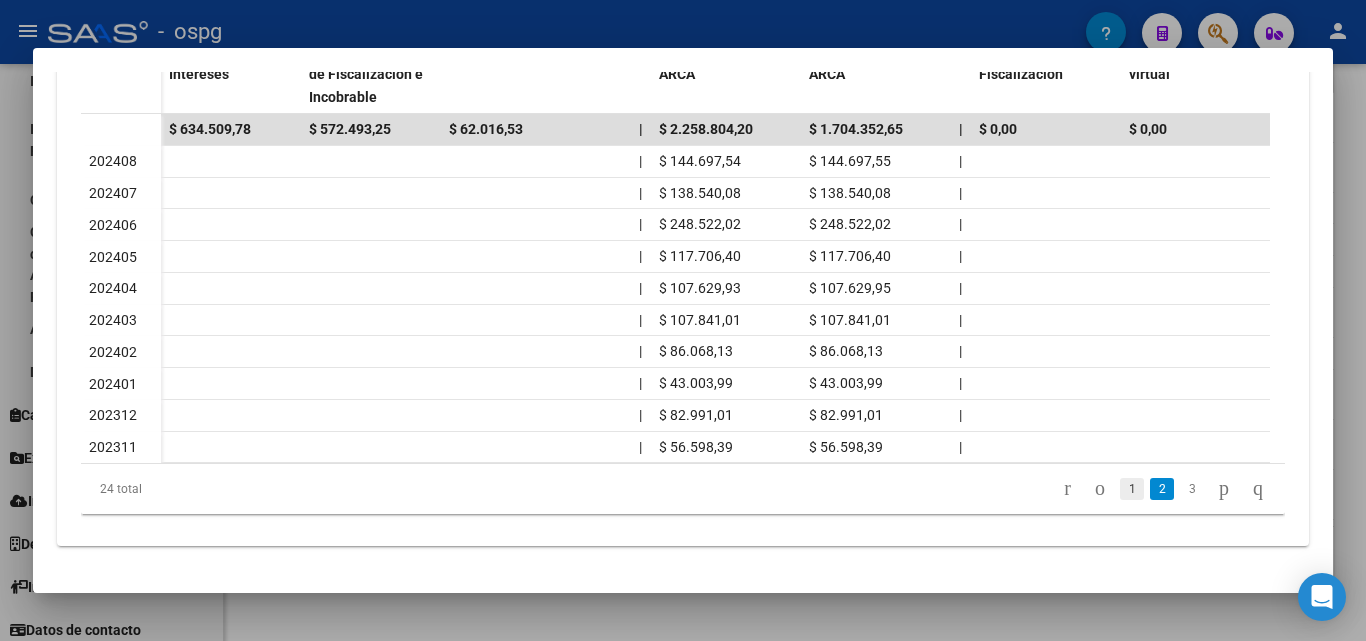 click on "1" 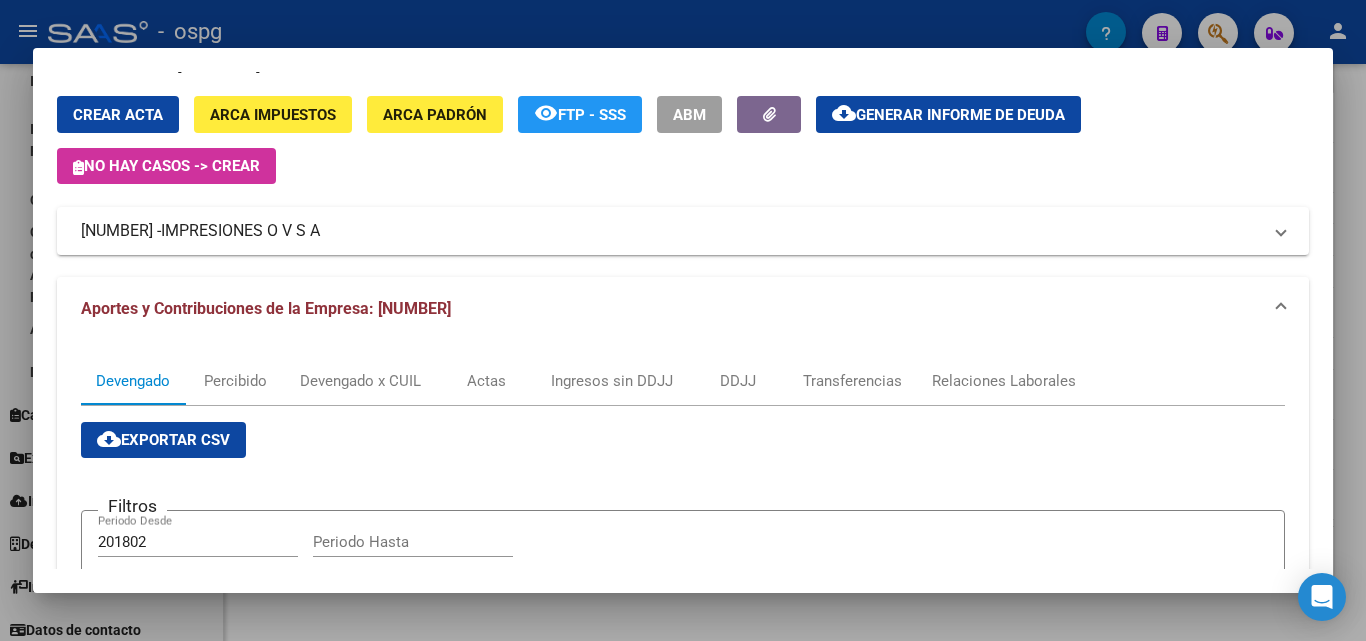 scroll, scrollTop: 0, scrollLeft: 0, axis: both 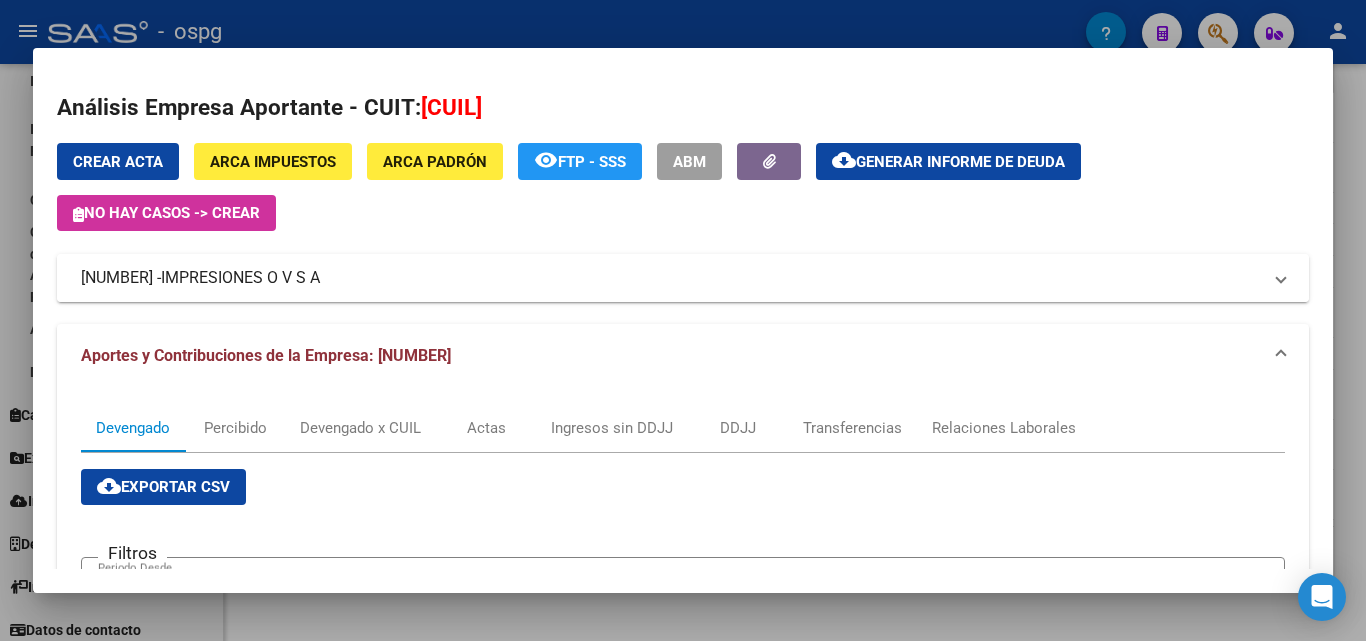 drag, startPoint x: 179, startPoint y: 280, endPoint x: 75, endPoint y: 284, distance: 104.0769 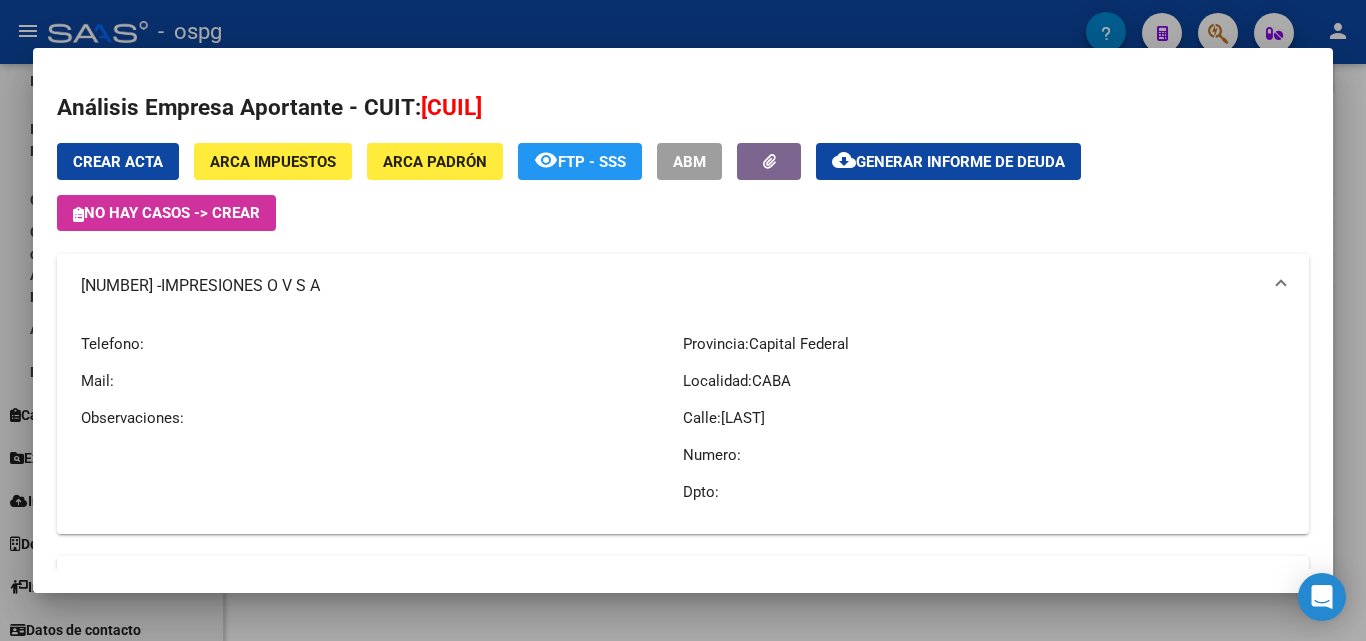 copy on "[CUIL]" 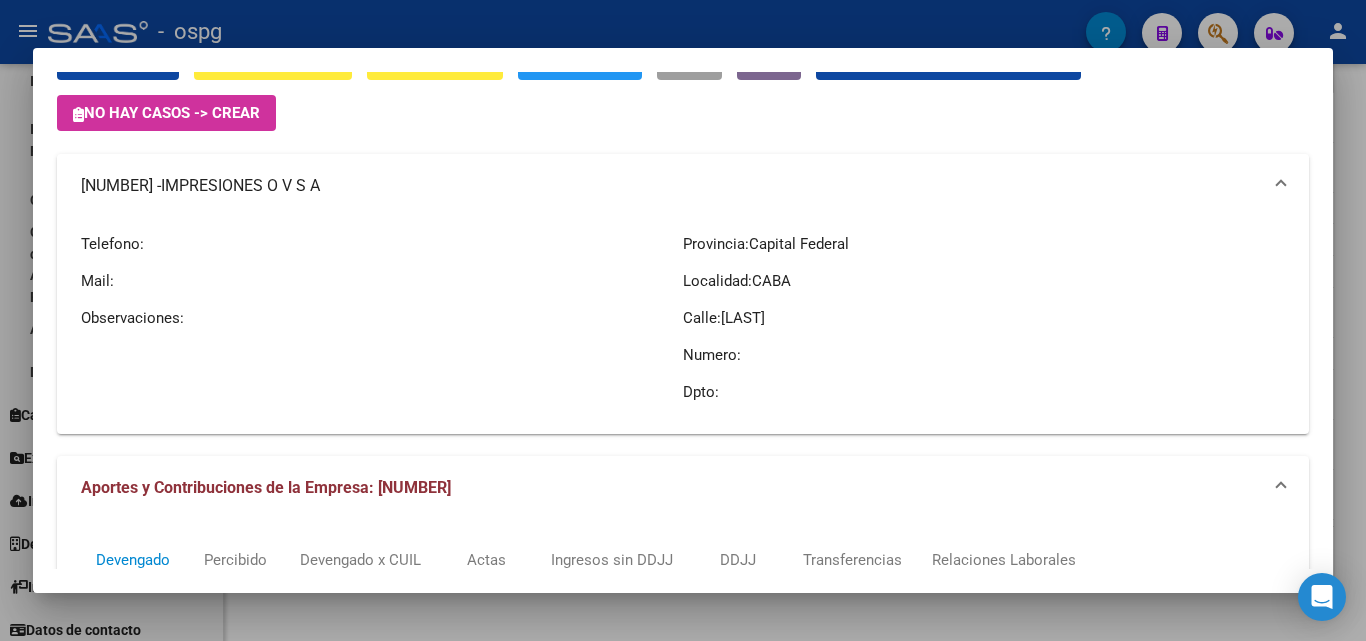 scroll, scrollTop: 0, scrollLeft: 0, axis: both 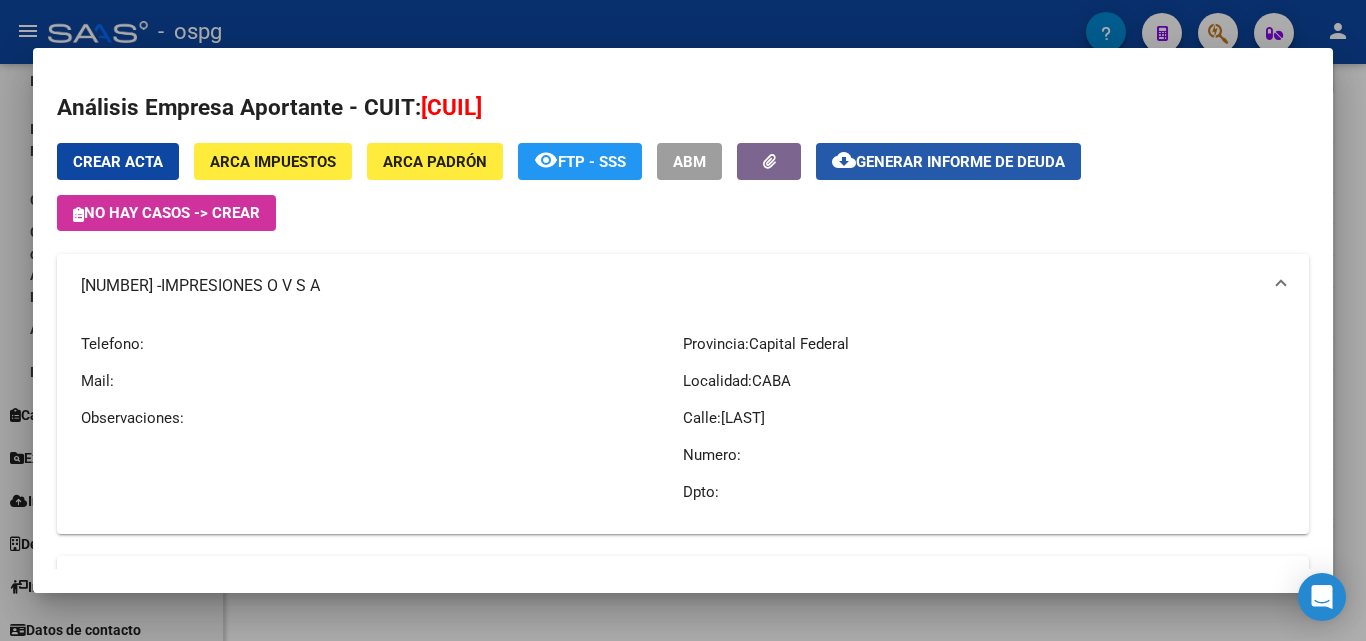 click on "Generar informe de deuda" 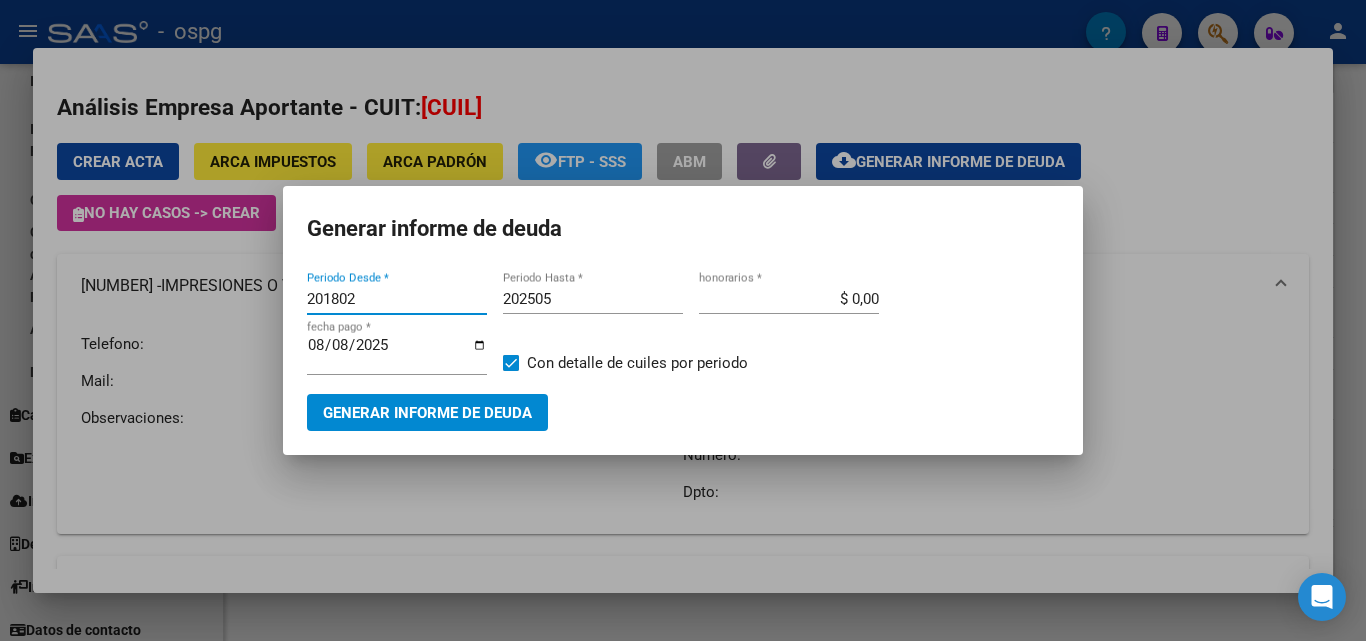 drag, startPoint x: 400, startPoint y: 294, endPoint x: 185, endPoint y: 294, distance: 215 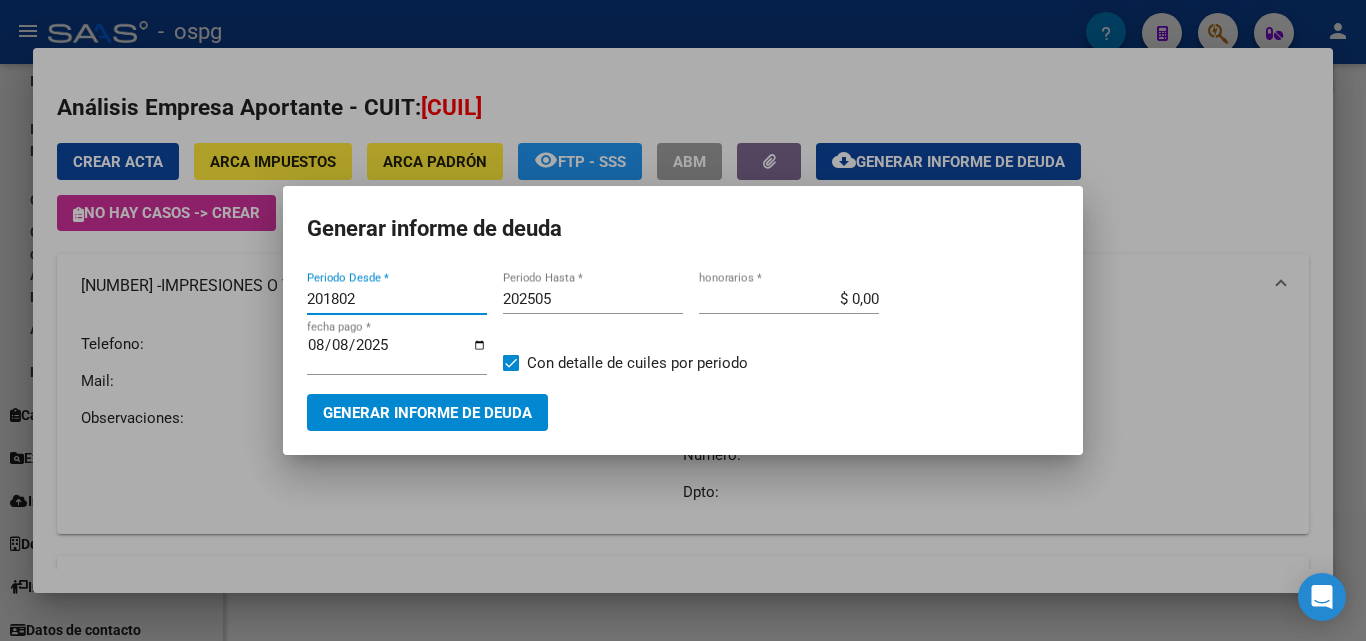 click on "Análisis Empresa Aportante - CUIT:  [NUM] Crear Acta ARCA Impuestos ARCA Padrón remove_red_eye  FTP - SSS  ABM  cloud_download  Generar informe de deuda   No hay casos -> Crear
[NUM] -   IMPRESIONES O V S A Telefono:  Mail:  Observaciones:  Provincia:  [STATE] Localidad:  [CITY] Calle:  OTAMENDI Numero:  Dpto:  Aportes y Contribuciones de la Empresa: [NUM] Devengado Percibido Devengado x CUIL Actas Ingresos sin DDJJ DDJJ Transferencias Relaciones Laborales cloud_download  Exportar CSV  Filtros   201802 Periodo Desde    Periodo Hasta  search  Buscar  delete  Borrar Filtros  Período Deuda Total Con Intereses  Deuda Bruta Neto de Fiscalización e Incobrable Intereses Dias | Declarado Bruto ARCA Transferido Bruto ARCA | Cobrado Bruto por Fiscalización Incobrable / Acta virtual | Transferido De Más | Interés Aporte cobrado por ARCA Interés Contribución cobrado por ARCA | Total cobrado Sin DDJJ | DJ Aporte Trf Aporte DJ Contribucion Trf Contribucion" at bounding box center (683, 320) 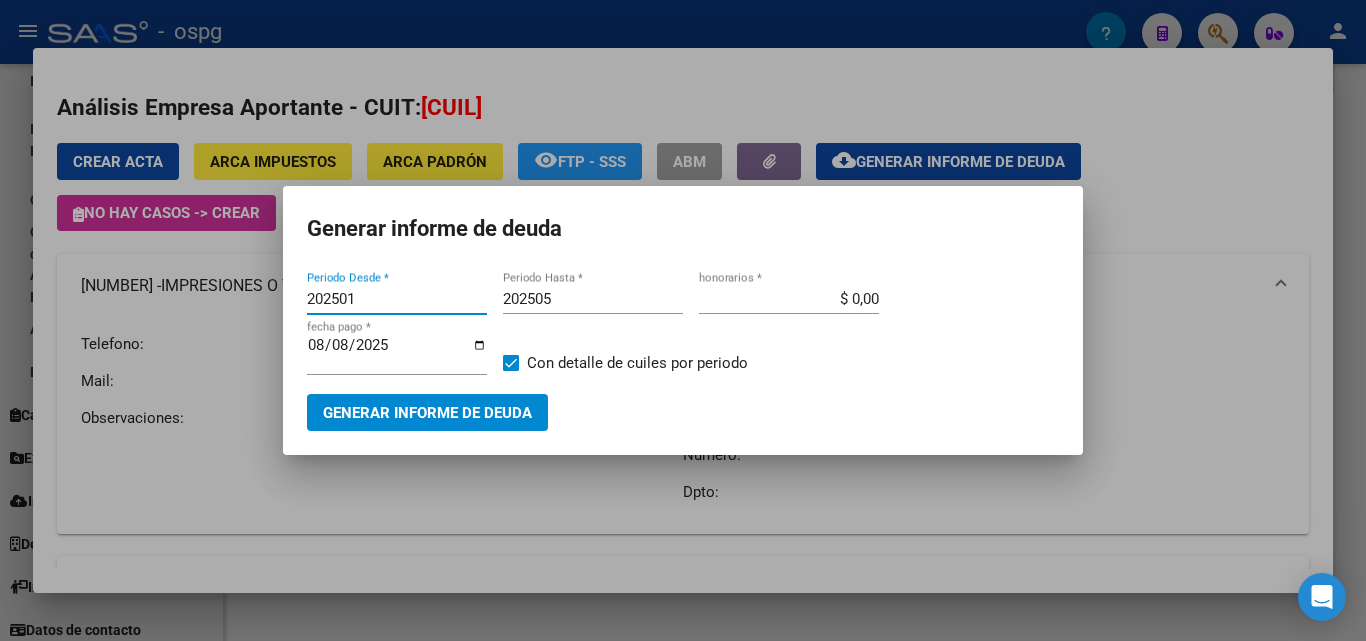 type on "202501" 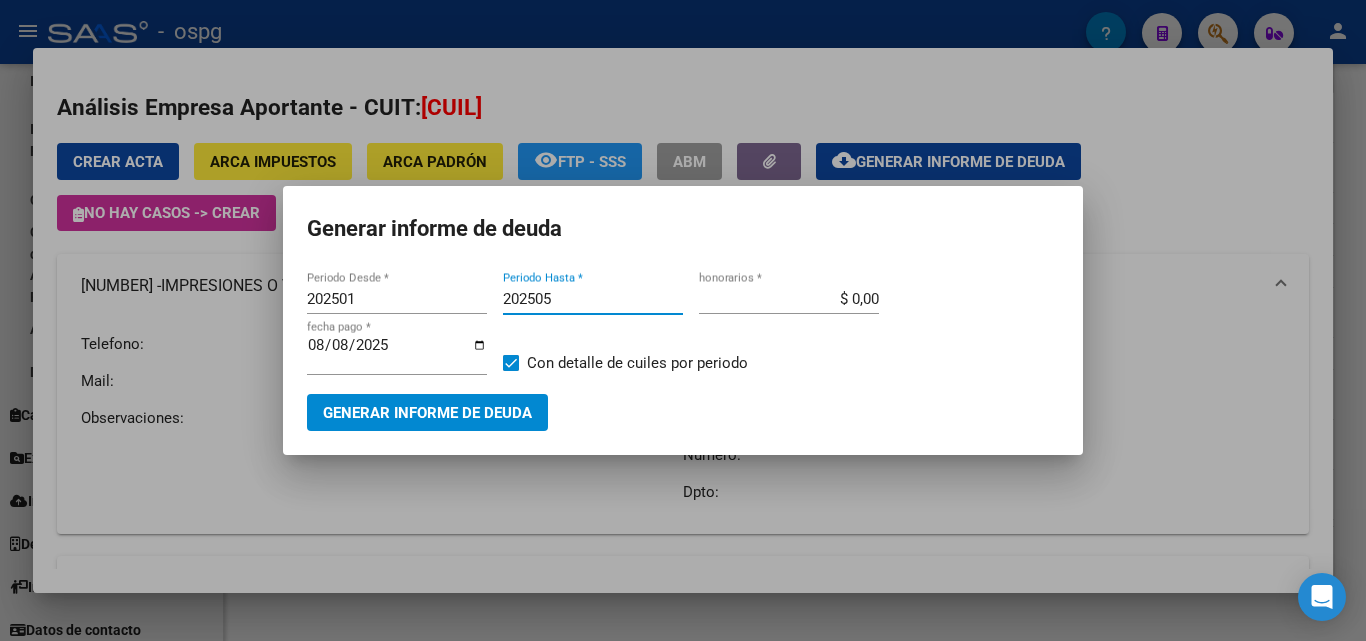 click on "202505" at bounding box center [593, 299] 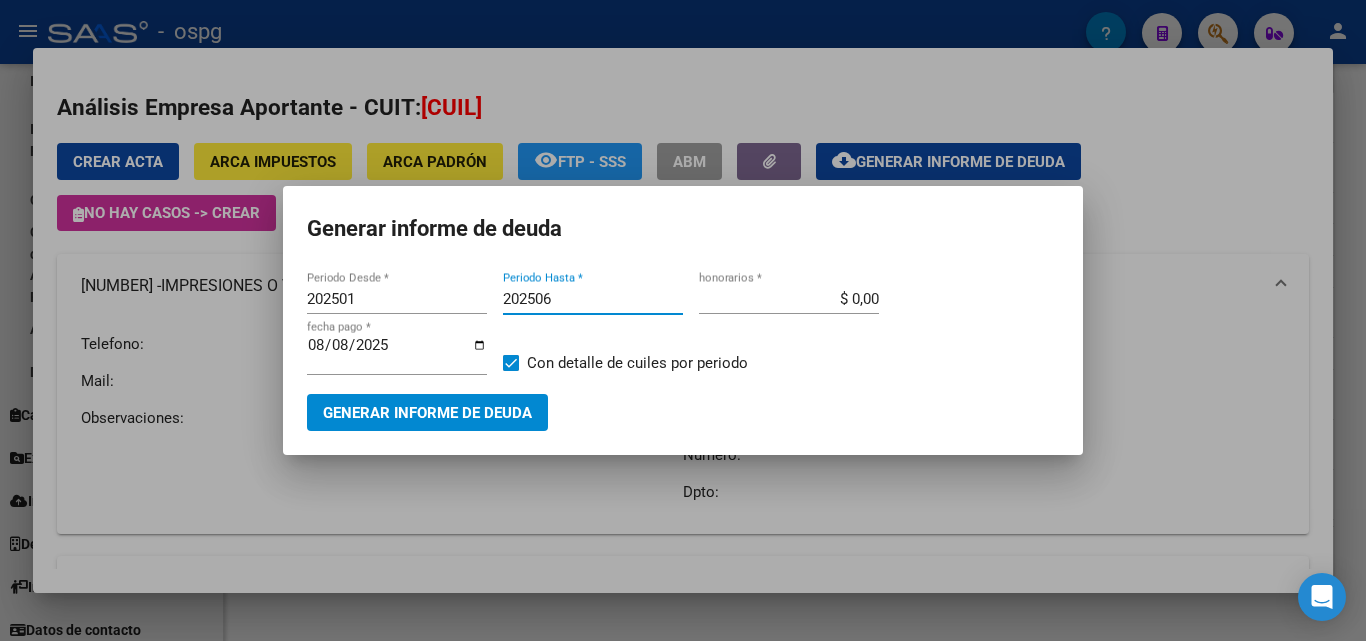 type on "202506" 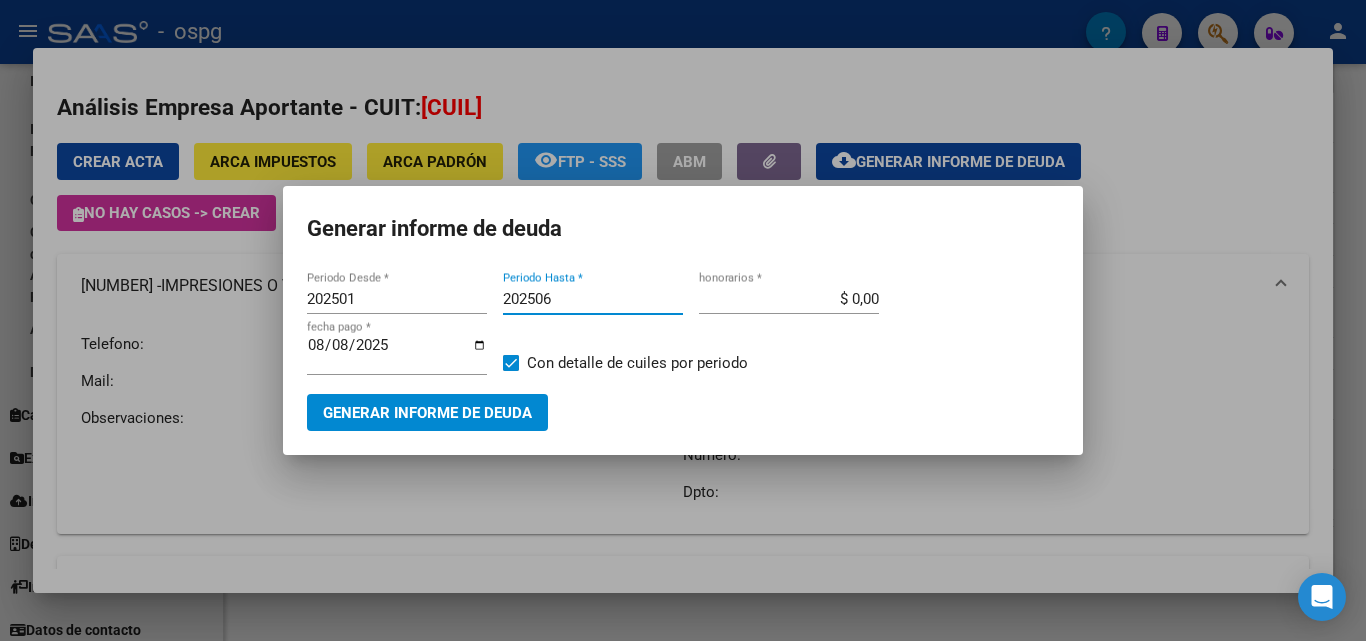 click on "Generar informe de deuda" at bounding box center (427, 413) 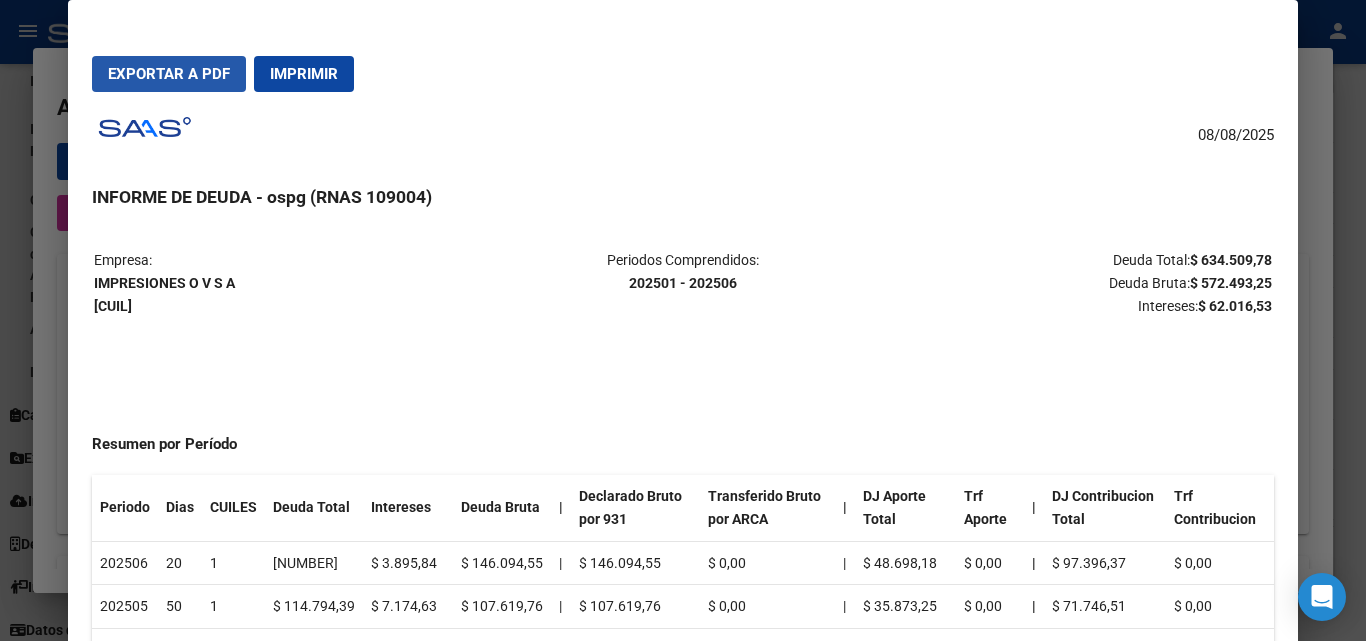 click on "Exportar a PDF" at bounding box center (169, 74) 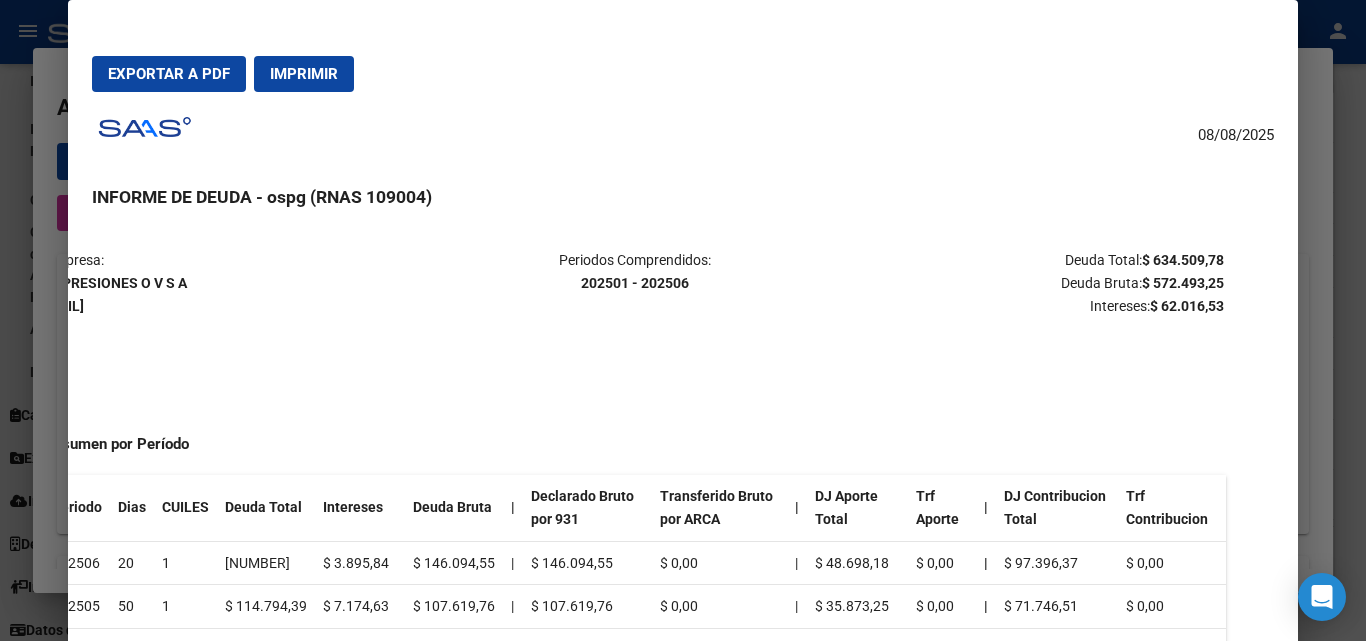 scroll, scrollTop: 0, scrollLeft: 61, axis: horizontal 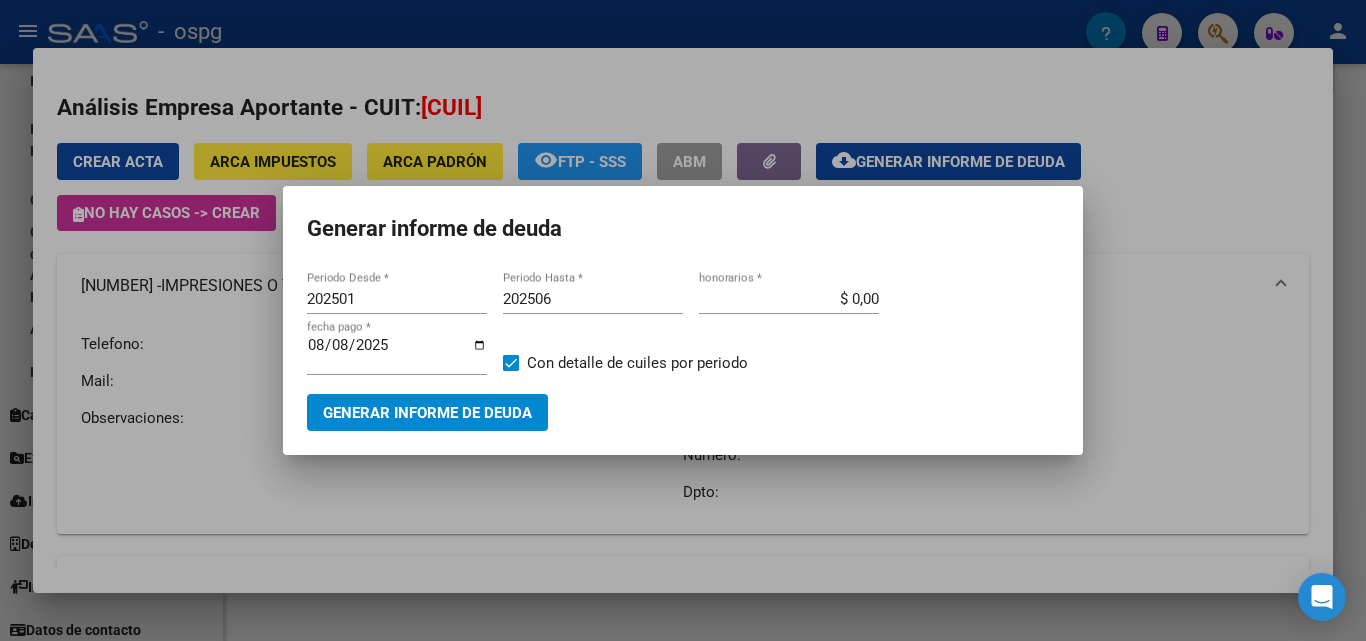 click at bounding box center [683, 320] 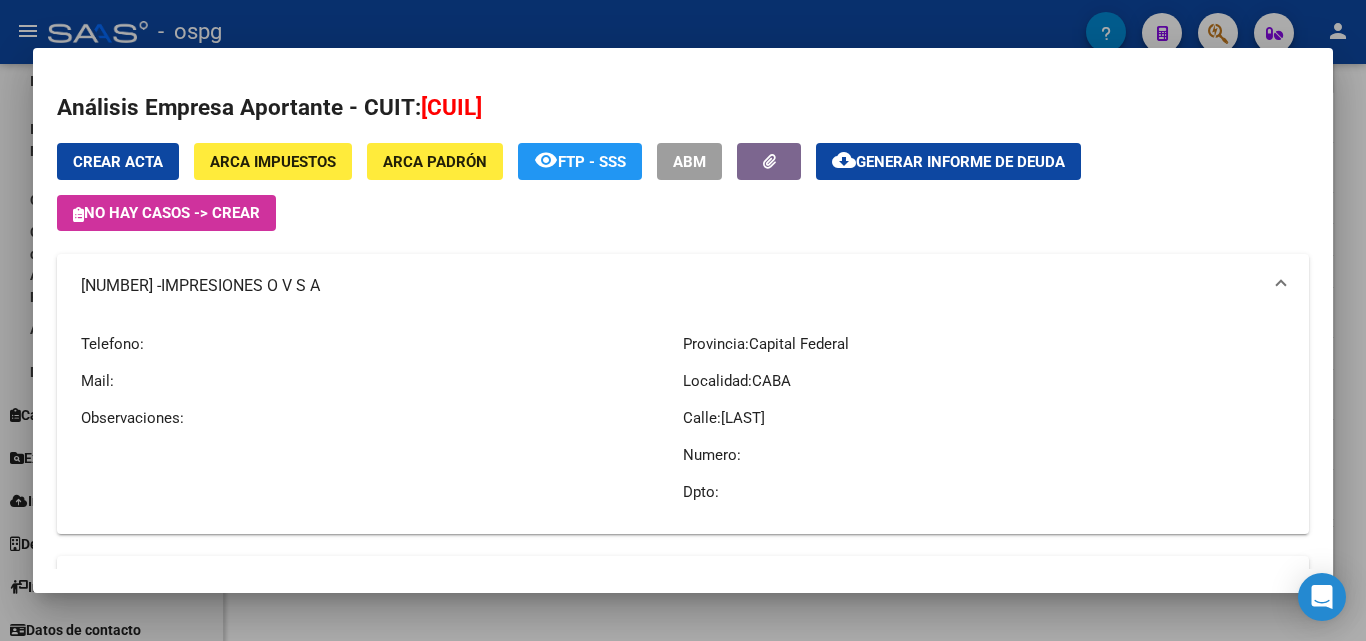 click at bounding box center [683, 320] 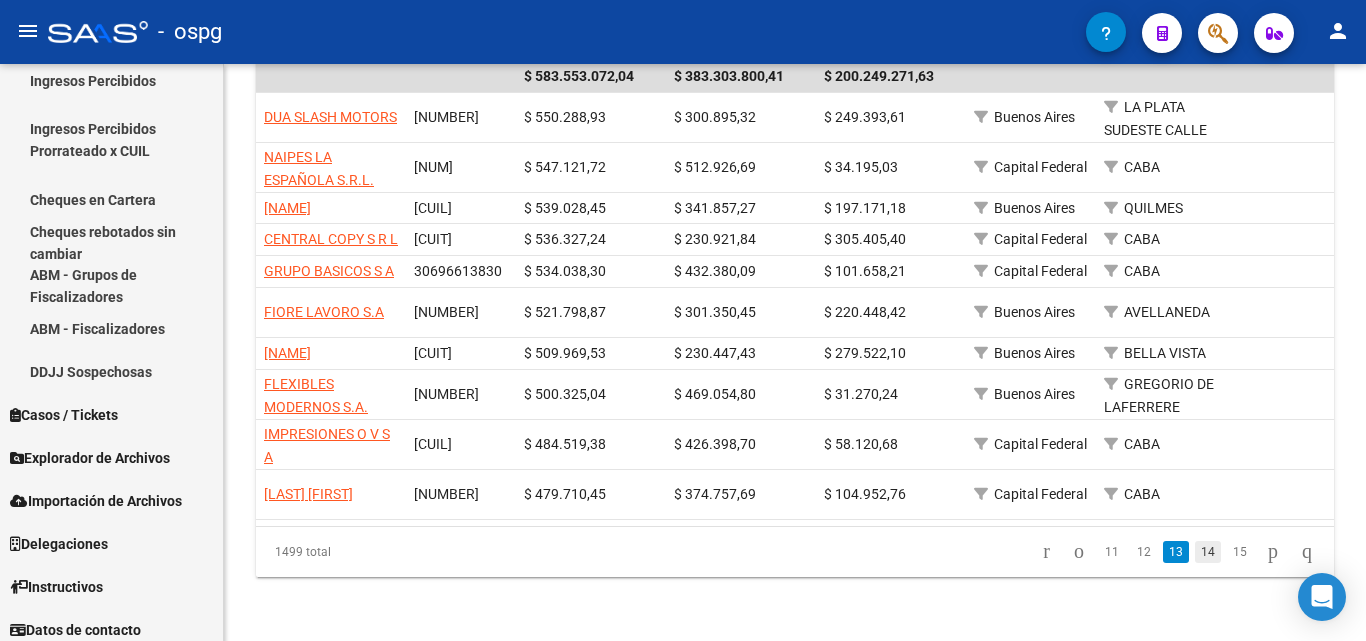 click on "14" 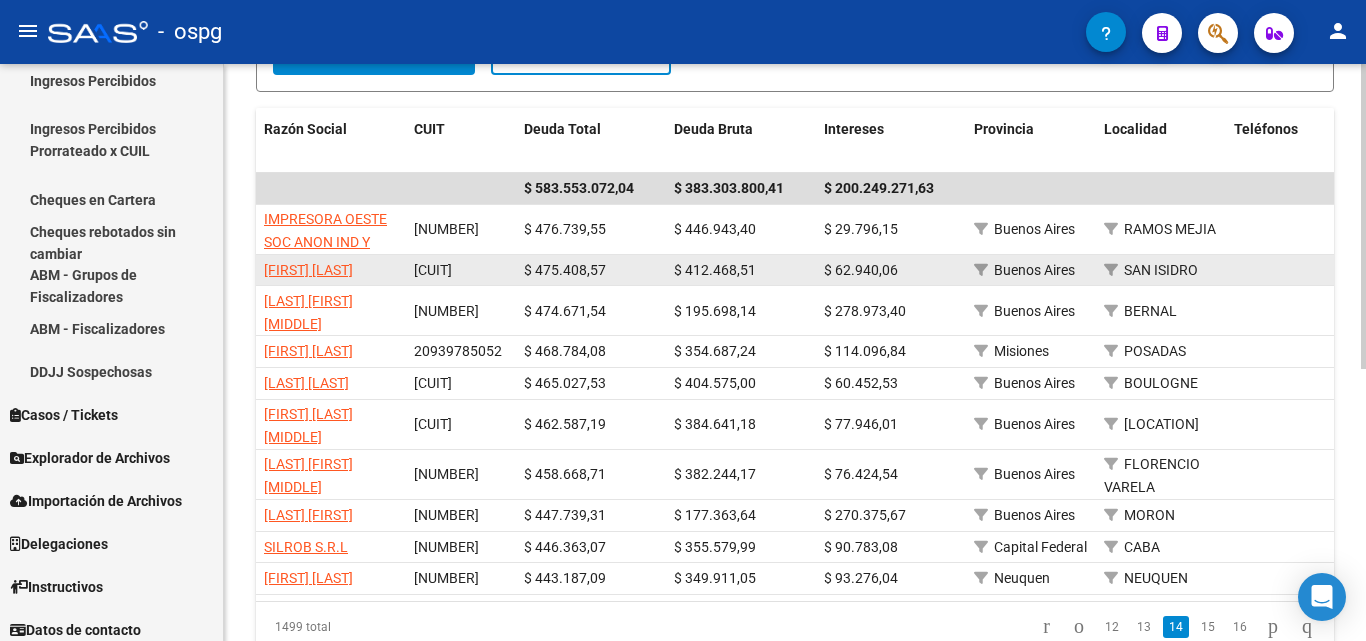 scroll, scrollTop: 398, scrollLeft: 0, axis: vertical 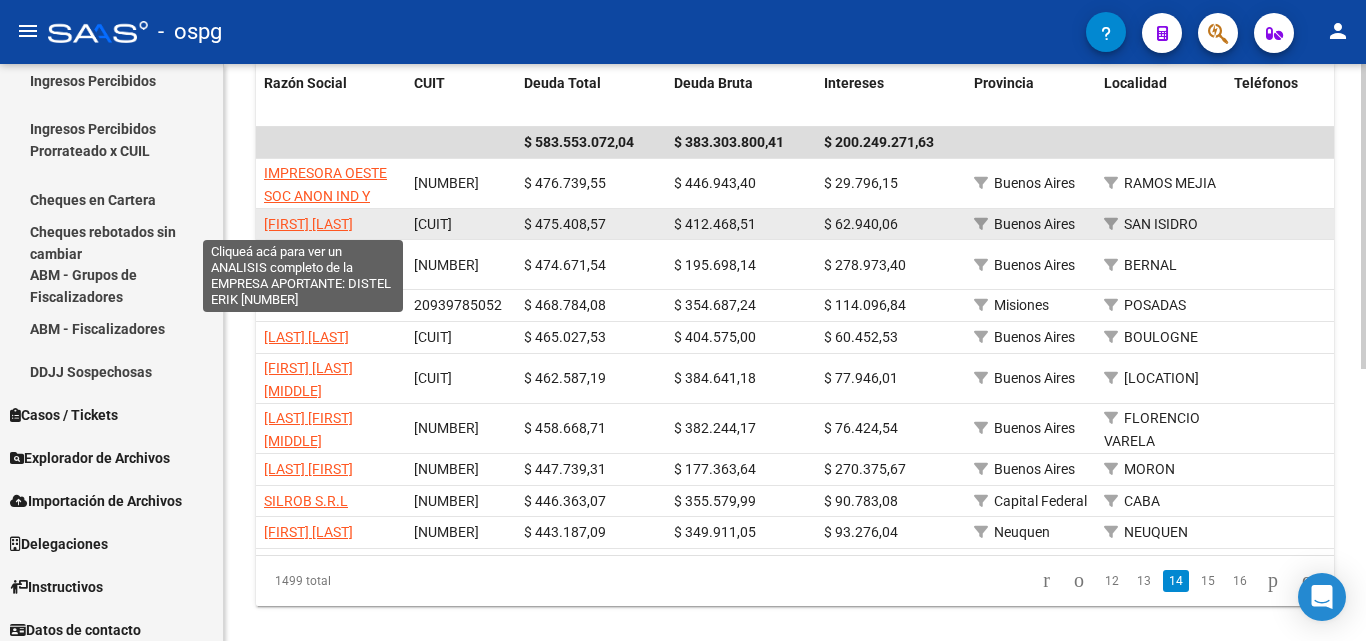 click on "[FIRST] [LAST]" 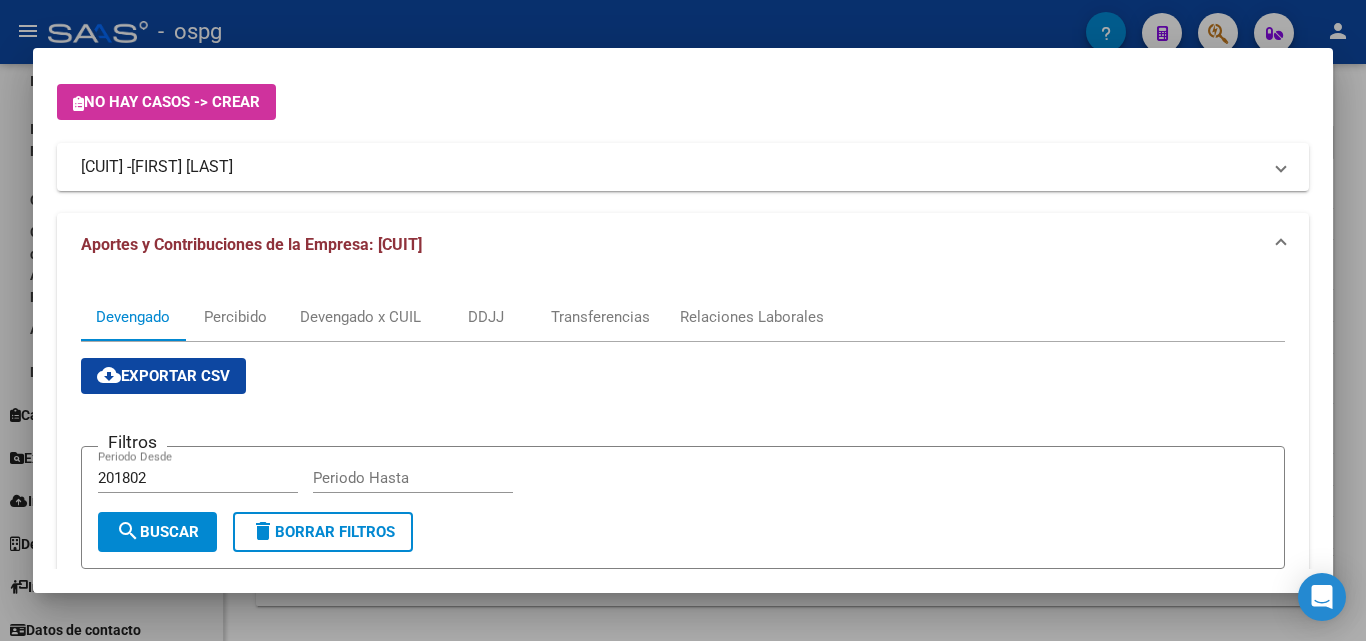 scroll, scrollTop: 100, scrollLeft: 0, axis: vertical 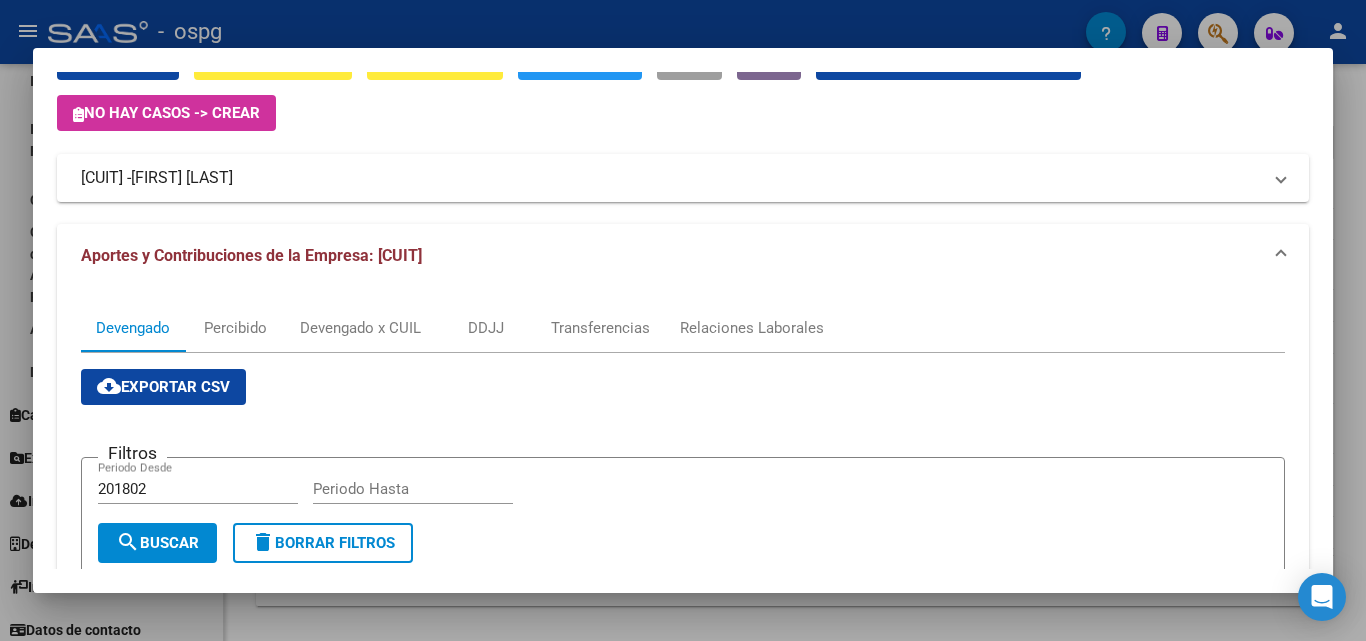 drag, startPoint x: 183, startPoint y: 182, endPoint x: 36, endPoint y: 186, distance: 147.05441 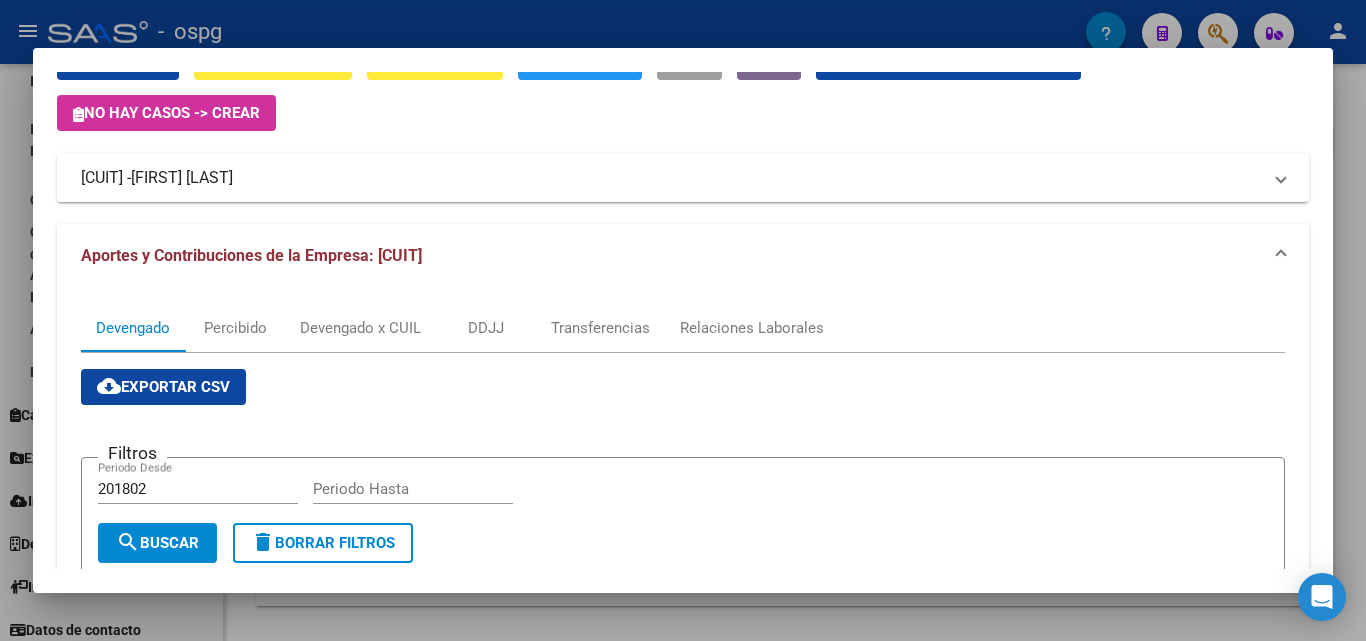 copy on "[CUIT]" 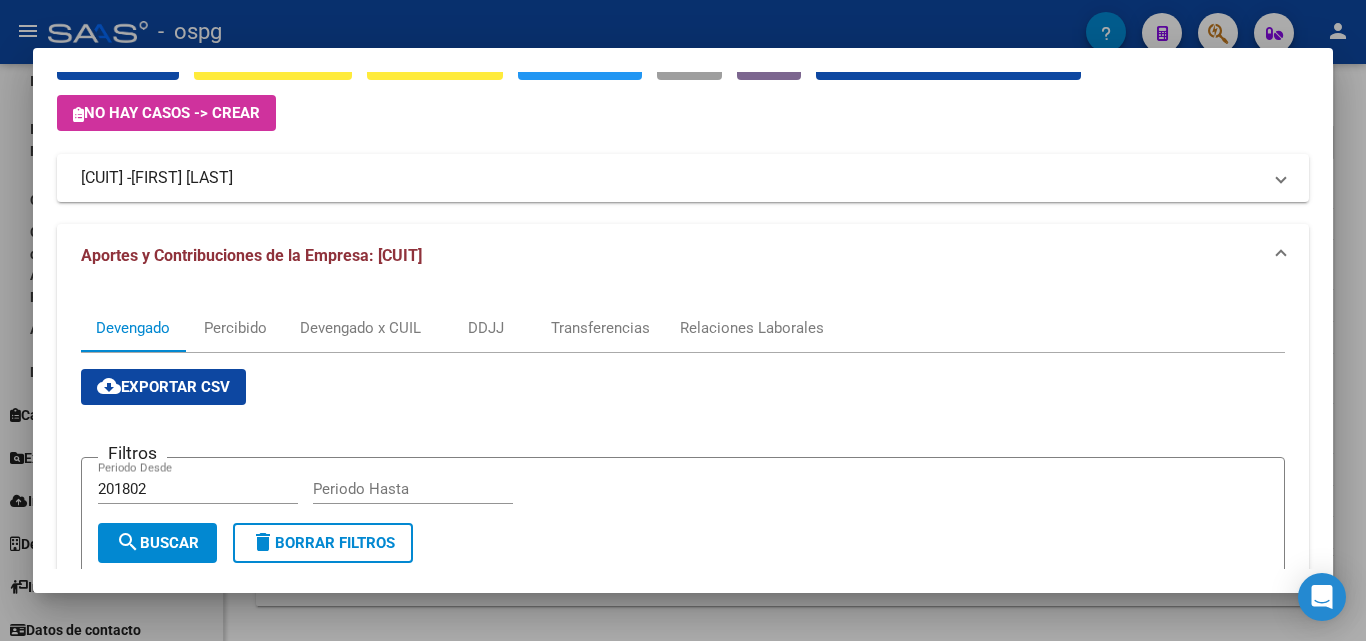 click at bounding box center [683, 320] 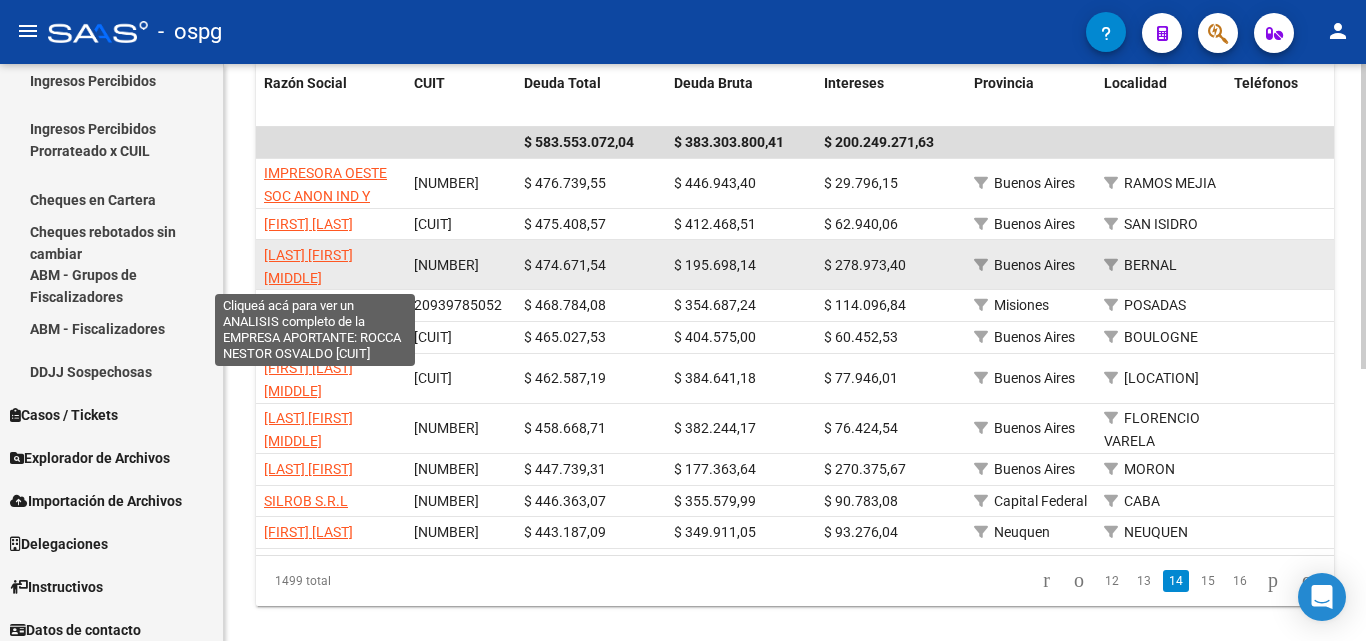 click on "[LAST] [FIRST] [MIDDLE]" 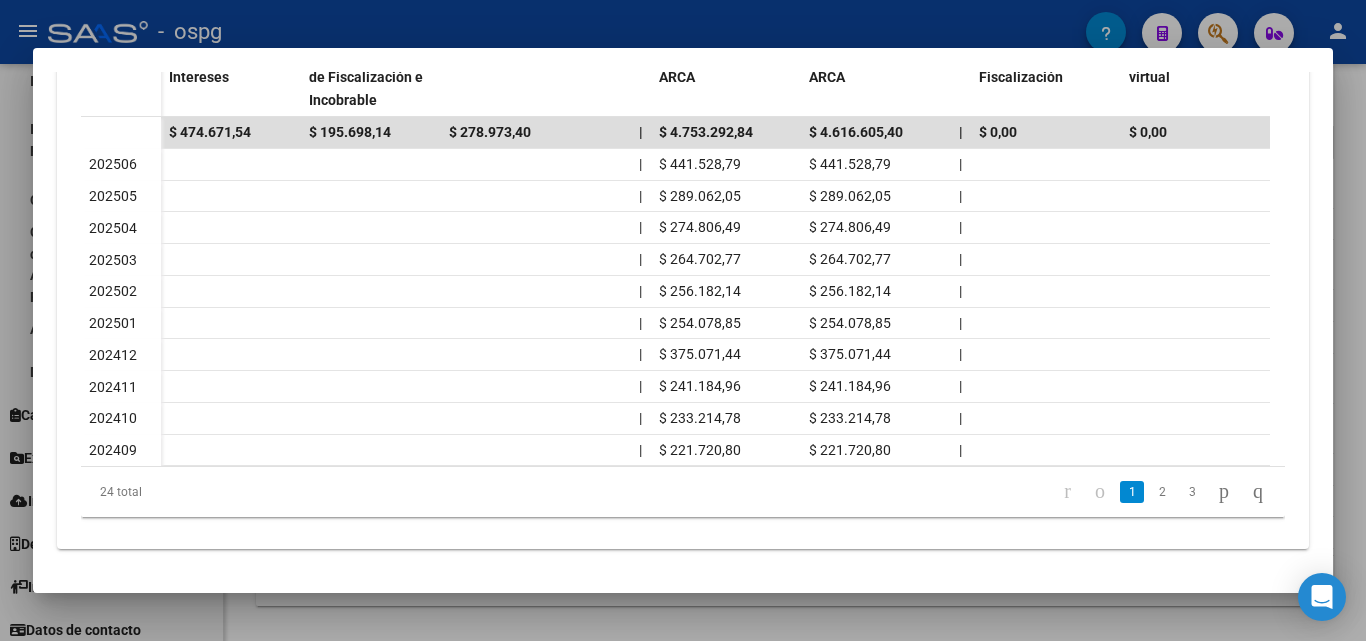 scroll, scrollTop: 681, scrollLeft: 0, axis: vertical 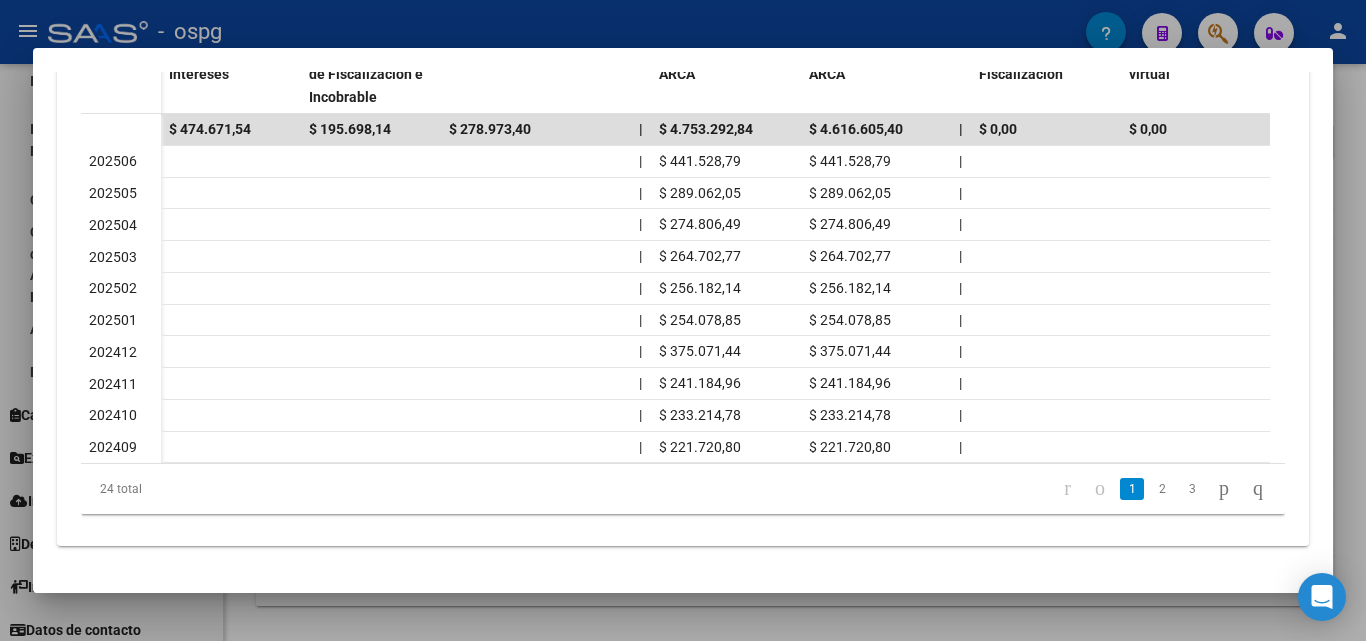 click at bounding box center (683, 320) 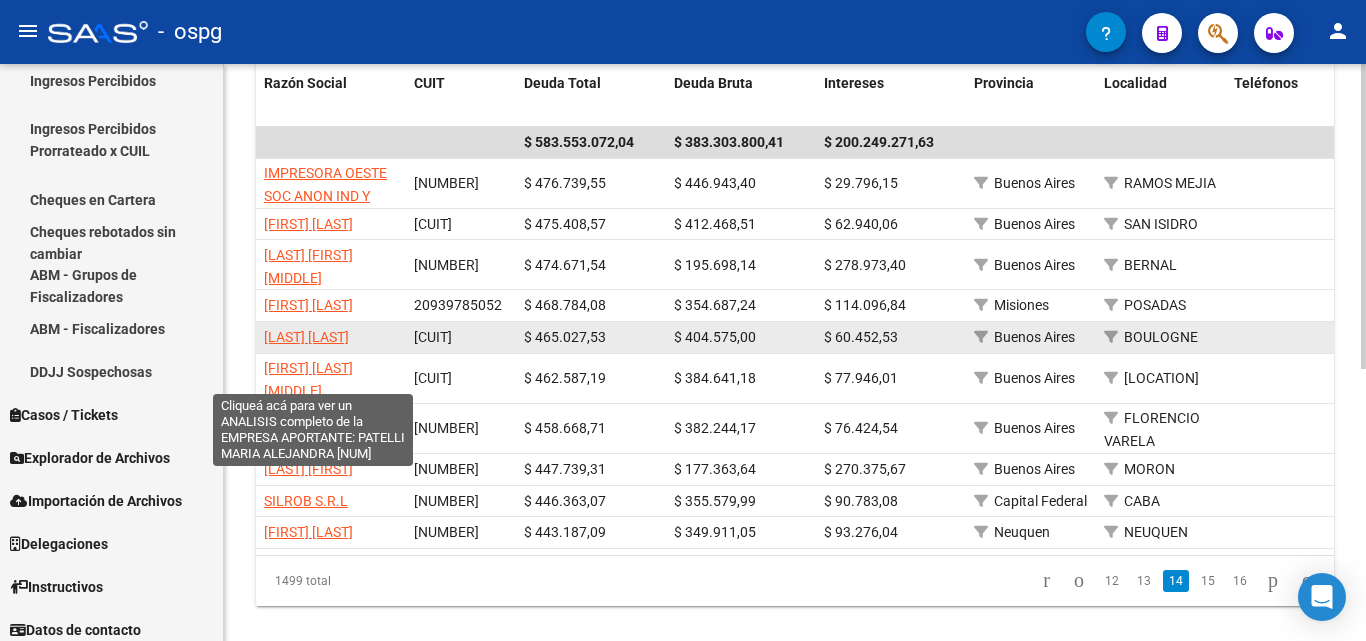 click on "[LAST] [LAST]" 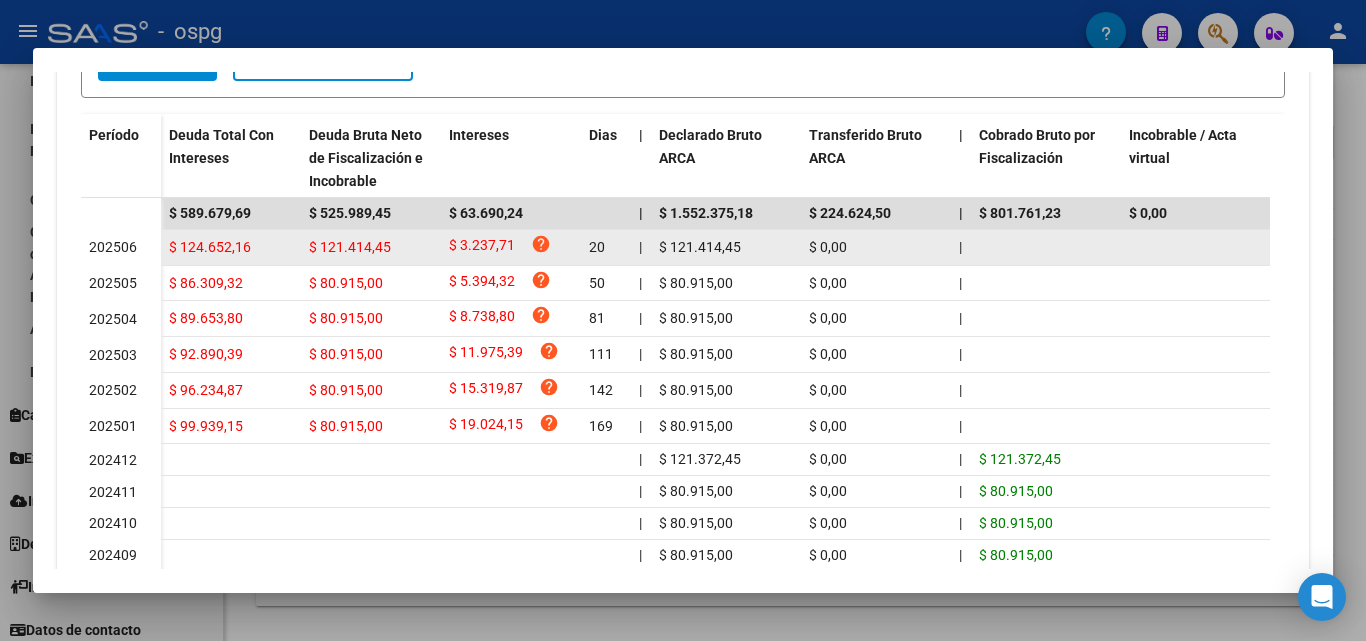 scroll, scrollTop: 600, scrollLeft: 0, axis: vertical 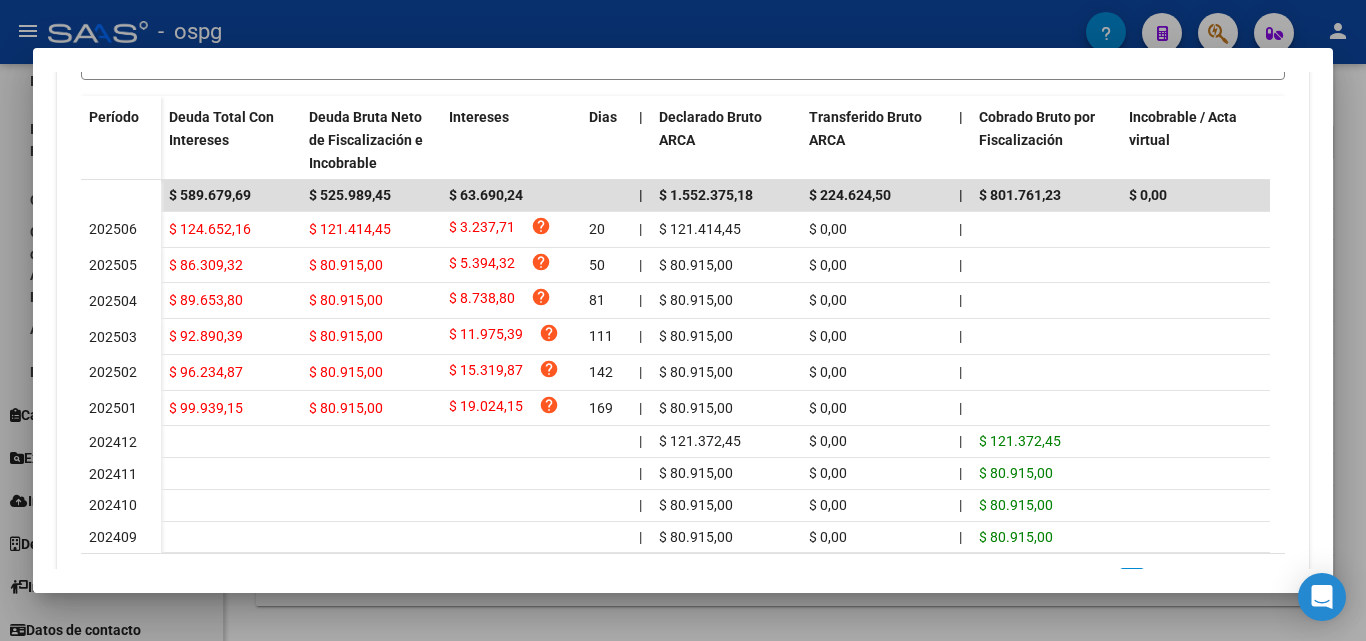 click at bounding box center (683, 320) 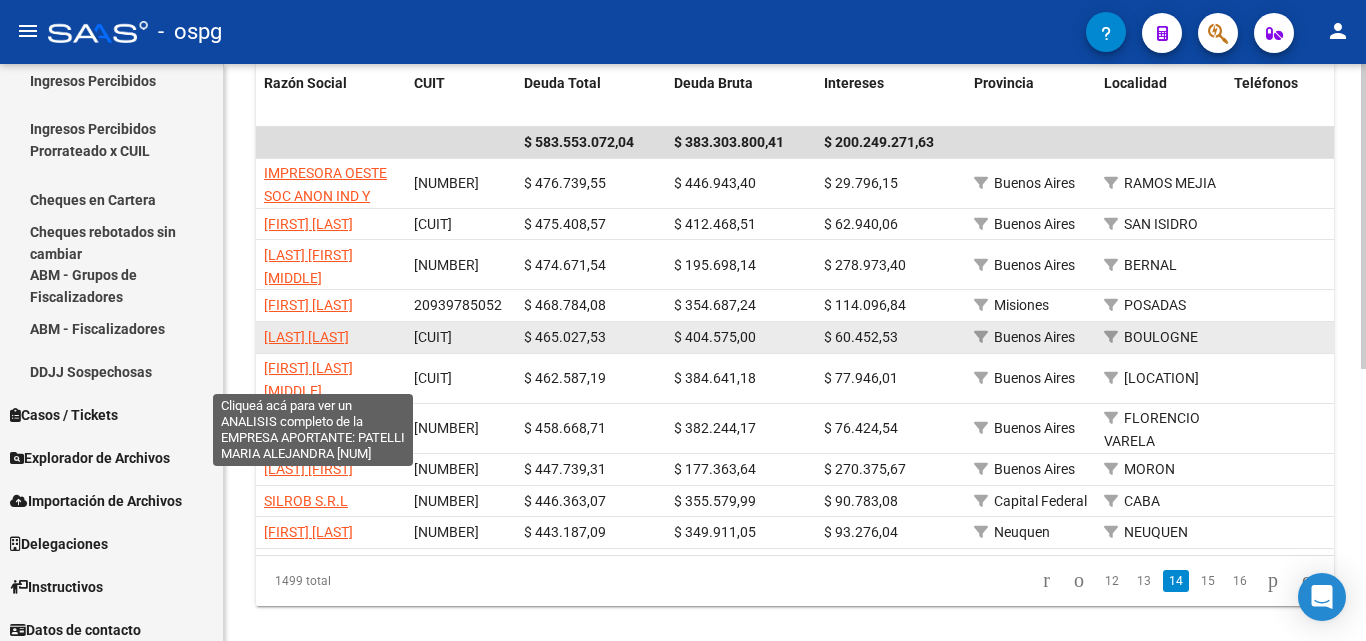 click on "[LAST] [LAST]" 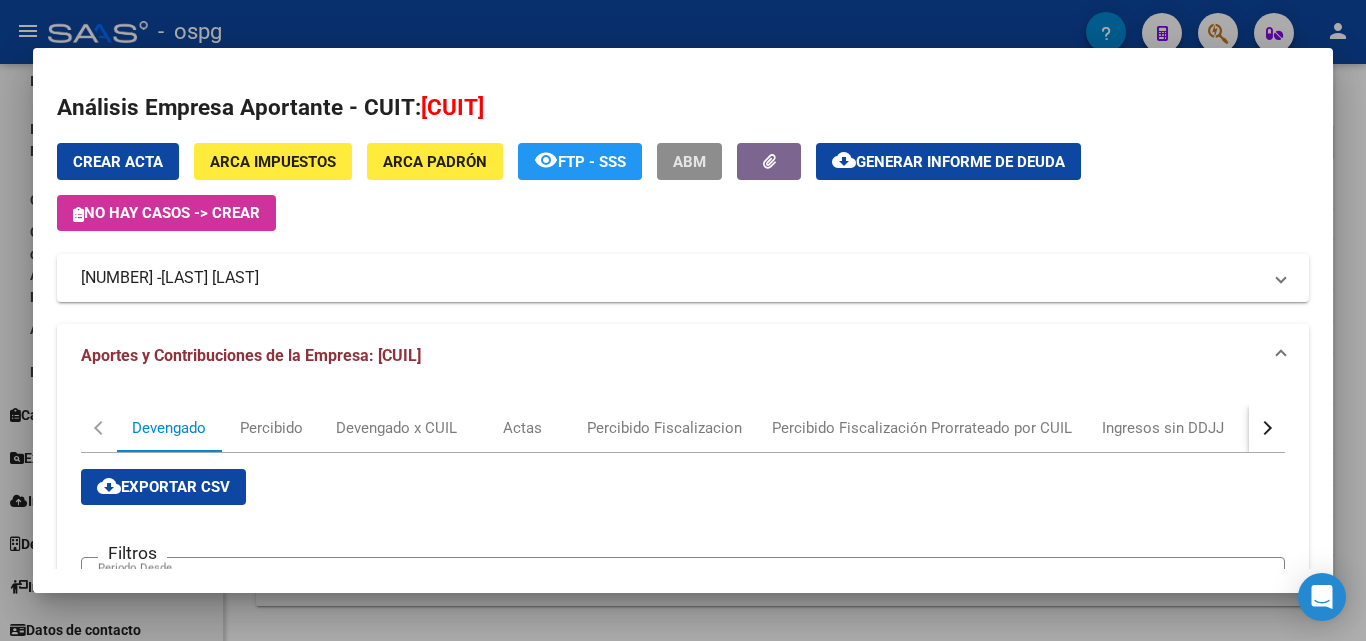 click on "ABM" at bounding box center (689, 162) 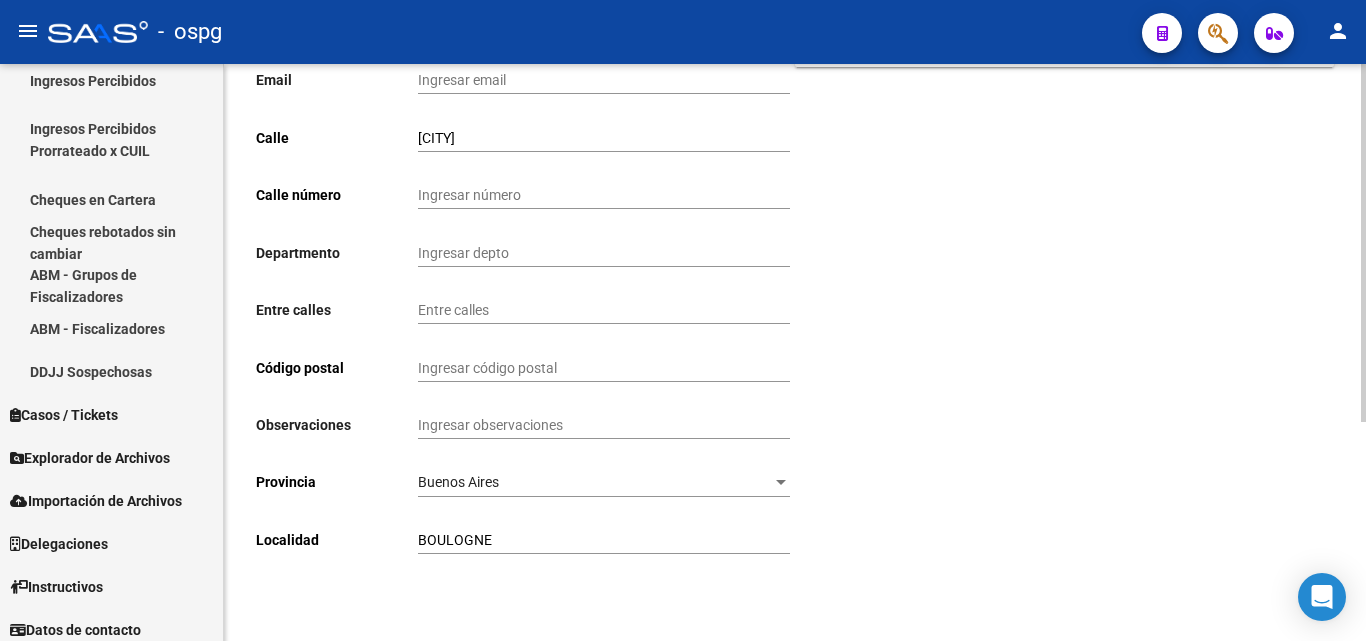 scroll, scrollTop: 352, scrollLeft: 0, axis: vertical 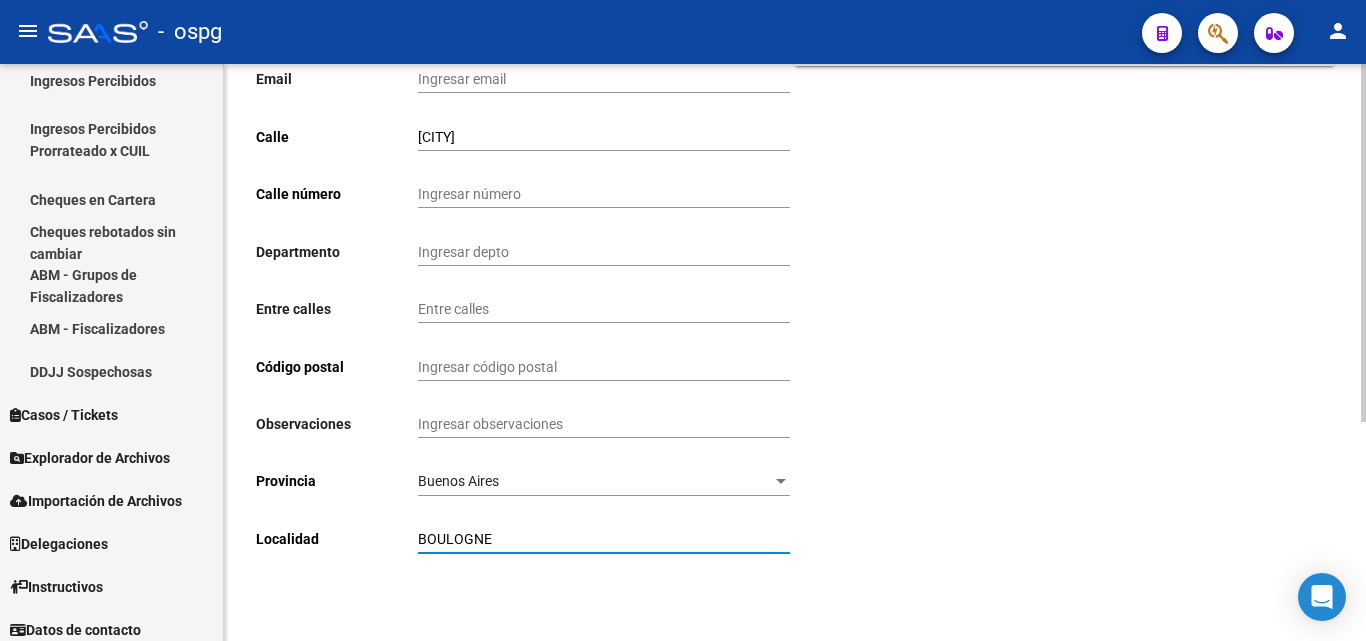 drag, startPoint x: 500, startPoint y: 536, endPoint x: 300, endPoint y: 529, distance: 200.12247 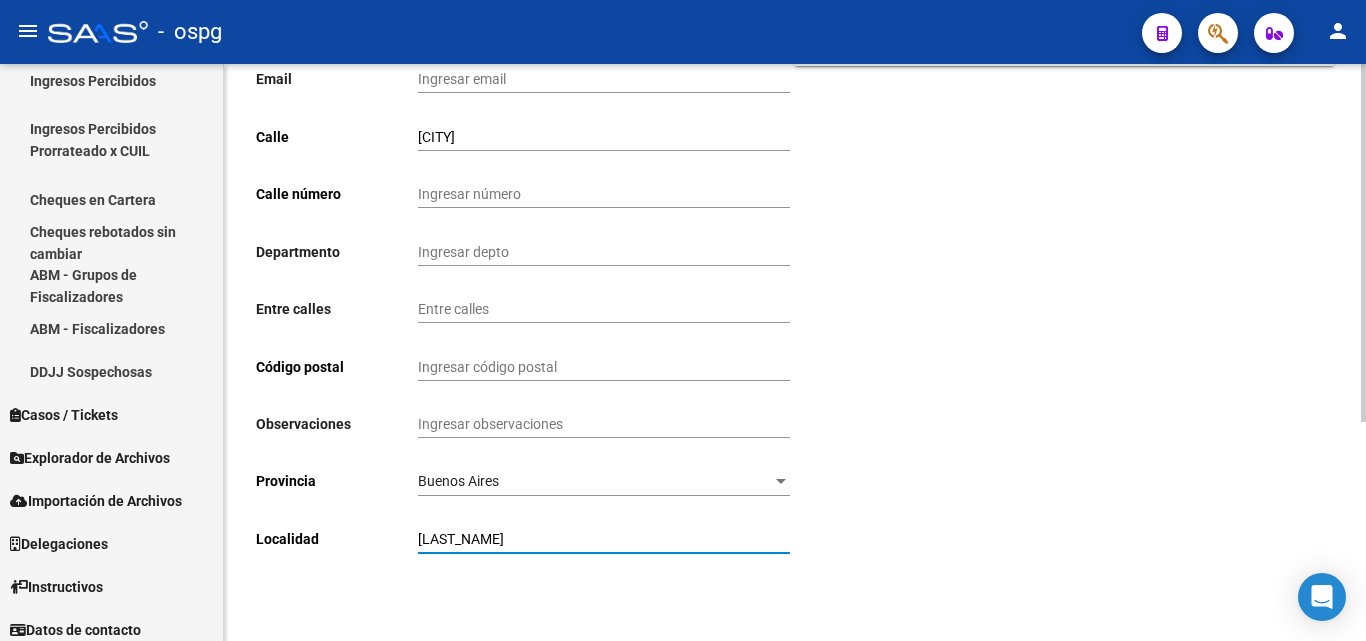 click on "save Guardar cambios" 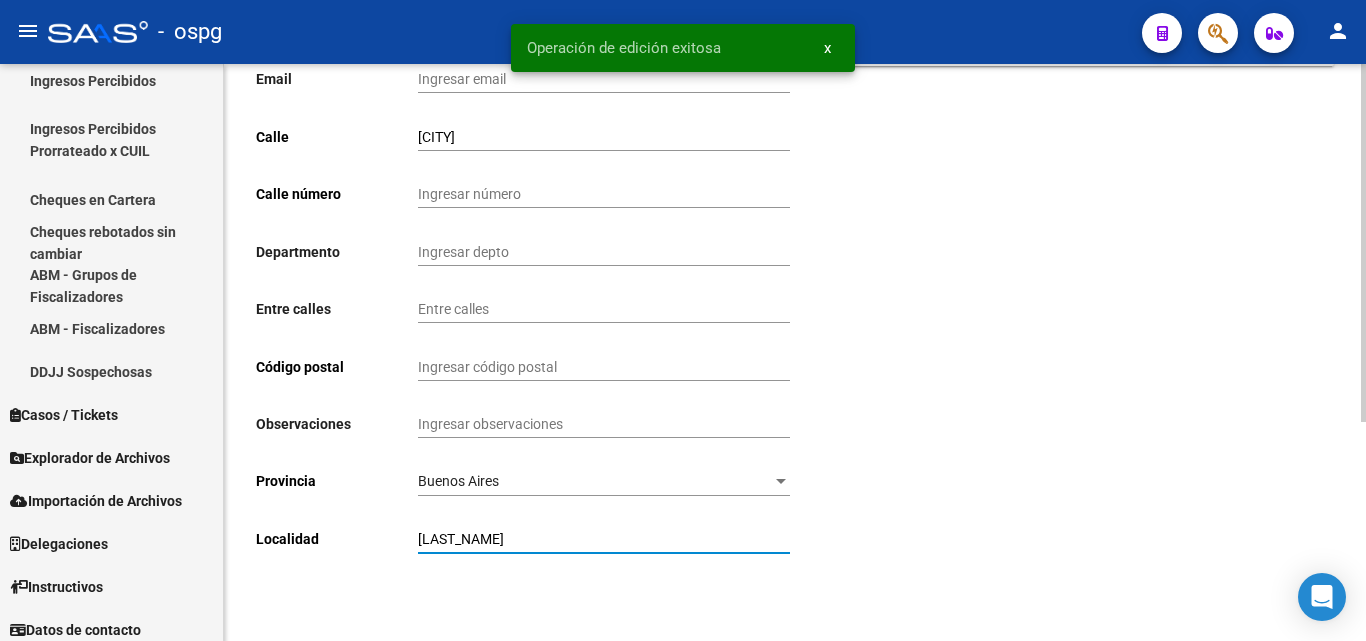 drag, startPoint x: 486, startPoint y: 536, endPoint x: 309, endPoint y: 531, distance: 177.0706 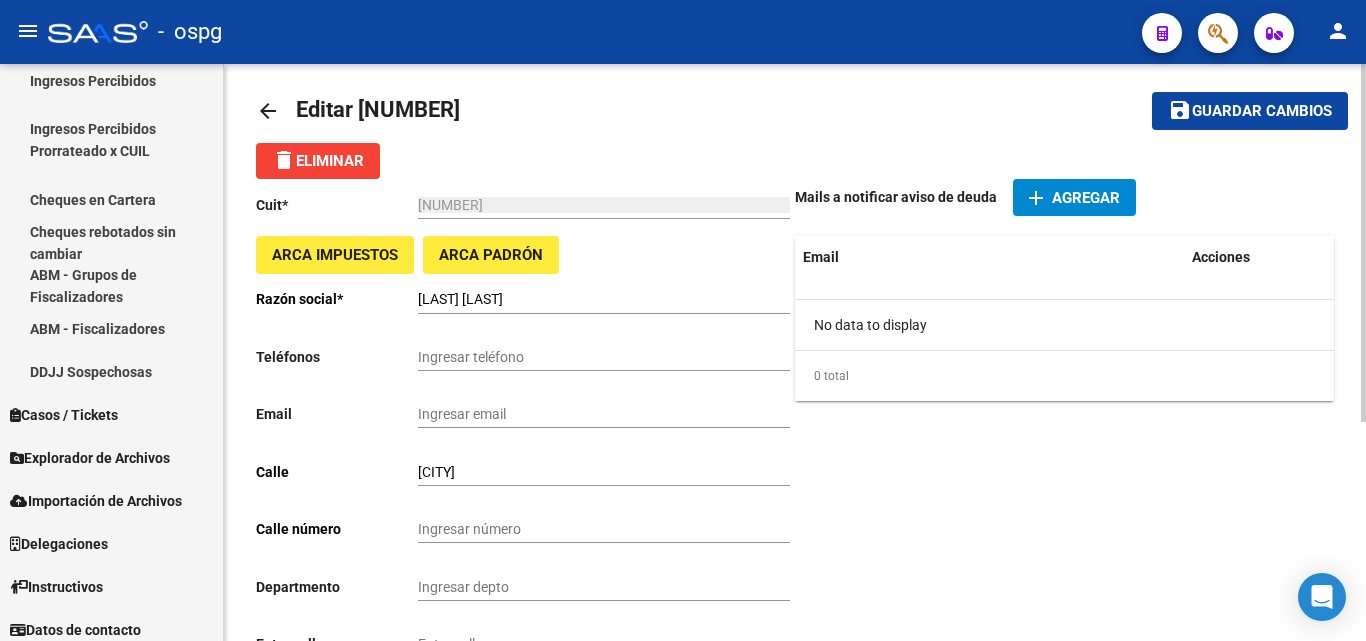 scroll, scrollTop: 0, scrollLeft: 0, axis: both 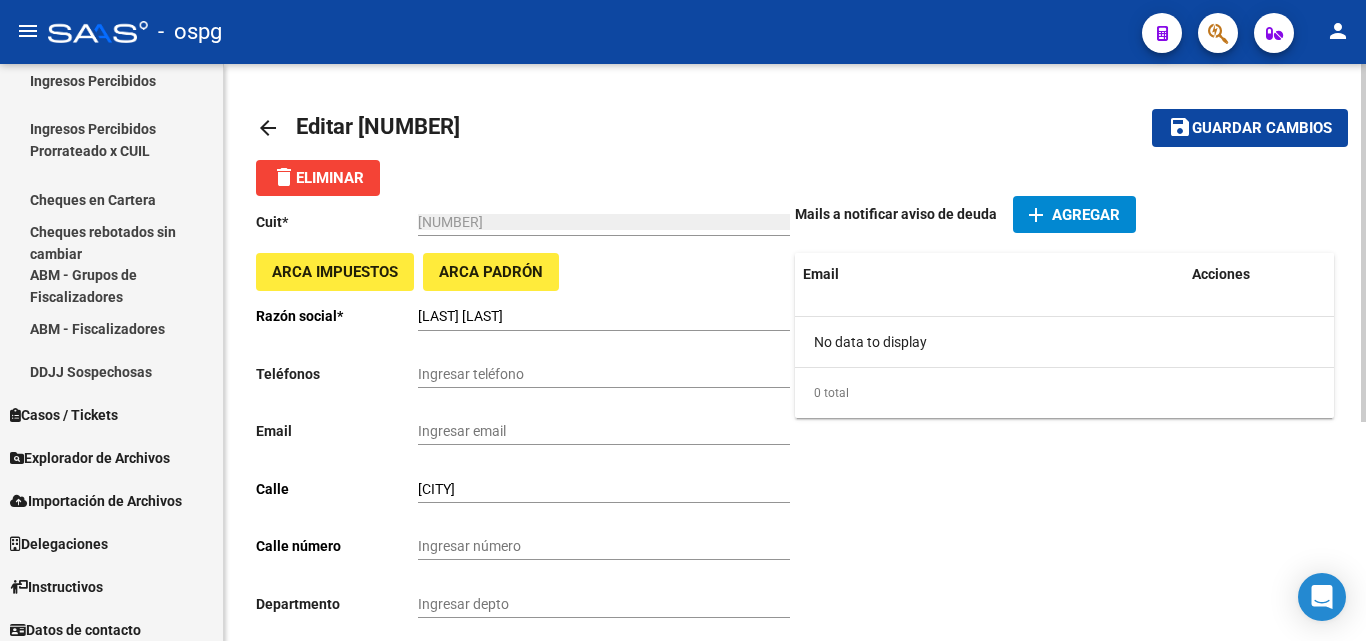 type on "CABA" 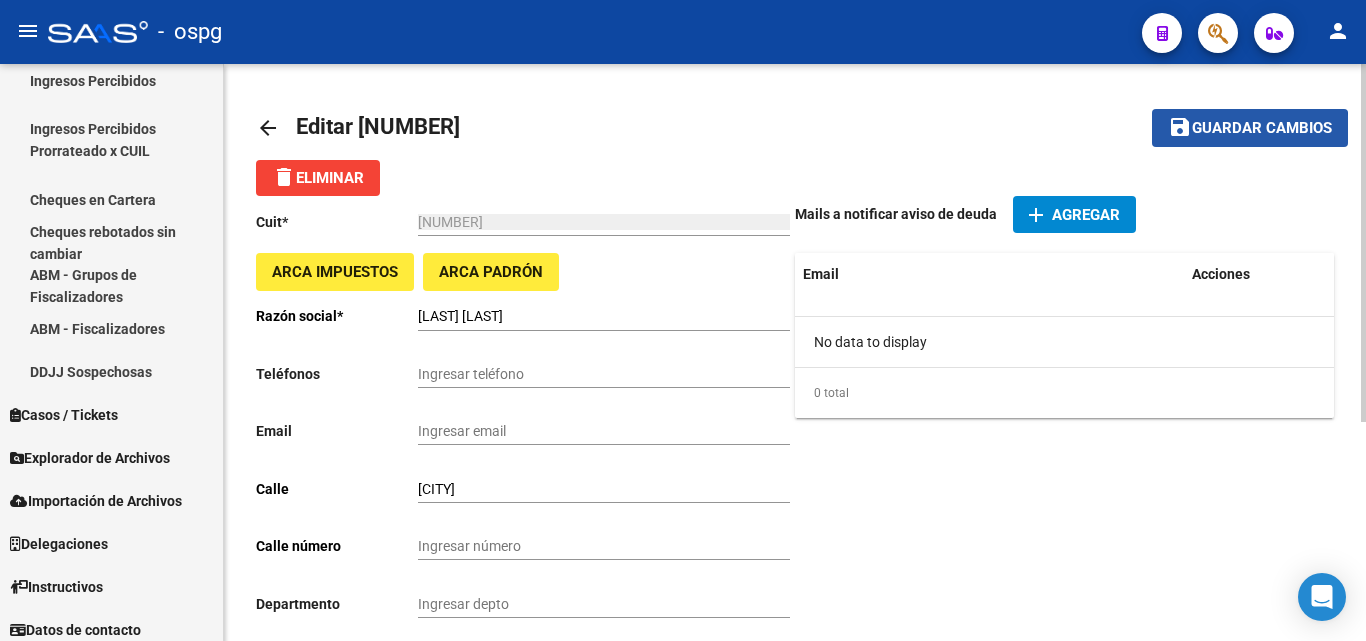 click on "Guardar cambios" 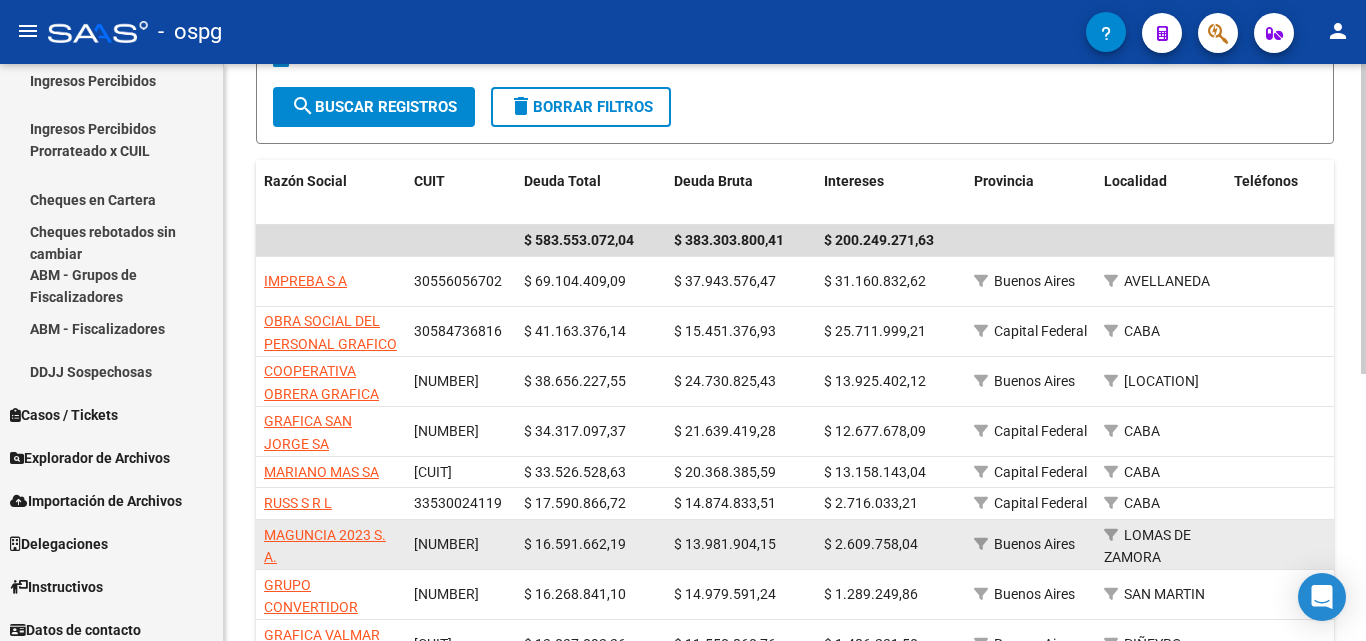 scroll, scrollTop: 400, scrollLeft: 0, axis: vertical 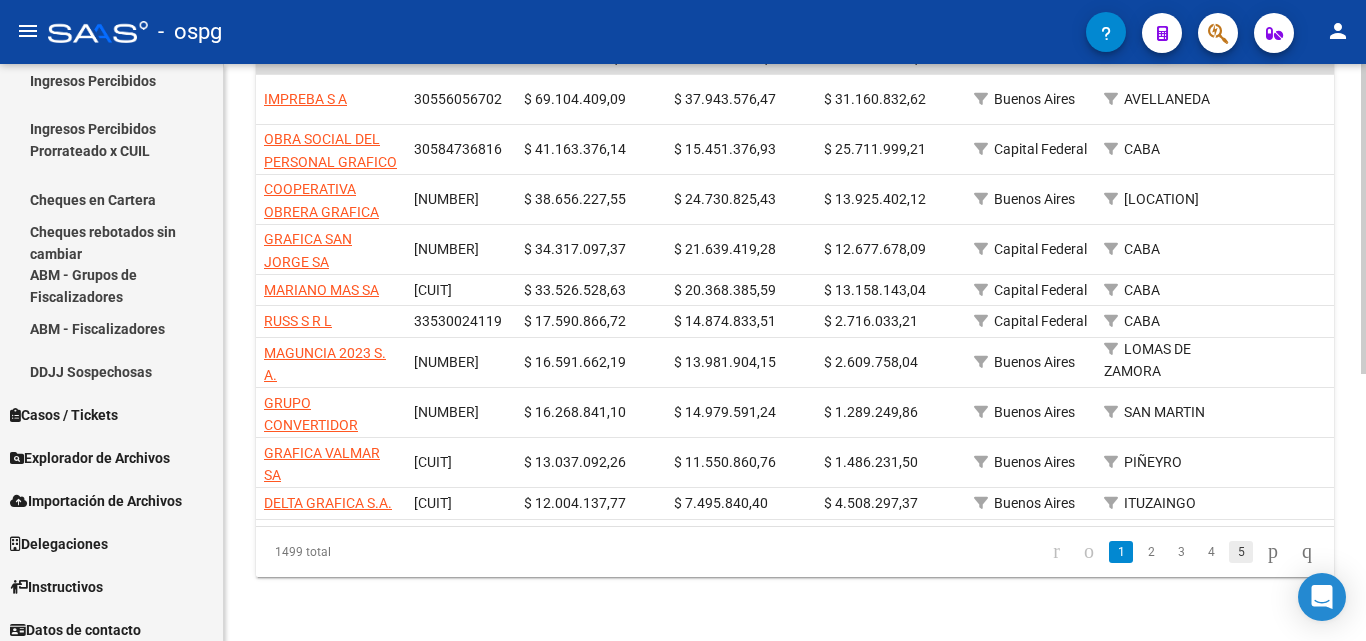 click on "5" 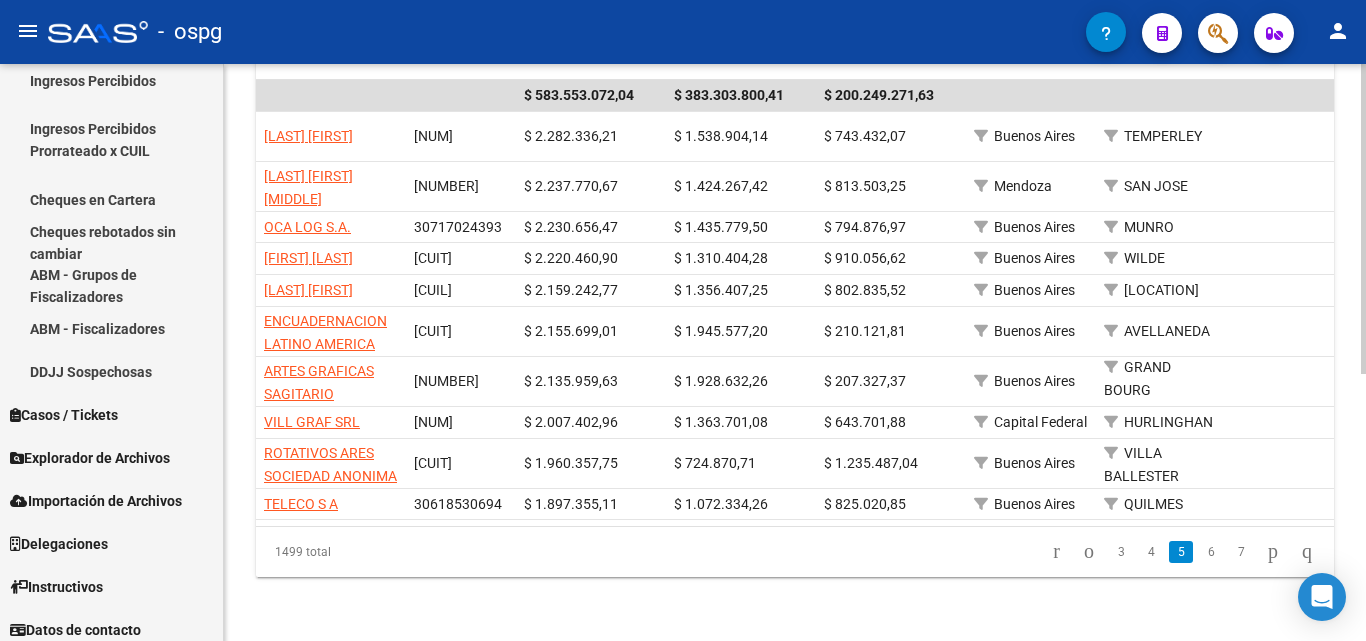 scroll, scrollTop: 488, scrollLeft: 0, axis: vertical 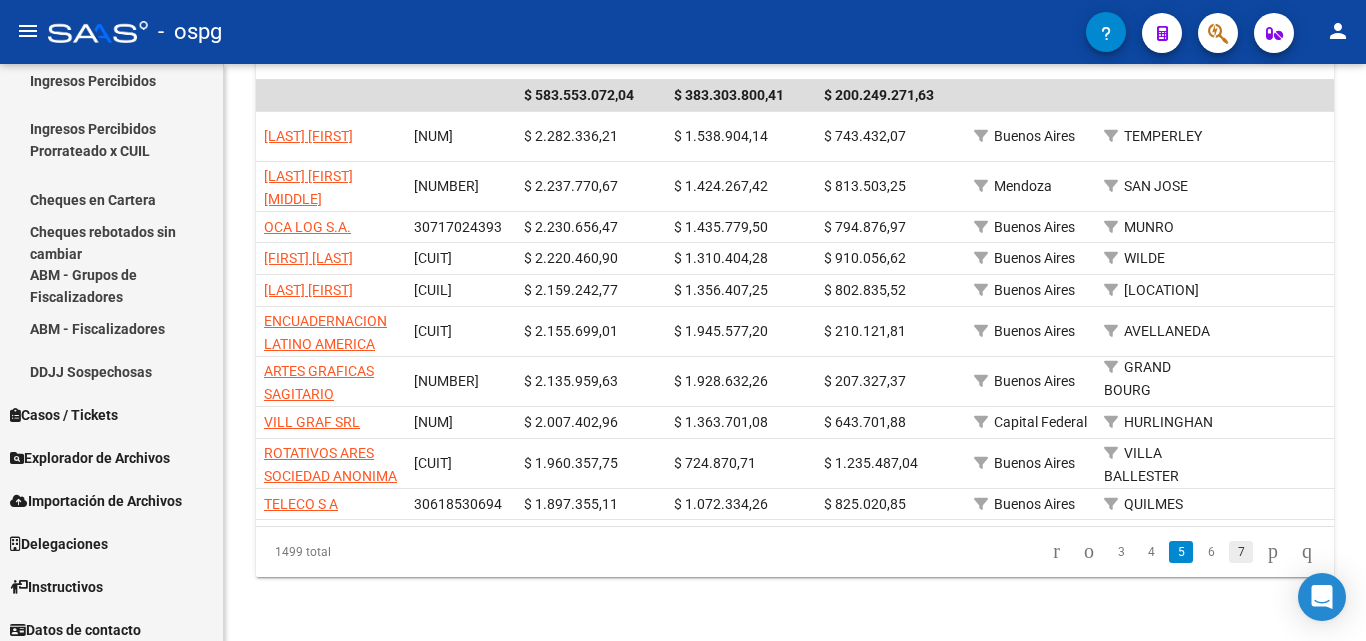 click on "7" 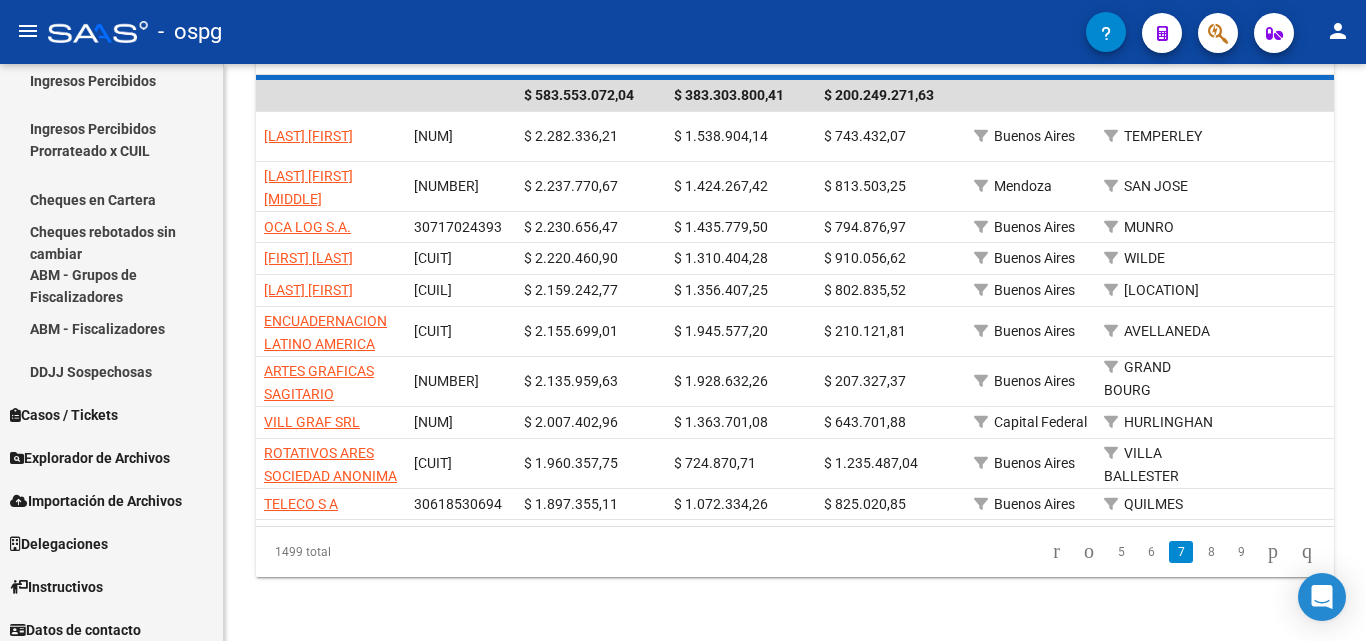 scroll, scrollTop: 493, scrollLeft: 0, axis: vertical 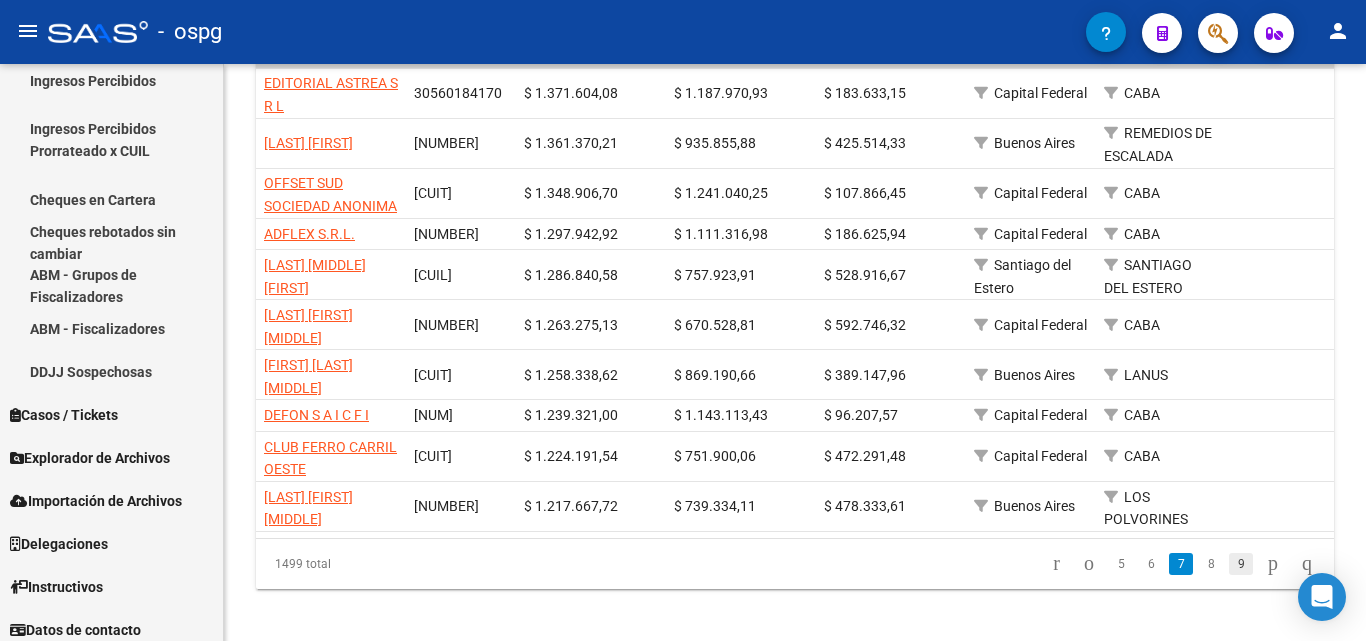 click on "9" 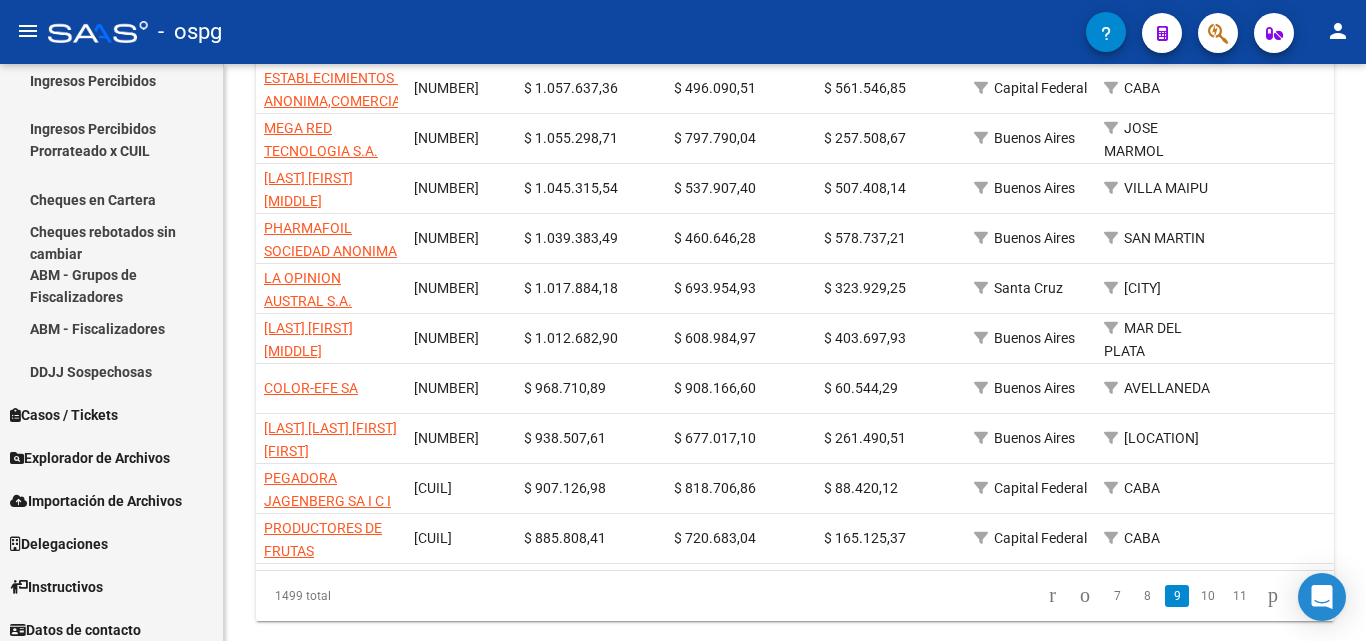 scroll, scrollTop: 488, scrollLeft: 0, axis: vertical 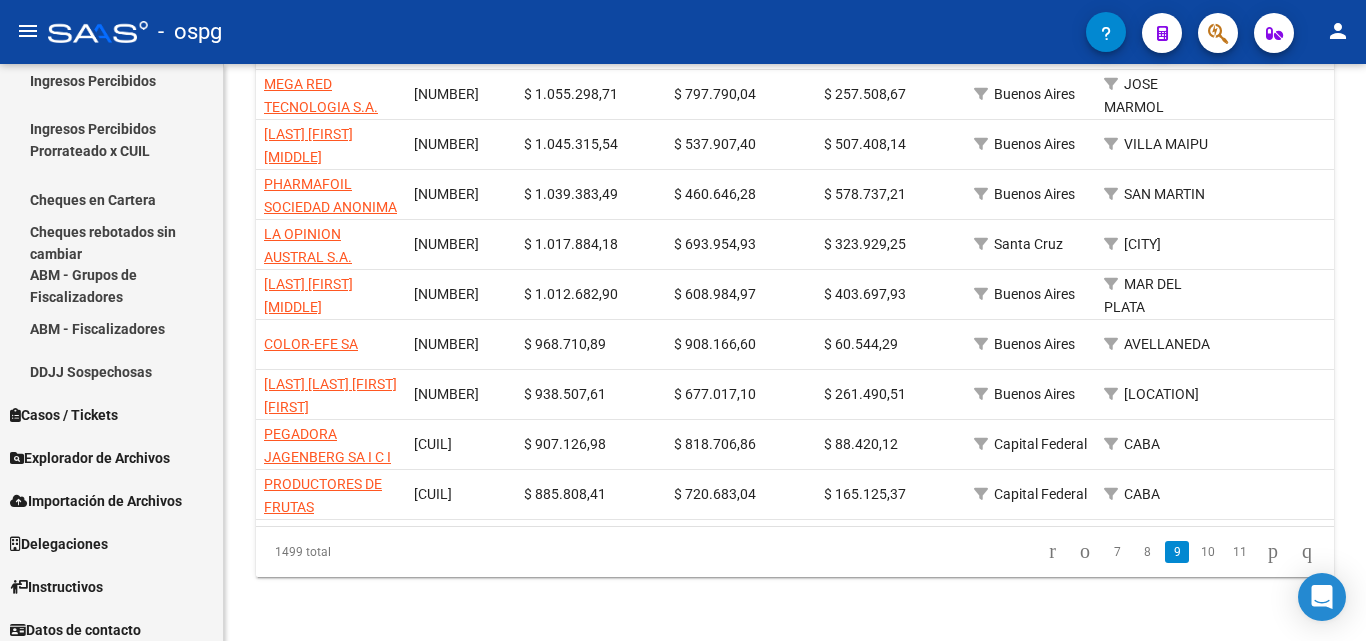 click on "11" 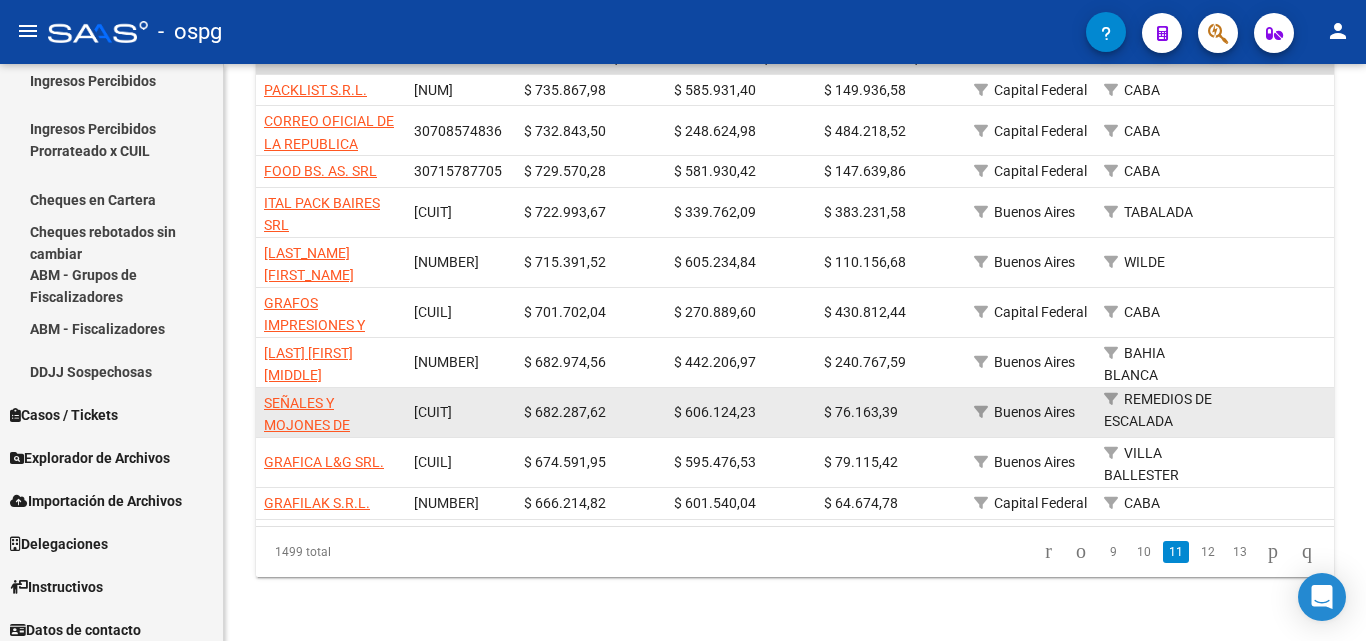 scroll, scrollTop: 498, scrollLeft: 0, axis: vertical 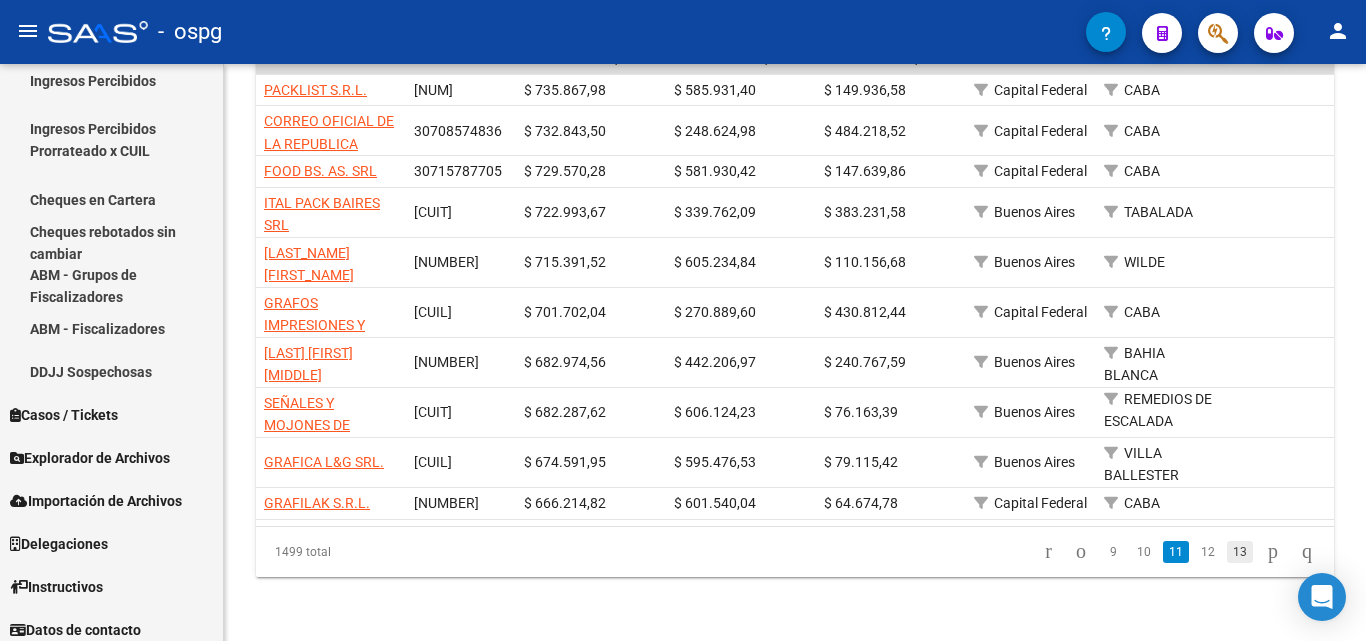 click on "13" 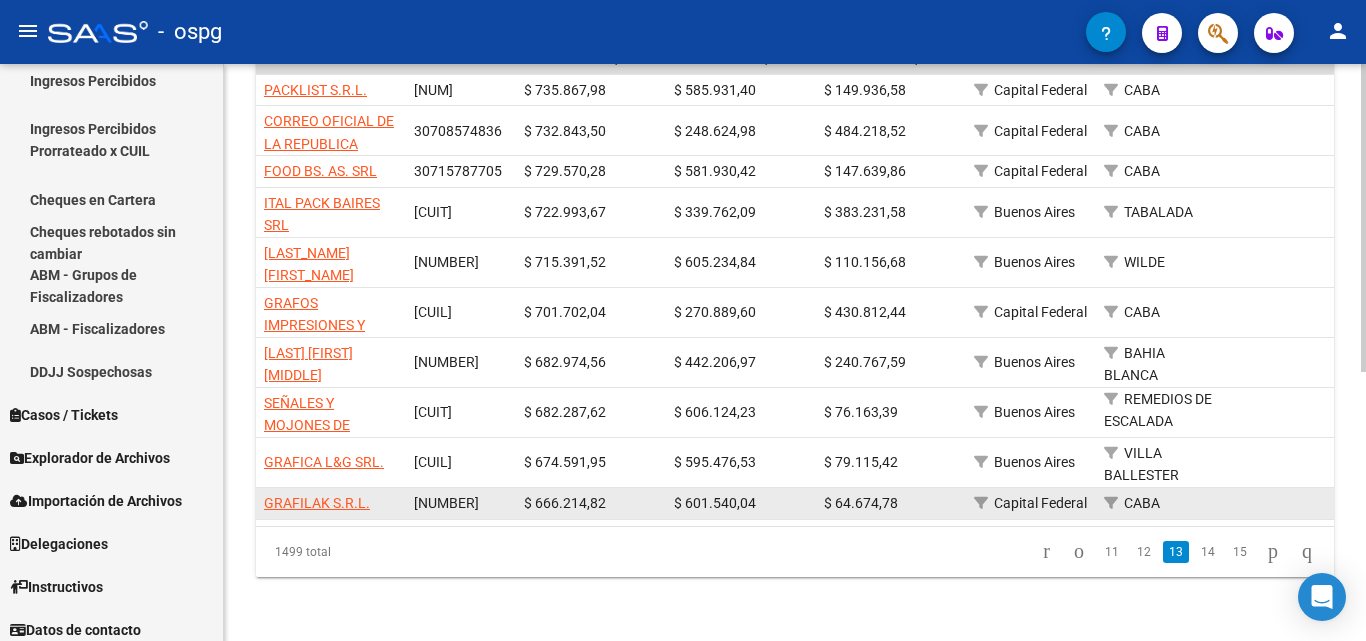 scroll, scrollTop: 507, scrollLeft: 0, axis: vertical 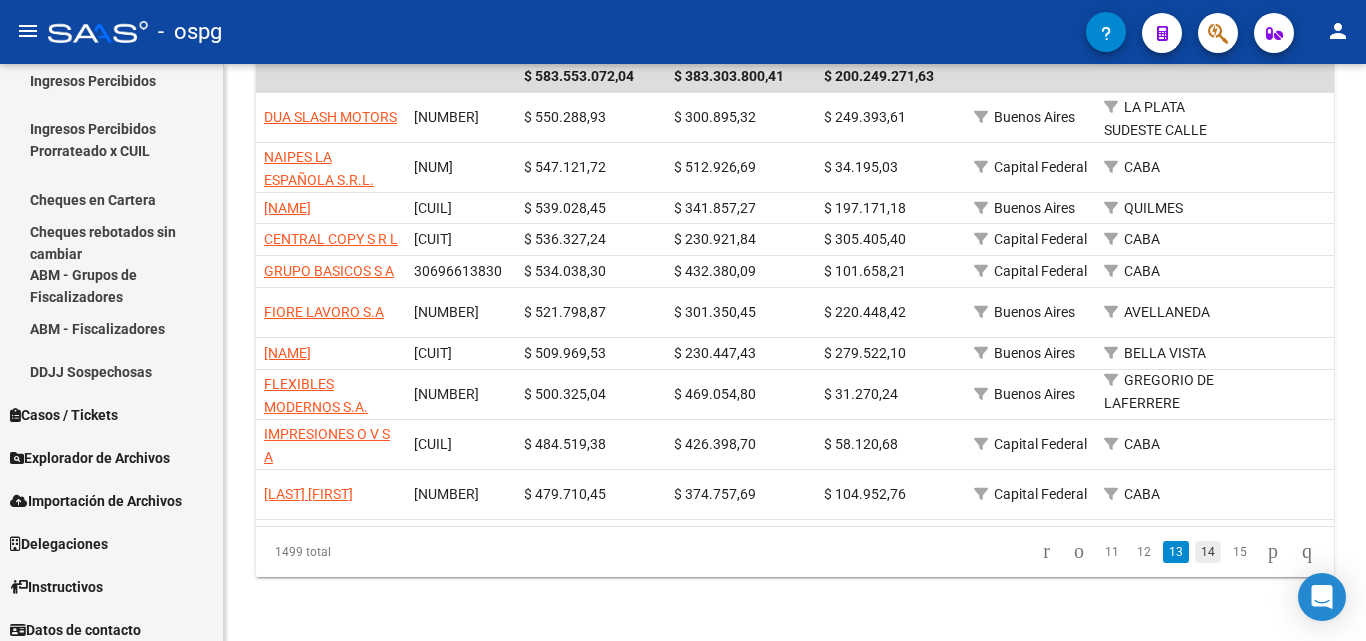 click on "14" 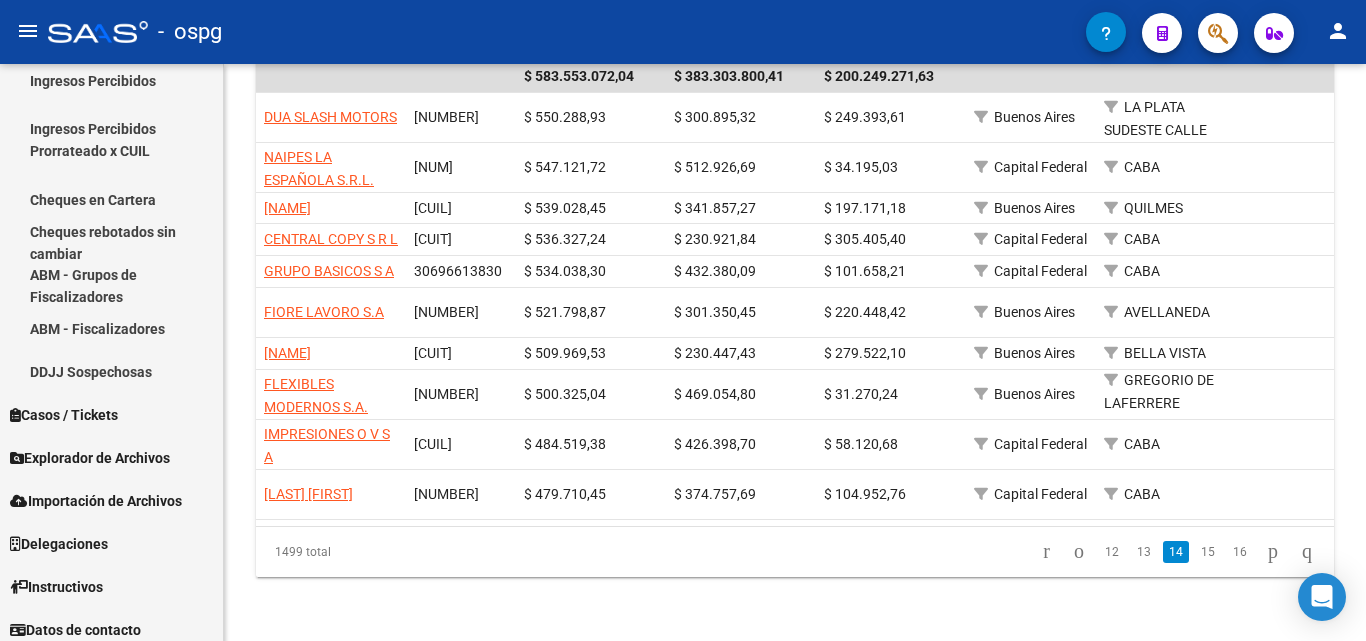 scroll, scrollTop: 512, scrollLeft: 0, axis: vertical 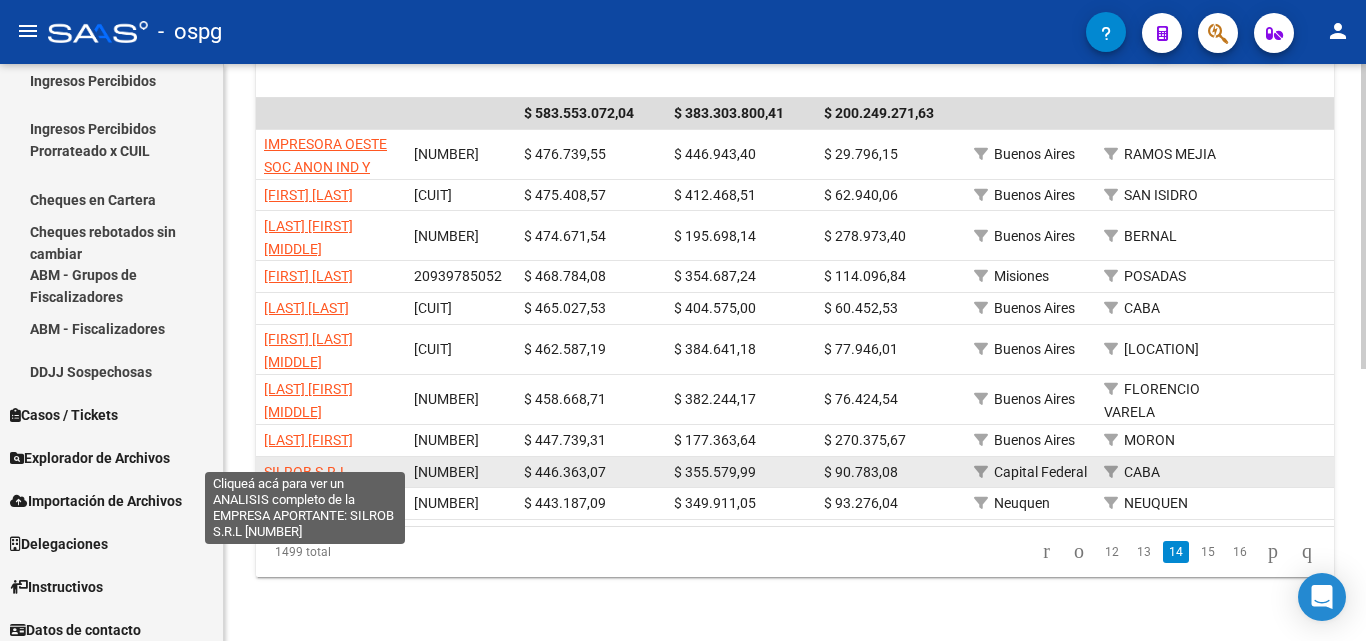 click on "SILROB S.R.L" 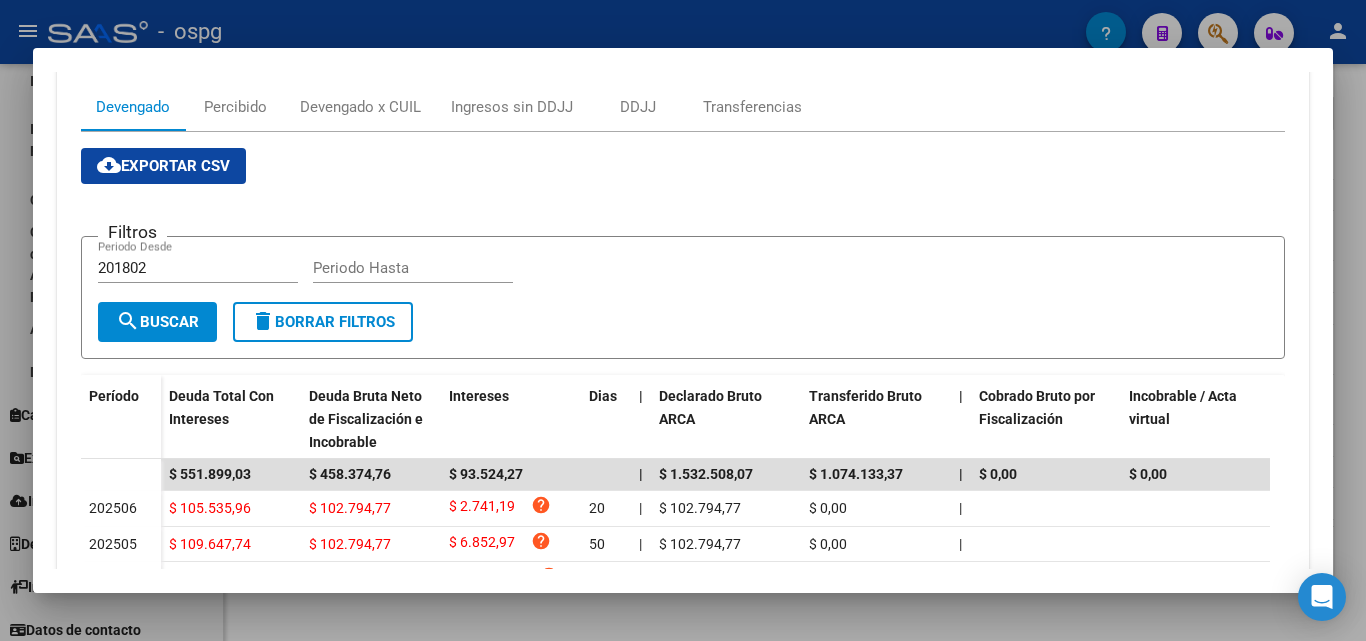 scroll, scrollTop: 706, scrollLeft: 0, axis: vertical 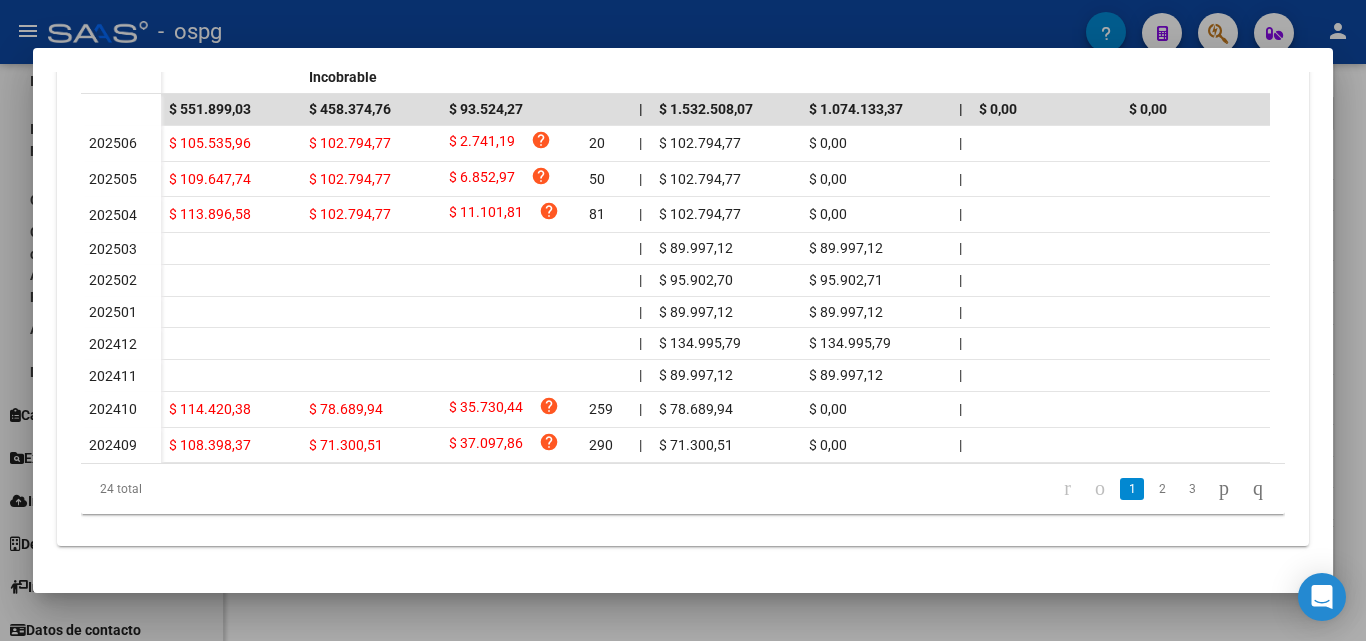 click at bounding box center (683, 320) 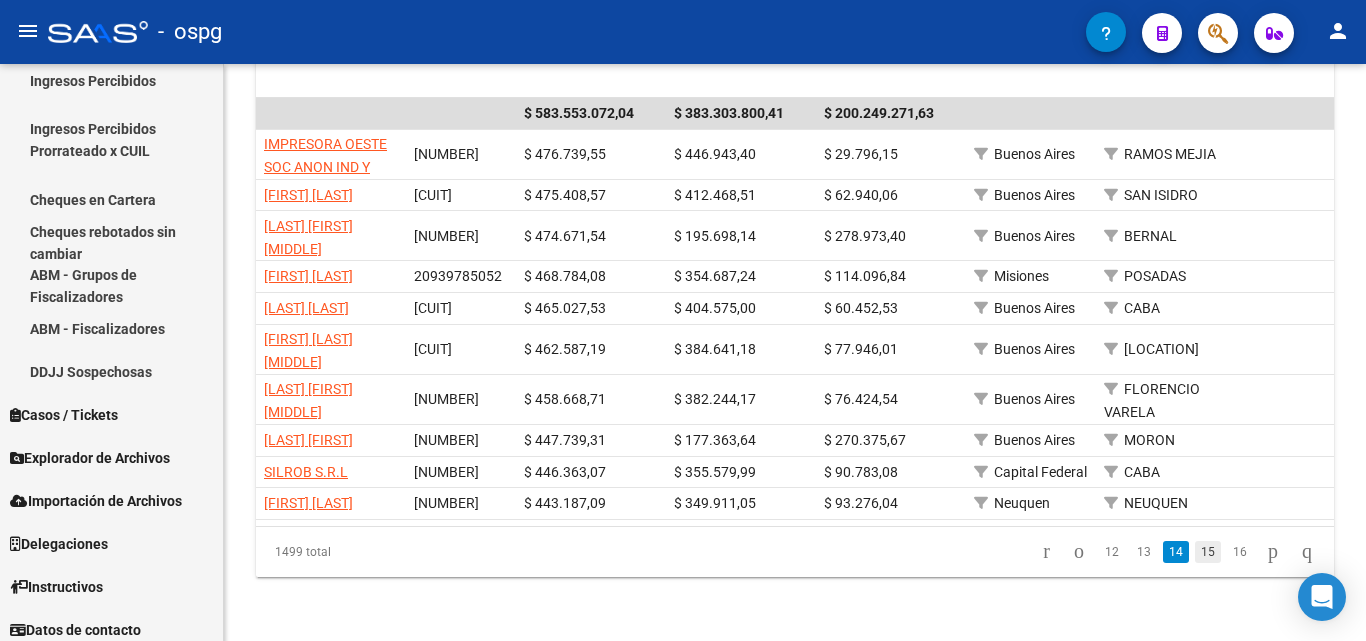 click on "15" 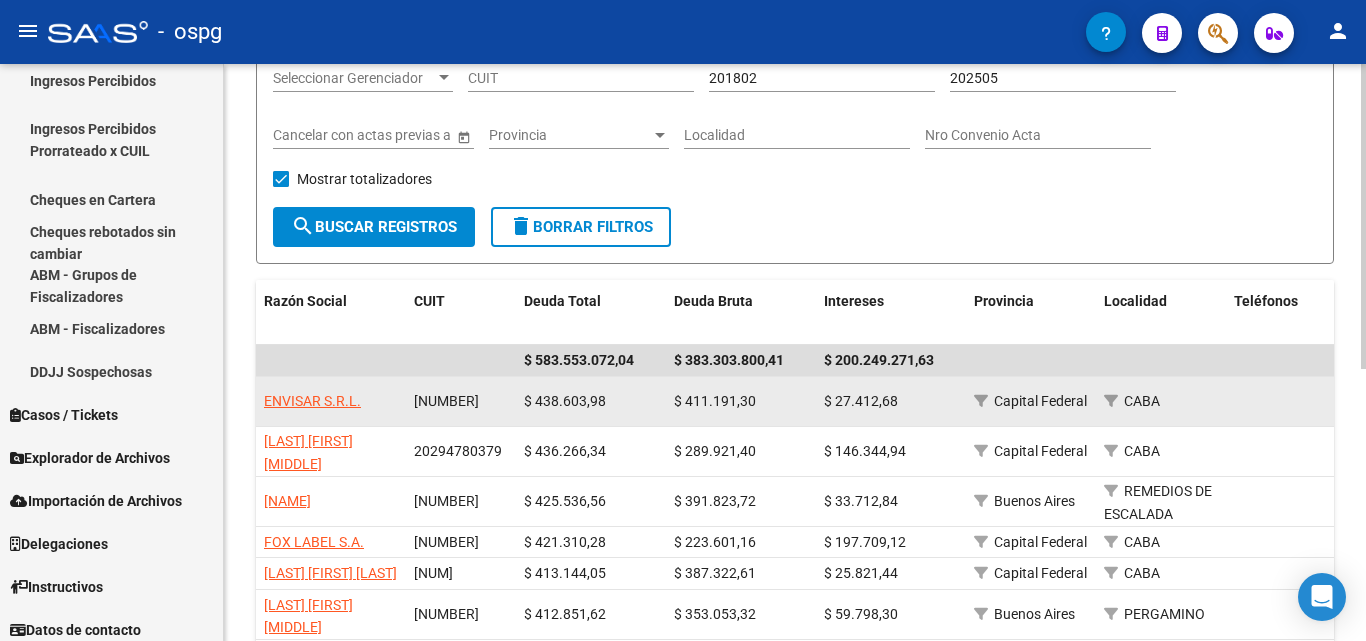 scroll, scrollTop: 298, scrollLeft: 0, axis: vertical 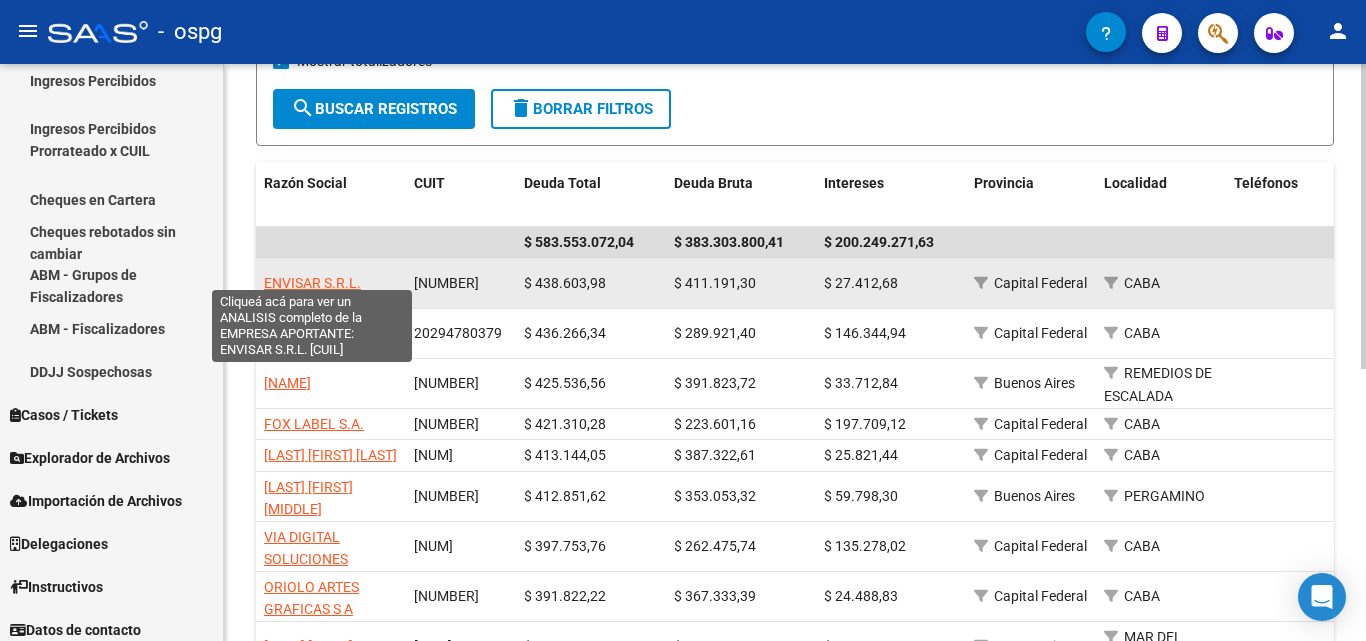 click on "ENVISAR S.R.L." 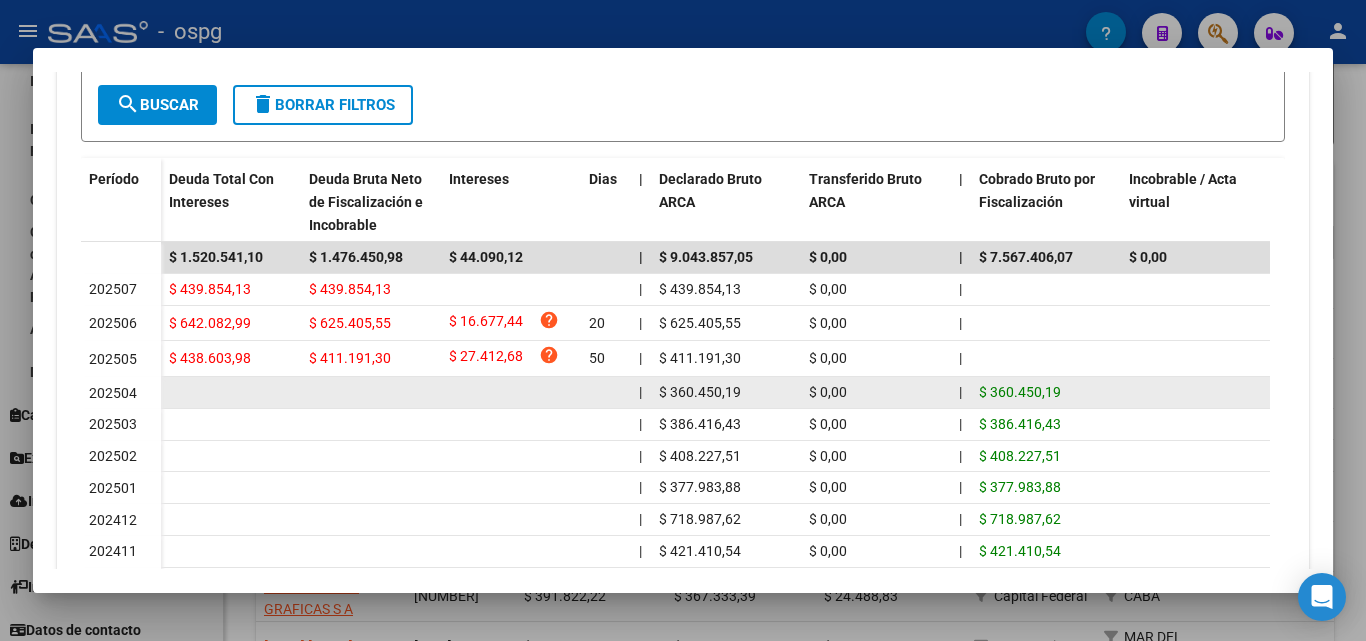 scroll, scrollTop: 491, scrollLeft: 0, axis: vertical 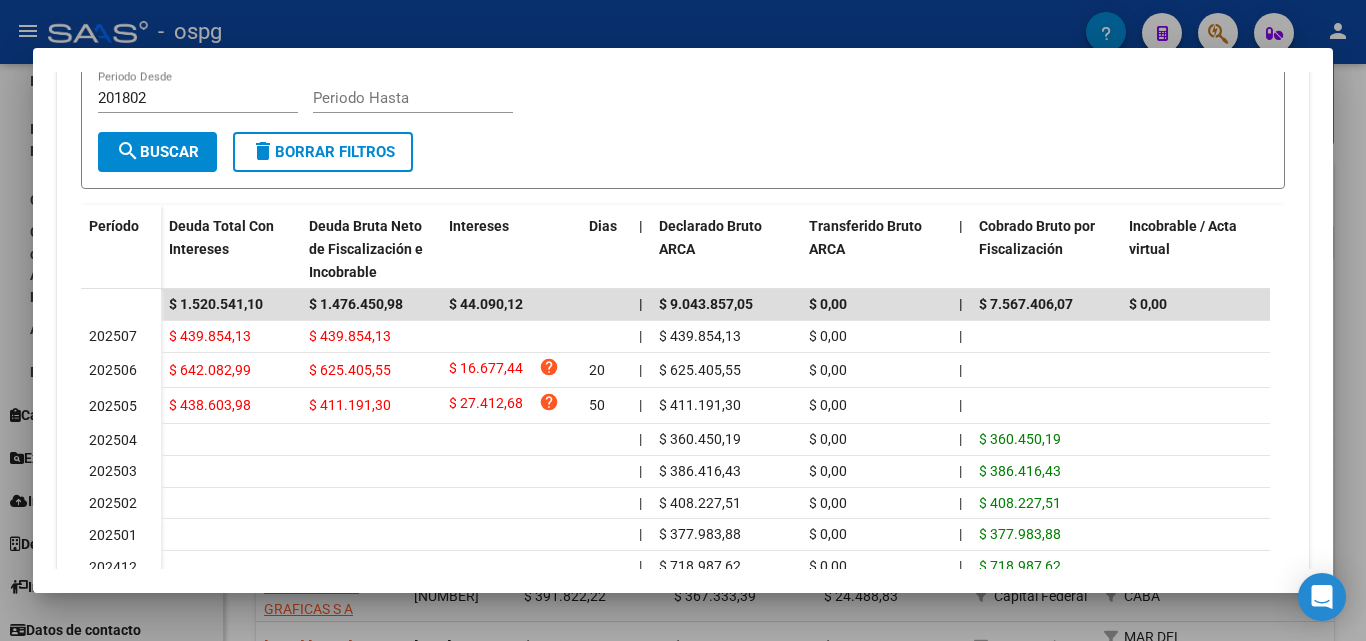 click at bounding box center (683, 320) 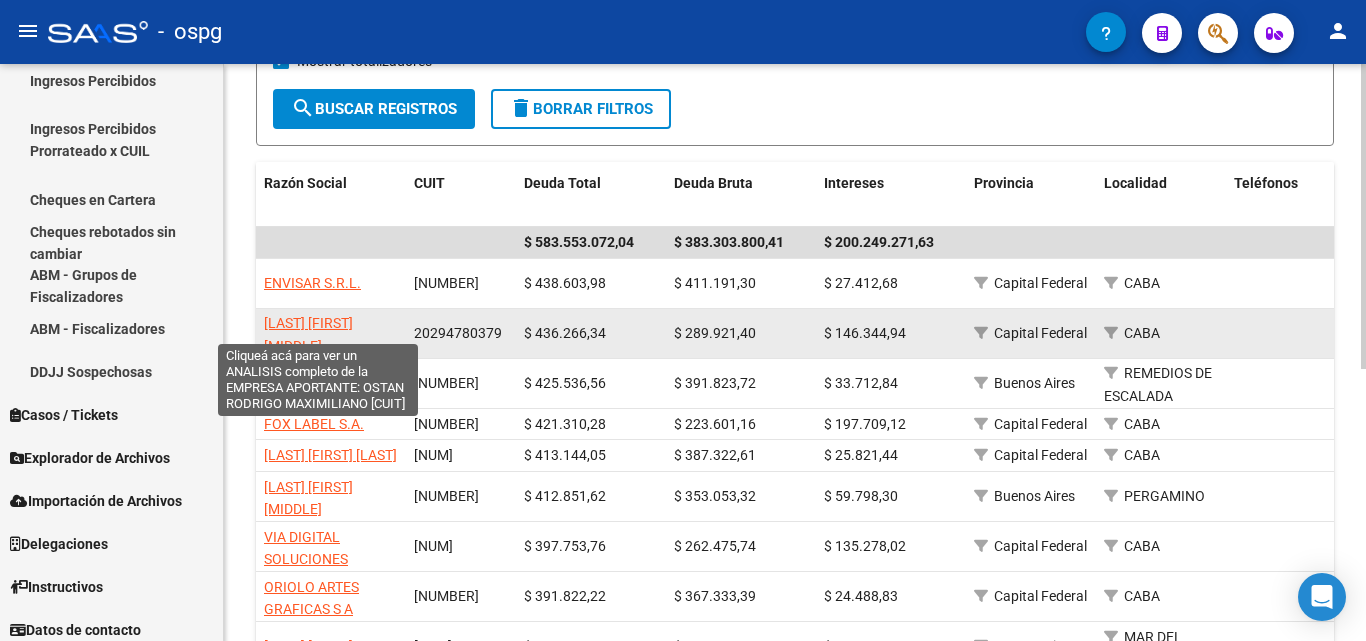 click on "[LAST] [FIRST] [MIDDLE]" 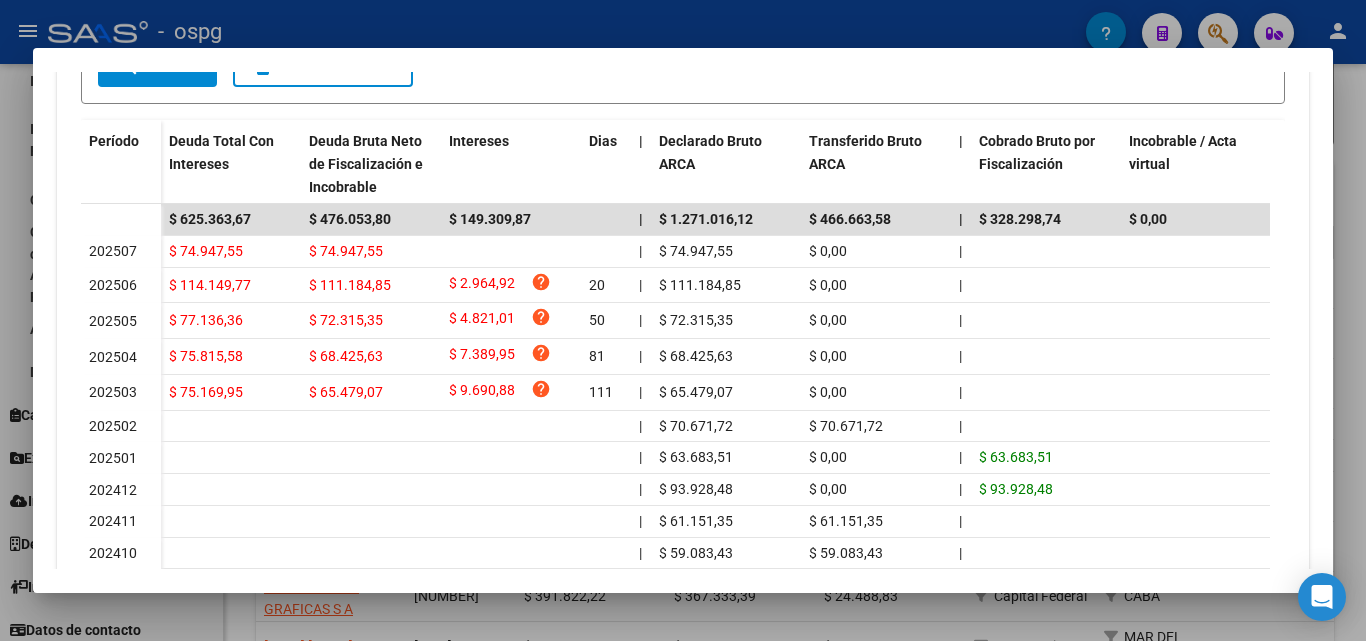 scroll, scrollTop: 600, scrollLeft: 0, axis: vertical 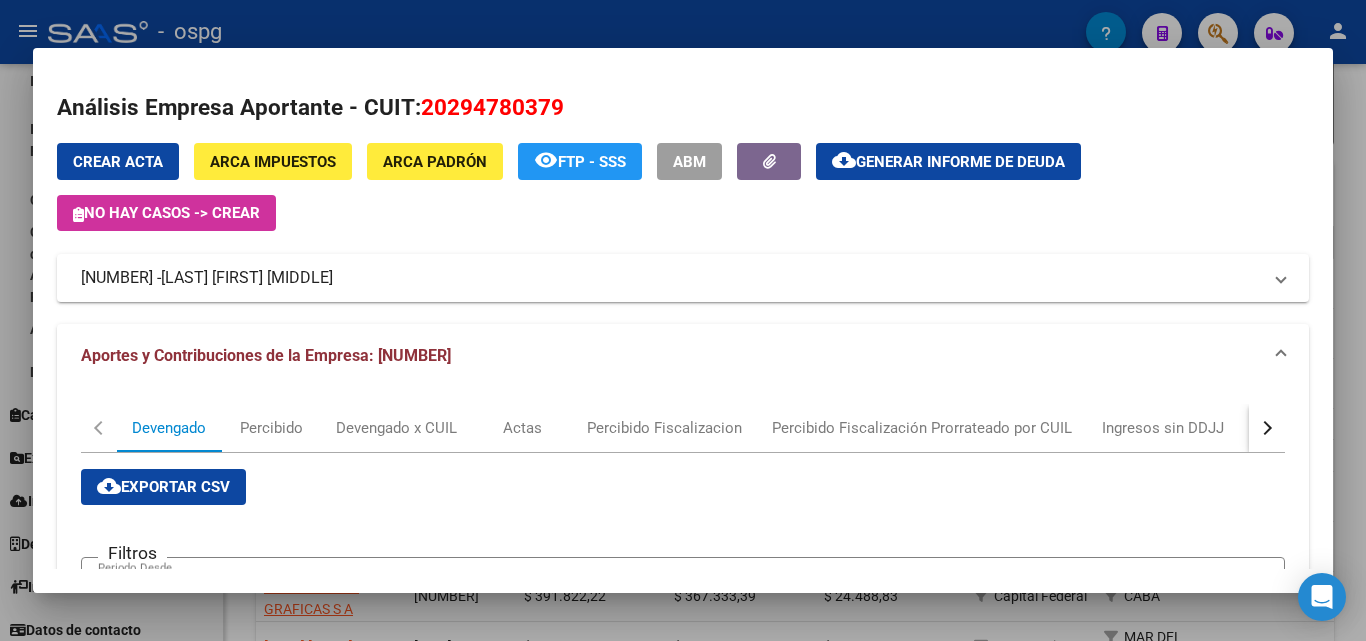 click on "Generar informe de deuda" 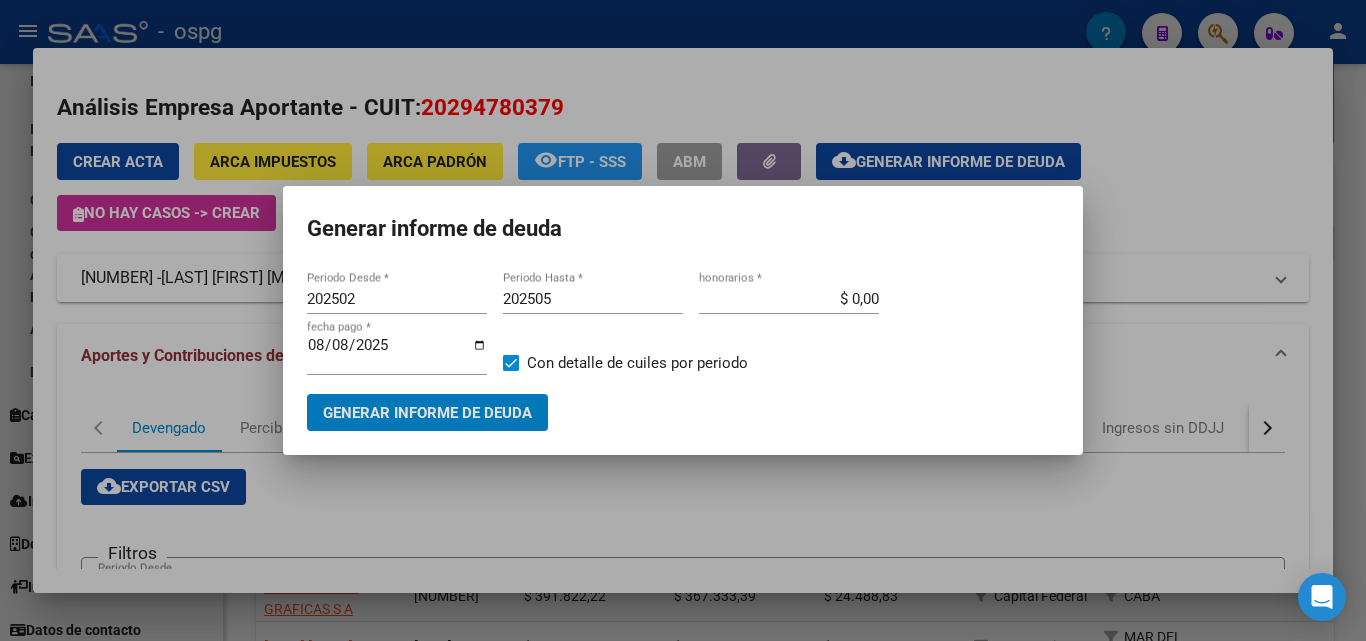 click on "202502" at bounding box center [397, 299] 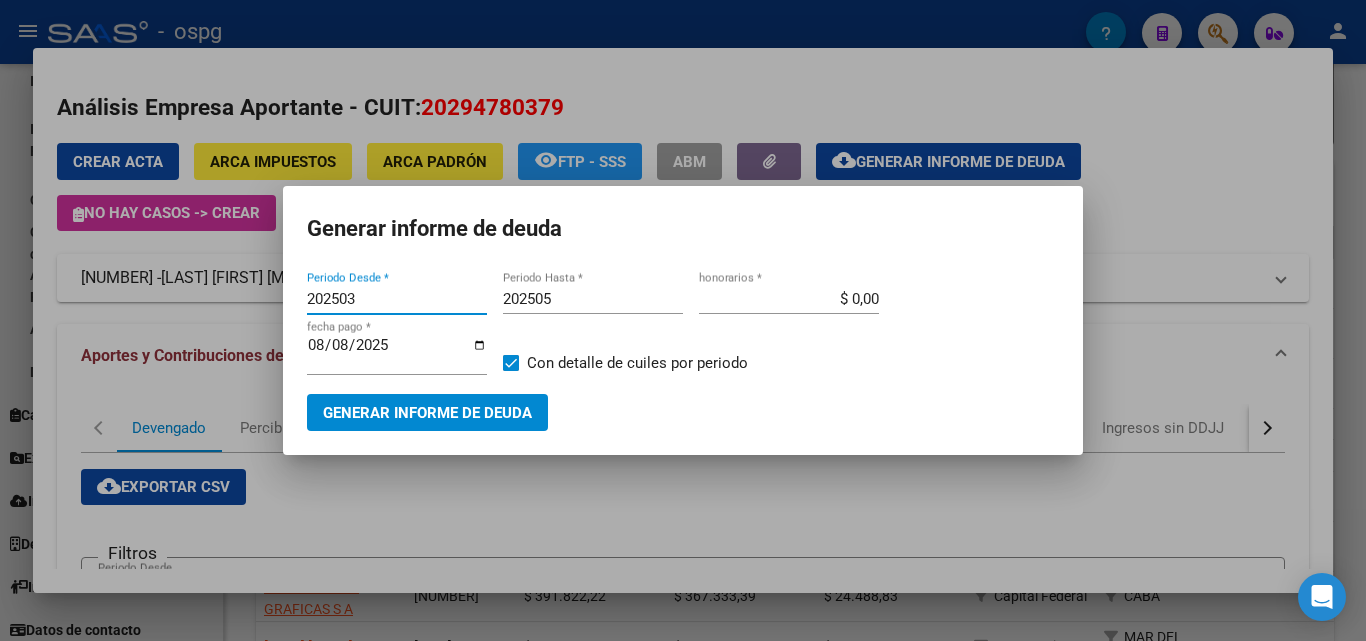 type on "202503" 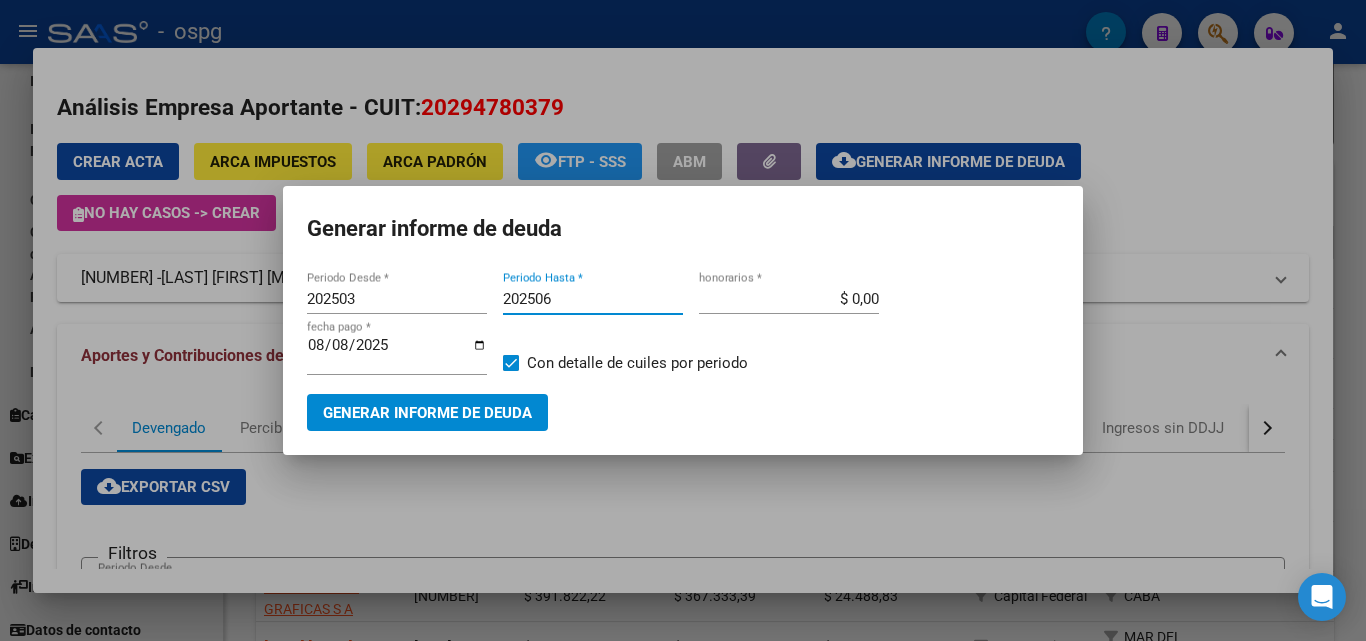 type on "202506" 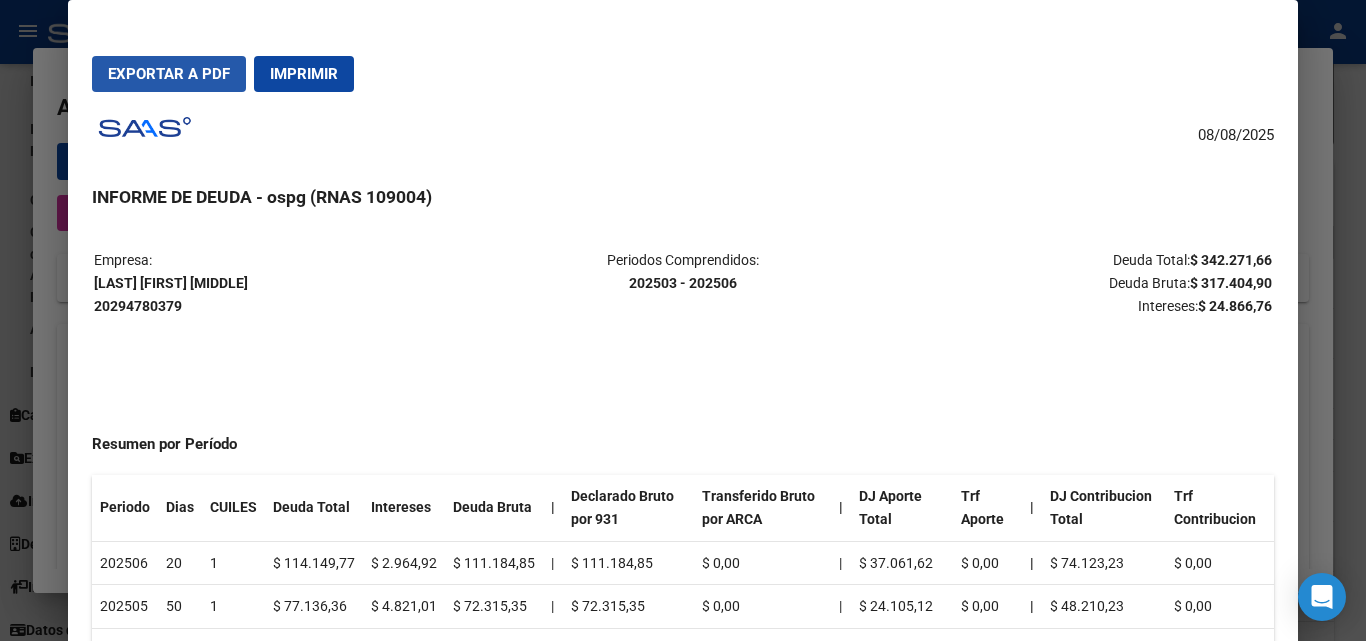 click on "Exportar a PDF" at bounding box center [169, 74] 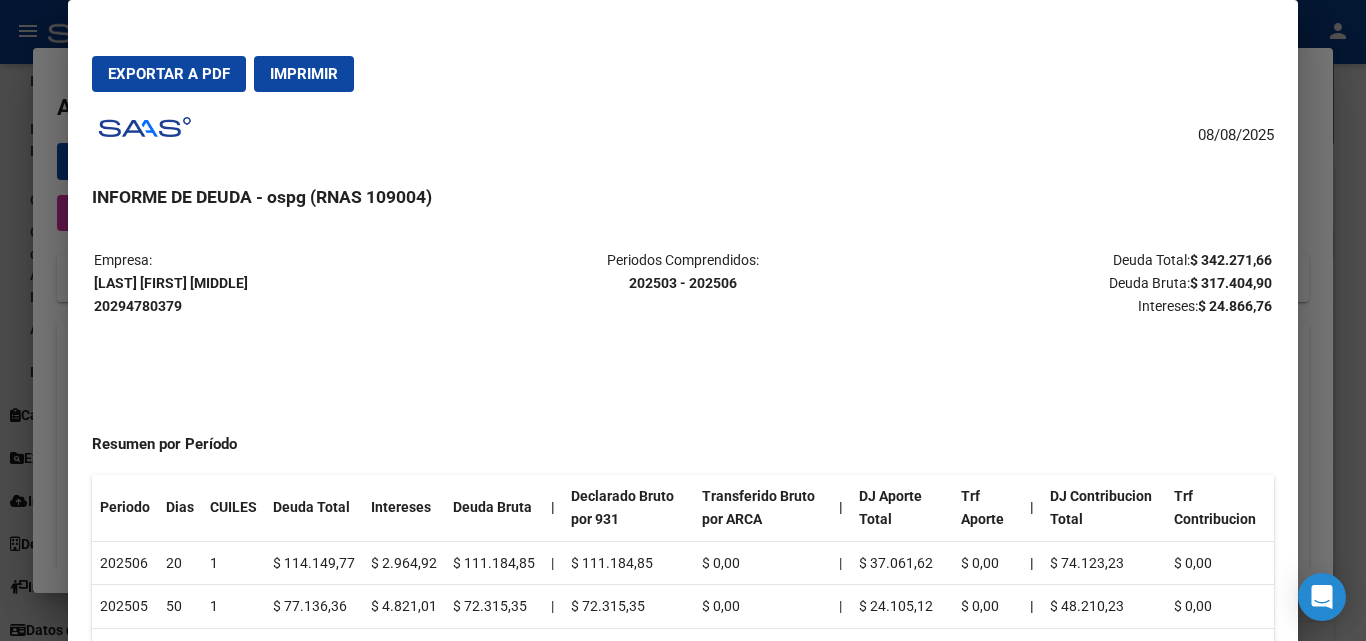 click on "Empresa:  [LAST] [FIRST] [MIDDLE]  [CUIL] Periodos Comprendidos:  [DATE] - [DATE]   Deuda Total:  $ [NUMBER]  Deuda Bruta:  $ [NUMBER]  Intereses:  $ [NUMBER] Resumen por Período Periodo Dias CUILES Deuda Total Intereses Deuda Bruta | Declarado Bruto por 931 Transferido Bruto por ARCA | DJ Aporte Total Trf Aporte | DJ Contribucion Total Trf Contribucion 202506 20 1 $ [NUMBER]  $ [NUMBER]  $ [NUMBER]  | $ [NUMBER]  $ [NUMBER]  | $ [NUMBER]  $ [NUMBER]  | $ [NUMBER]  $ [NUMBER]  202505 50 1 $ [NUMBER]  $ [NUMBER]  $ [NUMBER]  | $ [NUMBER]  $ [NUMBER]  | $ [NUMBER]  $ [NUMBER]  | $ [NUMBER]  $ [NUMBER]  202504 81 1 $ [NUMBER]  $ [NUMBER]  $ [NUMBER]  | $ [NUMBER]  $ [NUMBER]  | $ [NUMBER]  $ [NUMBER]  | $ [NUMBER]  $ [NUMBER]  202503 111 1 $ [NUMBER]  $ [NUMBER]  $ [NUMBER]  | $ [NUMBER]  $ [NUMBER]  | $ [NUMBER]  $ [NUMBER]  | $ [NUMBER]  $ [NUMBER]  Detalle período 202506 CUIL Deuda | DDJJ Aporte Total Trans. Aporte | DDJJ Contr. Total Trans. Contr. Prorrateado | DDJJ Aporte | | | |" at bounding box center (682, 952) 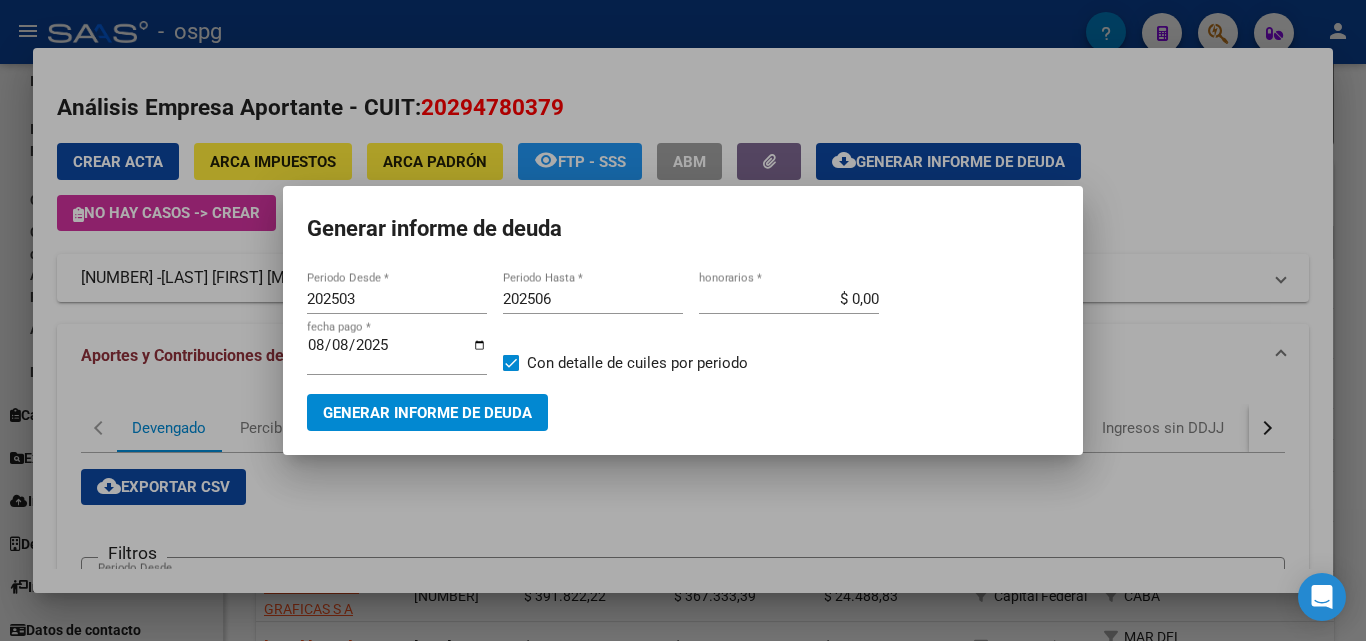 click at bounding box center (683, 320) 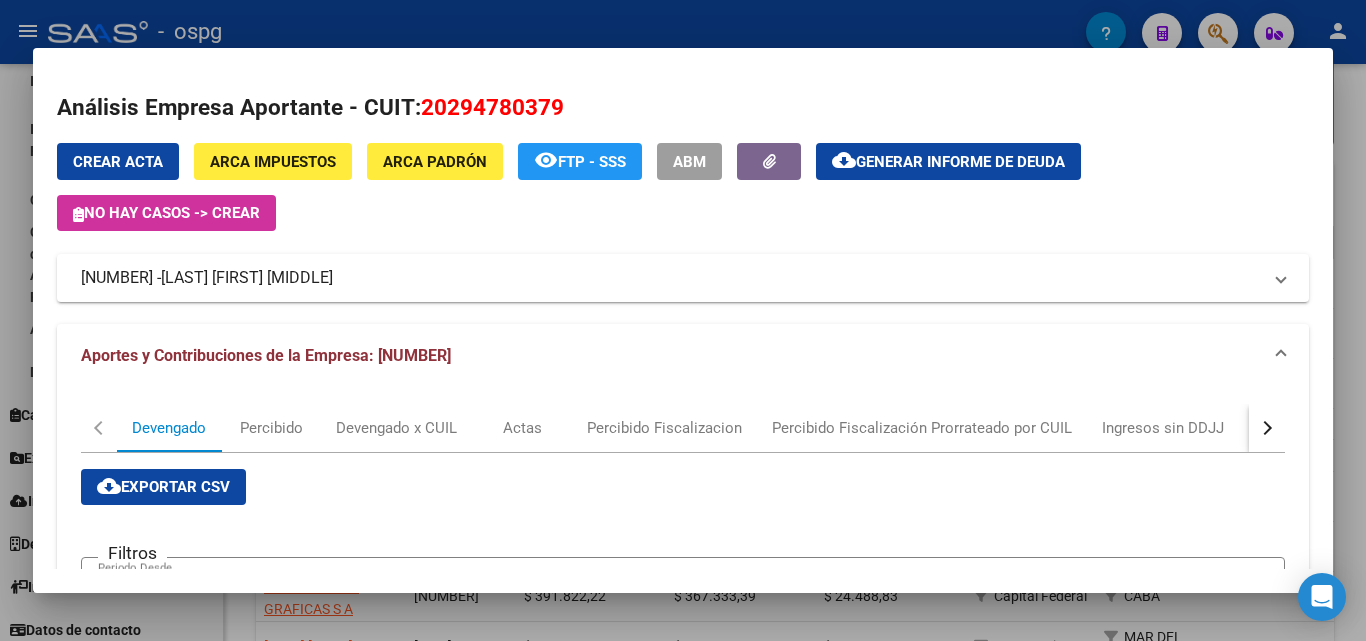 click at bounding box center [683, 320] 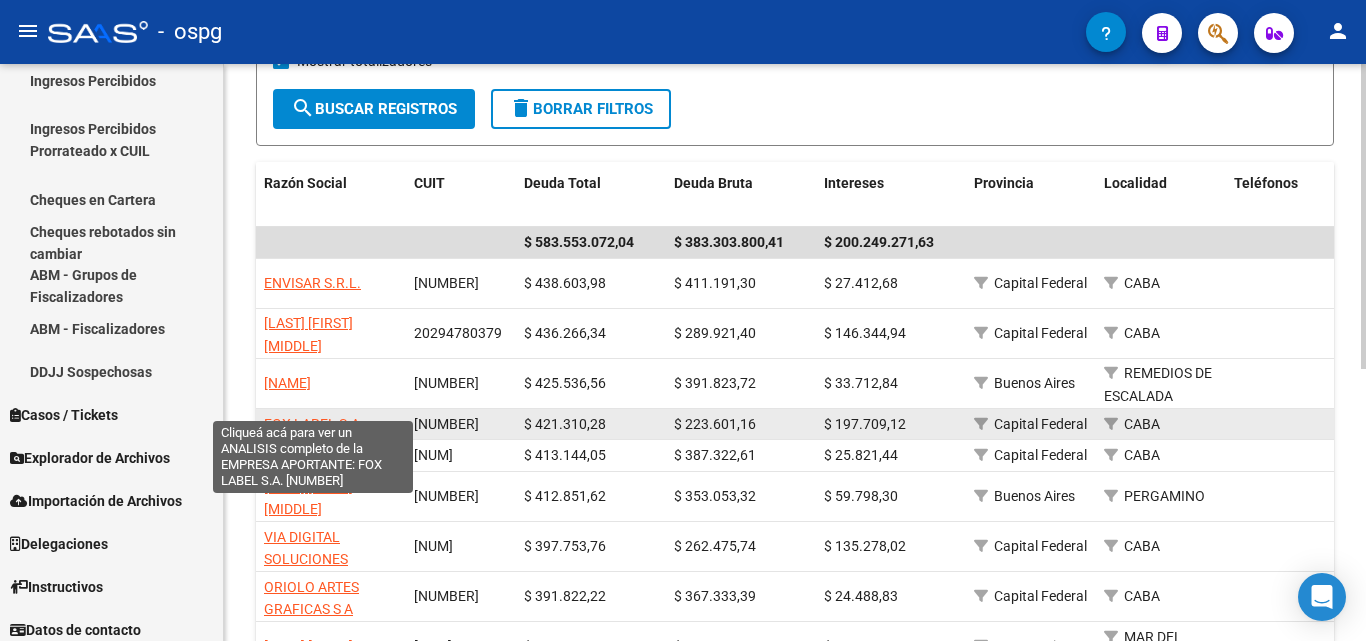 click on "FOX LABEL S.A." 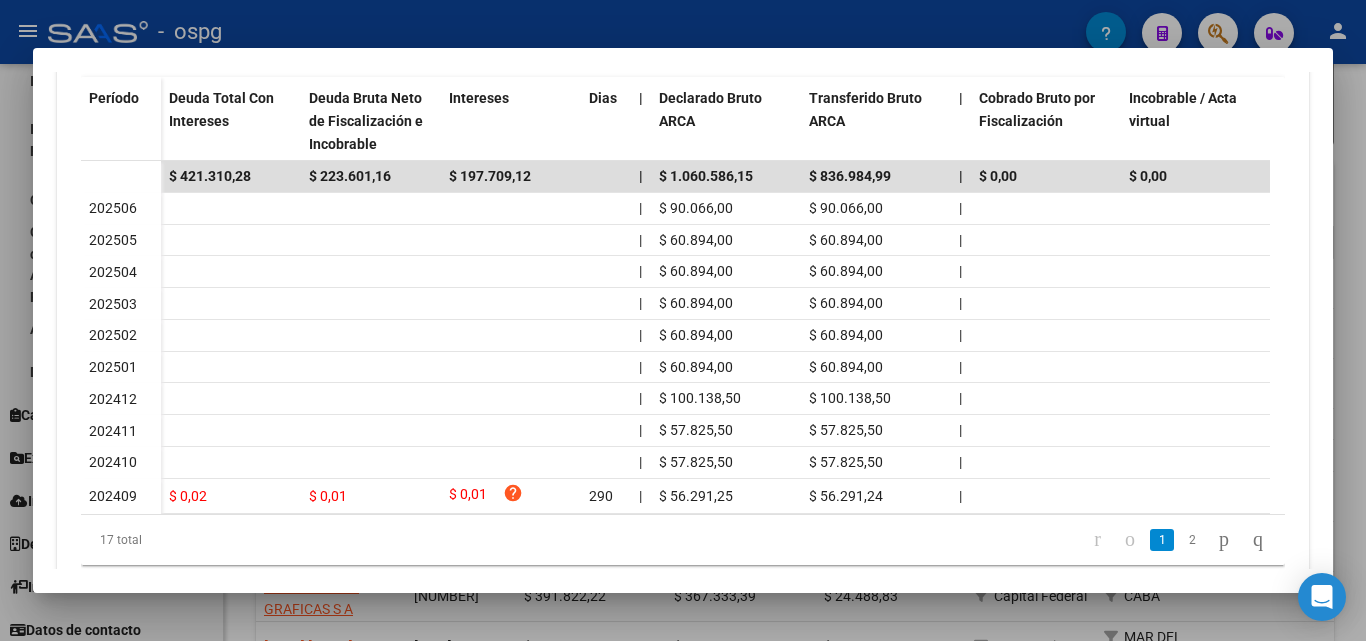 scroll, scrollTop: 686, scrollLeft: 0, axis: vertical 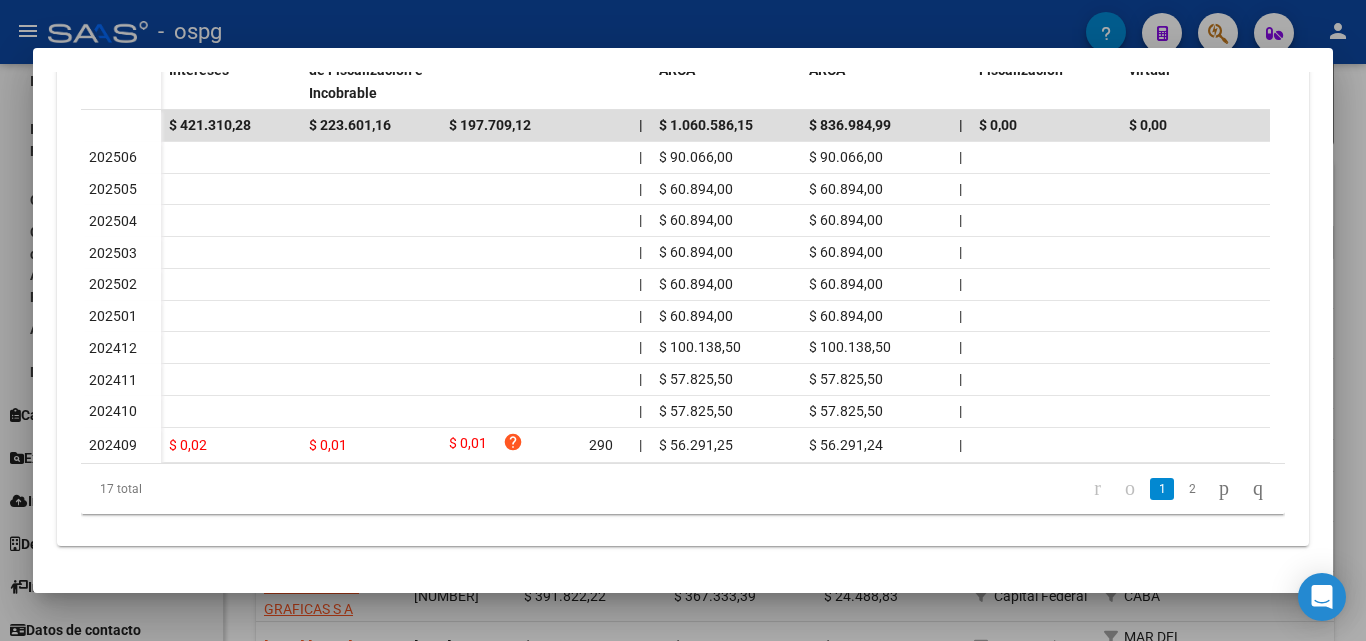 click at bounding box center (683, 320) 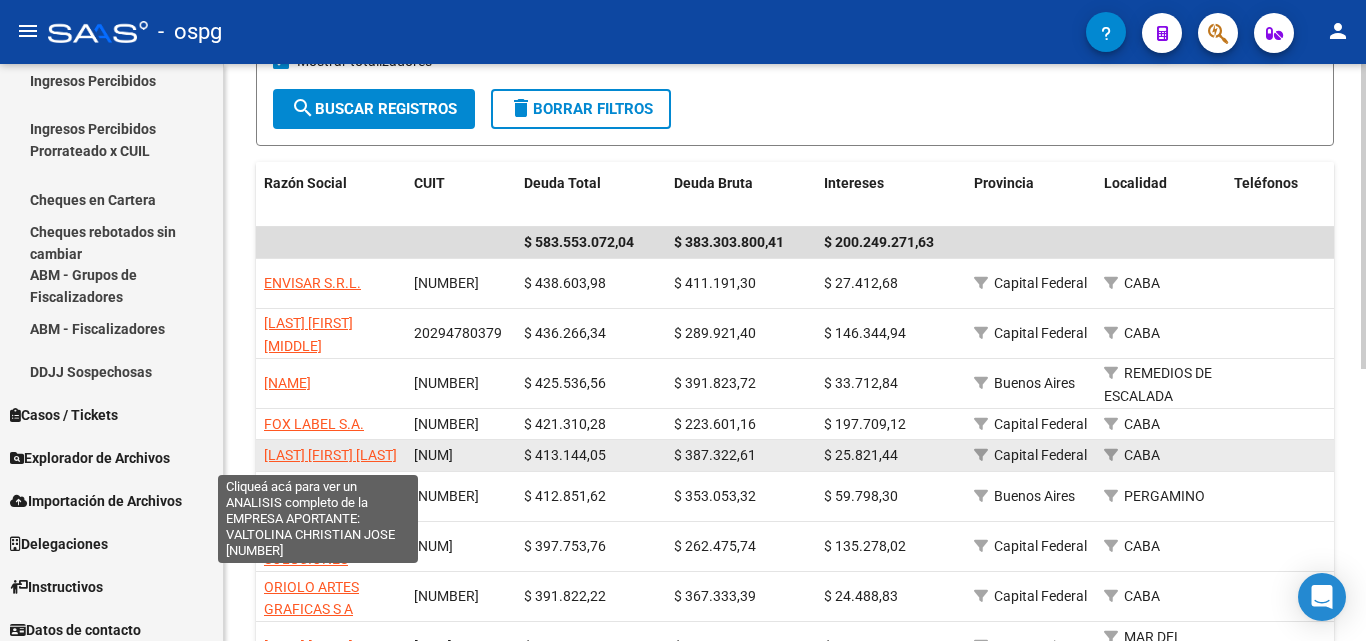 click on "[LAST] [FIRST] [LAST]" 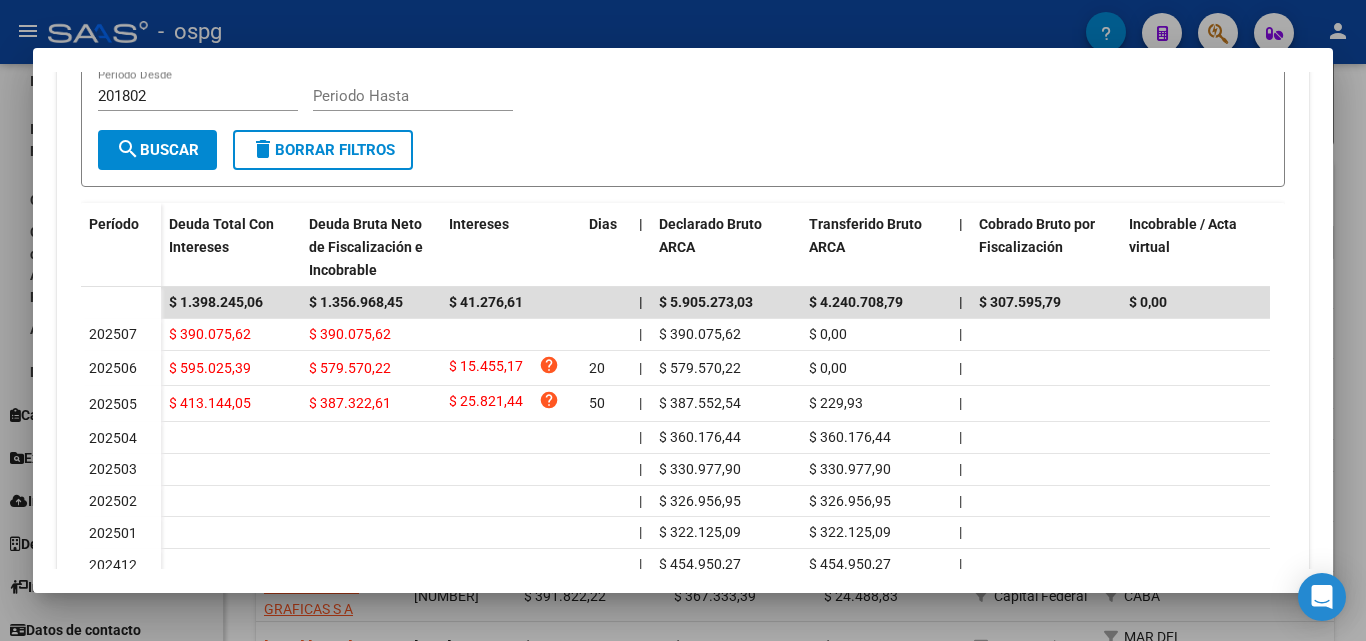 scroll, scrollTop: 391, scrollLeft: 0, axis: vertical 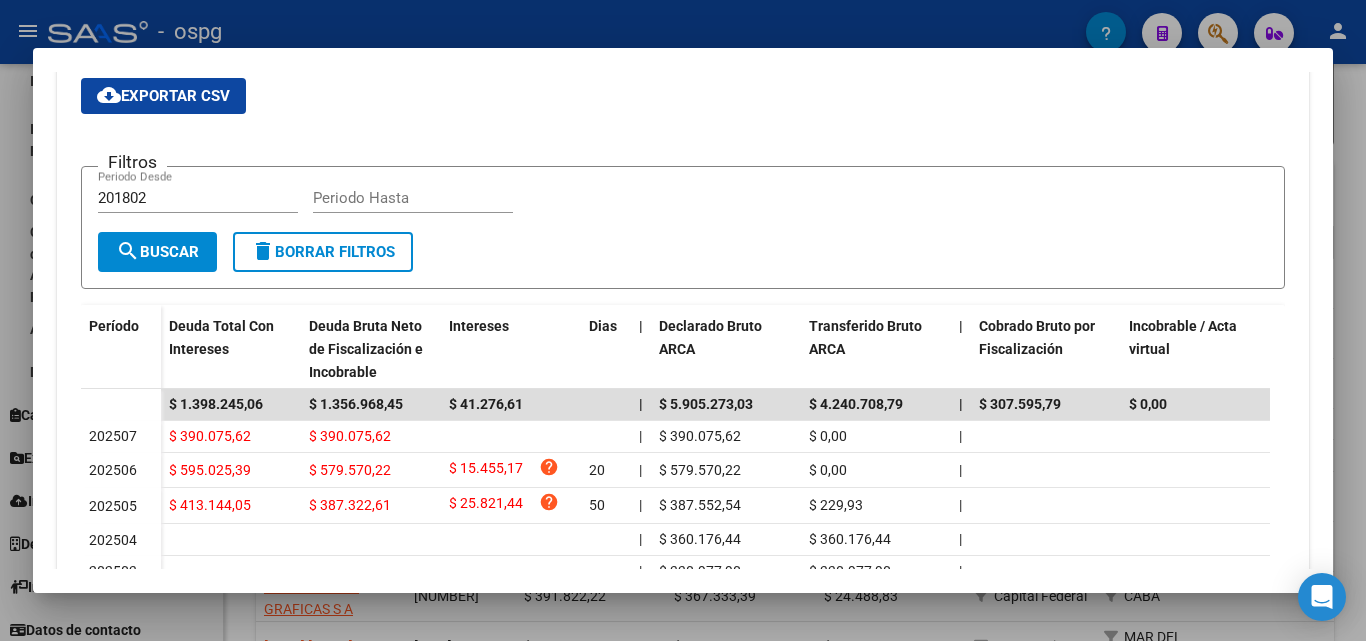 click at bounding box center (683, 320) 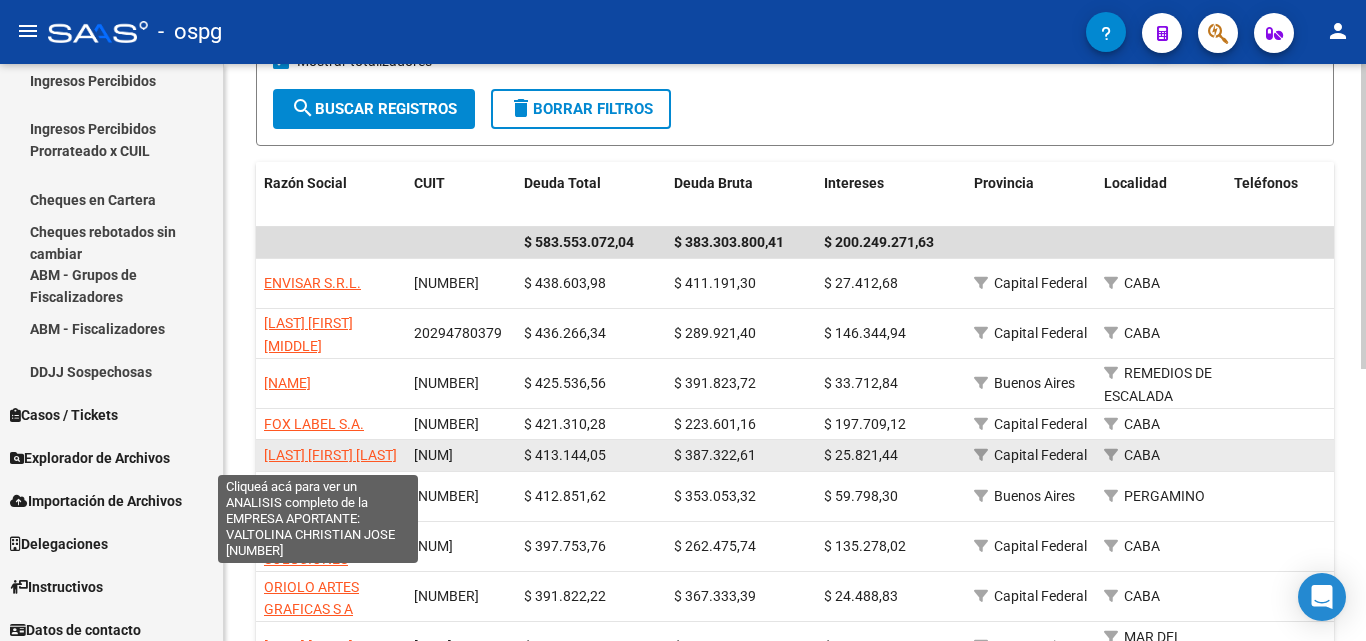 click on "[LAST] [FIRST] [LAST]" 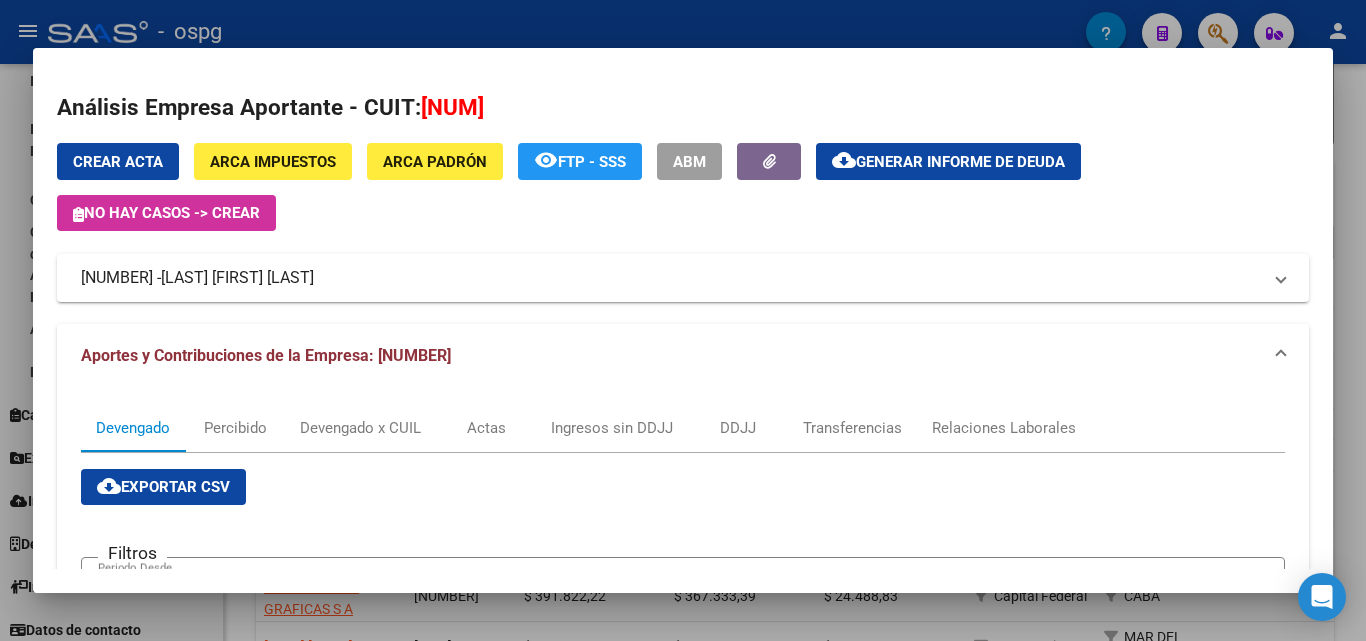 drag, startPoint x: 183, startPoint y: 277, endPoint x: 46, endPoint y: 264, distance: 137.6154 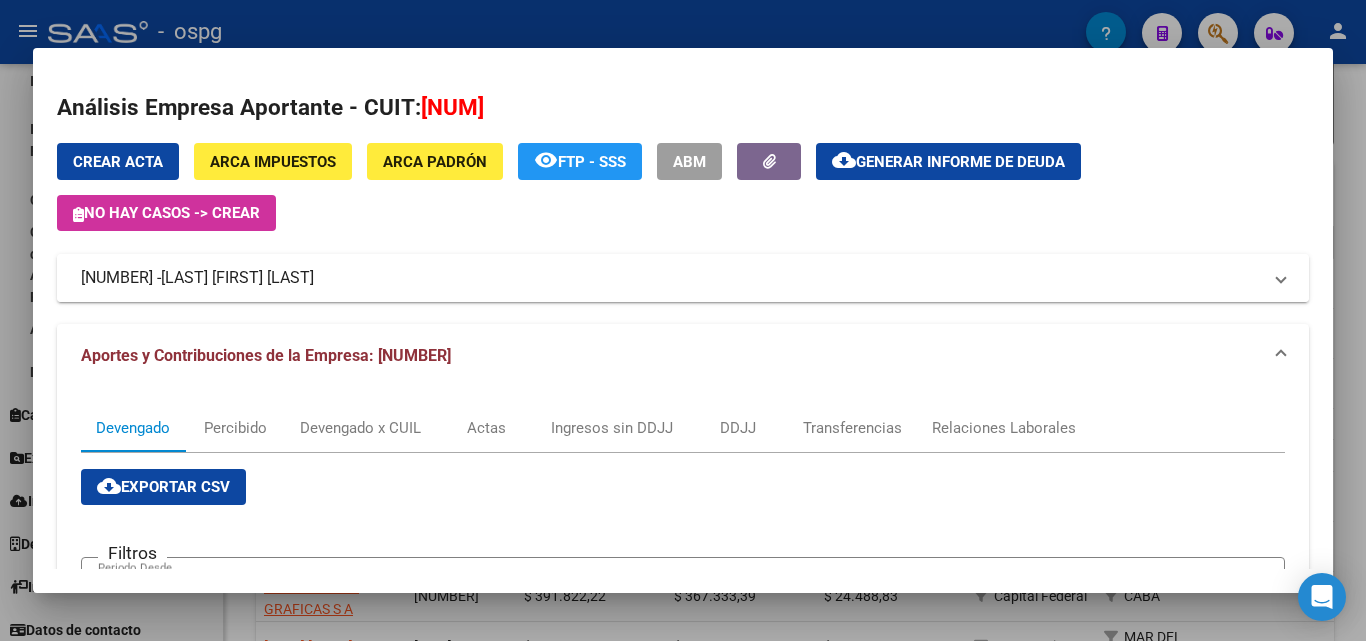 copy on "[NUM]" 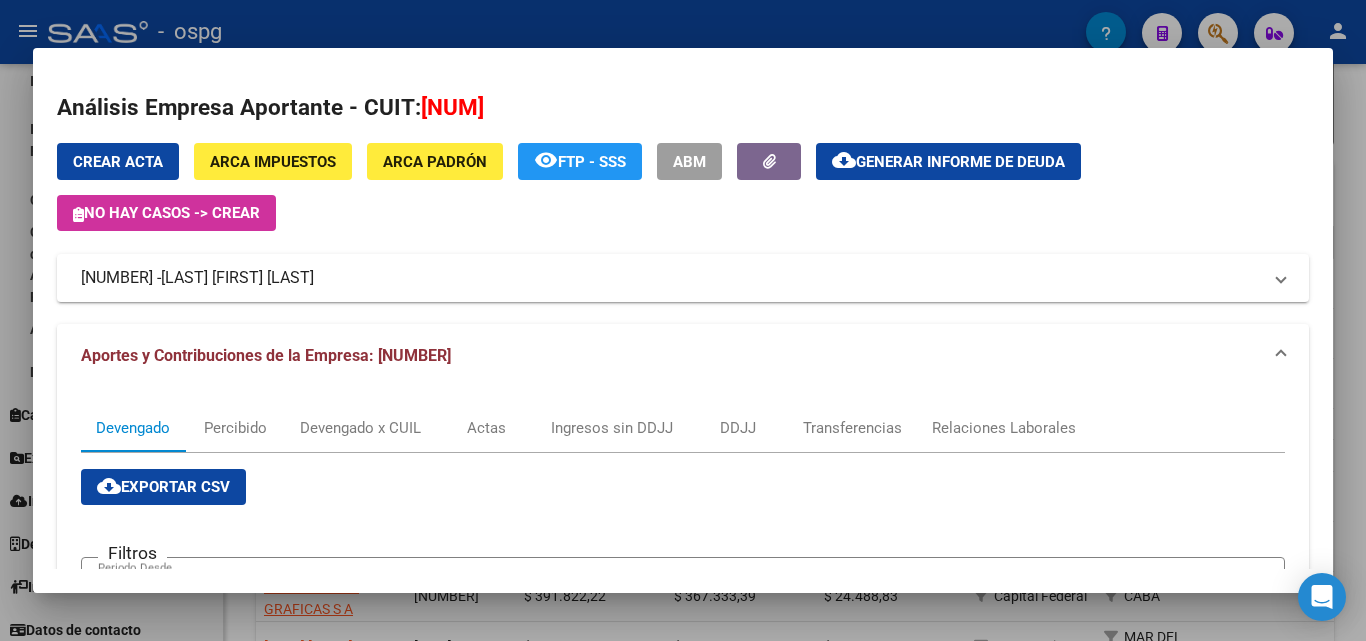 click at bounding box center [683, 320] 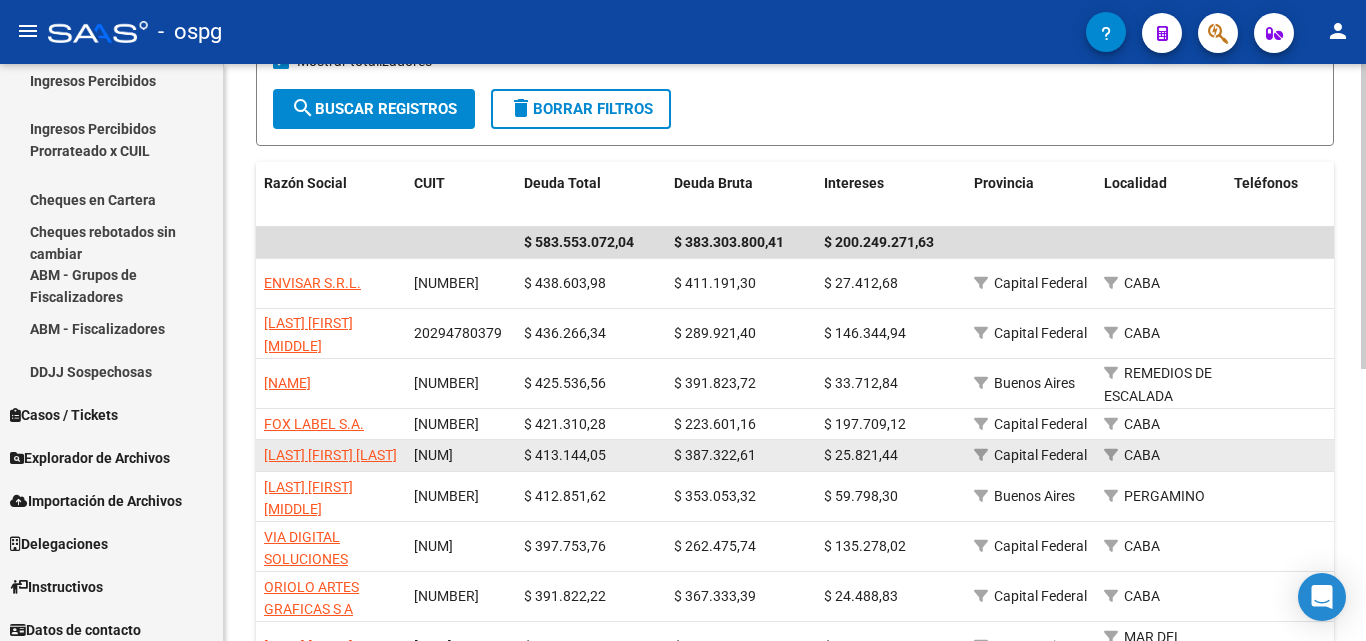 scroll, scrollTop: 398, scrollLeft: 0, axis: vertical 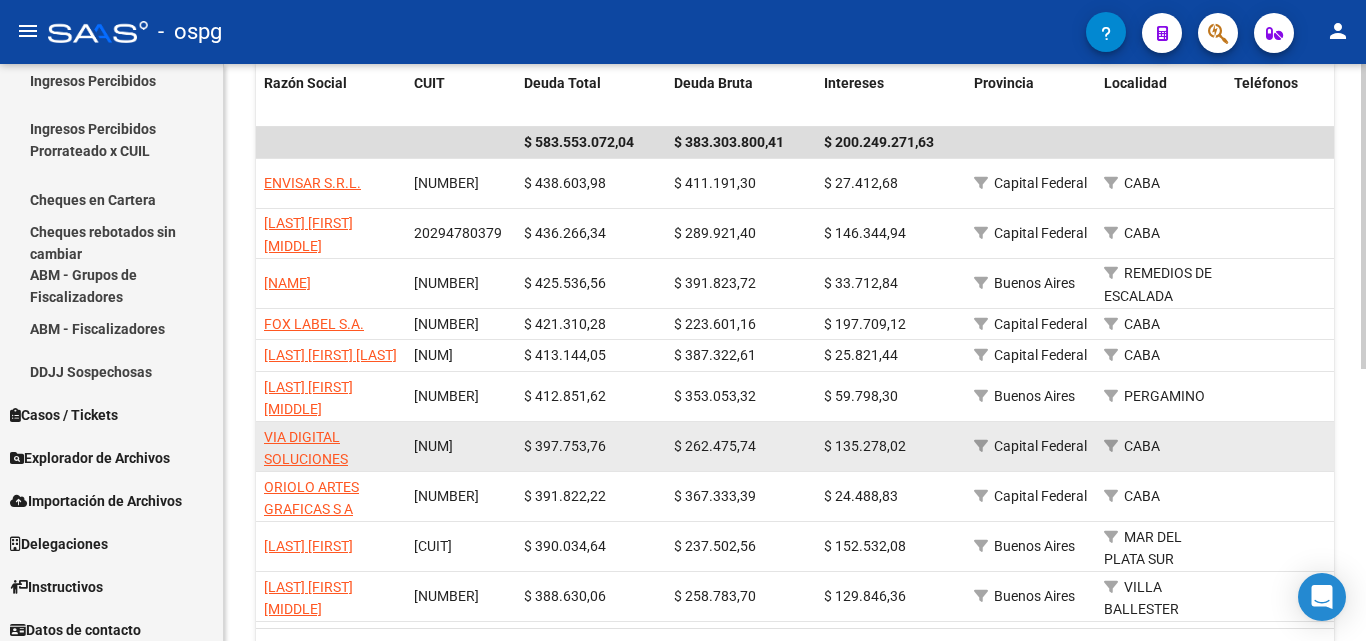 click on "VIA DIGITAL SOLUCIONES GRAFICAS S.R.L." 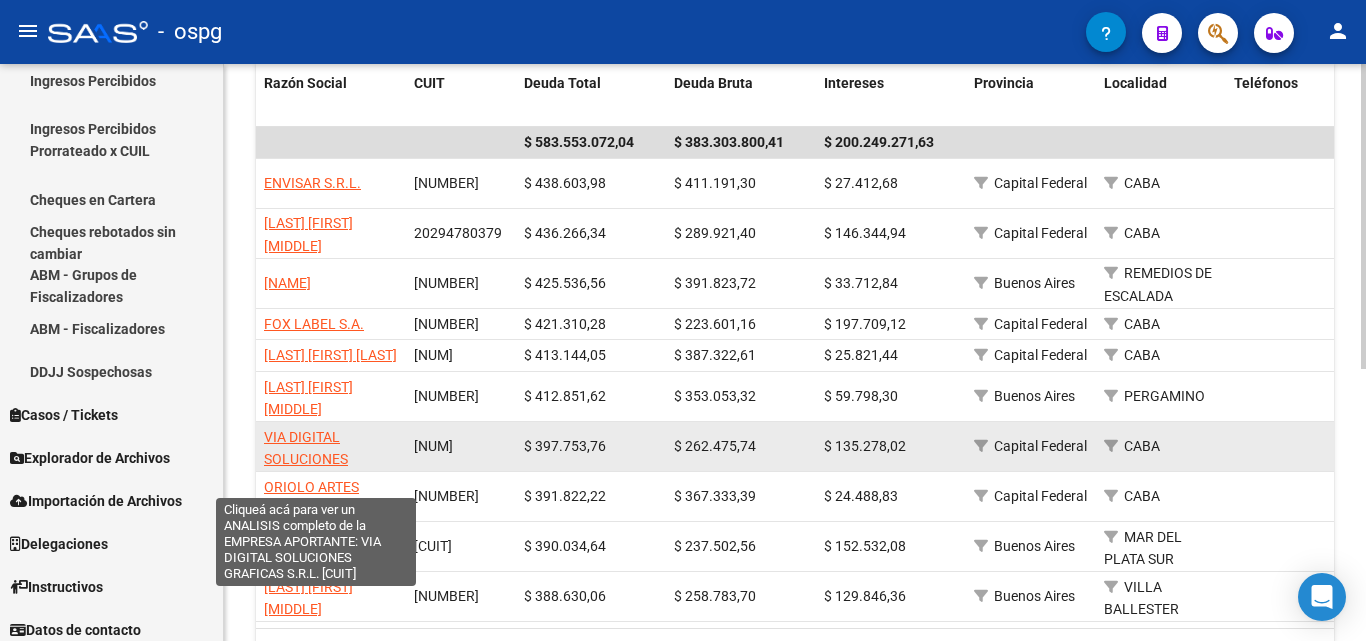 click on "VIA DIGITAL SOLUCIONES GRAFICAS S.R.L." 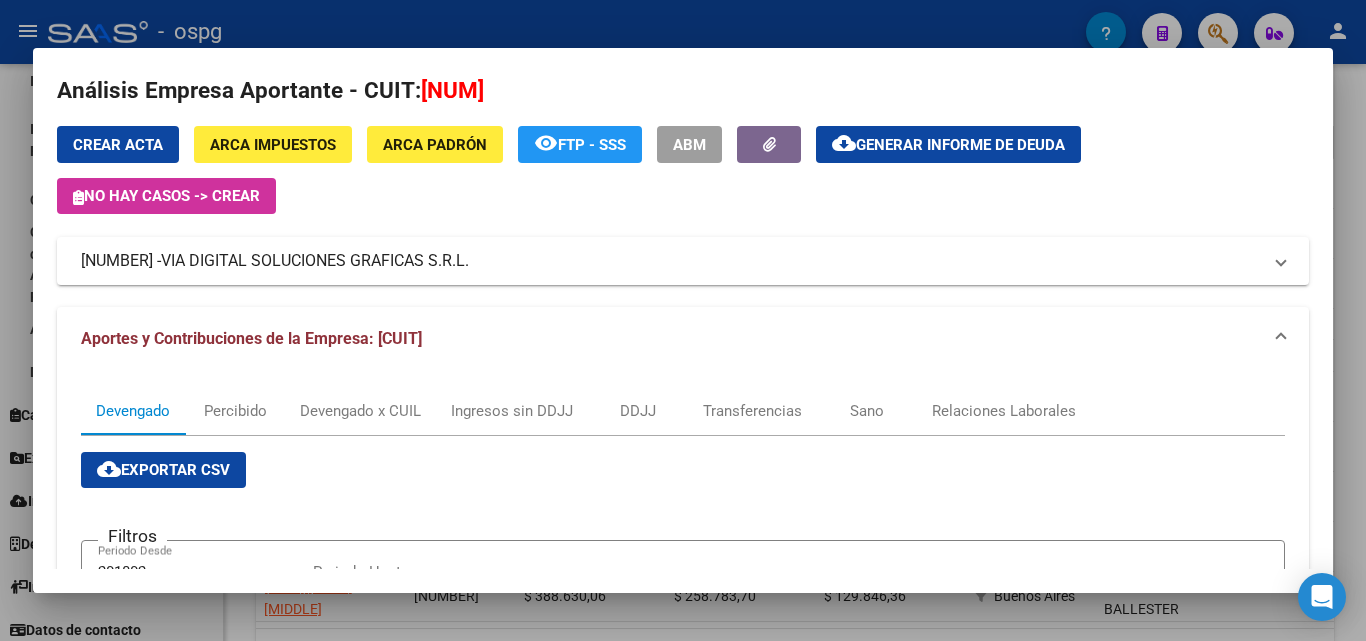 scroll, scrollTop: 0, scrollLeft: 0, axis: both 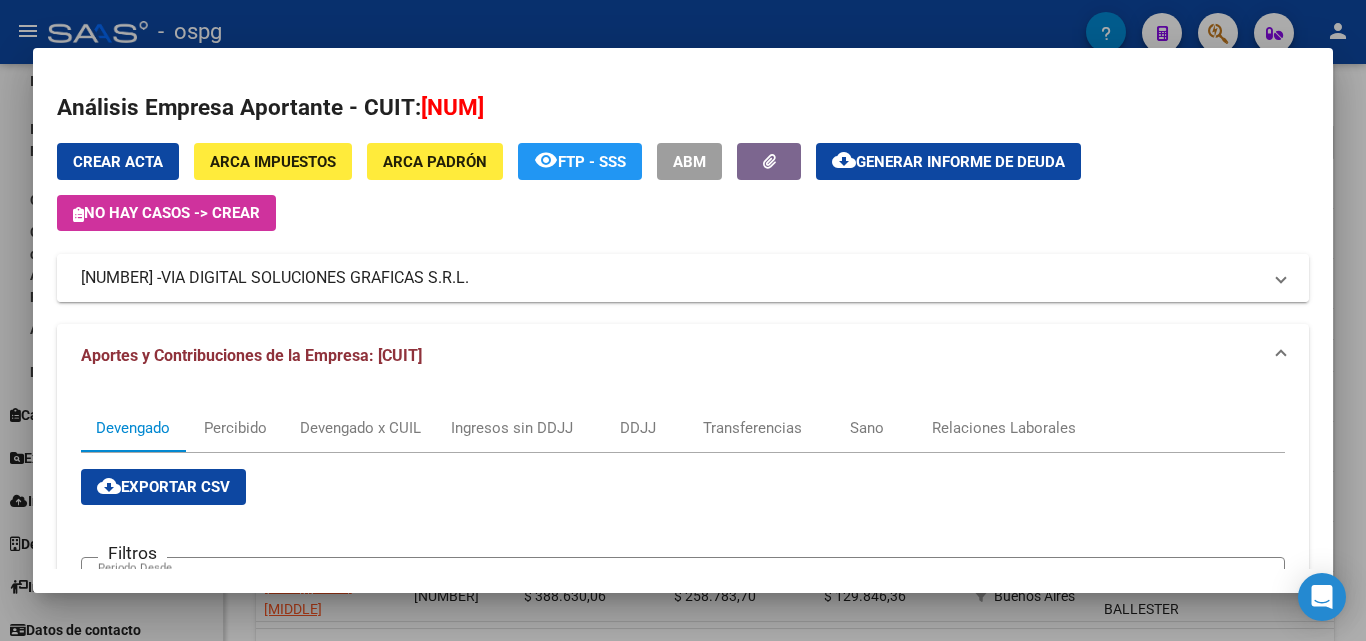 drag, startPoint x: 187, startPoint y: 283, endPoint x: 99, endPoint y: 284, distance: 88.005684 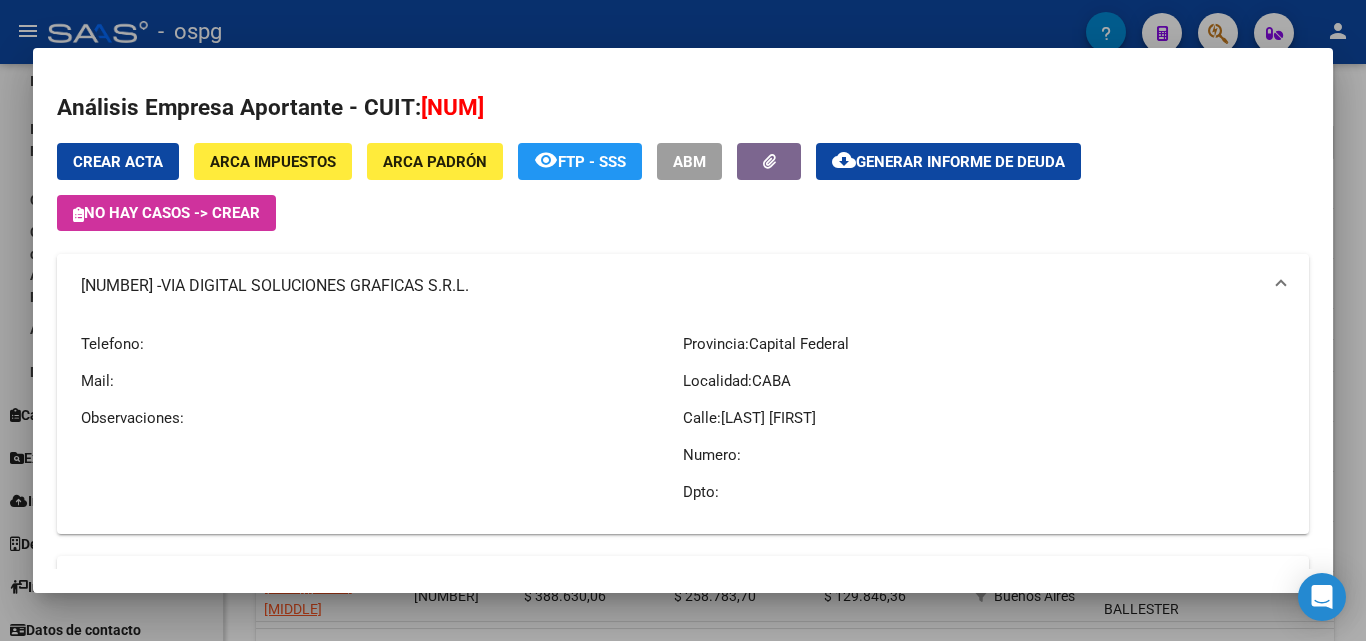 copy on "[NUMBER] -" 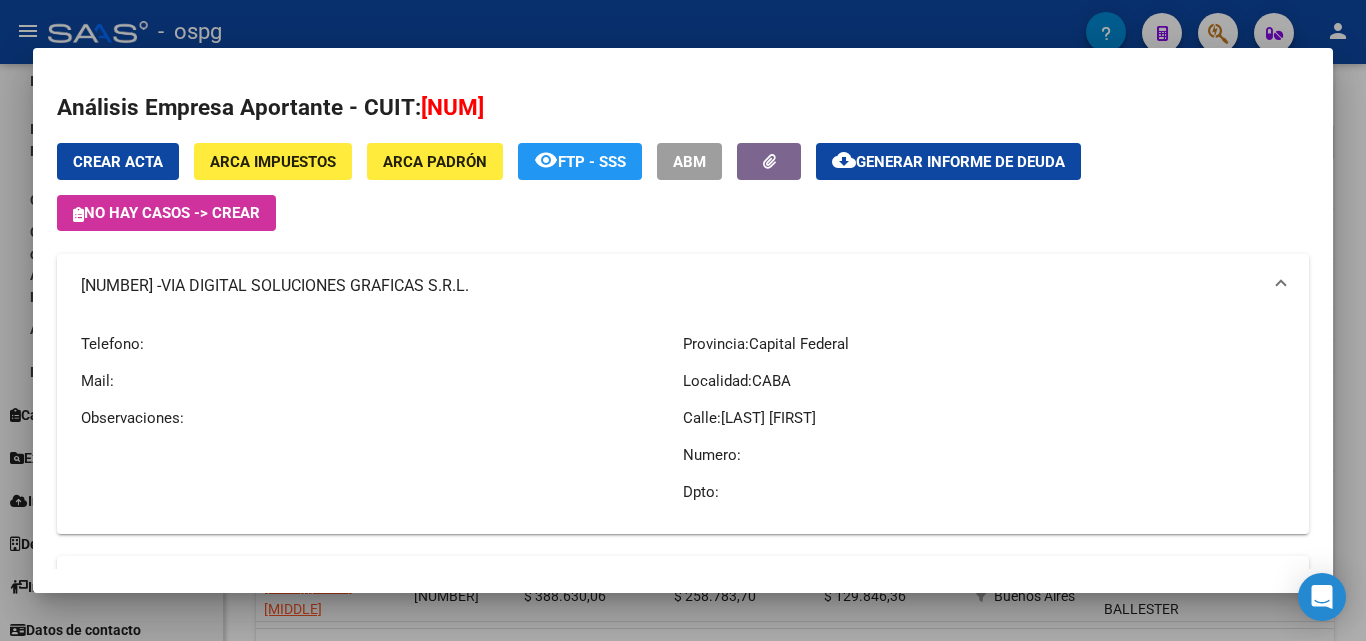 click at bounding box center (683, 320) 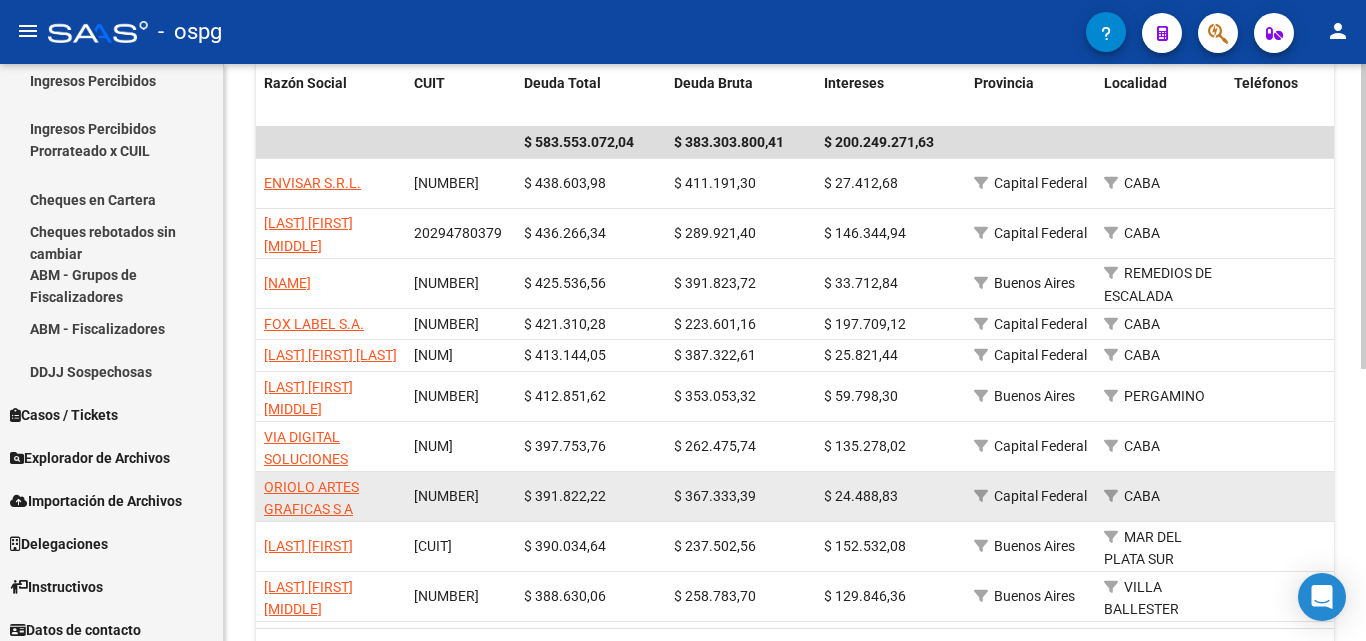 click on "ORIOLO ARTES GRAFICAS S A" 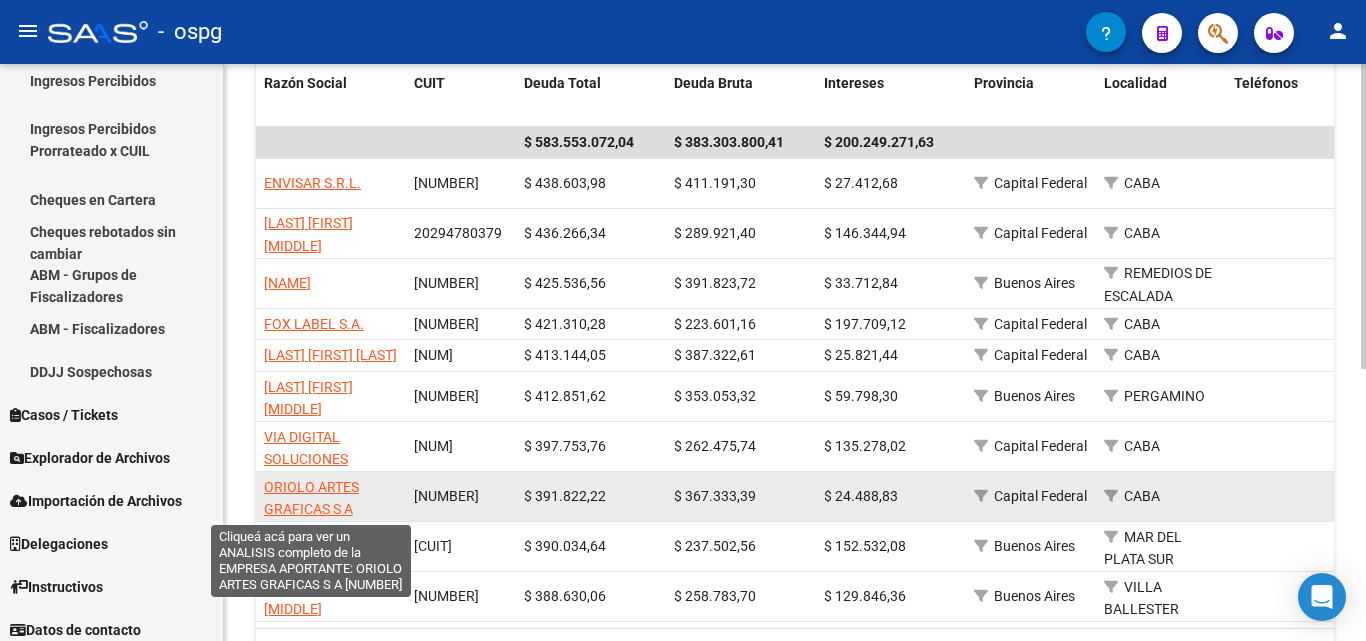 click on "ORIOLO ARTES GRAFICAS S A" 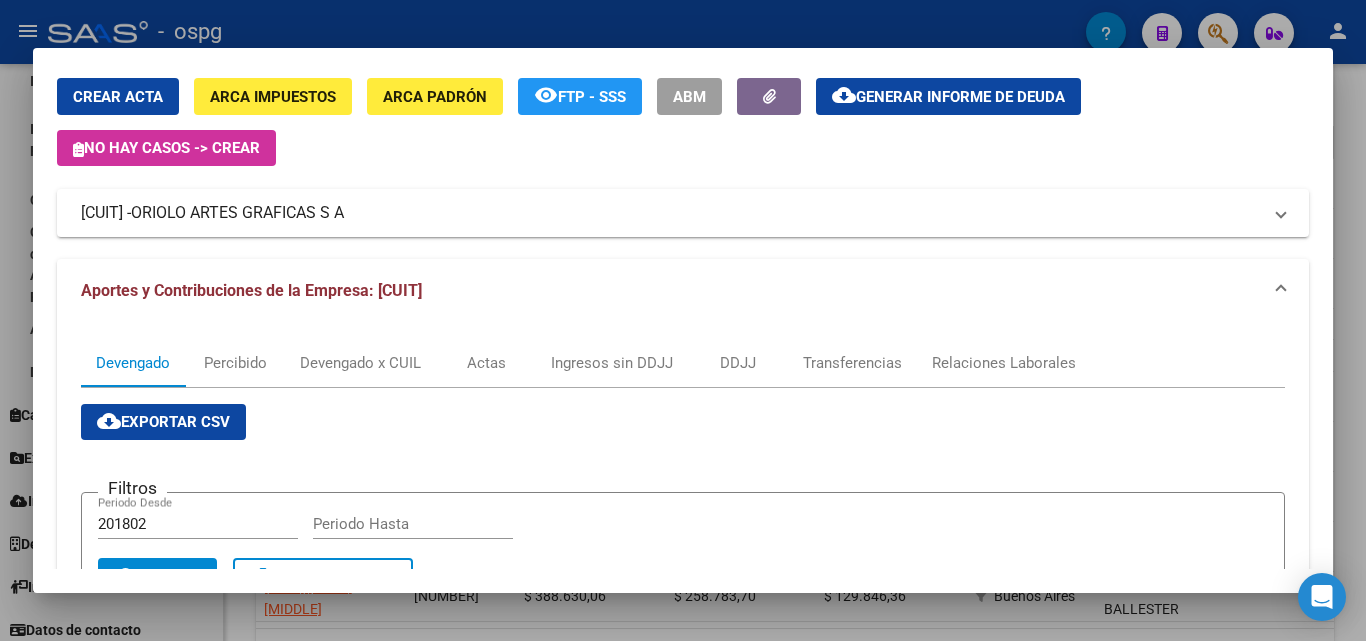 scroll, scrollTop: 0, scrollLeft: 0, axis: both 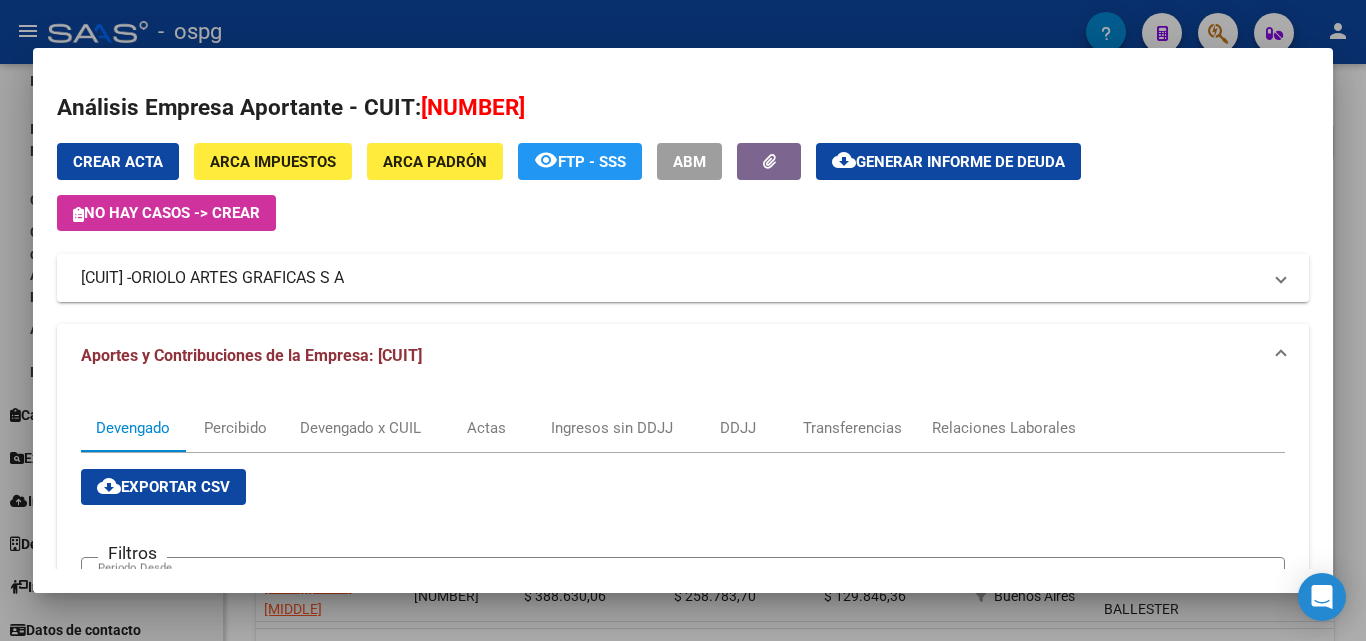 drag, startPoint x: 177, startPoint y: 284, endPoint x: 81, endPoint y: 284, distance: 96 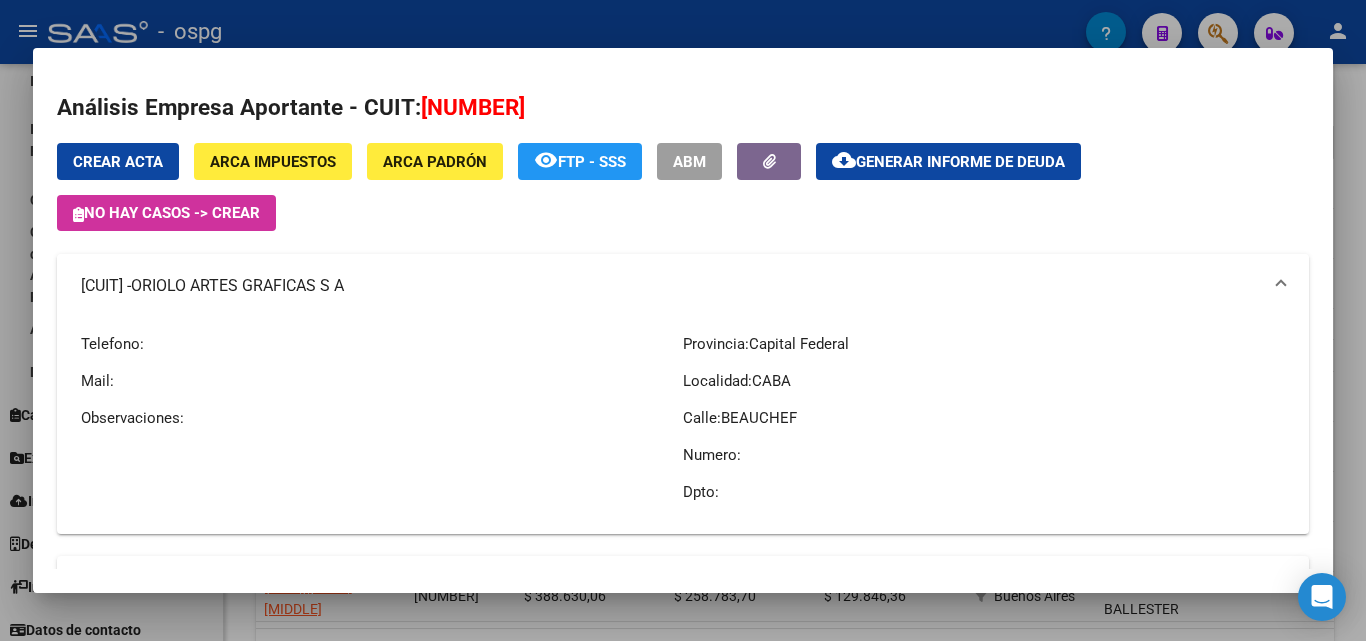 copy on "[NUMBER]" 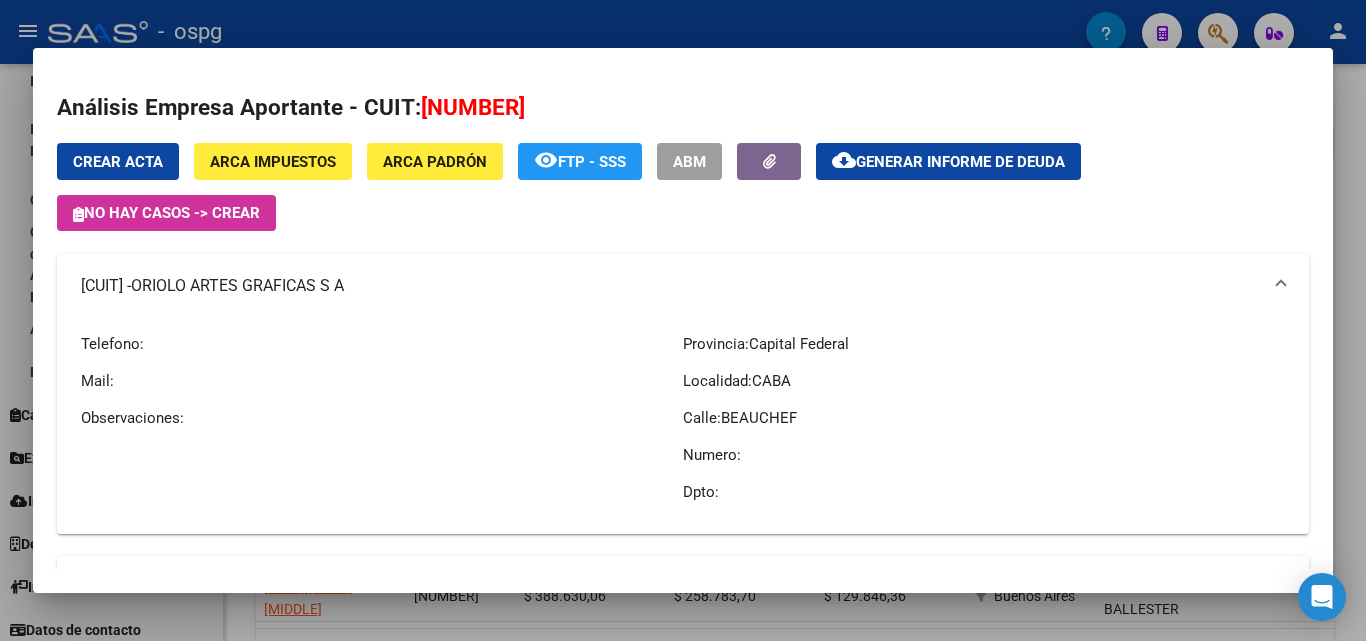 click at bounding box center (683, 320) 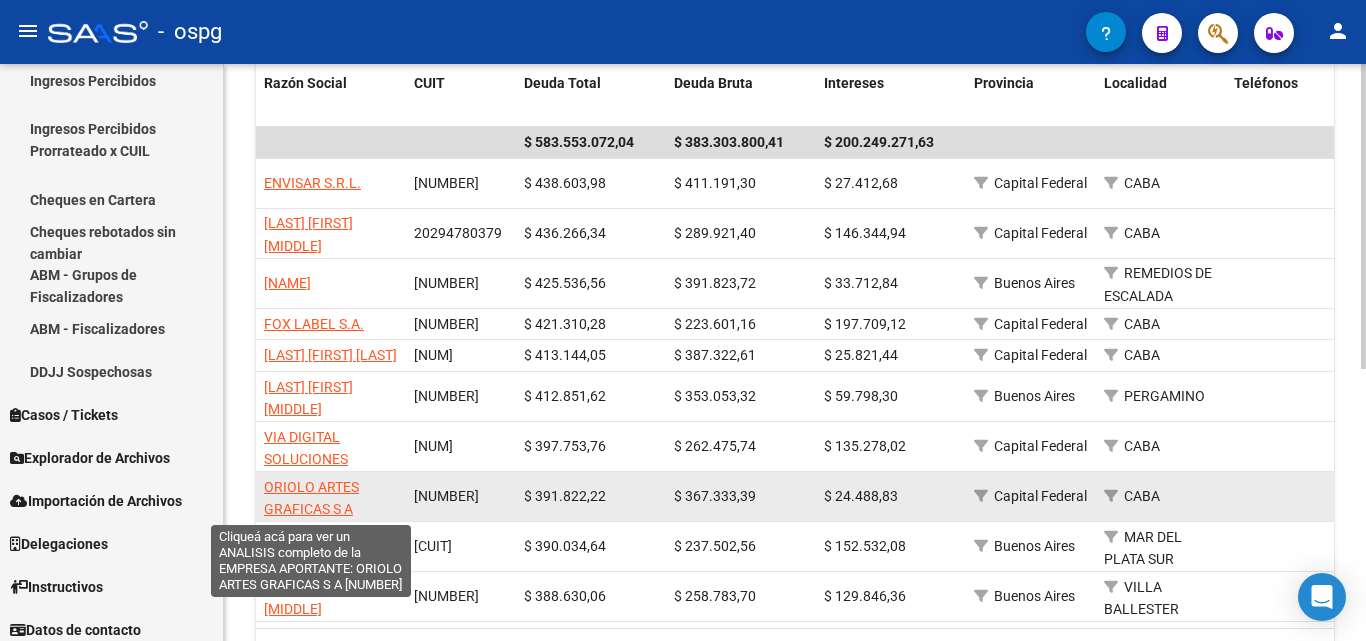 click on "ORIOLO ARTES GRAFICAS S A" 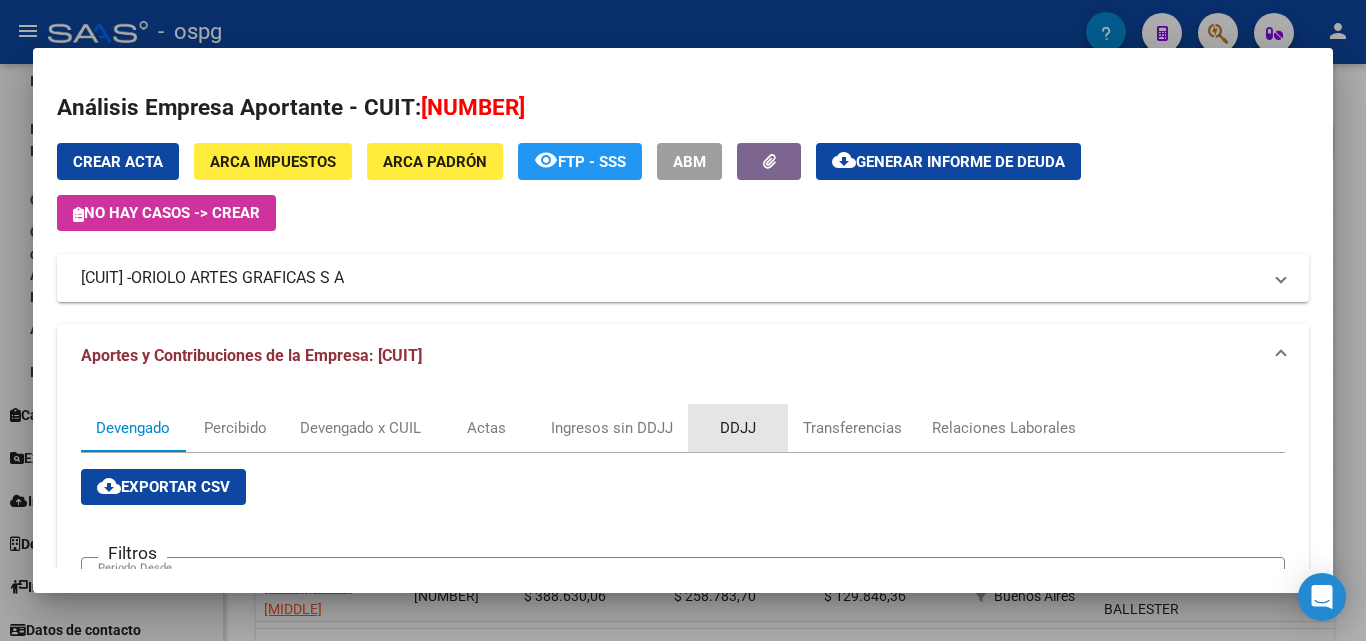 click on "DDJJ" at bounding box center [738, 428] 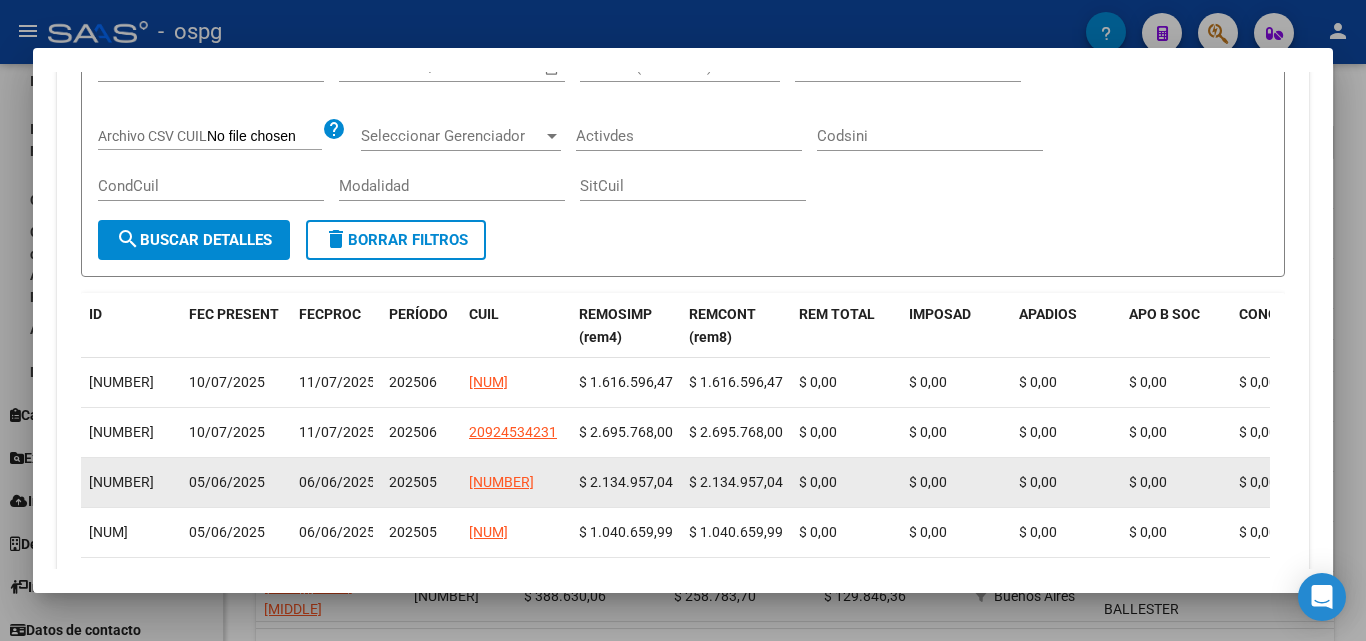 scroll, scrollTop: 642, scrollLeft: 0, axis: vertical 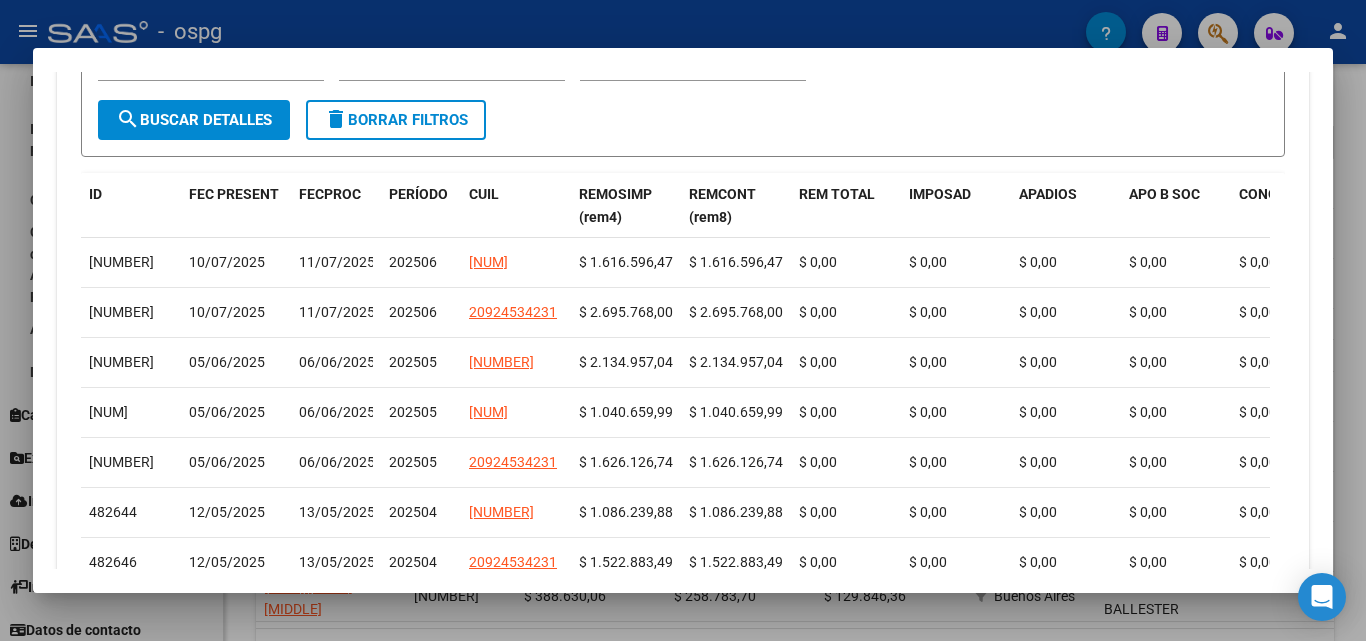 click at bounding box center (683, 320) 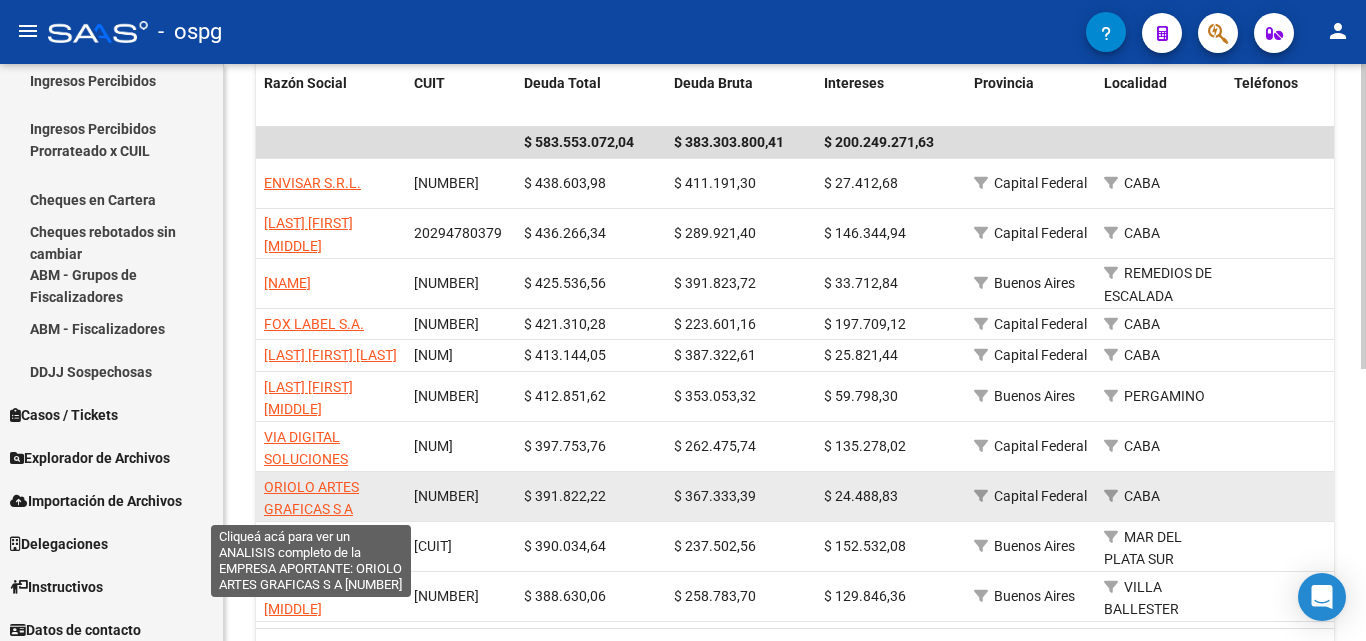 click on "ORIOLO ARTES GRAFICAS S A" 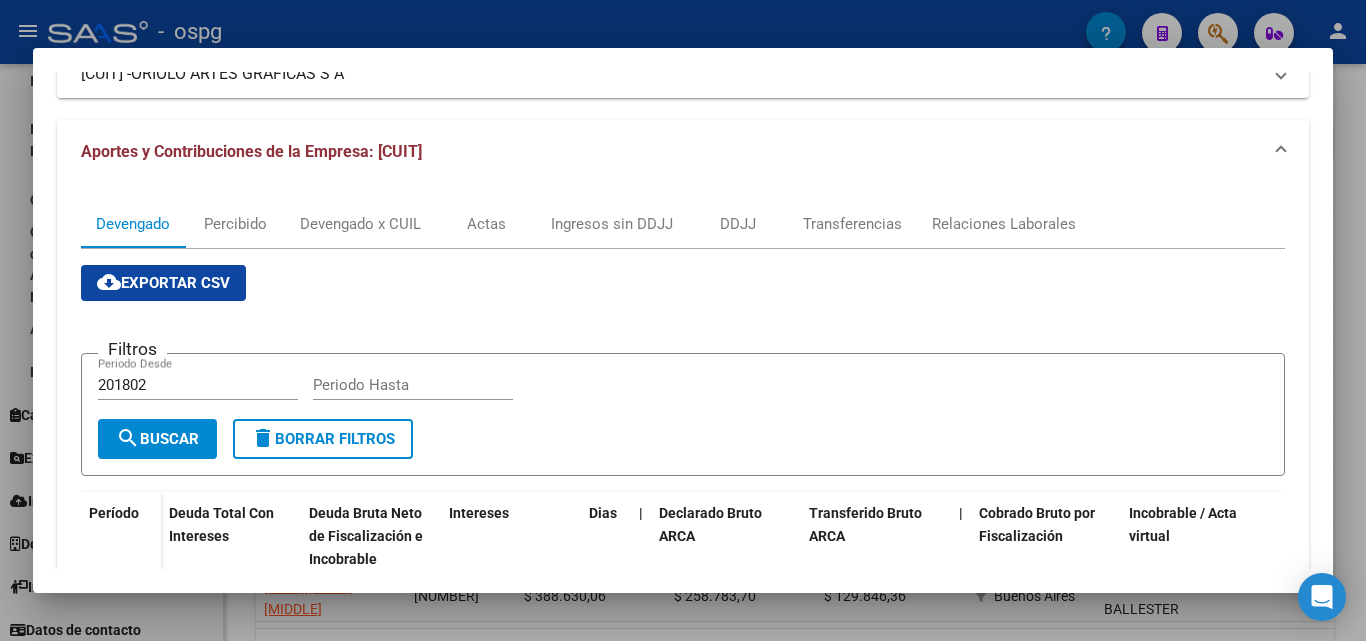 scroll, scrollTop: 600, scrollLeft: 0, axis: vertical 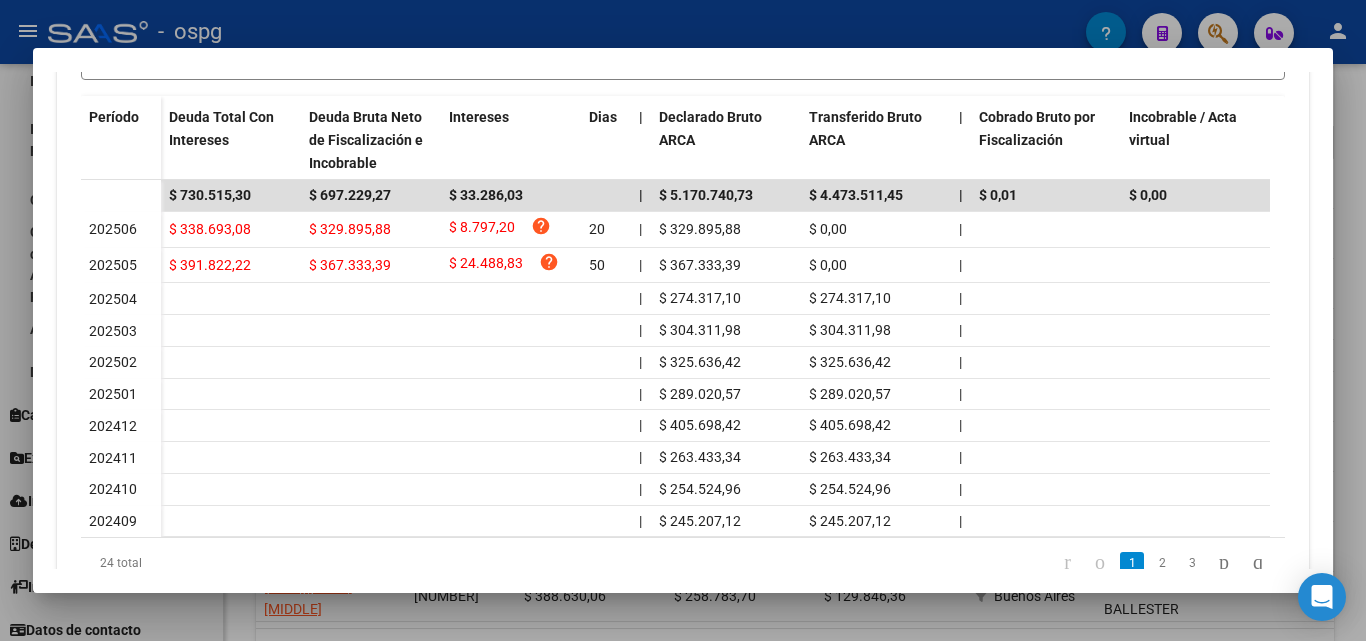 drag, startPoint x: 0, startPoint y: 280, endPoint x: 10, endPoint y: 276, distance: 10.770329 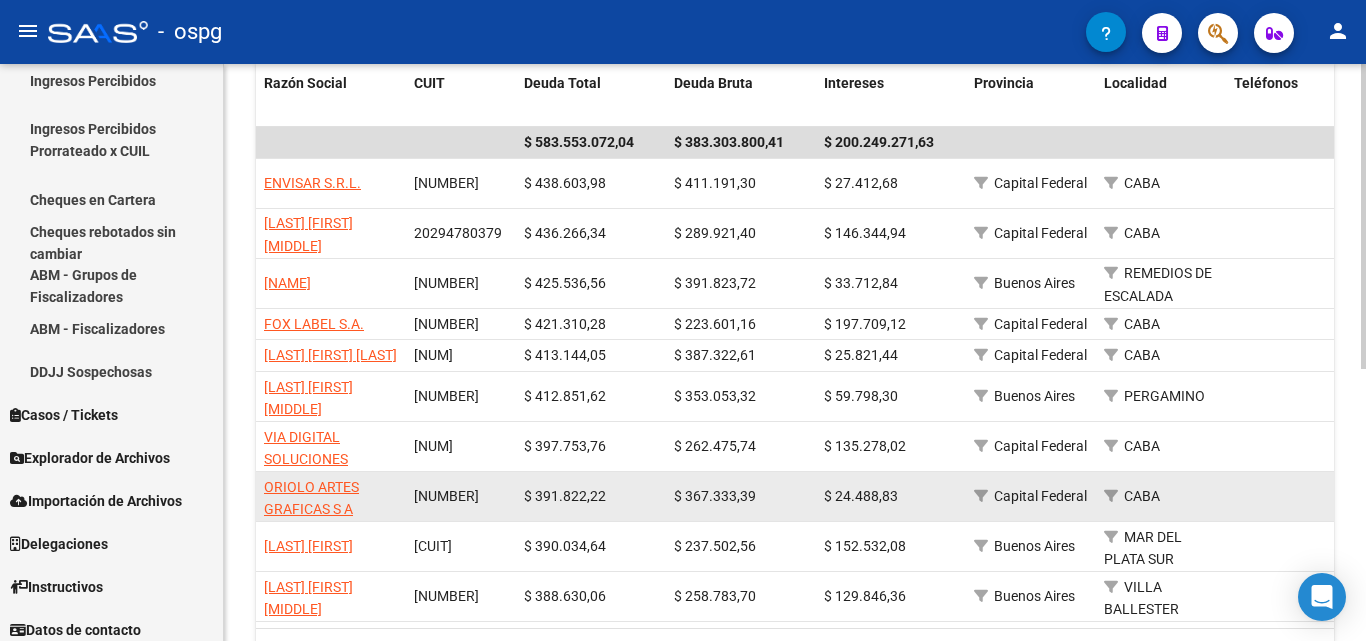 scroll, scrollTop: 498, scrollLeft: 0, axis: vertical 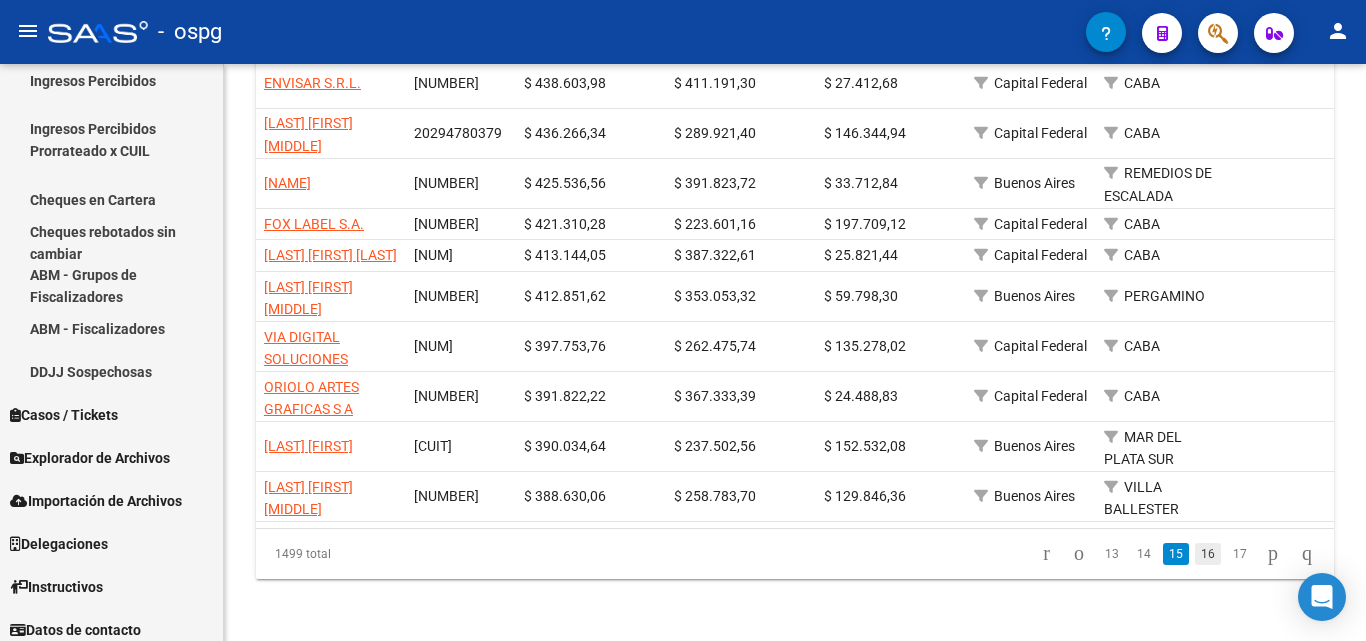 click on "16" 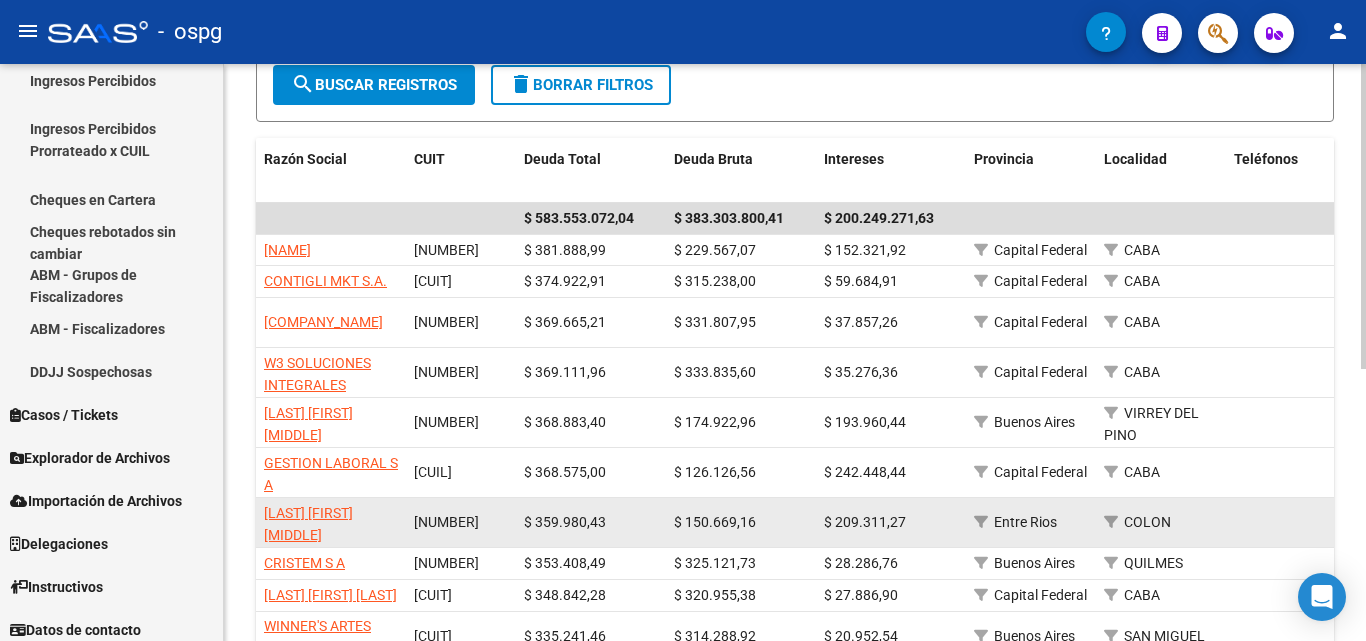 scroll, scrollTop: 297, scrollLeft: 0, axis: vertical 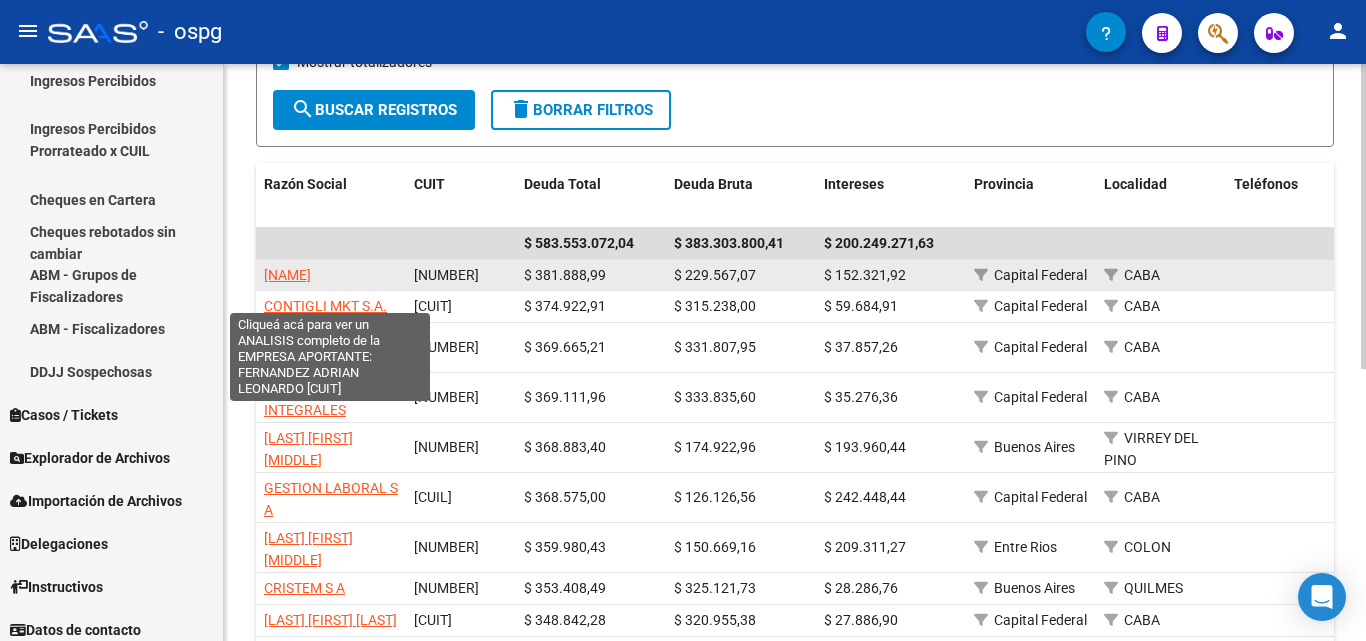 click on "[NAME]" 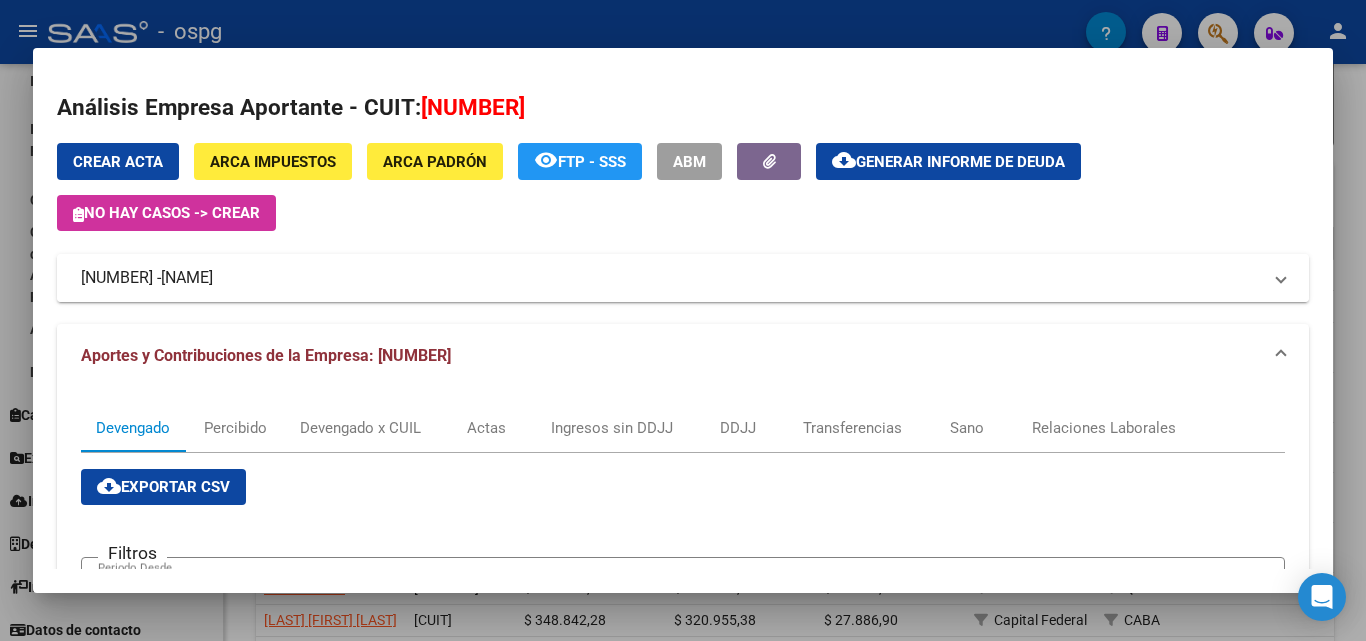 drag, startPoint x: 178, startPoint y: 279, endPoint x: 66, endPoint y: 280, distance: 112.00446 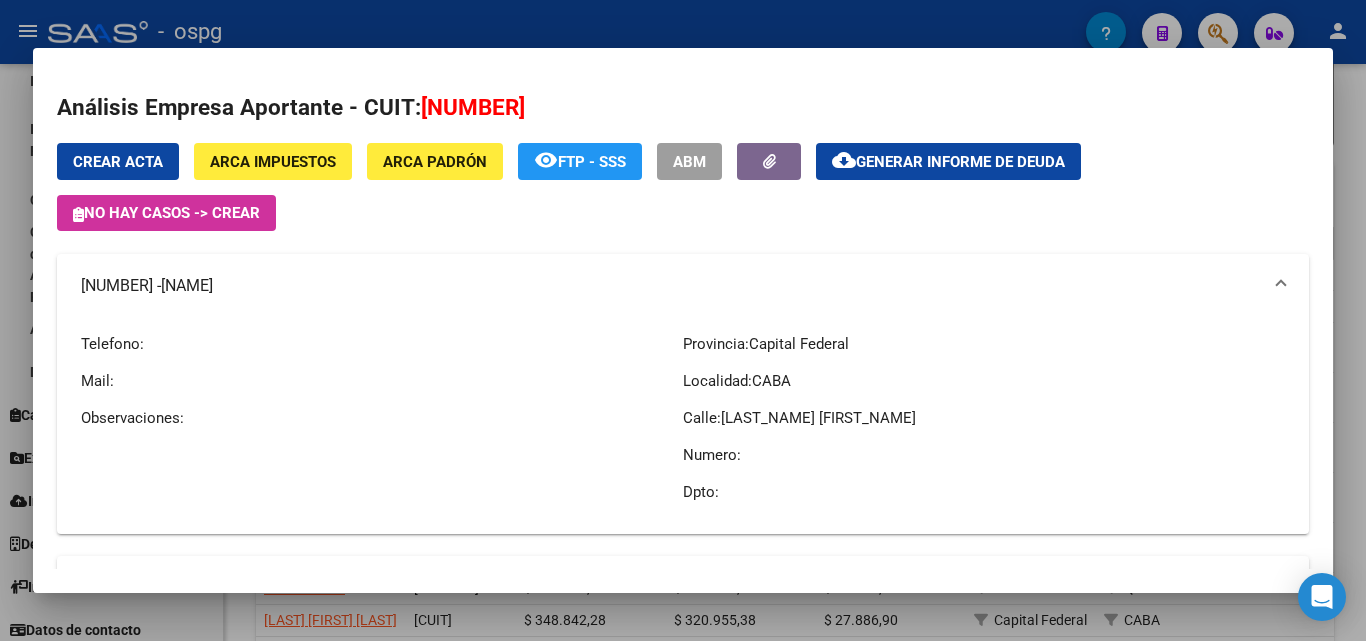 click at bounding box center [683, 320] 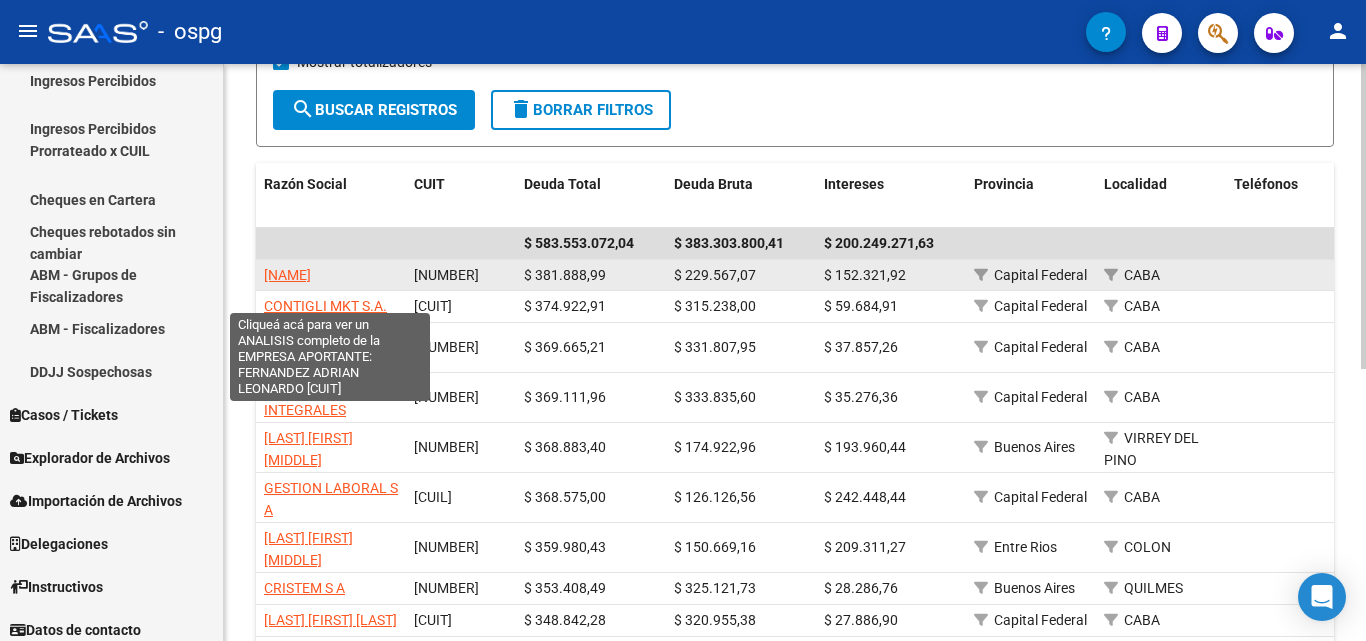 click on "[NAME]" 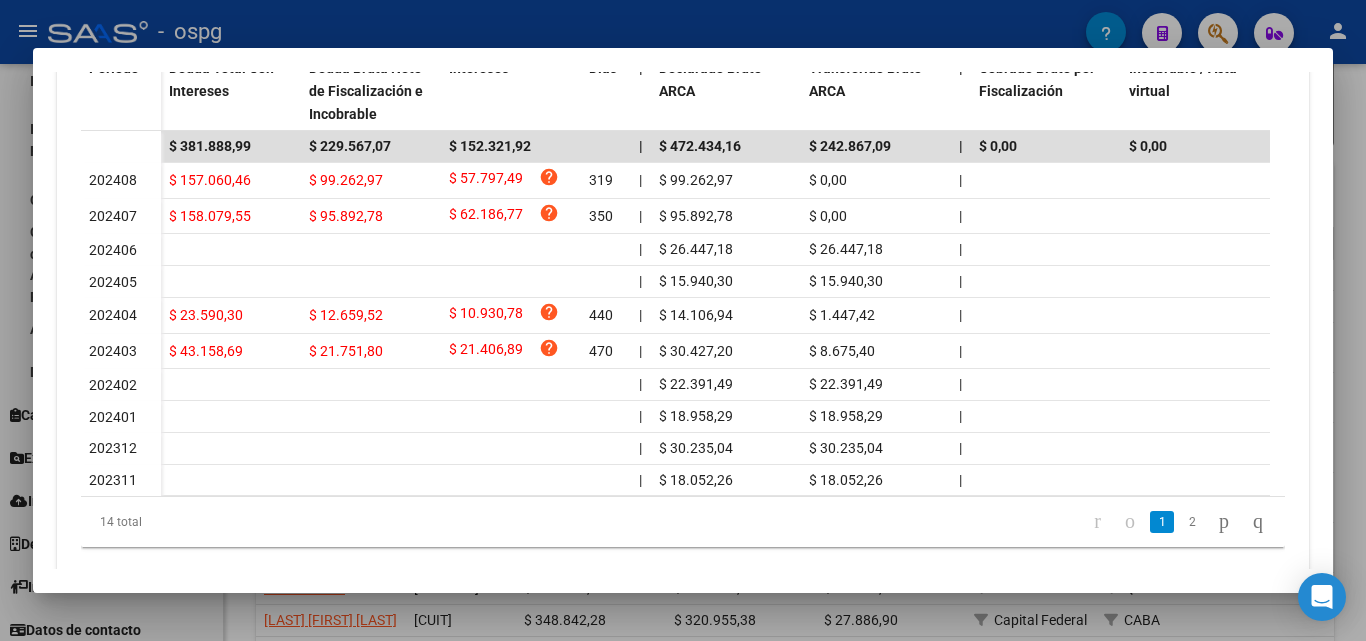 scroll, scrollTop: 700, scrollLeft: 0, axis: vertical 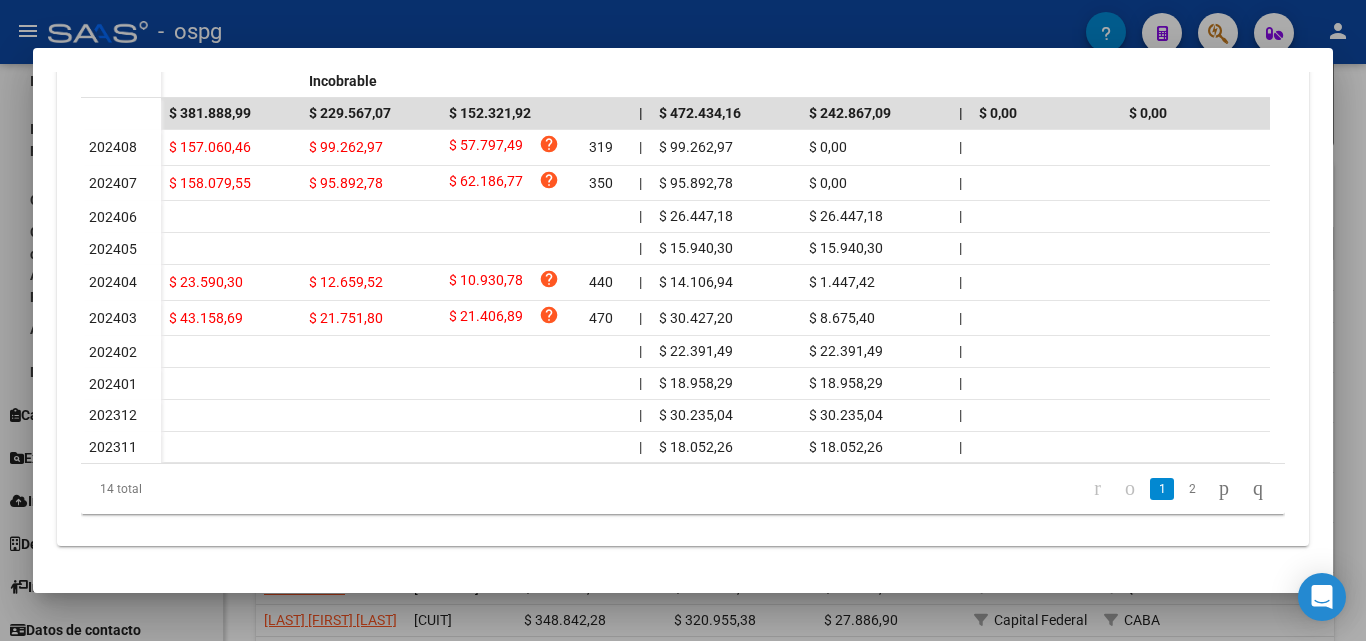 click at bounding box center (683, 320) 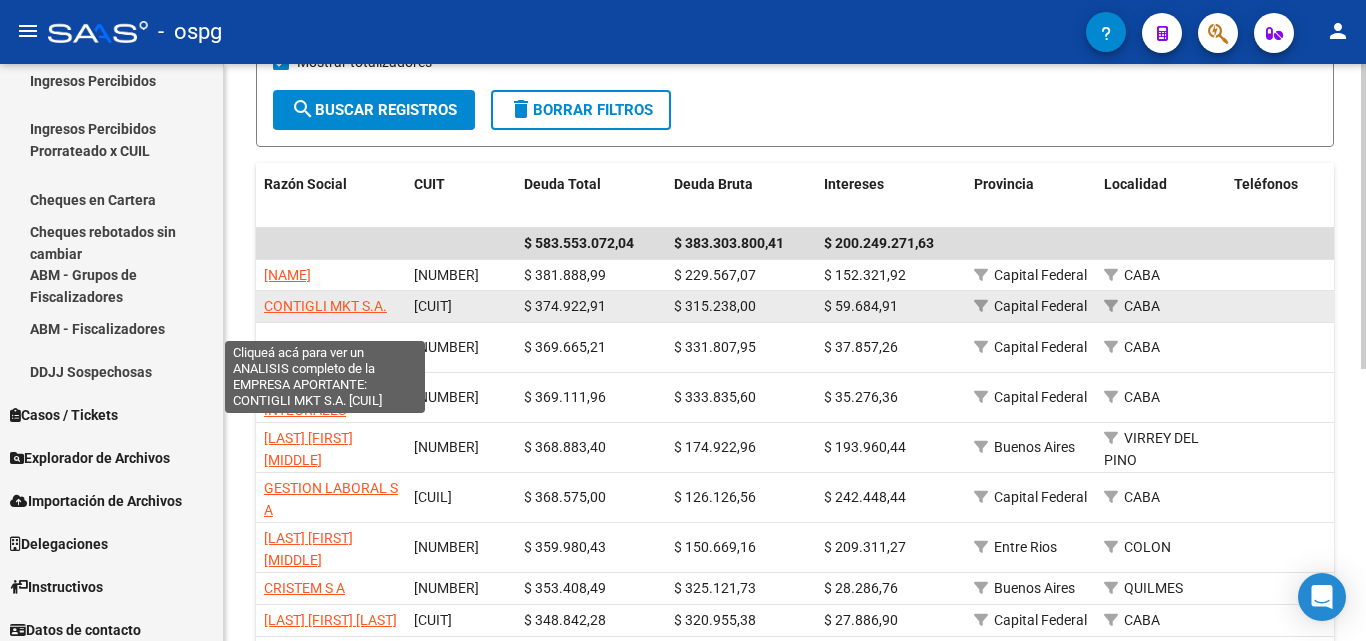 click on "CONTIGLI MKT S.A." 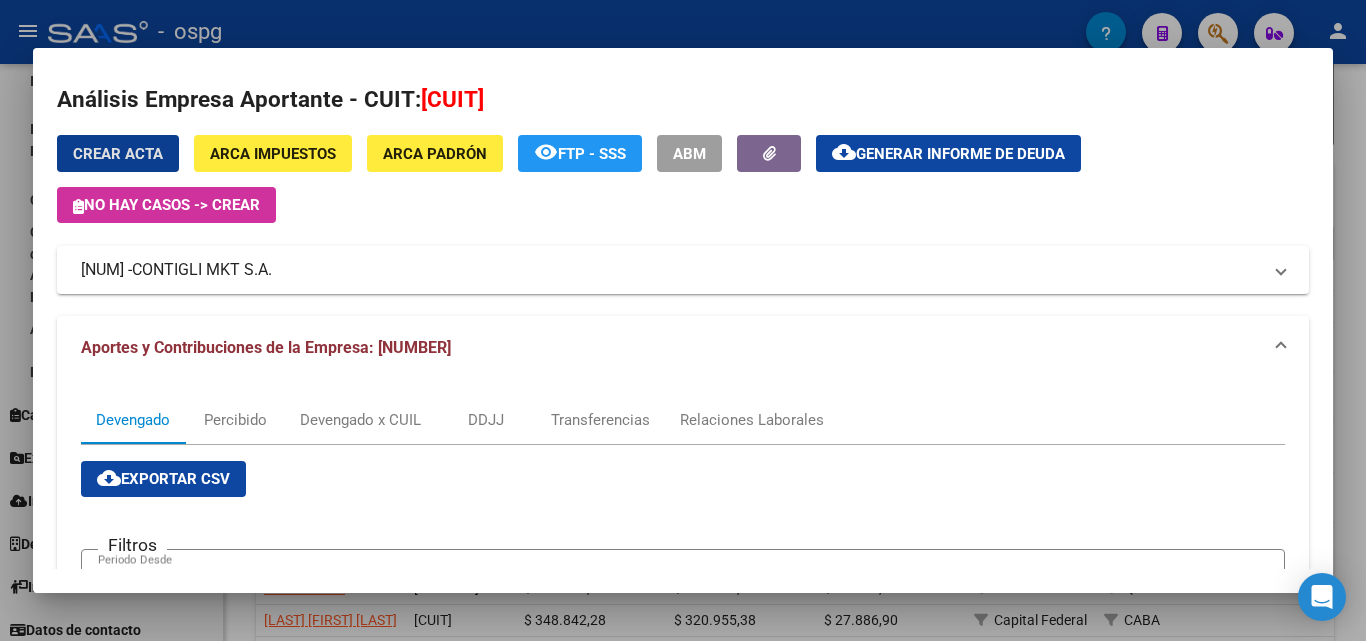 scroll, scrollTop: 0, scrollLeft: 0, axis: both 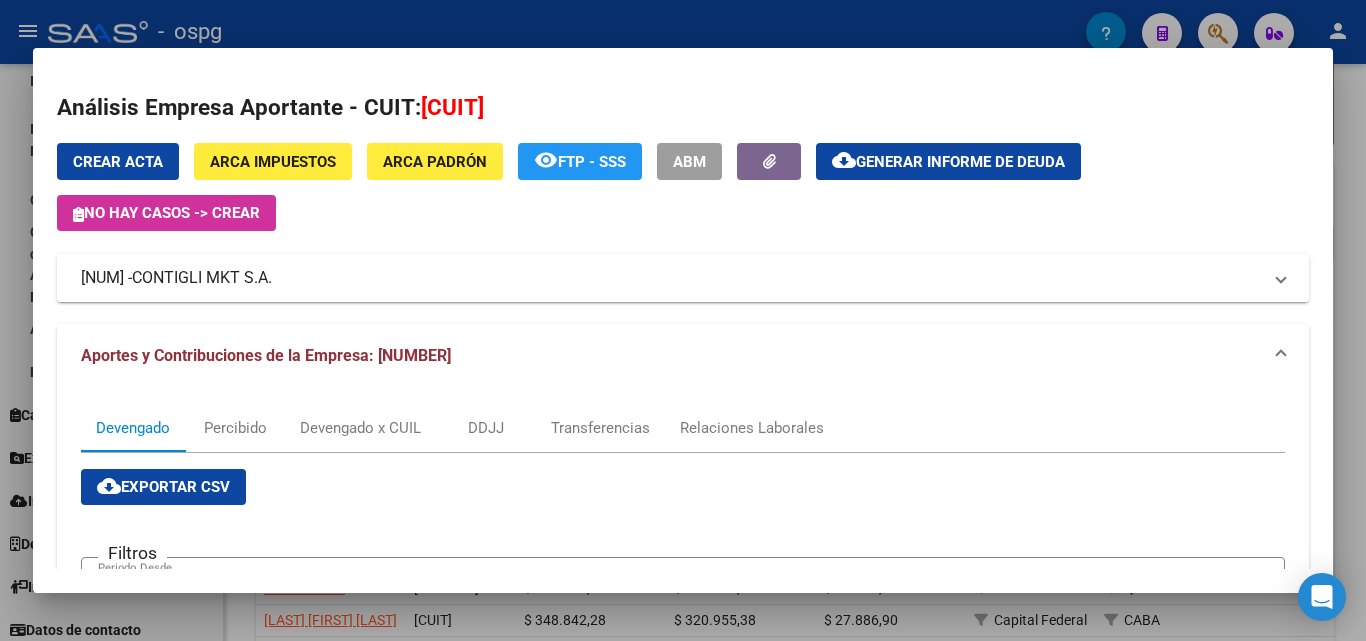 drag, startPoint x: 180, startPoint y: 279, endPoint x: 64, endPoint y: 279, distance: 116 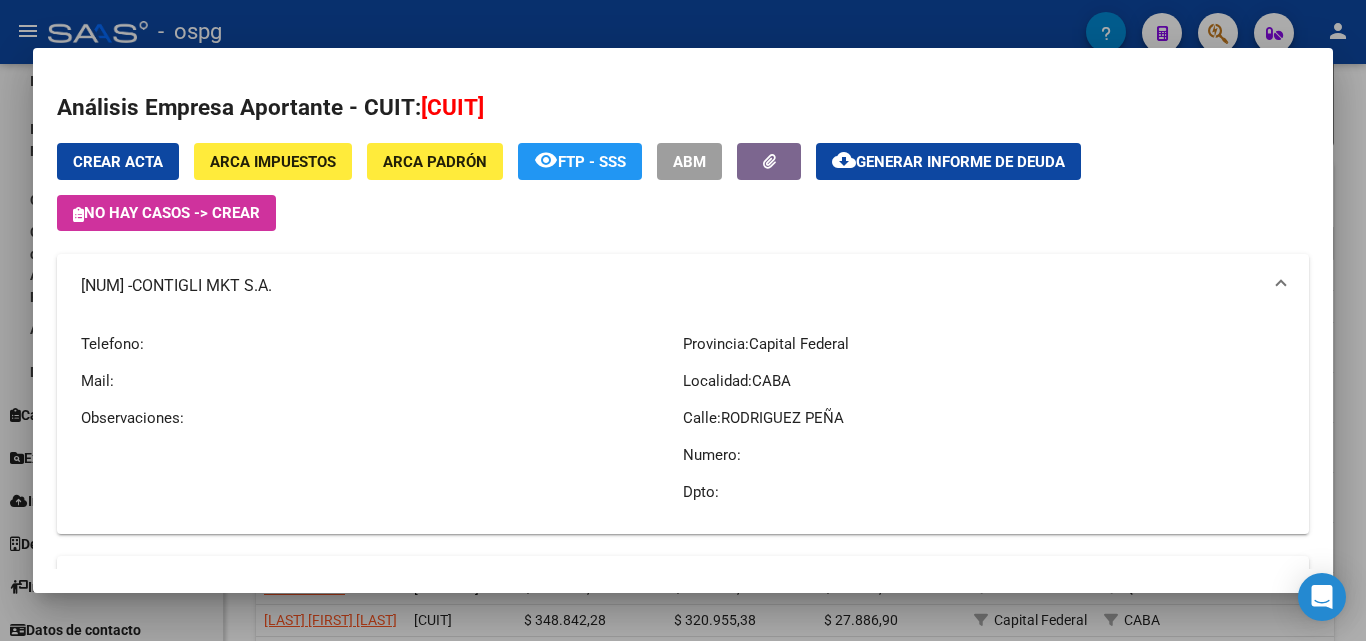 click at bounding box center [683, 320] 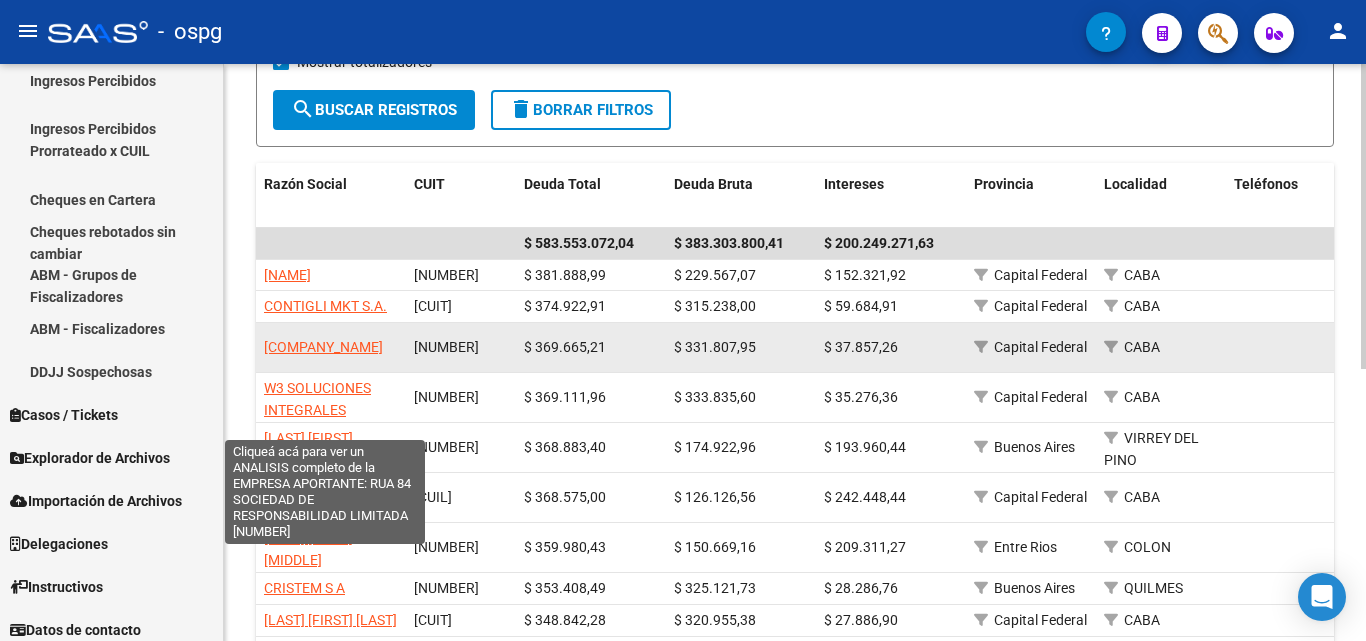click on "[COMPANY_NAME]" 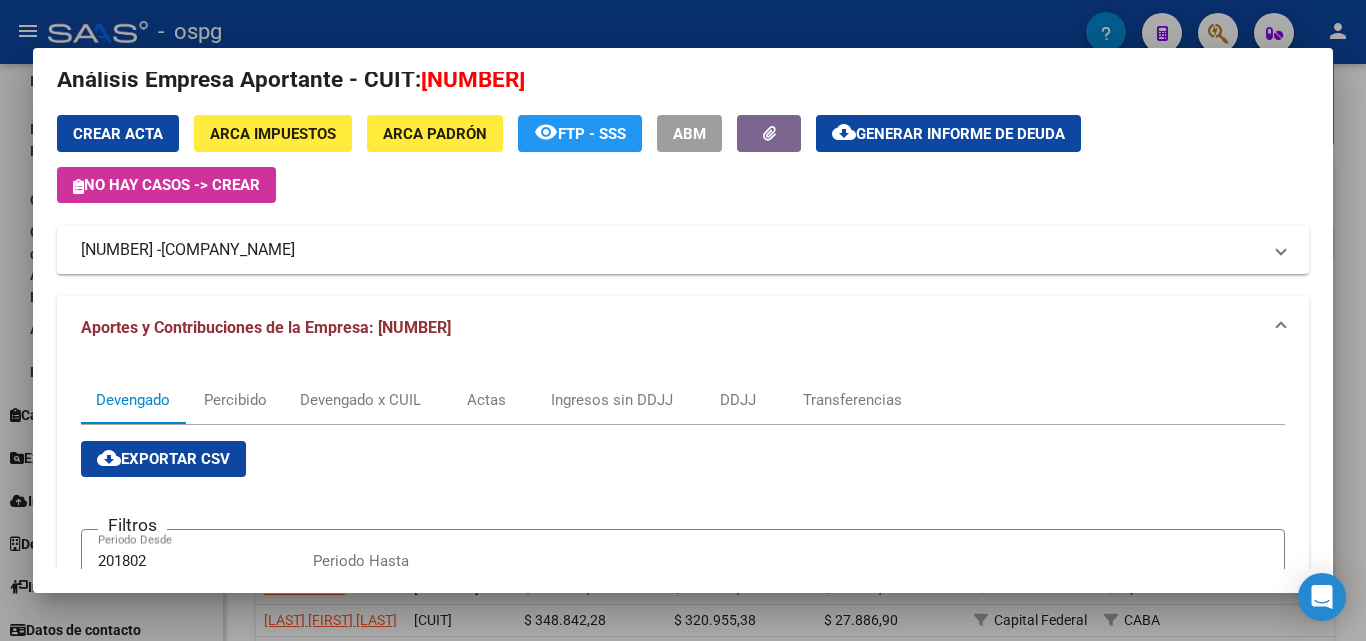 scroll, scrollTop: 0, scrollLeft: 0, axis: both 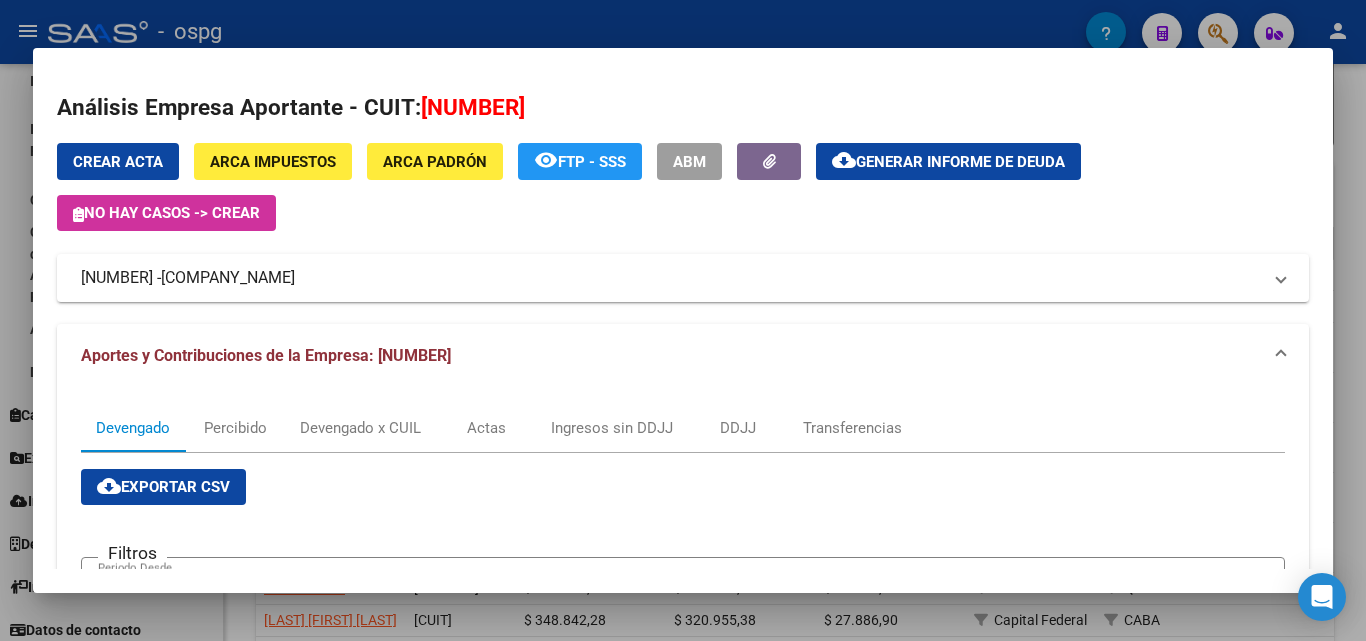 click on "Generar informe de deuda" 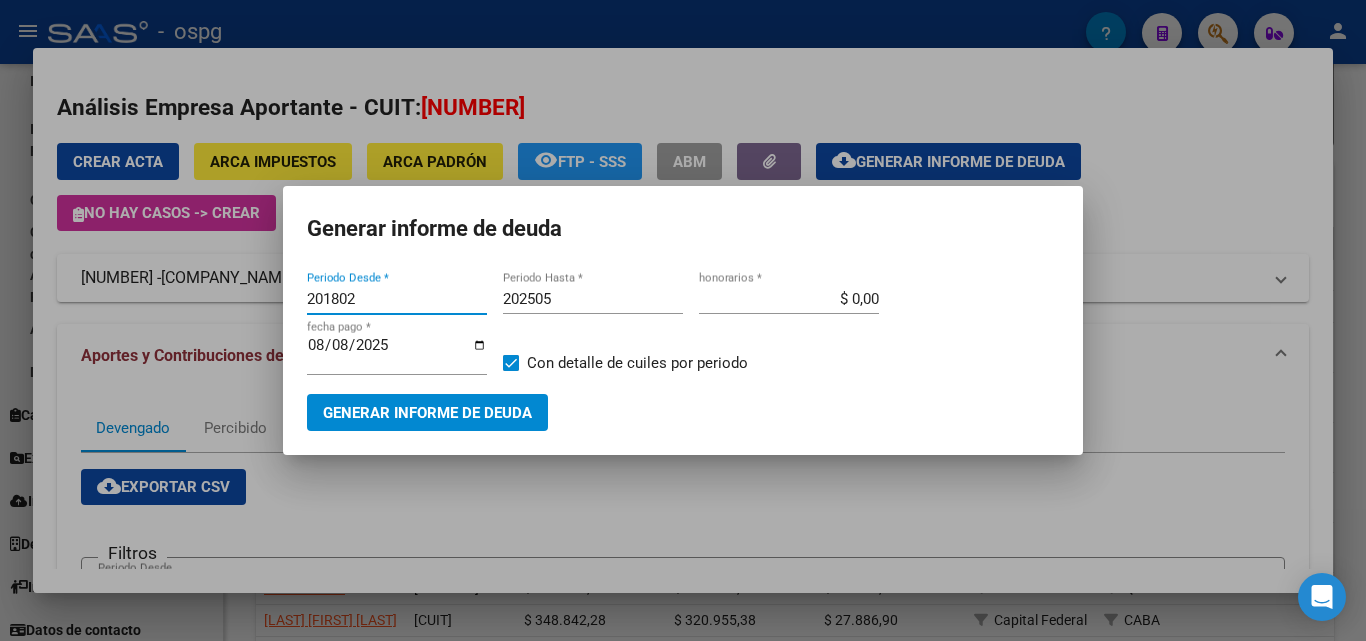 drag, startPoint x: 379, startPoint y: 297, endPoint x: 157, endPoint y: 295, distance: 222.009 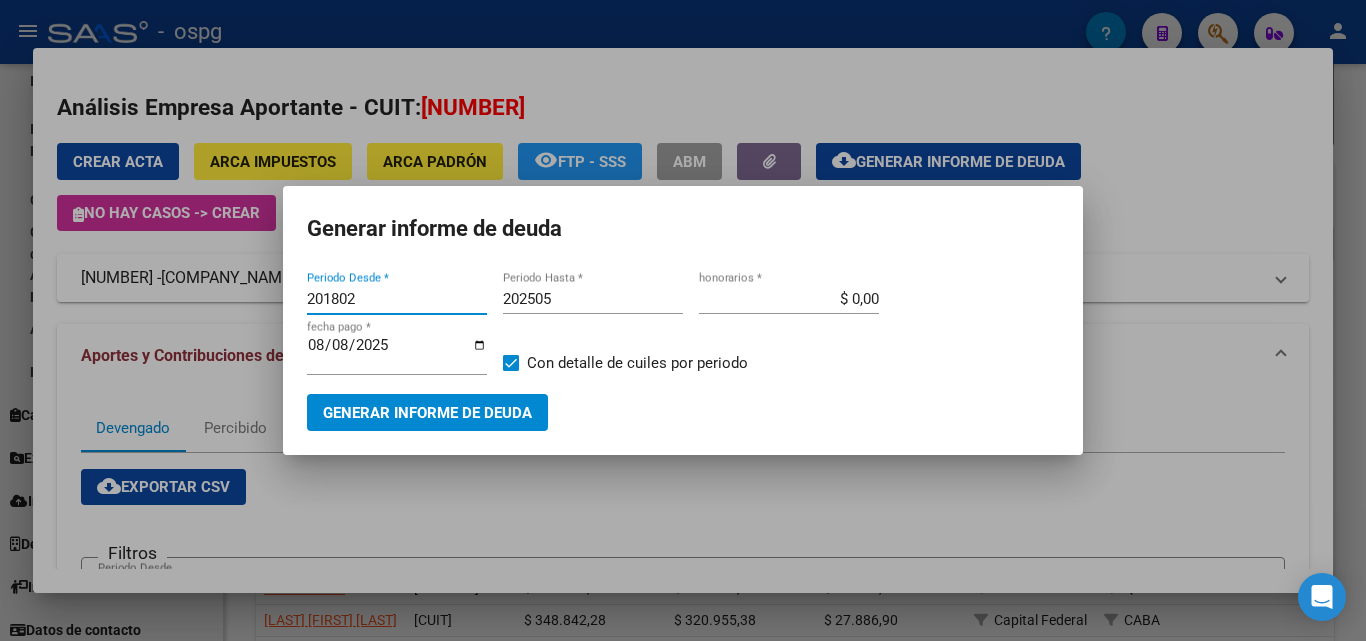click on "Análisis Empresa Aportante - CUIT: [NUMBER] Crear Acta ARCA Impuestos ARCA Padrón remove_red_eye FTP - SSS ABM cloud_download Generar informe de deuda No hay casos -> Crear [NUMBER] - RUA 84 SOCIEDAD DE RESPONSABILIDAD LIMITADA Telefono: Mail: Observaciones: Provincia: Capital Federal Localidad: CABA Calle: CALVO CARLOS Numero: Dpto: Aportes y Contribuciones de la Empresa: [NUMBER] Devengado Percibido Devengado x CUIL Actas Ingresos sin DDJJ DDJJ Transferencias cloud_download Exportar CSV Filtros [YEAR] Periodo Desde Periodo Hasta search Buscar delete Borrar Filtros Período Deuda Total Con Intereses Deuda Bruta Neto de Fiscalización e Incobrable Intereses Dias | Declarado Bruto ARCA Transferido Bruto ARCA | Cobrado Bruto por Fiscalización Incobrable / Acta virtual | Transferido De Más | Interés Aporte cobrado por ARCA Interés Contribución cobrado por ARCA | Total cobrado Sin DDJJ | DJ Aporte Trf Aporte DJ Contribucion Trf Contribucion $ [AMOUNT] | | | | |" at bounding box center [683, 320] 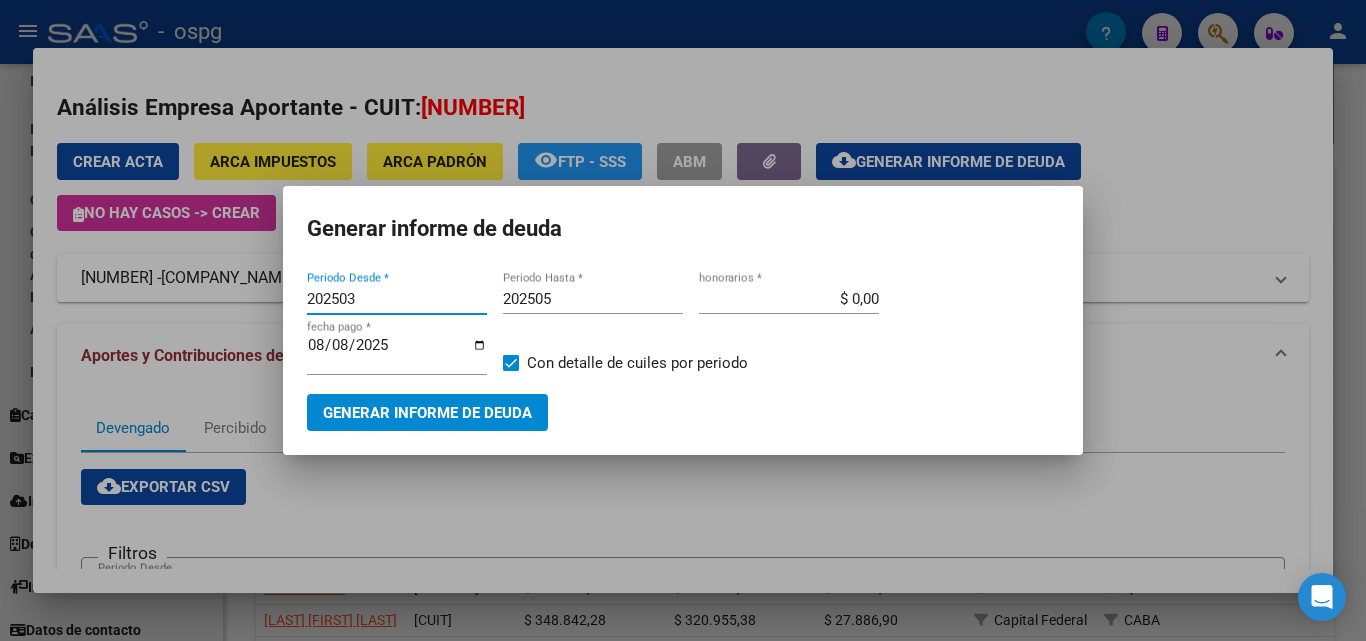 type on "202503" 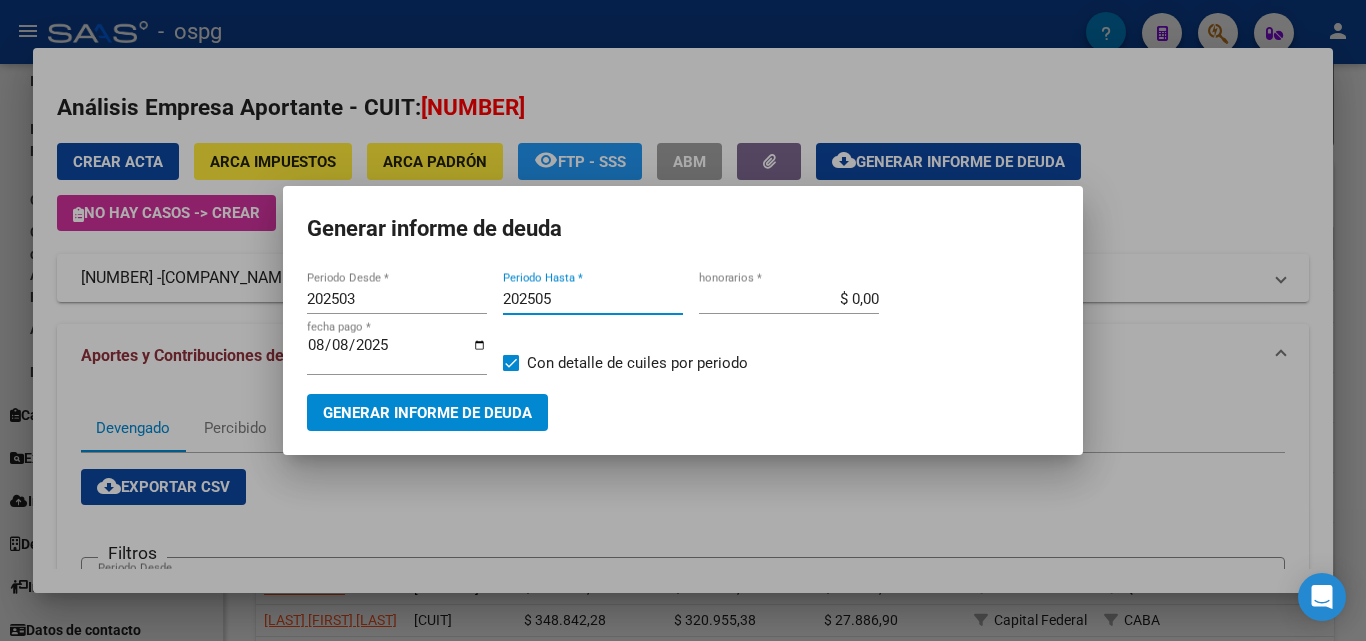 click on "202505" at bounding box center [593, 299] 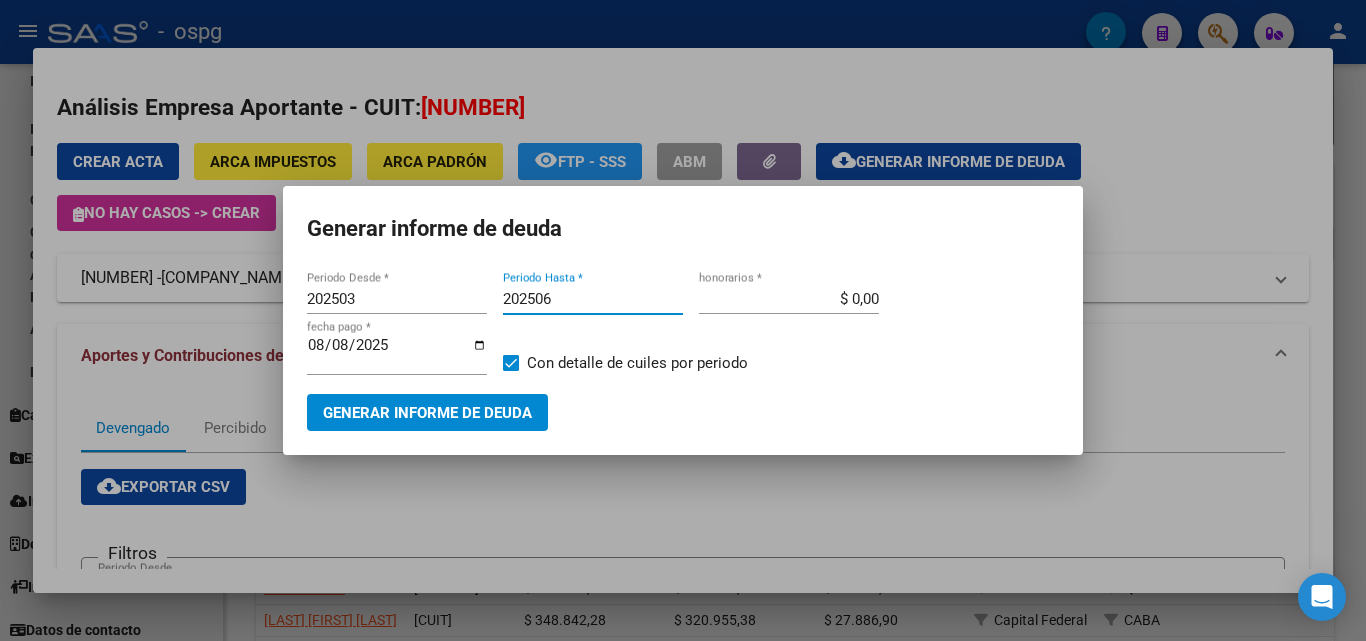 type on "202506" 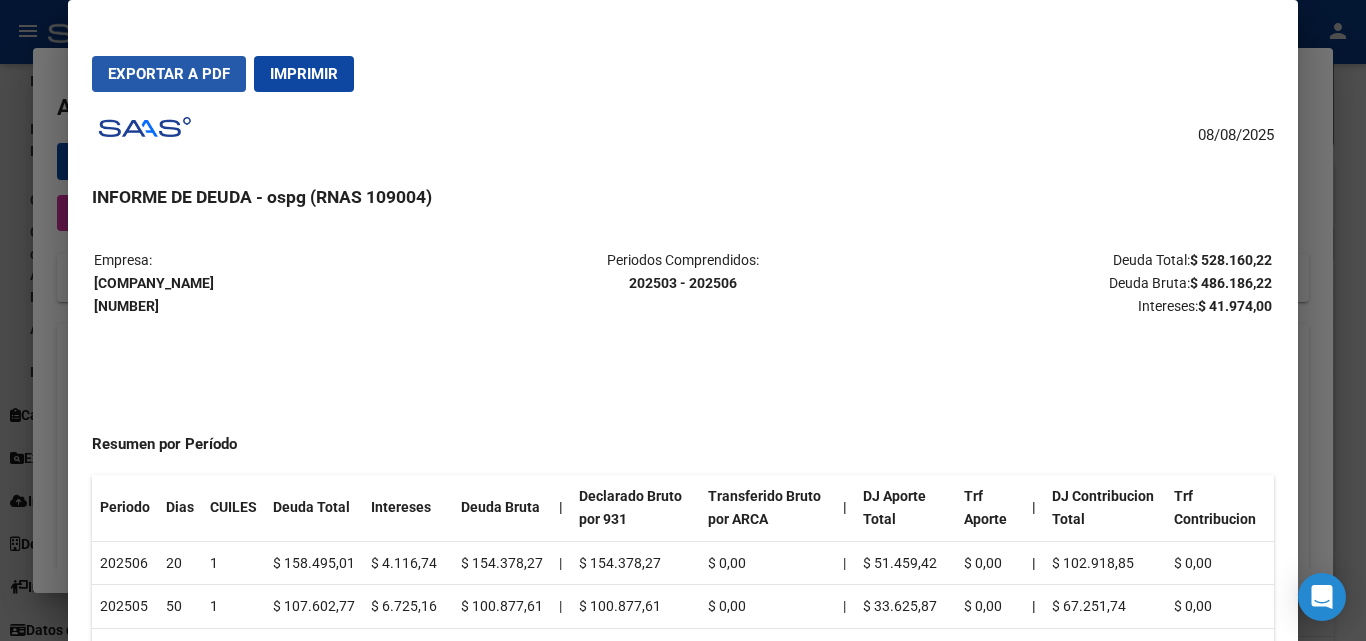 click on "Exportar a PDF" at bounding box center [169, 74] 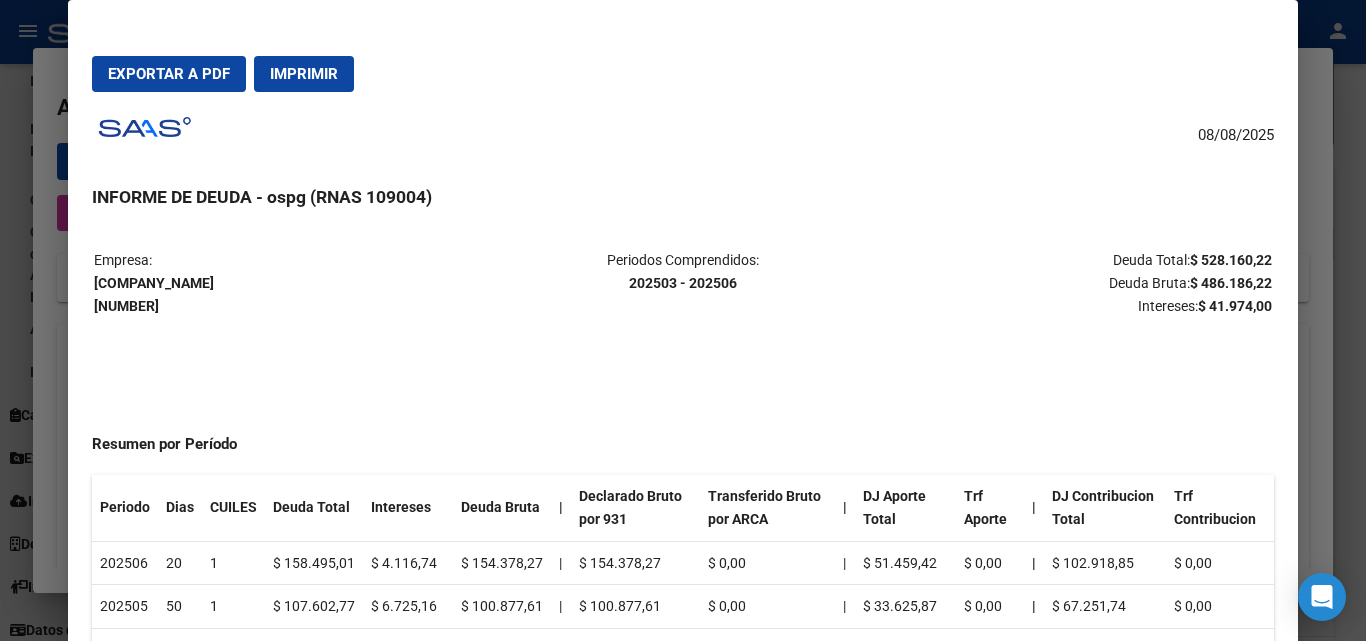 click at bounding box center [683, 320] 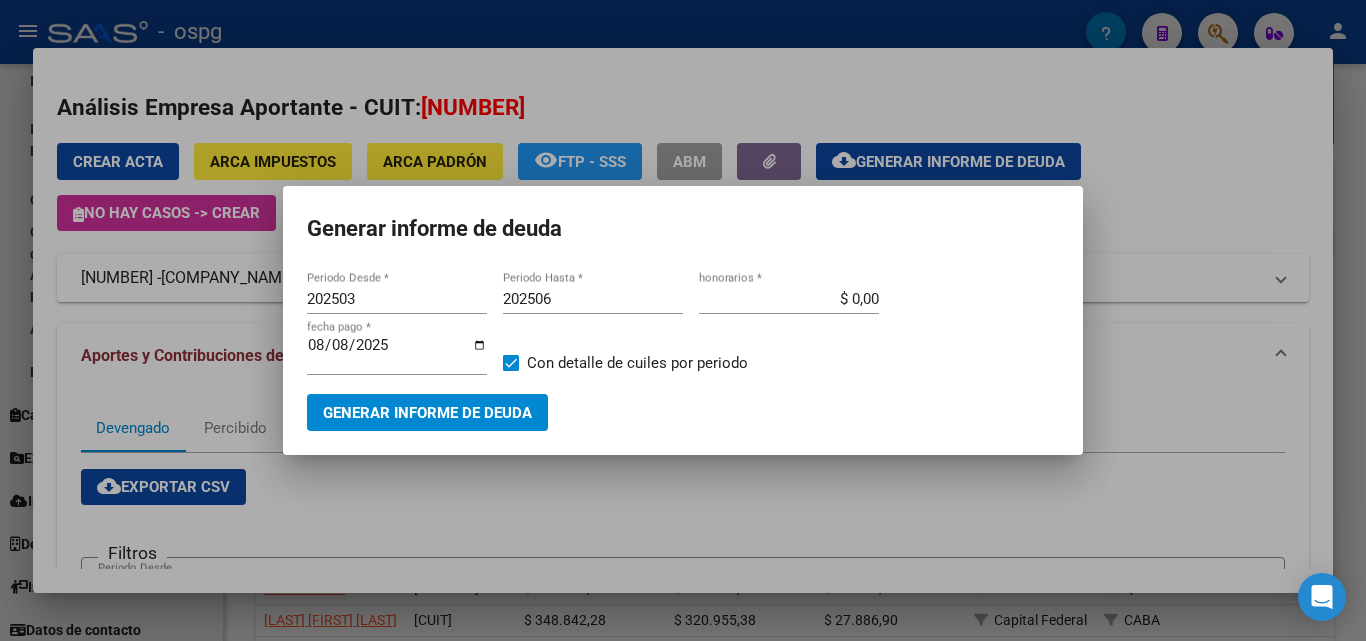 click at bounding box center (683, 320) 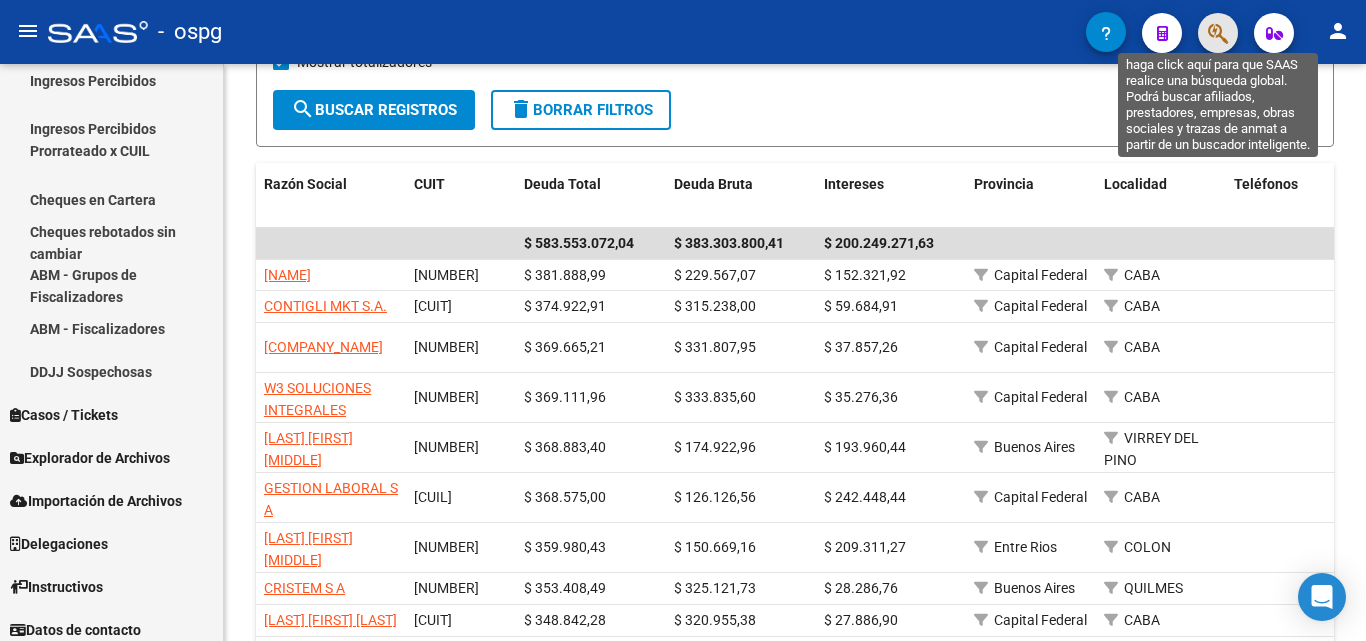 click 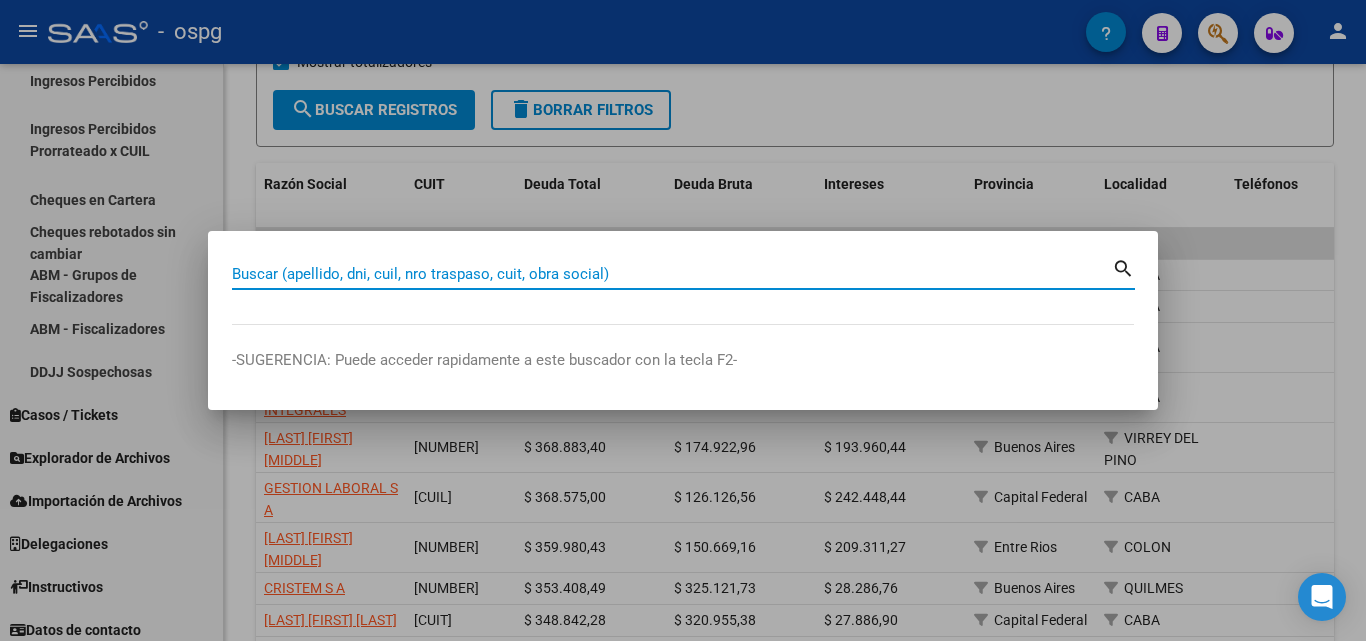click on "Buscar (apellido, dni, cuil, nro traspaso, cuit, obra social)" at bounding box center [672, 274] 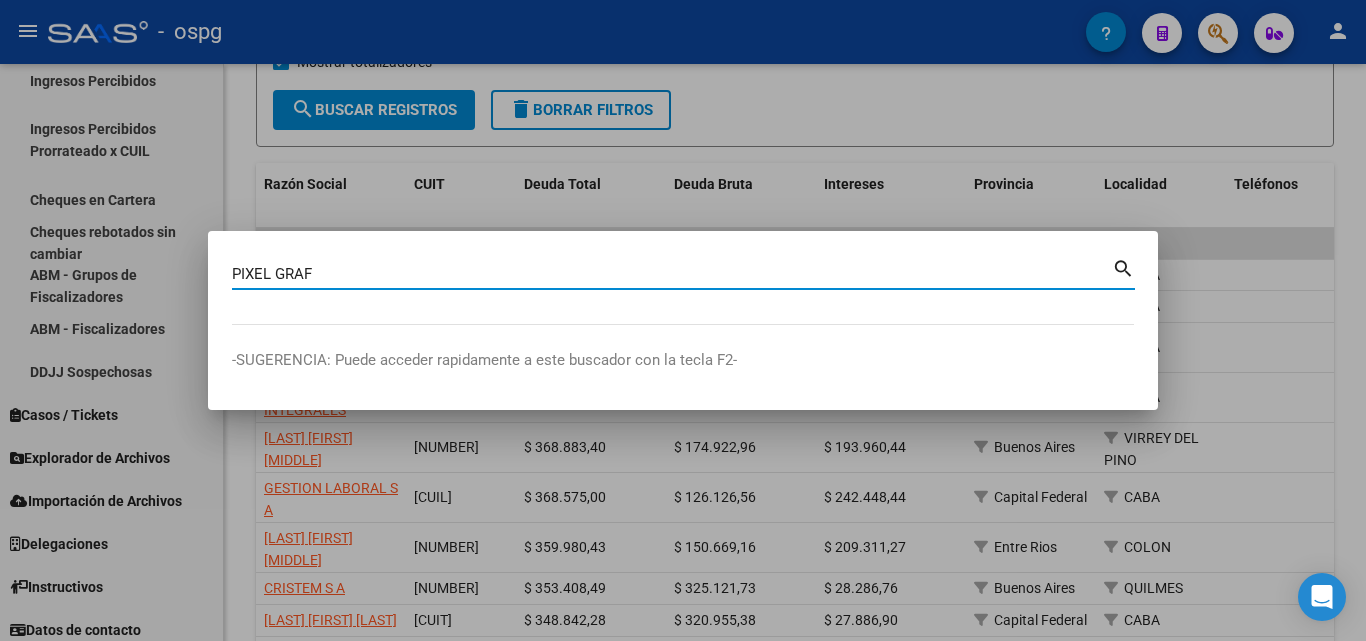 type on "PIXEL GRAF" 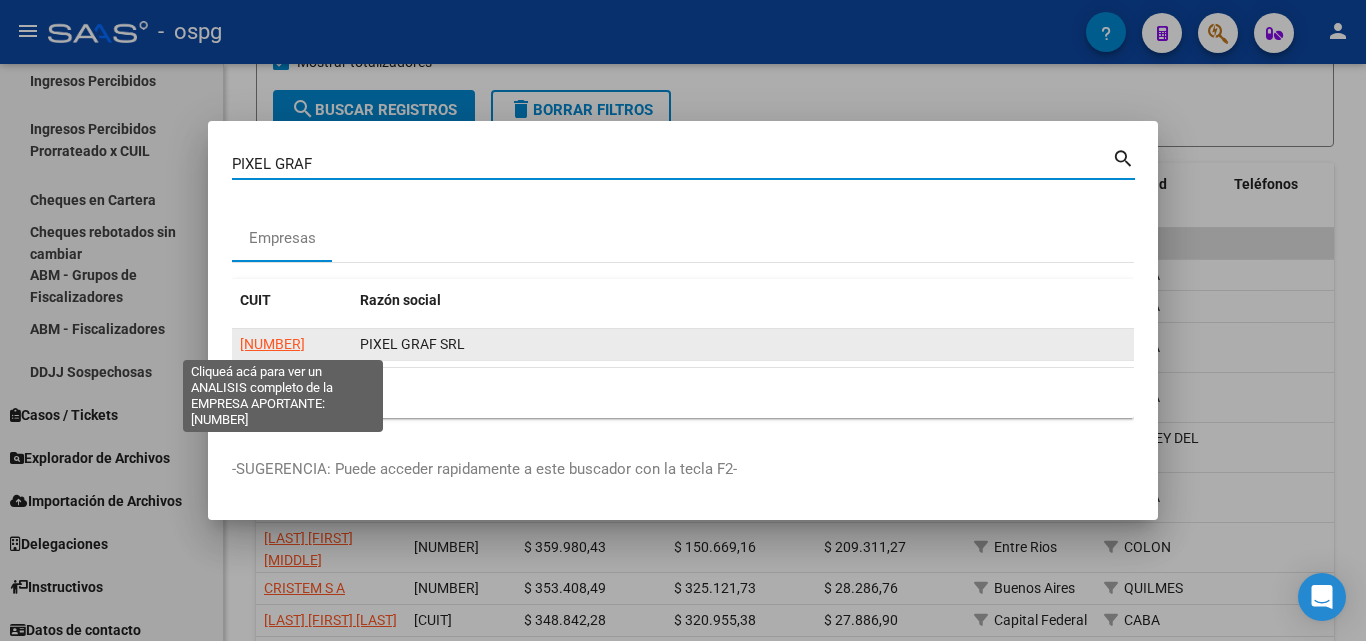 click on "[NUMBER]" 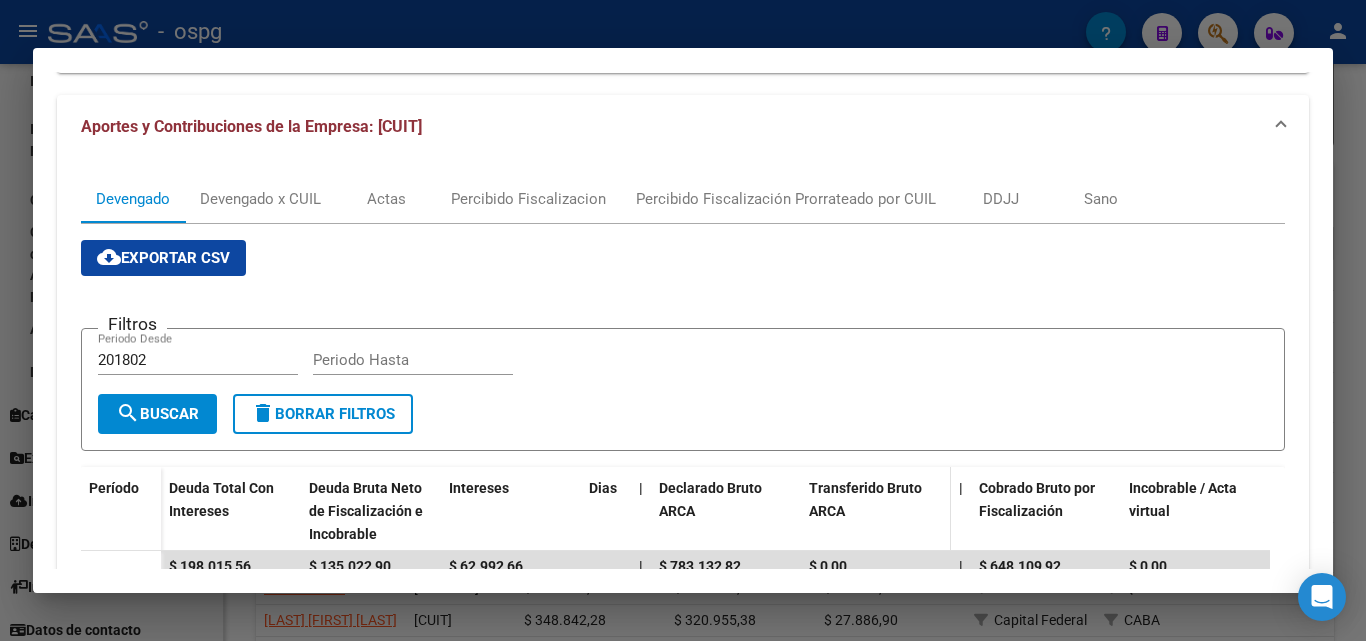 scroll, scrollTop: 100, scrollLeft: 0, axis: vertical 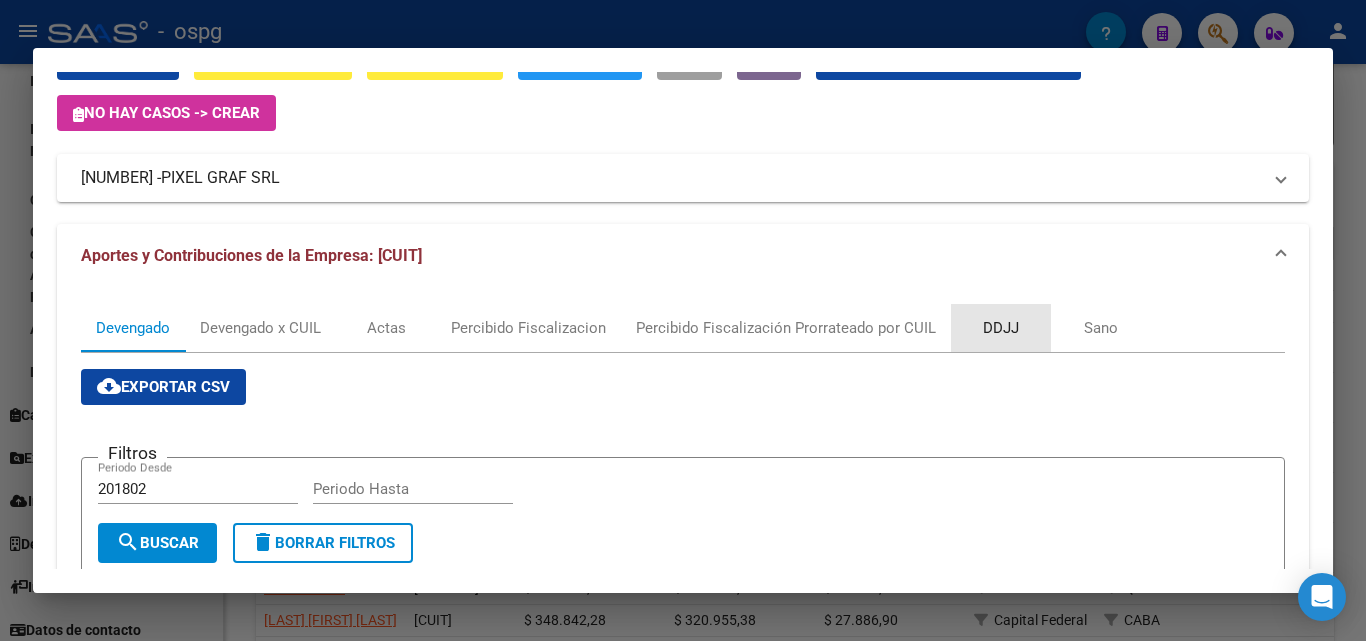 click on "DDJJ" at bounding box center [1001, 328] 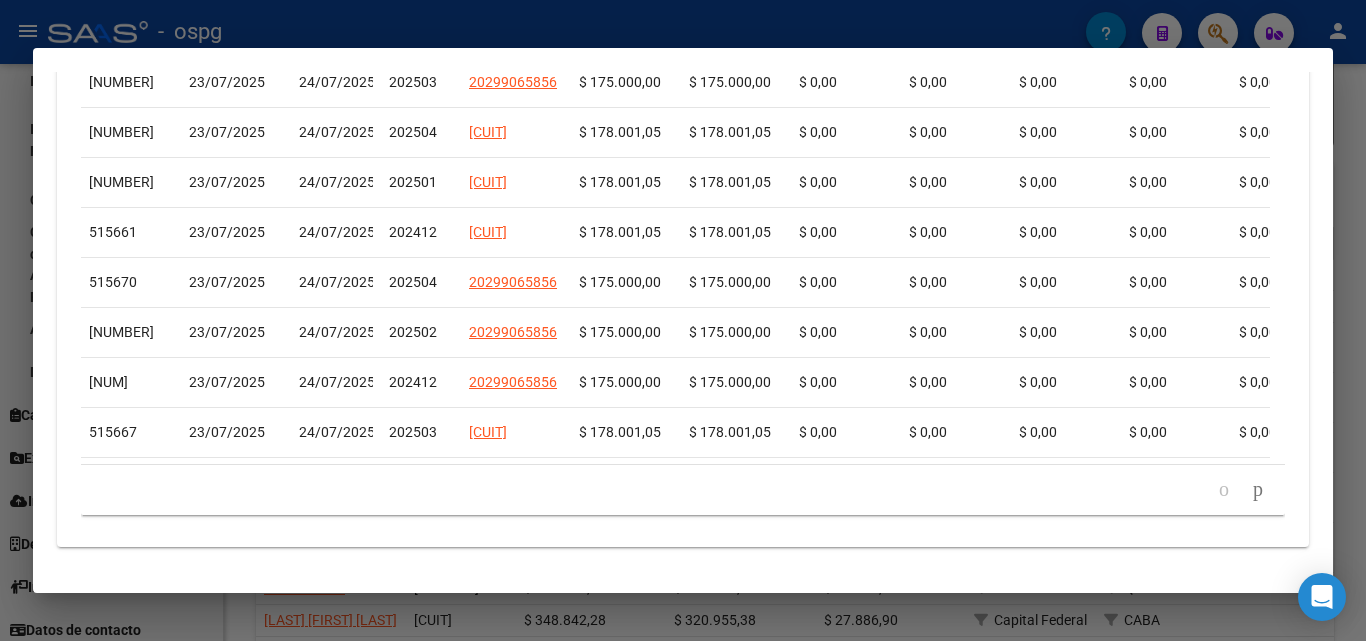 scroll, scrollTop: 938, scrollLeft: 0, axis: vertical 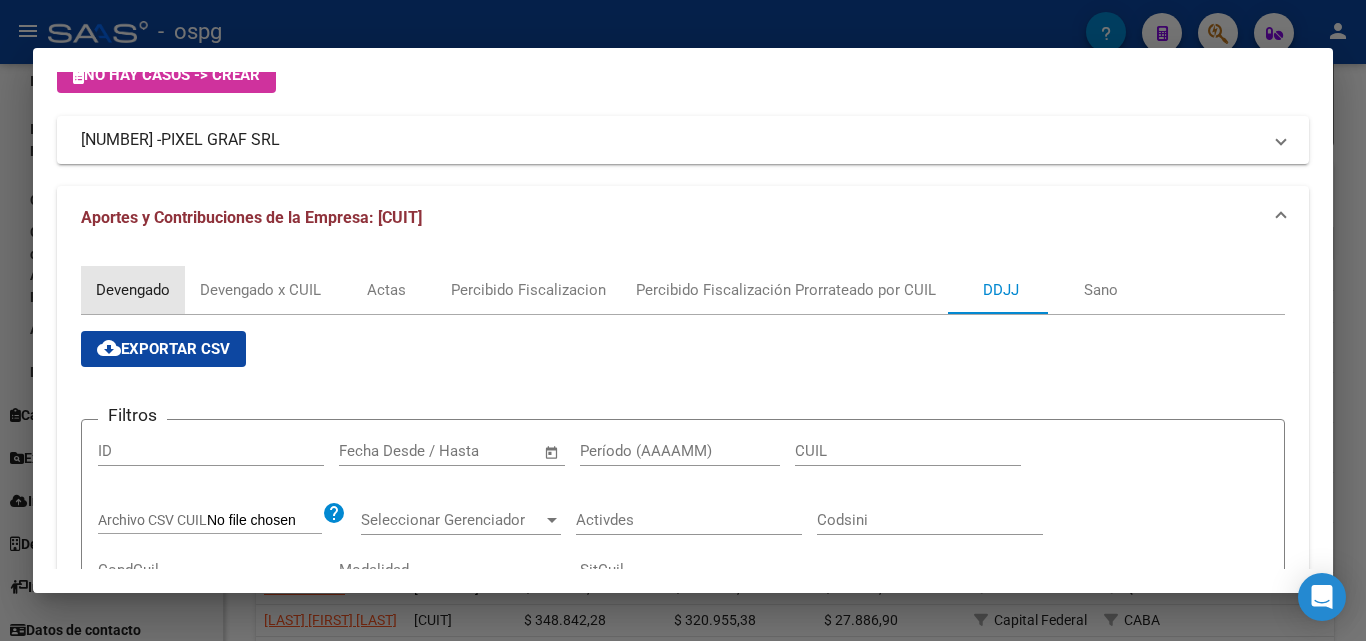 click on "Devengado" at bounding box center [133, 290] 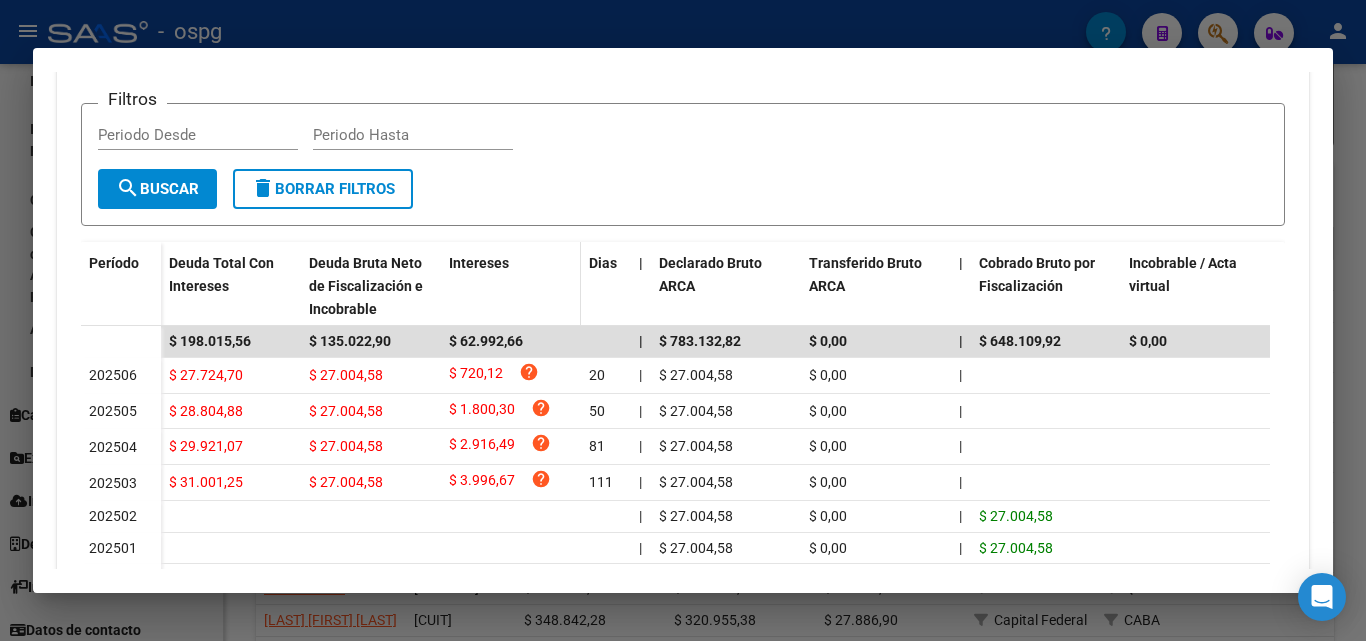 scroll, scrollTop: 500, scrollLeft: 0, axis: vertical 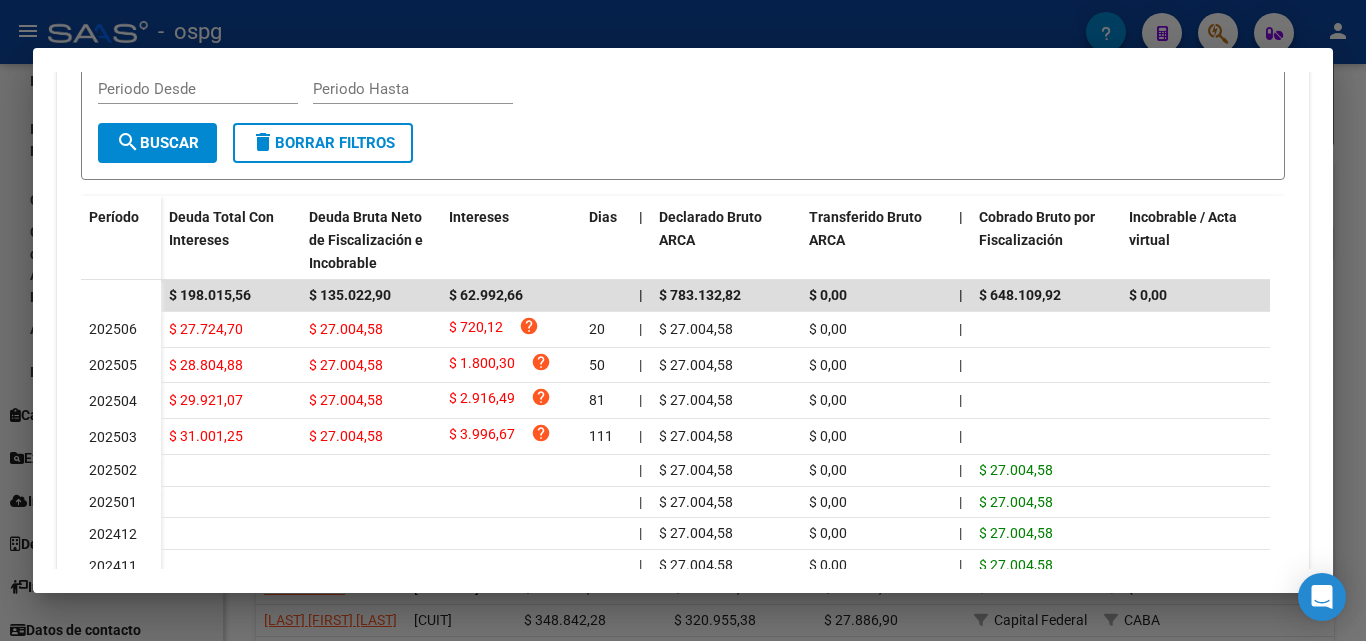 click at bounding box center (683, 320) 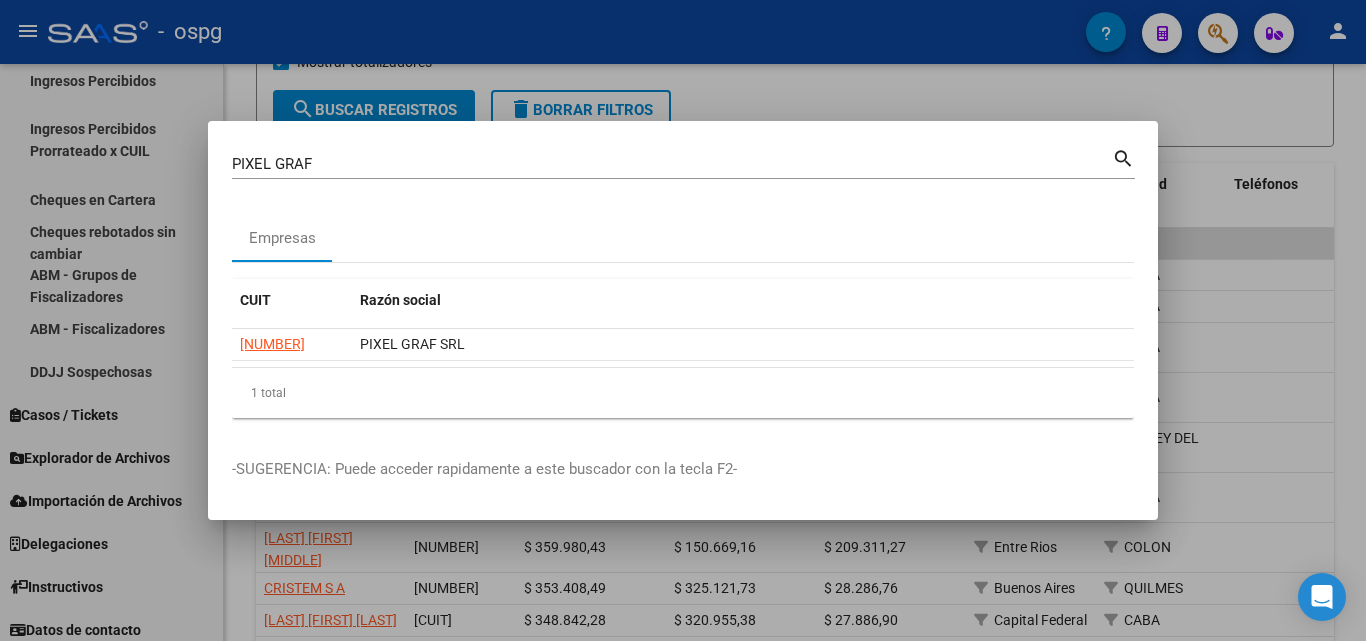 click at bounding box center [683, 320] 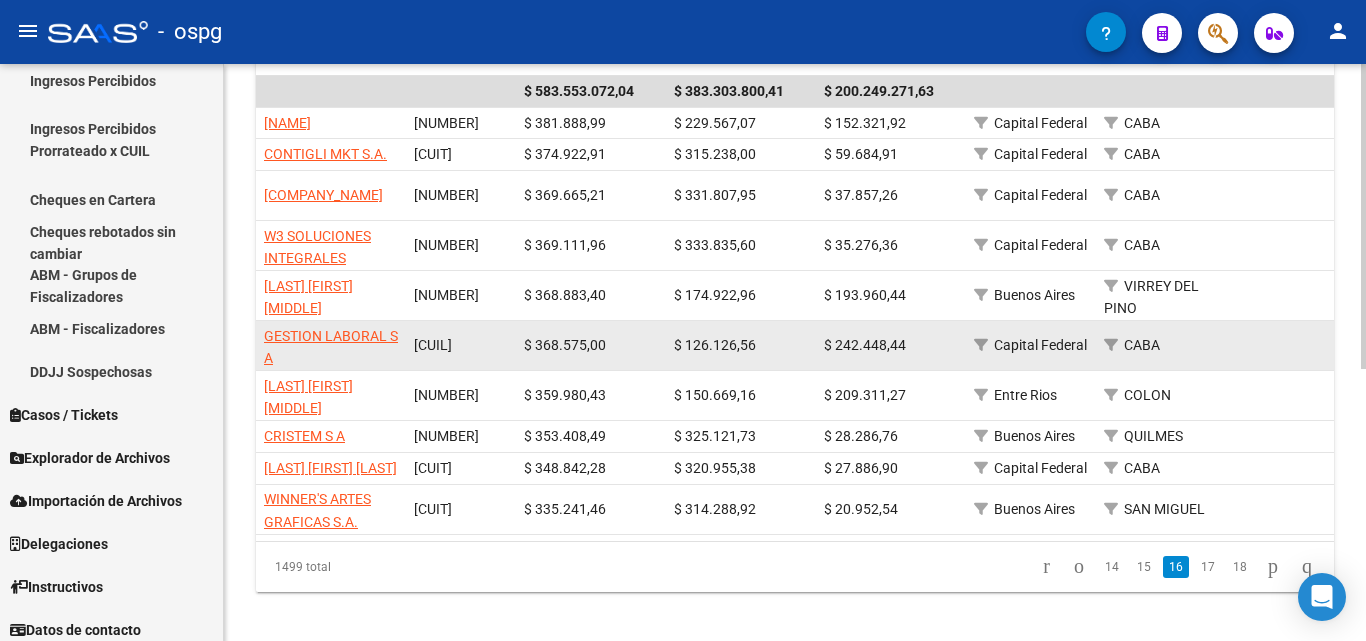 scroll, scrollTop: 497, scrollLeft: 0, axis: vertical 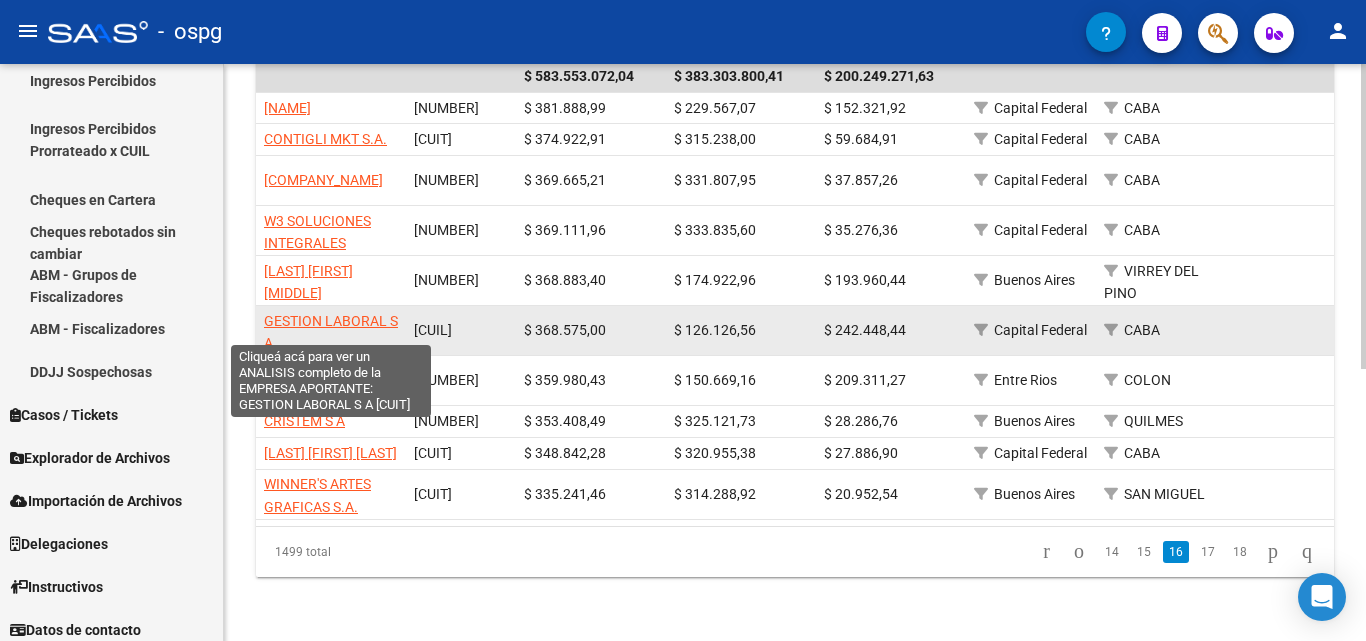 click on "GESTION LABORAL S A" 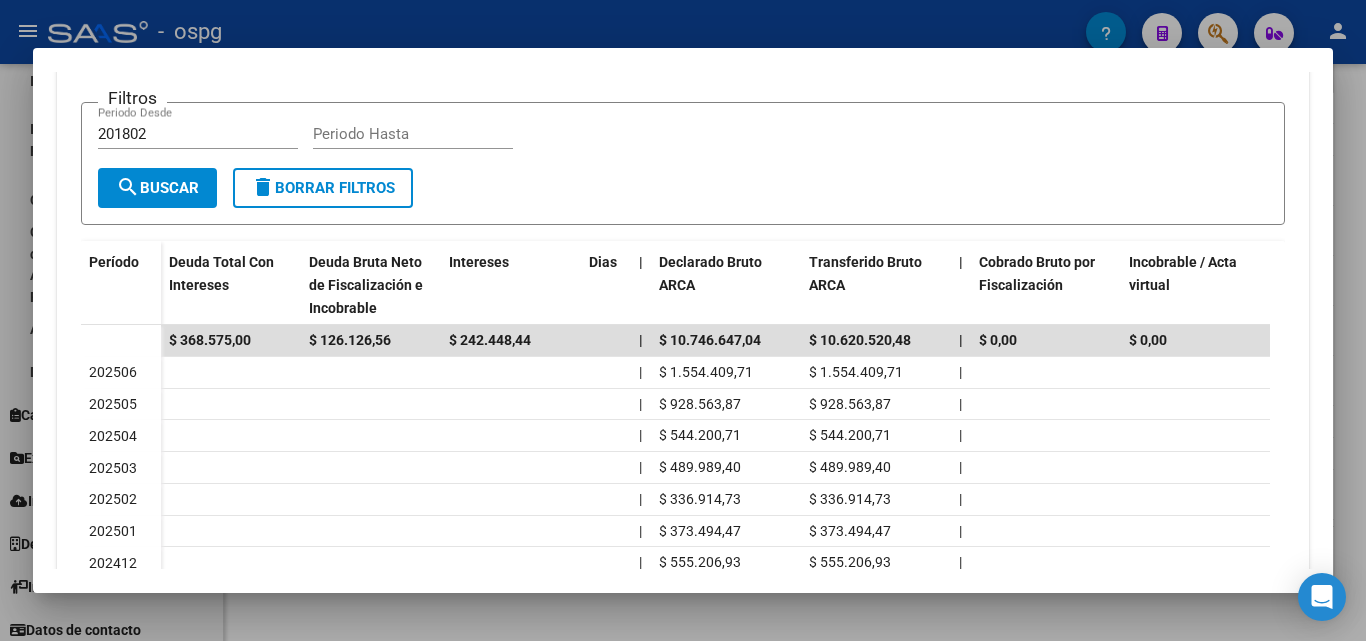 scroll, scrollTop: 600, scrollLeft: 0, axis: vertical 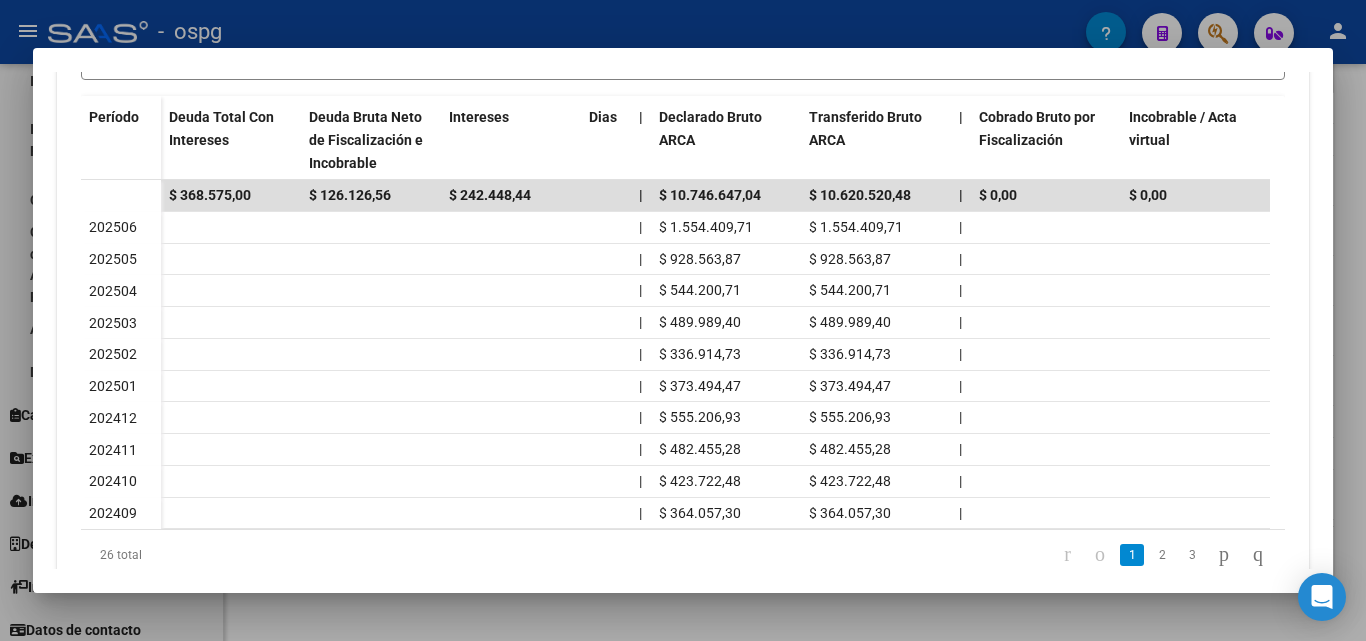 click at bounding box center (683, 320) 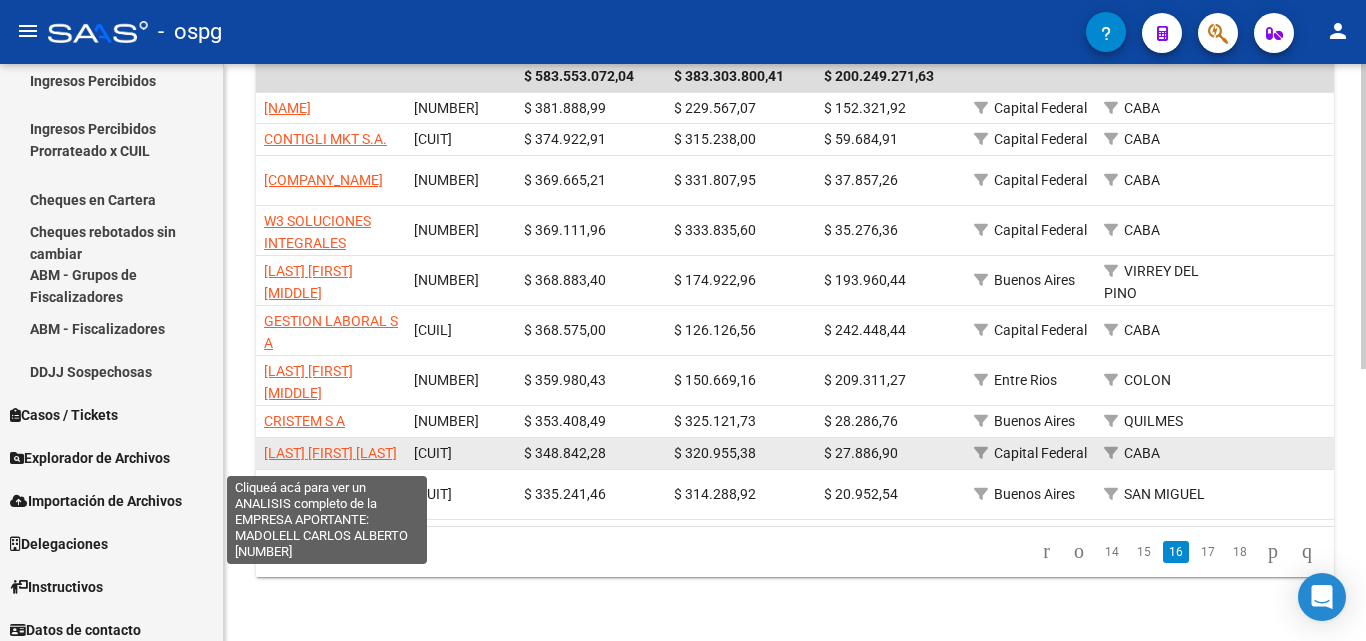 click on "[LAST] [FIRST] [LAST]" 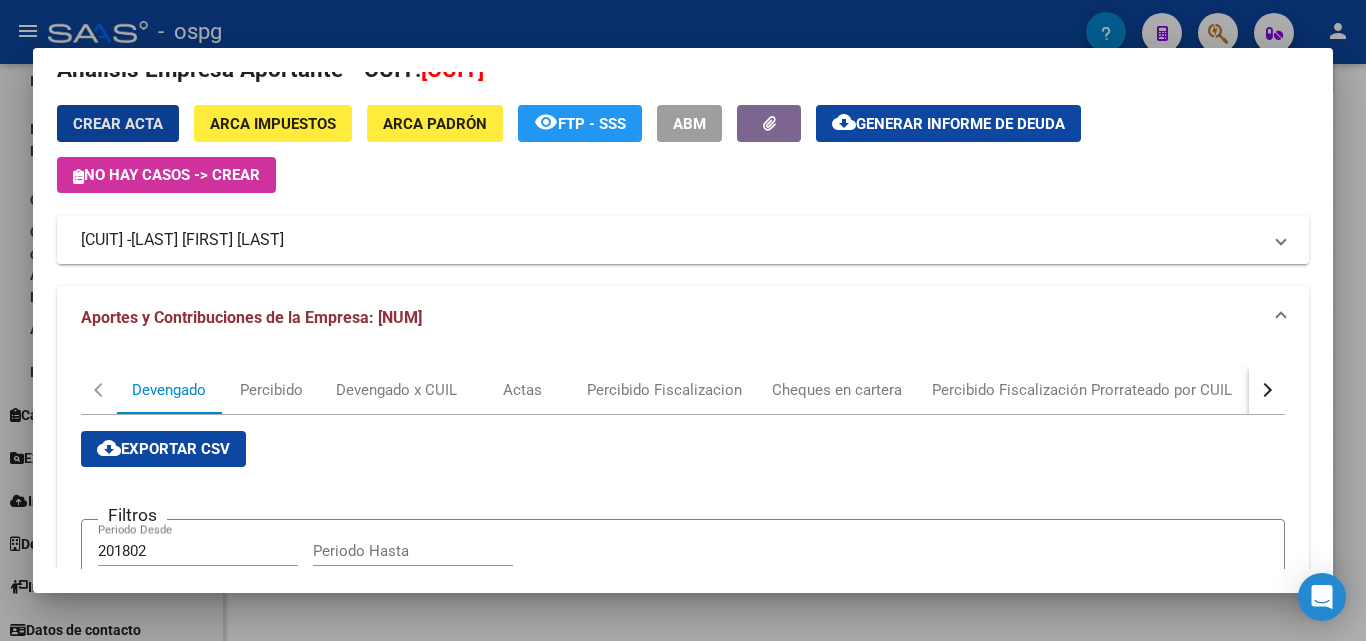 scroll, scrollTop: 0, scrollLeft: 0, axis: both 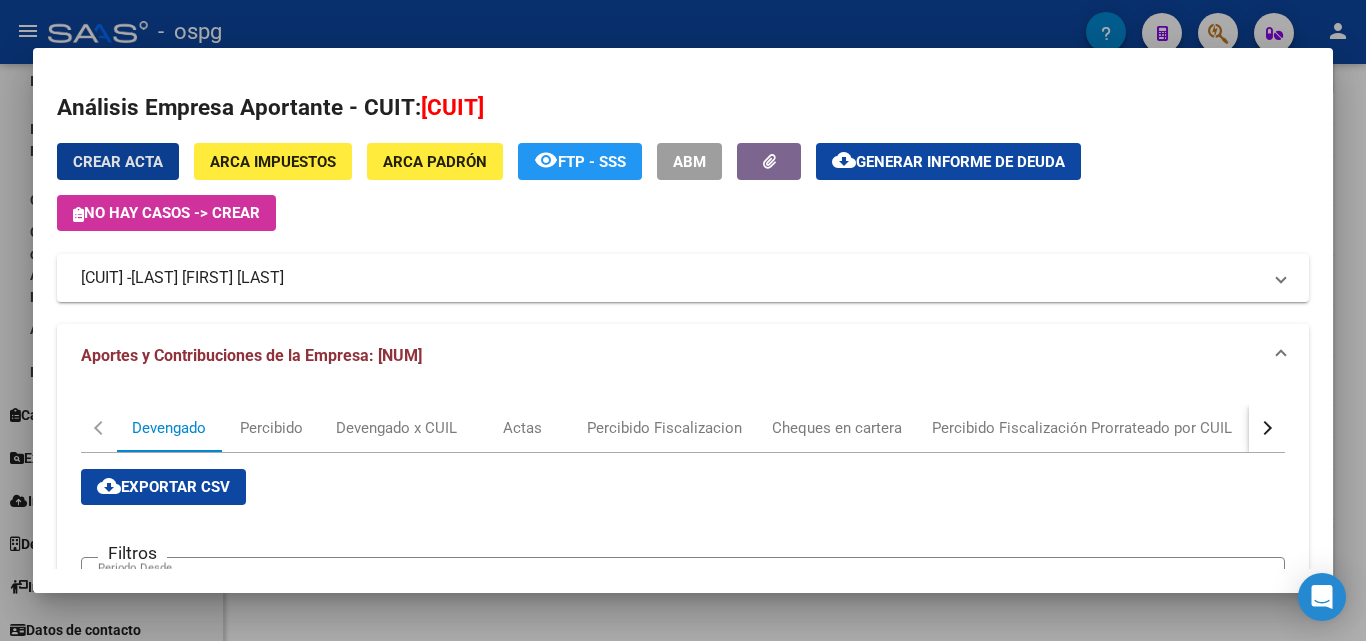click on "Generar informe de deuda" 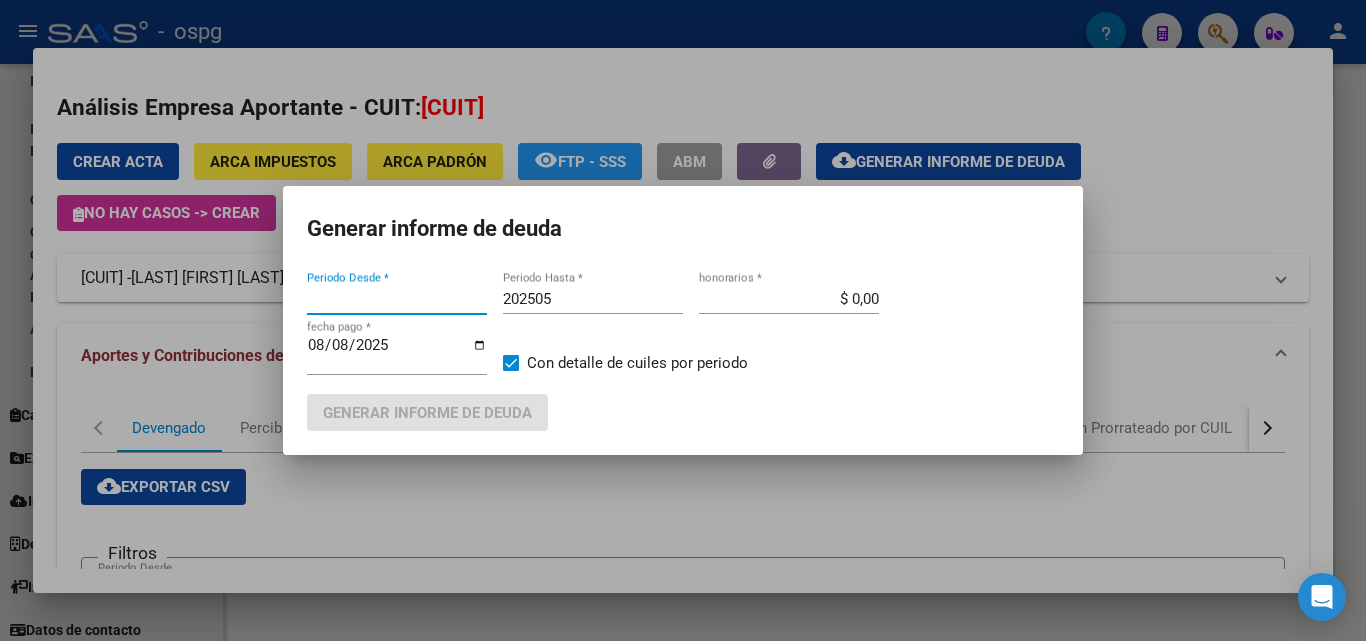 type on "202504" 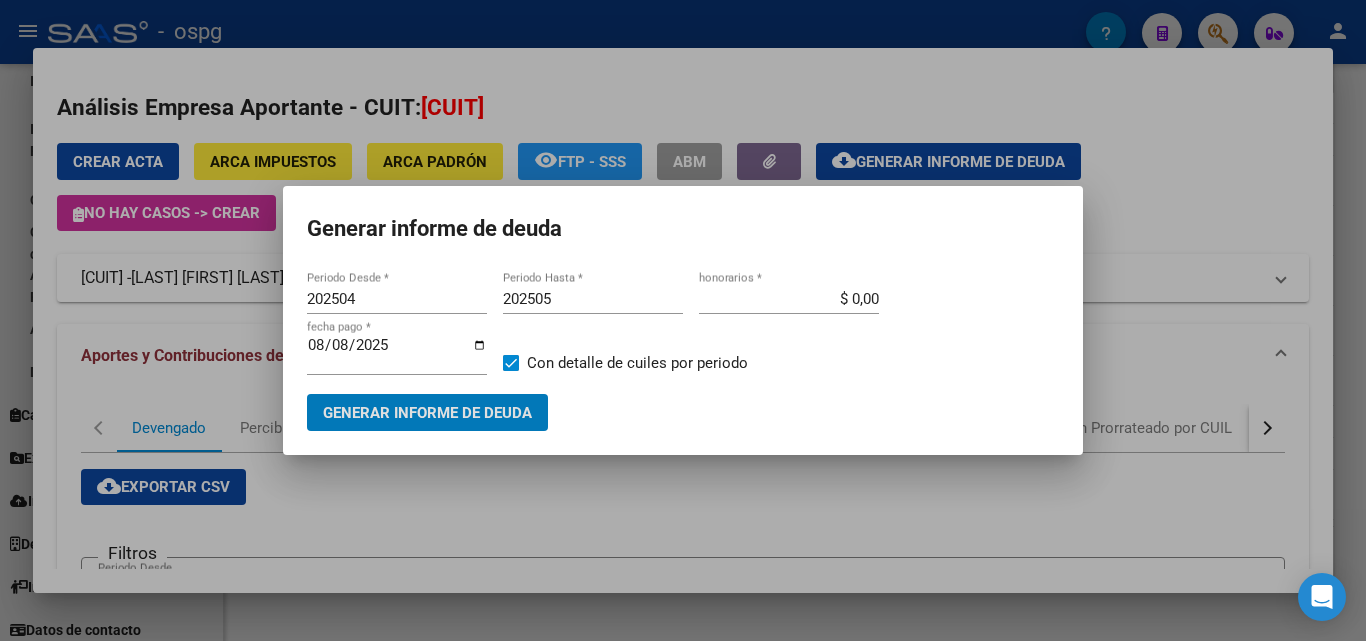click on "202505" at bounding box center (593, 299) 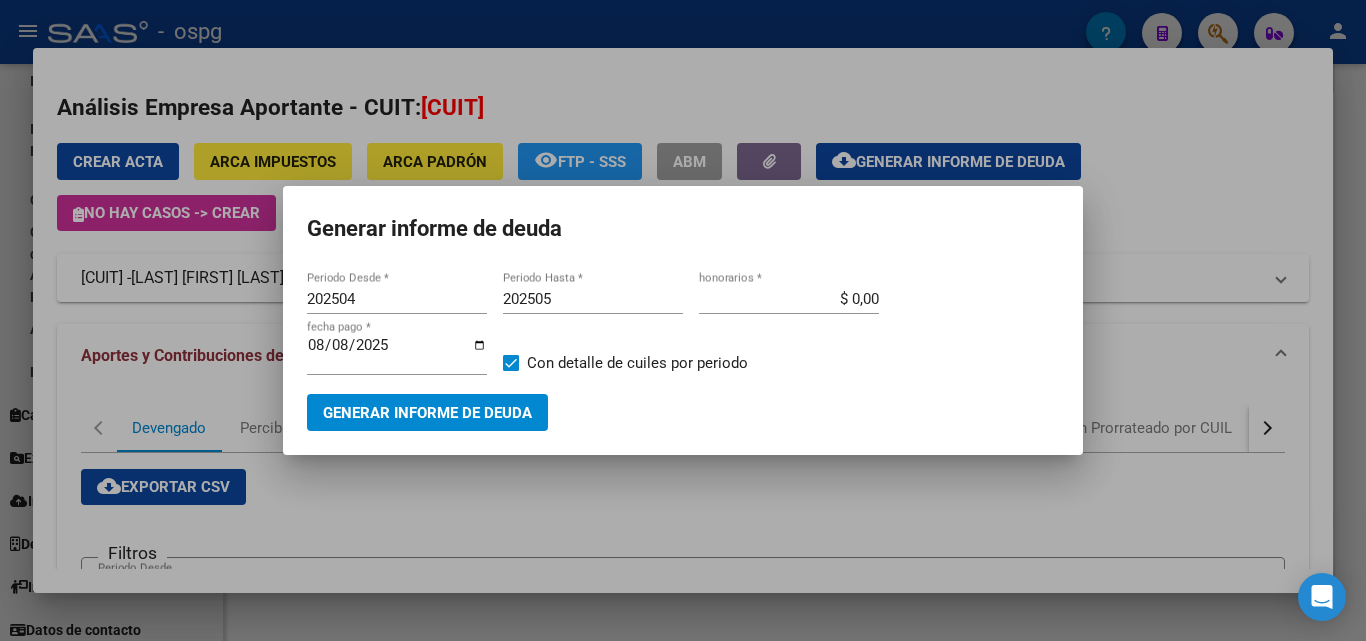 click at bounding box center [683, 320] 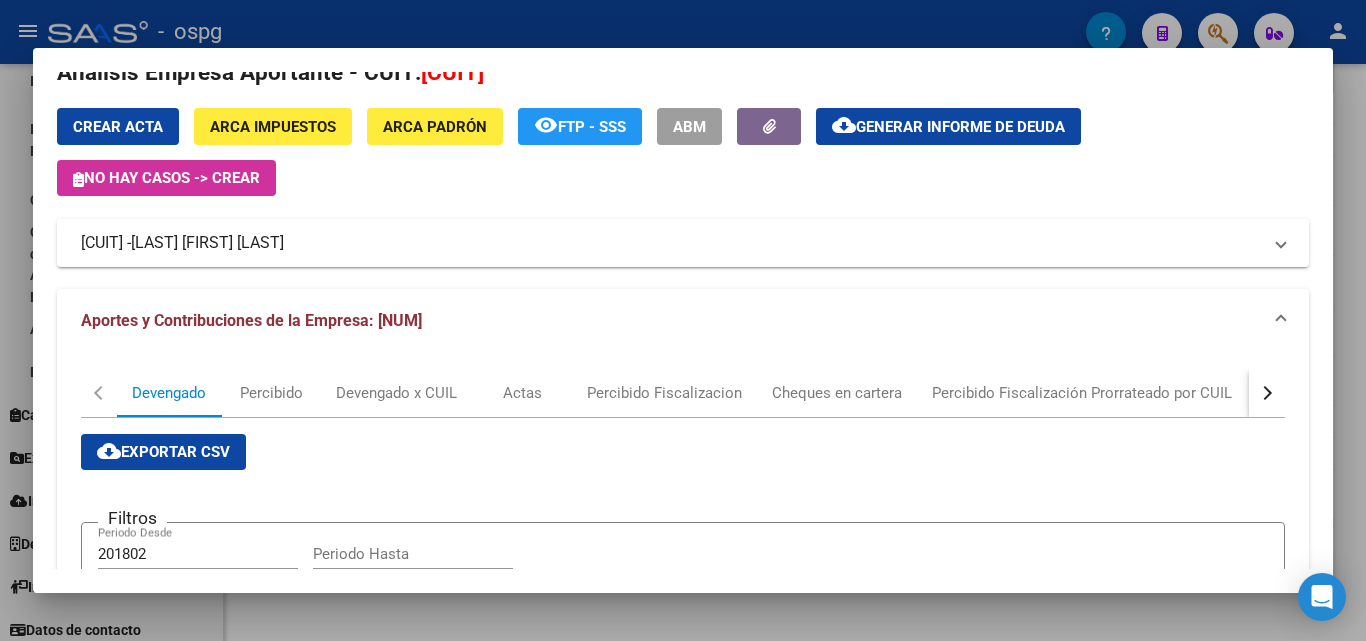 scroll, scrollTop: 0, scrollLeft: 0, axis: both 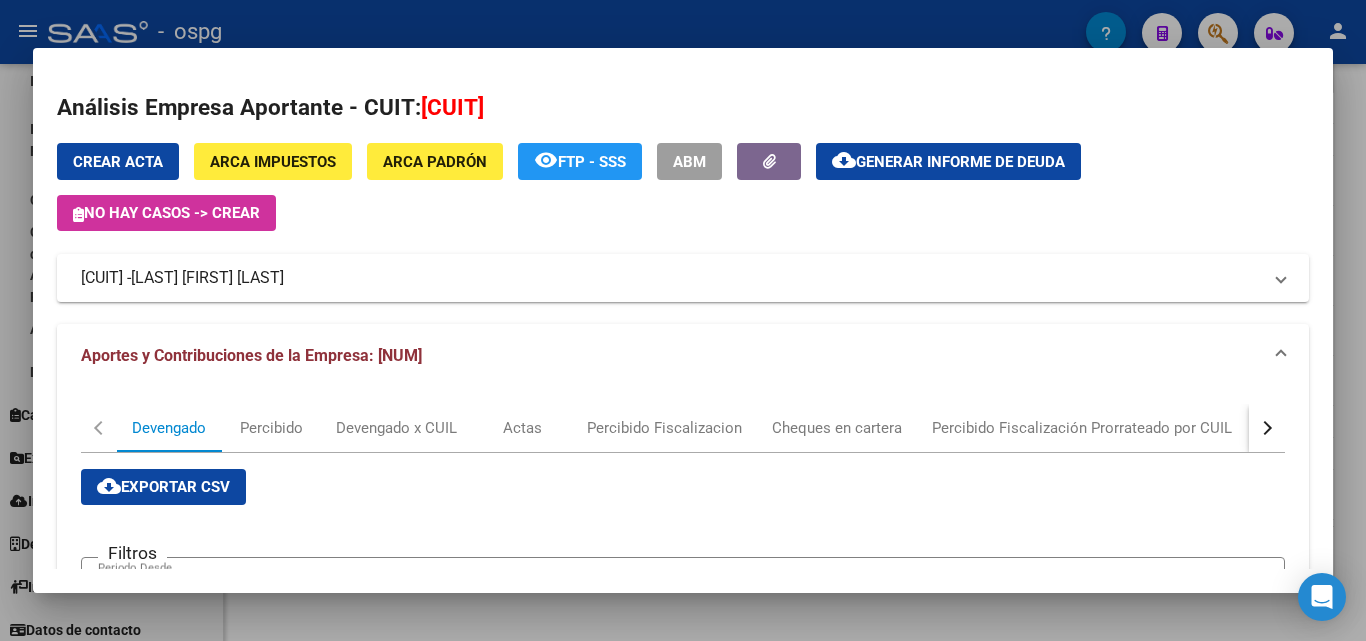 click at bounding box center [683, 320] 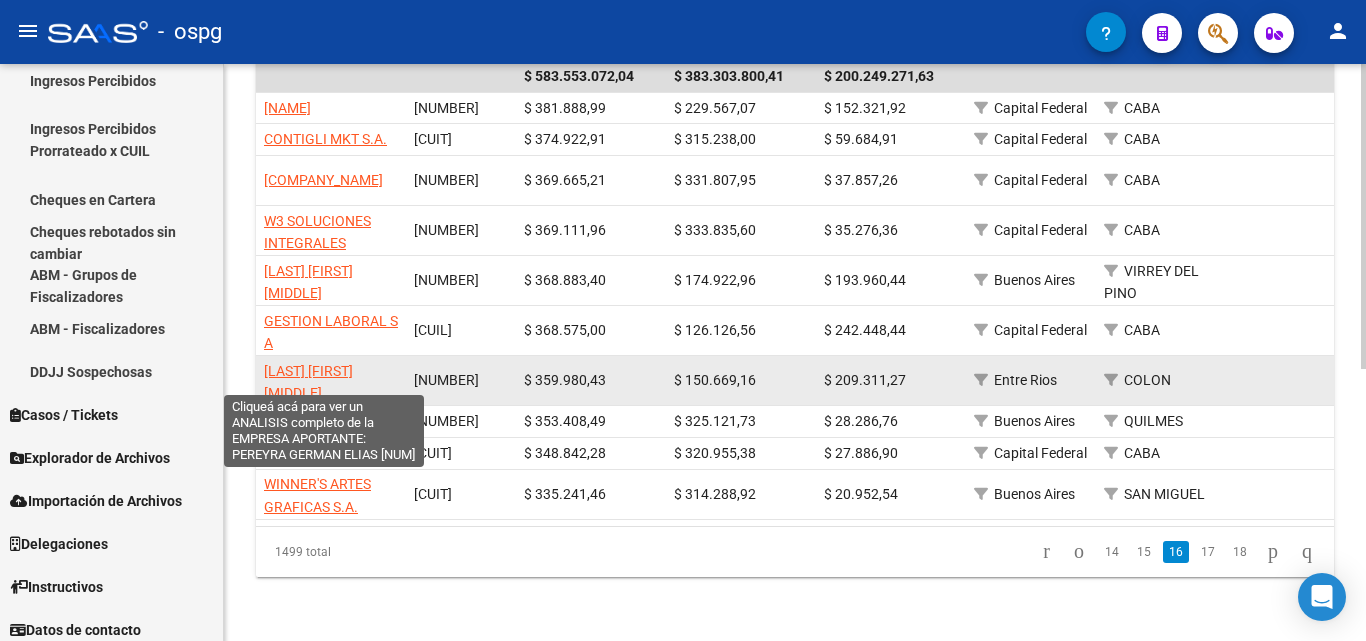 click on "[LAST] [FIRST] [MIDDLE]" 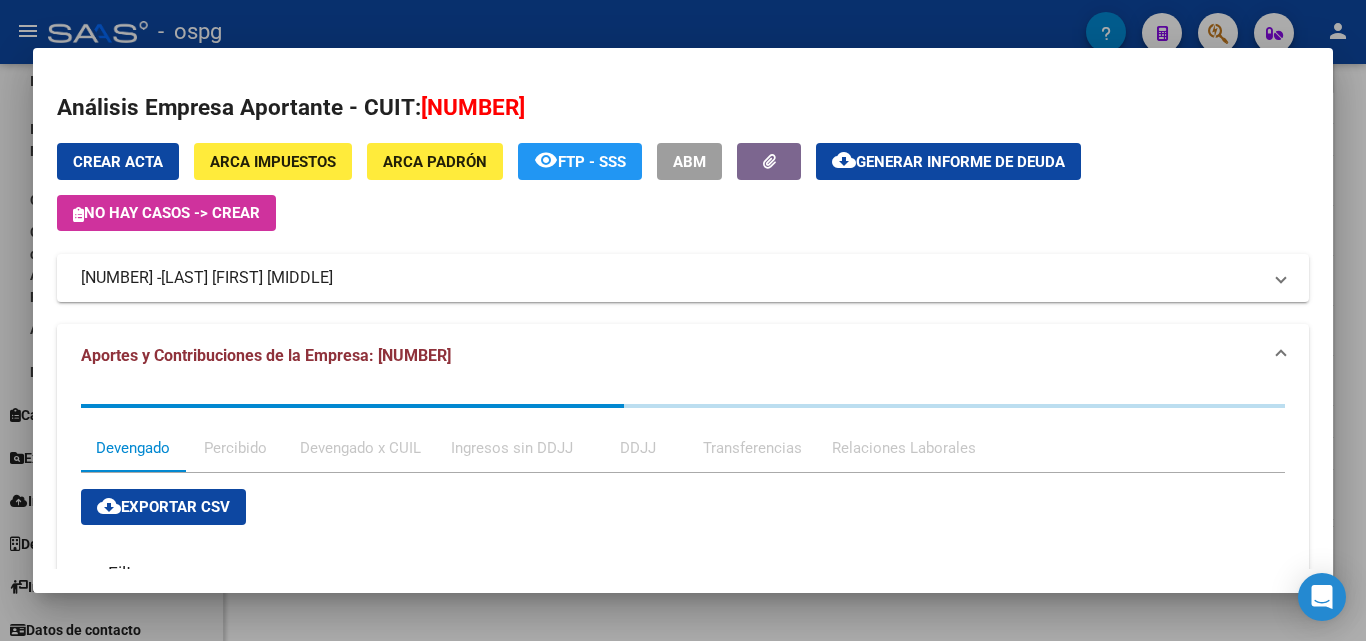 click at bounding box center (683, 320) 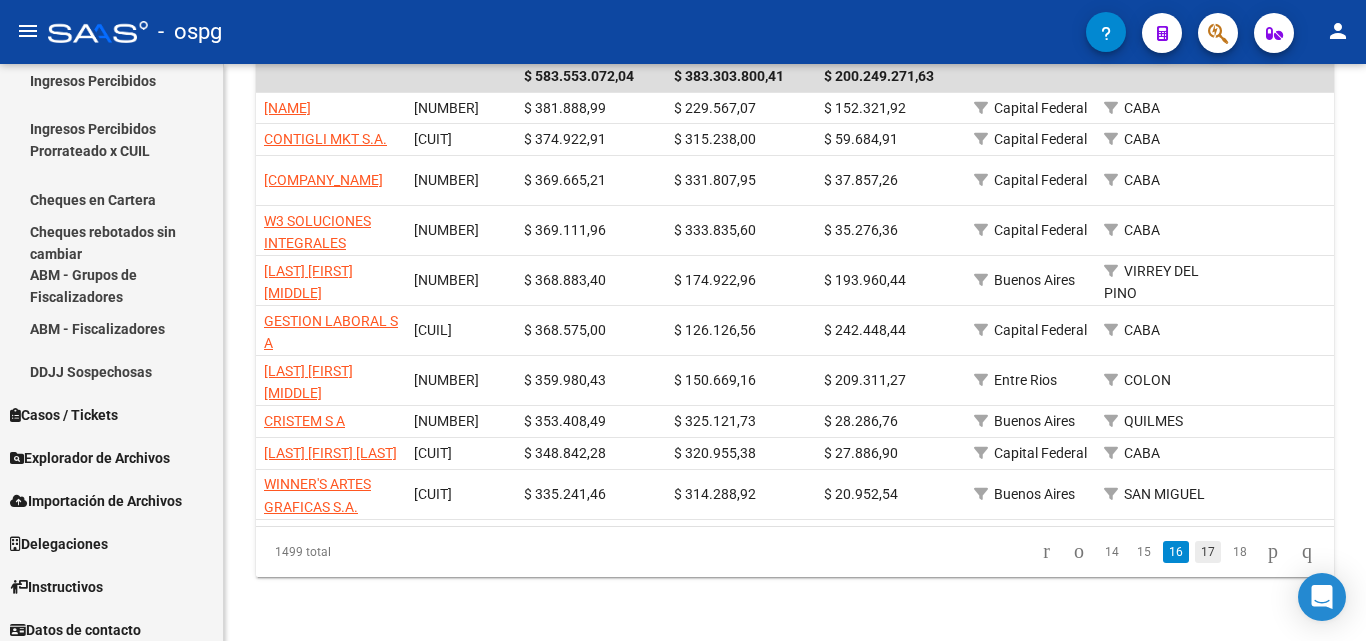 click on "17" 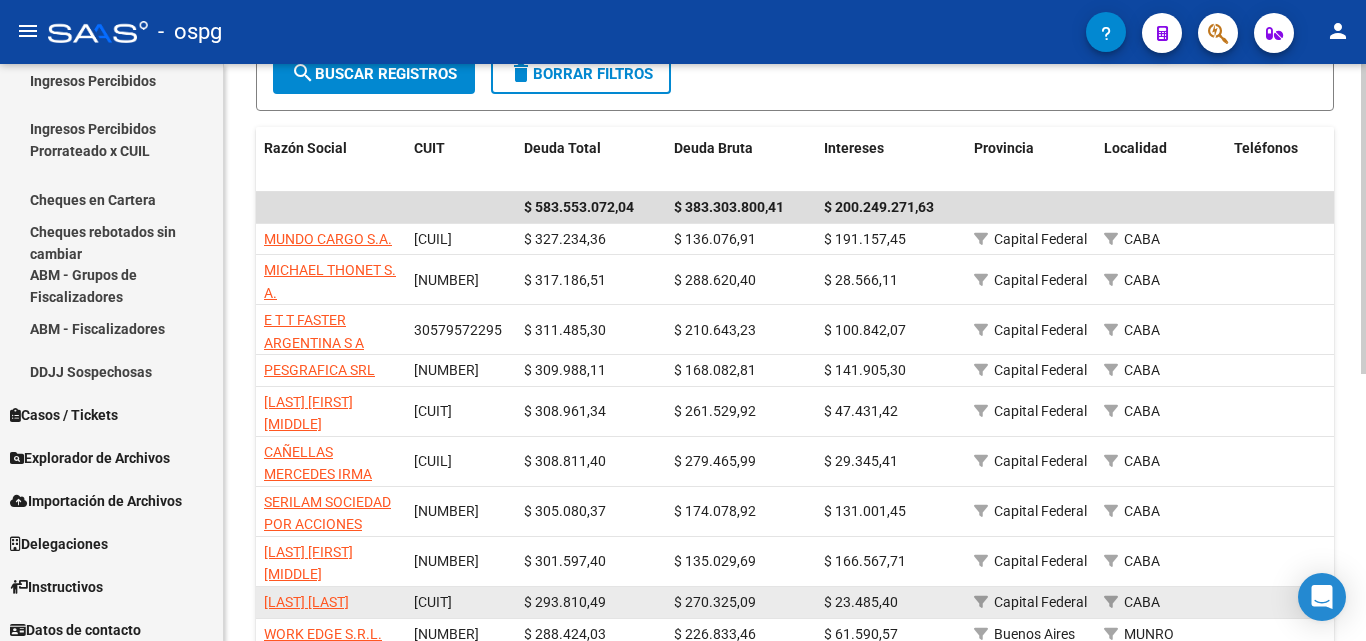 scroll, scrollTop: 298, scrollLeft: 0, axis: vertical 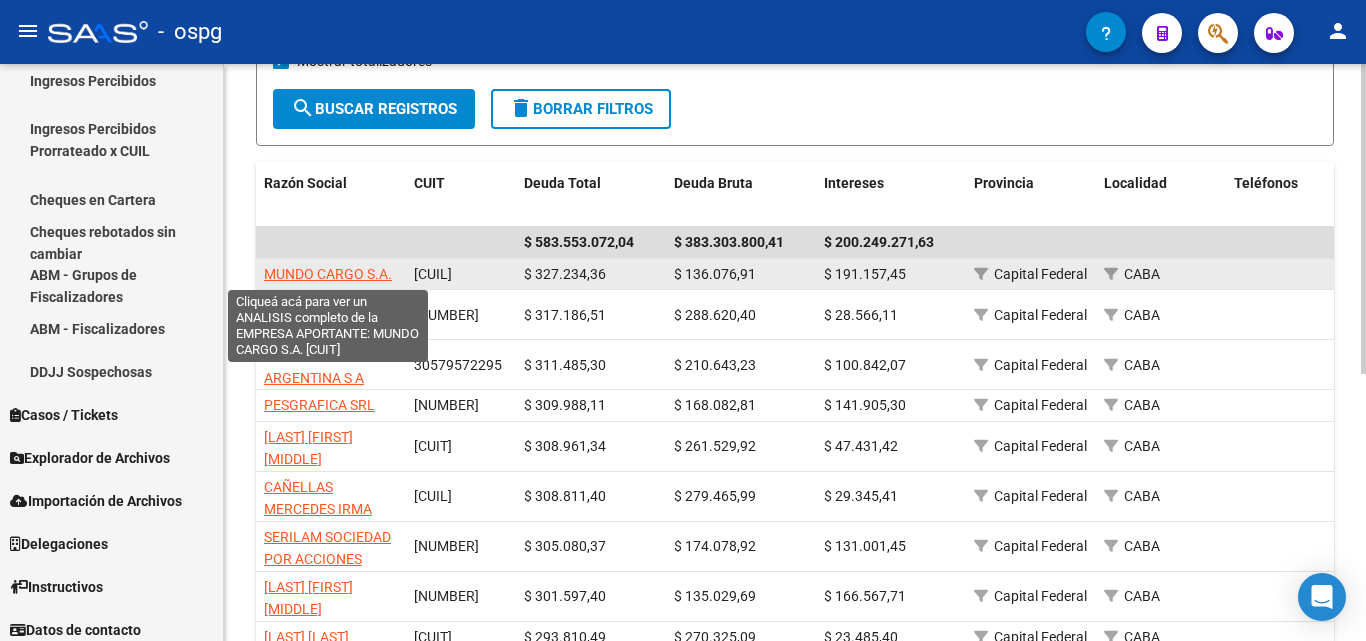 click on "MUNDO CARGO S.A." 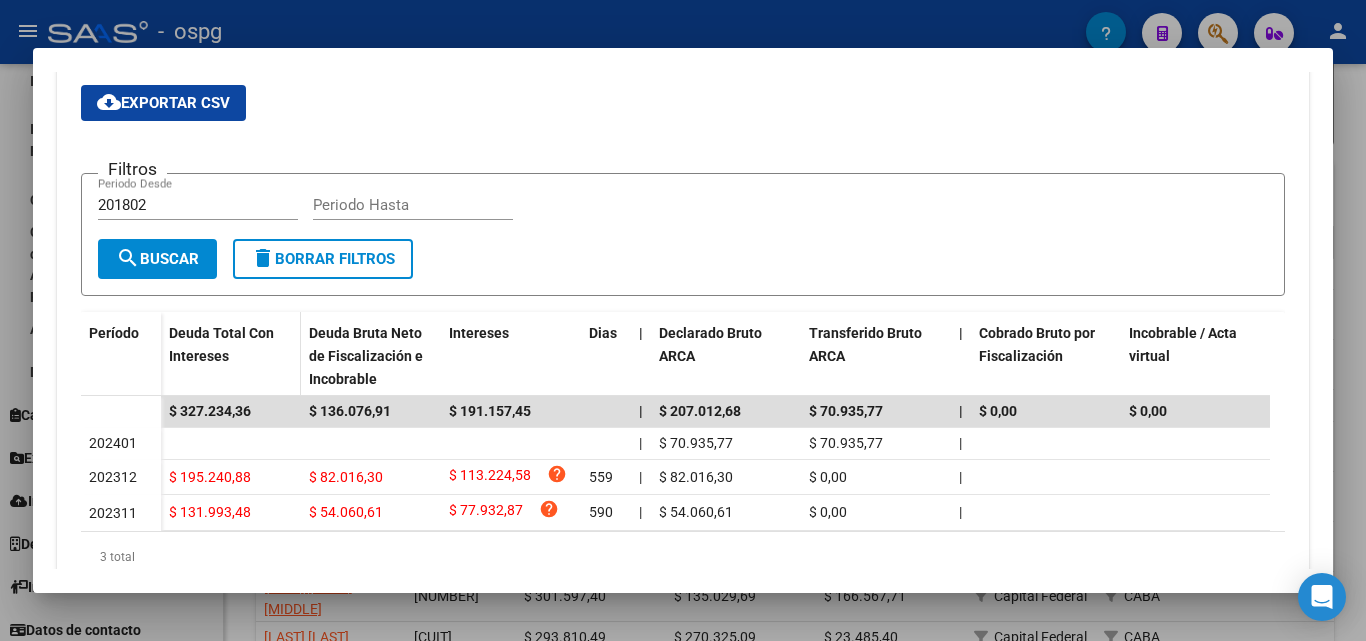 scroll, scrollTop: 468, scrollLeft: 0, axis: vertical 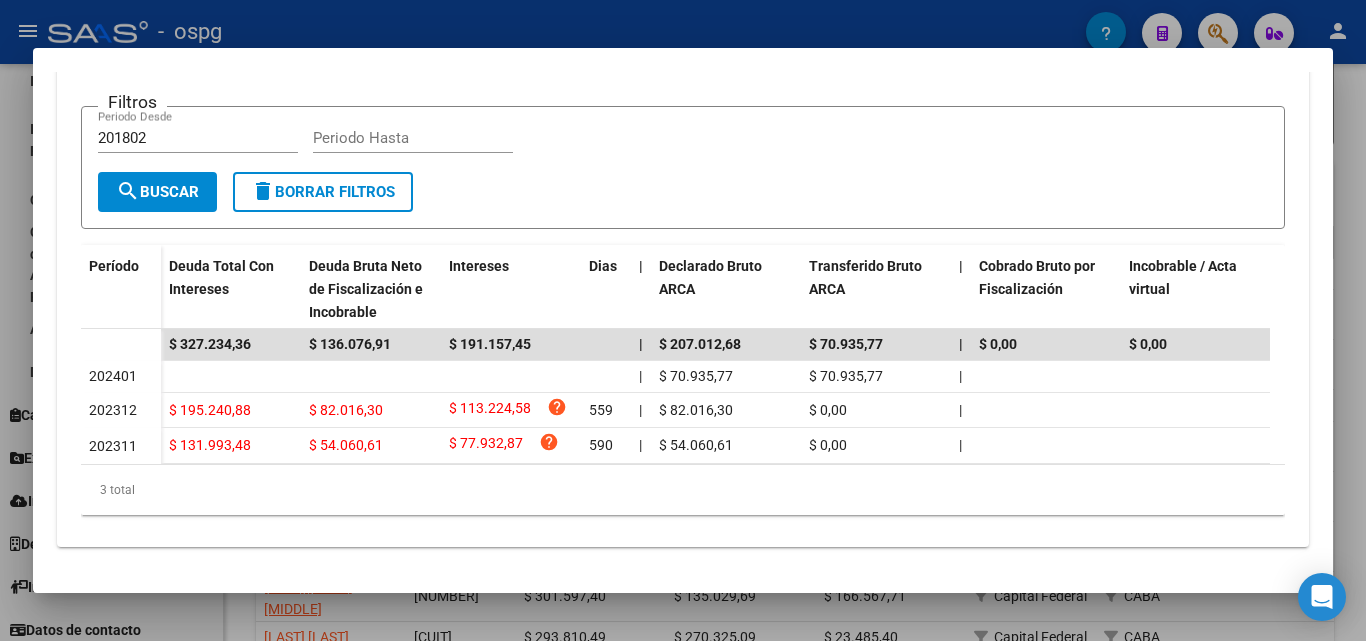 click at bounding box center [683, 320] 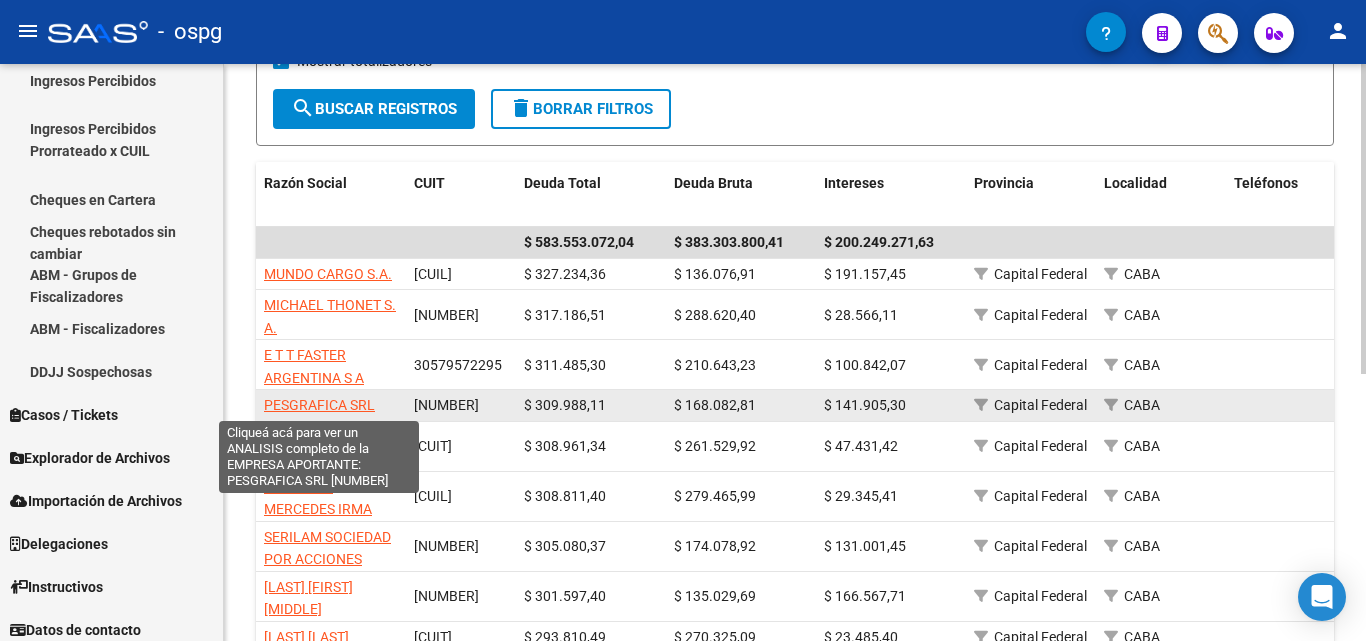 click on "PESGRAFICA SRL" 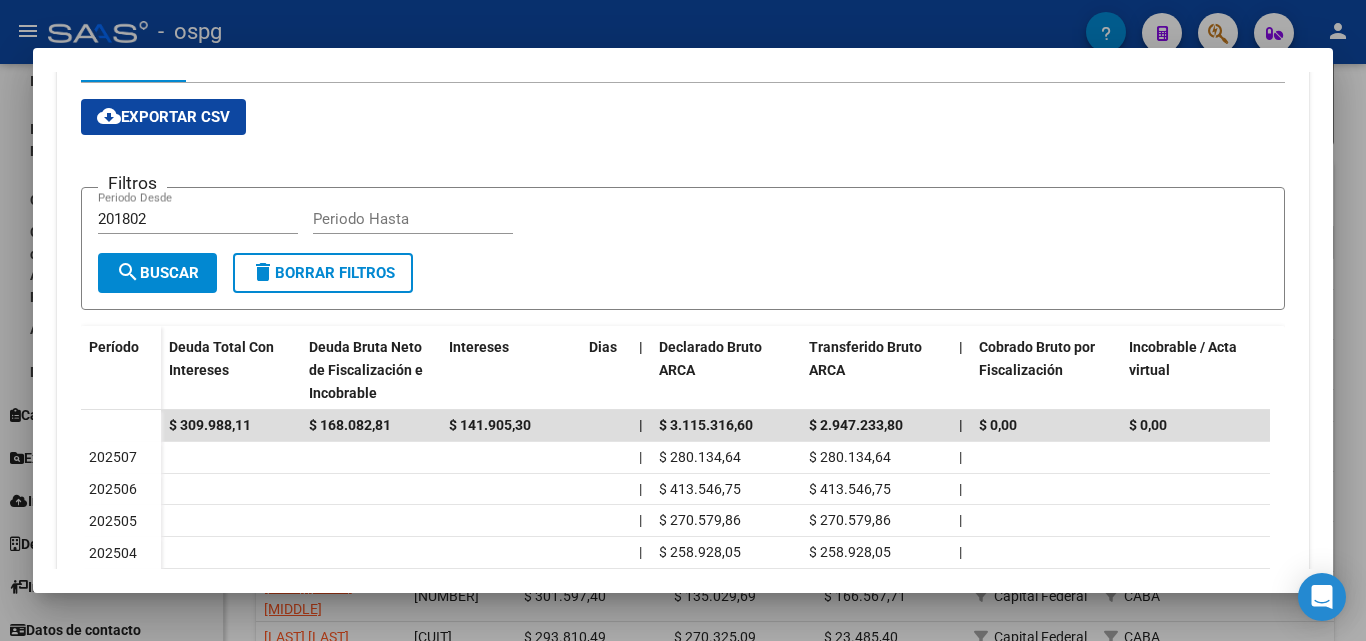 scroll, scrollTop: 500, scrollLeft: 0, axis: vertical 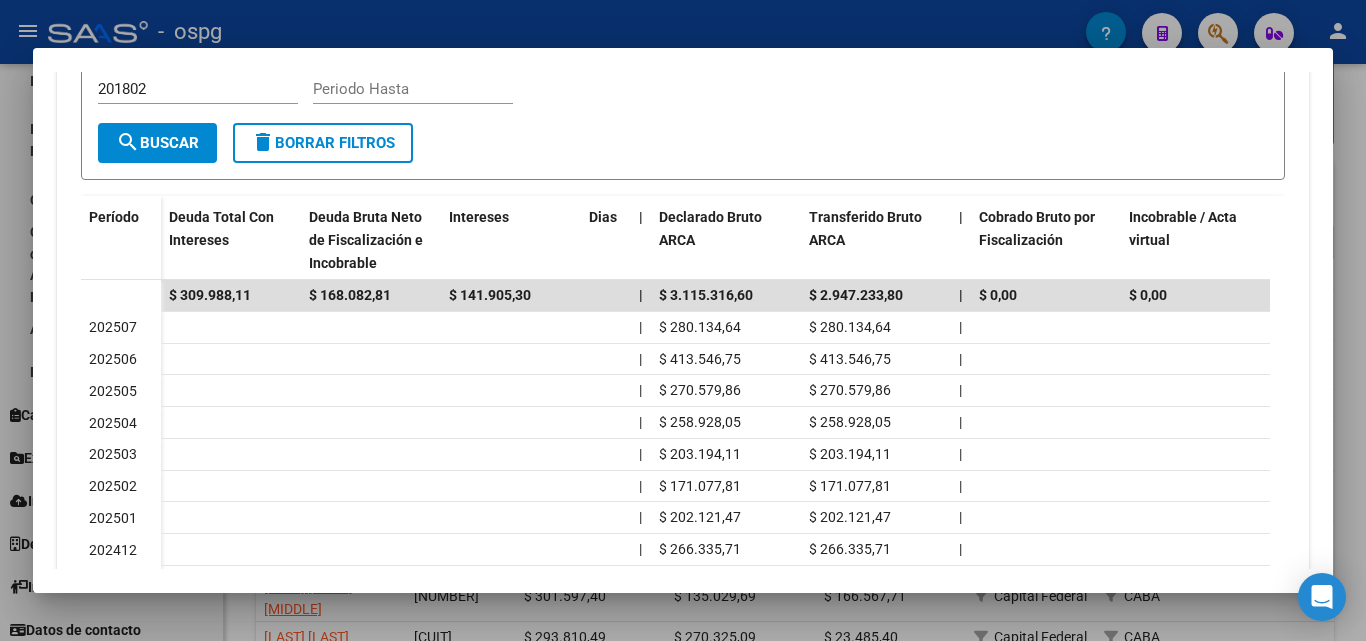 click at bounding box center (683, 320) 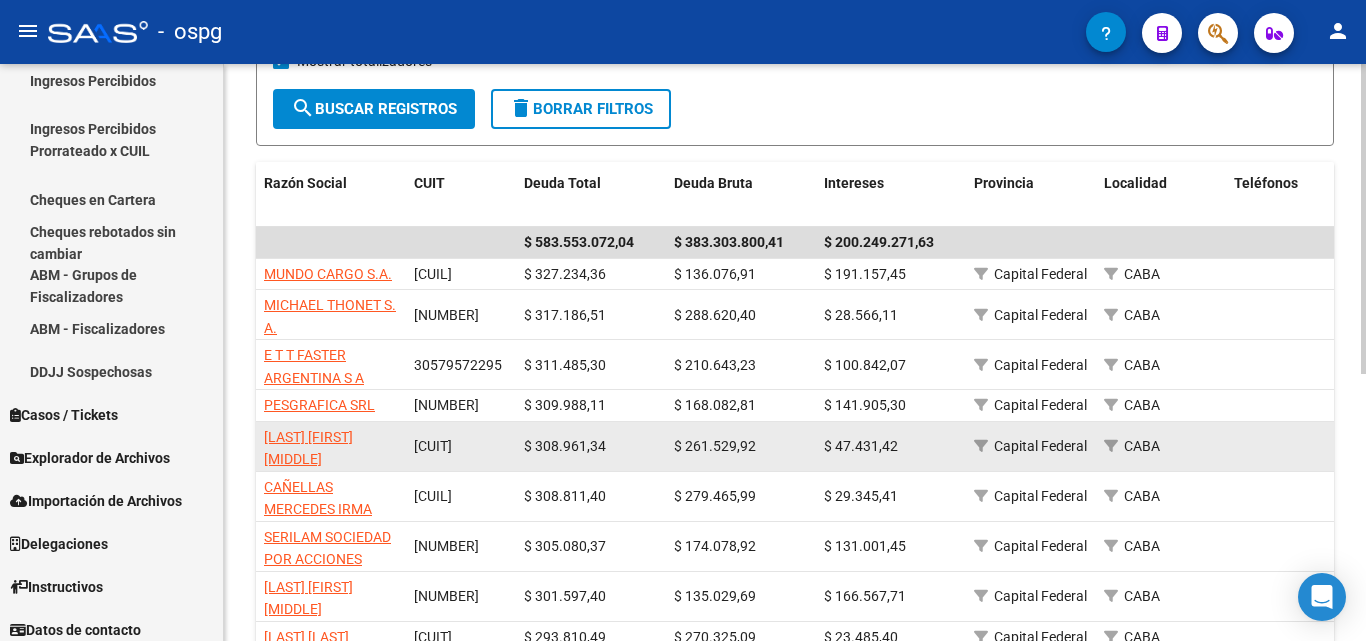 scroll, scrollTop: 398, scrollLeft: 0, axis: vertical 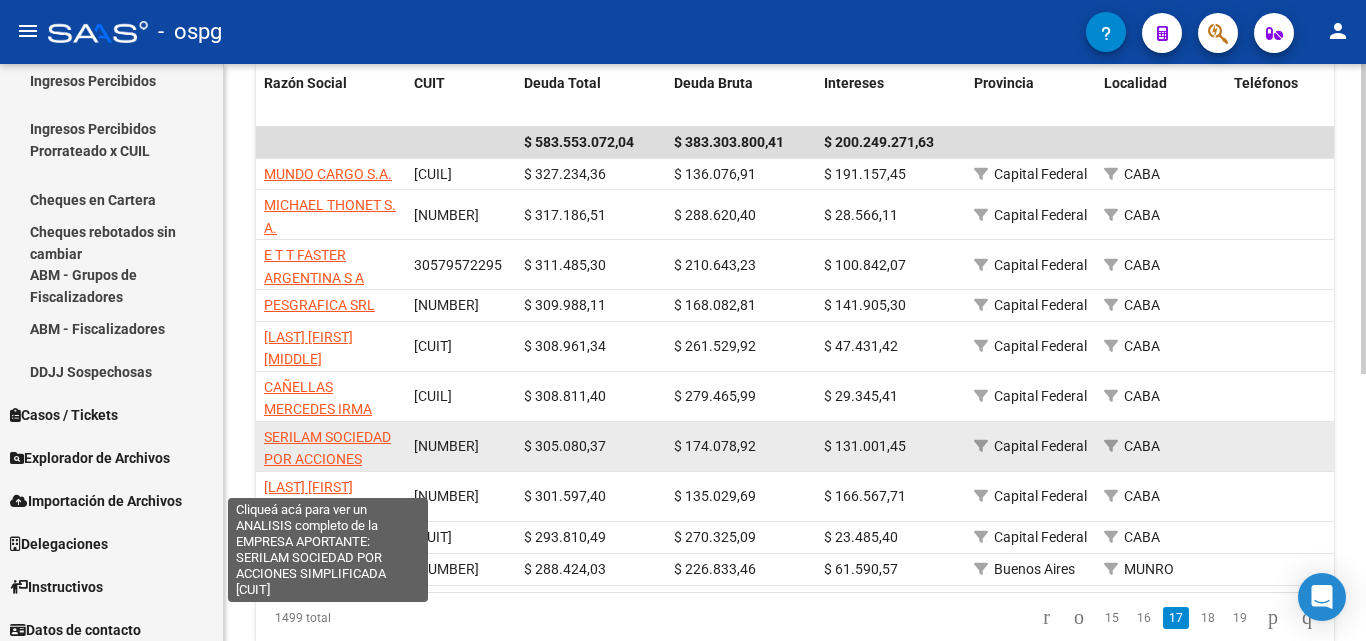 click on "SERILAM SOCIEDAD POR ACCIONES SIMPLIFICADA" 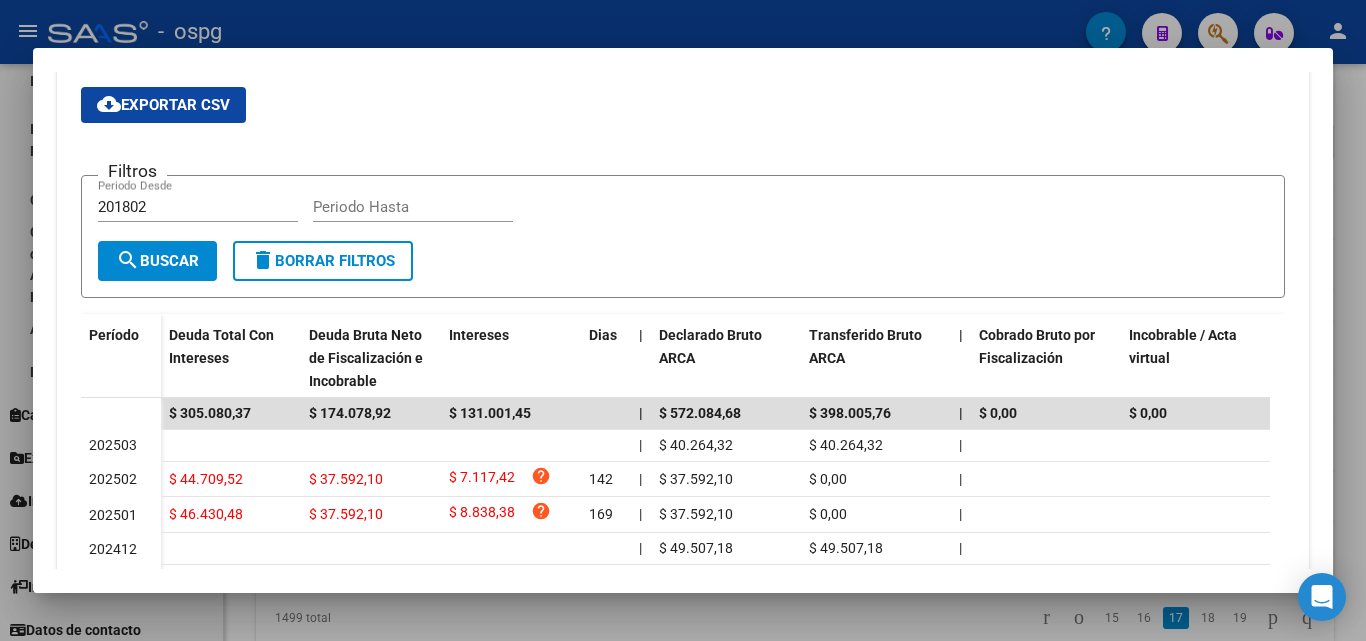 scroll, scrollTop: 500, scrollLeft: 0, axis: vertical 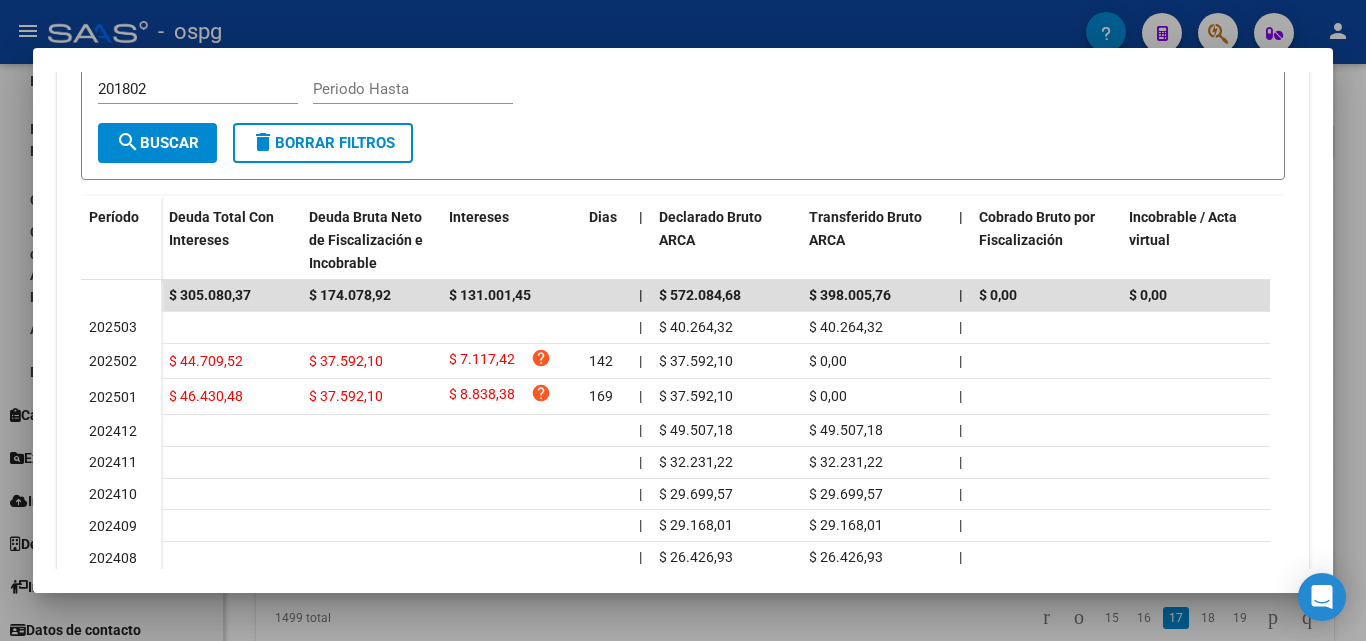 click at bounding box center (683, 320) 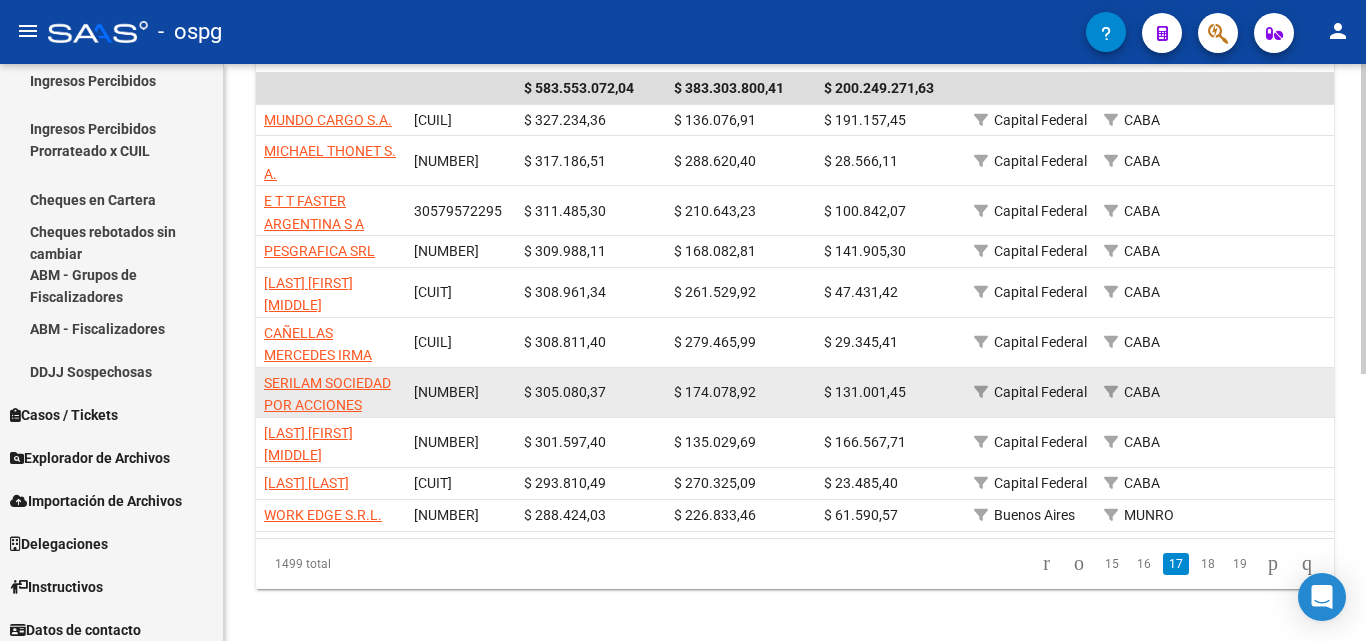 scroll, scrollTop: 498, scrollLeft: 0, axis: vertical 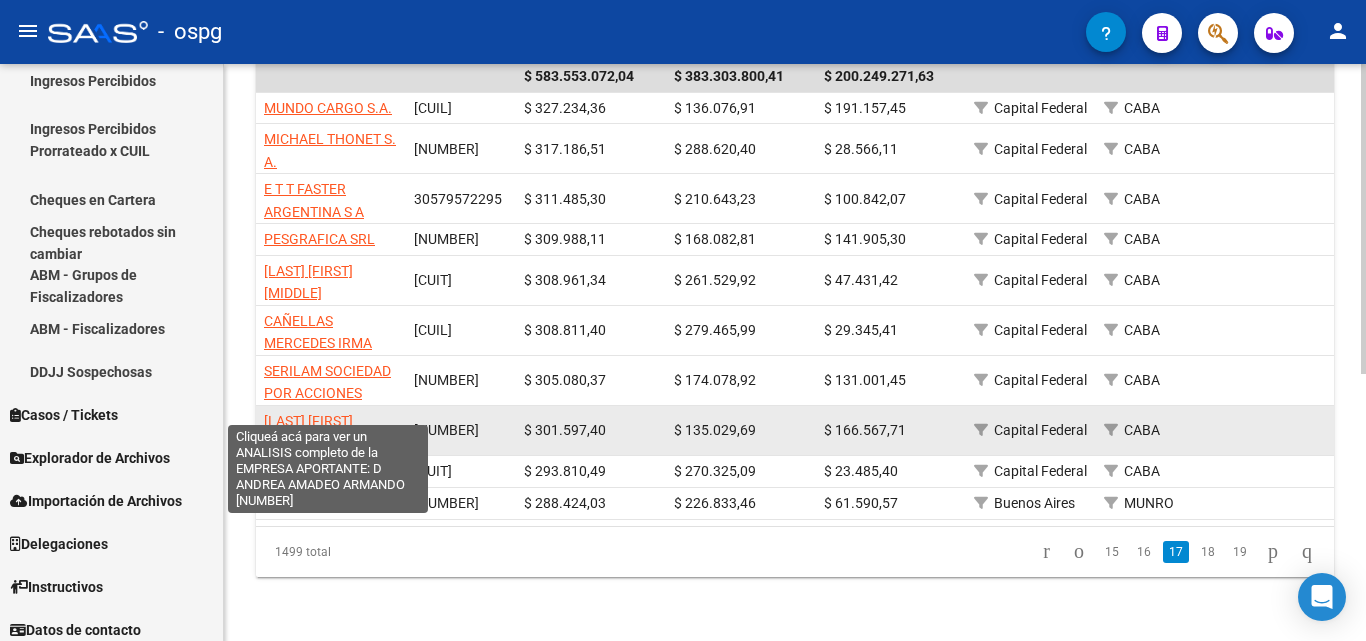 click on "[LAST] [FIRST] [MIDDLE]" 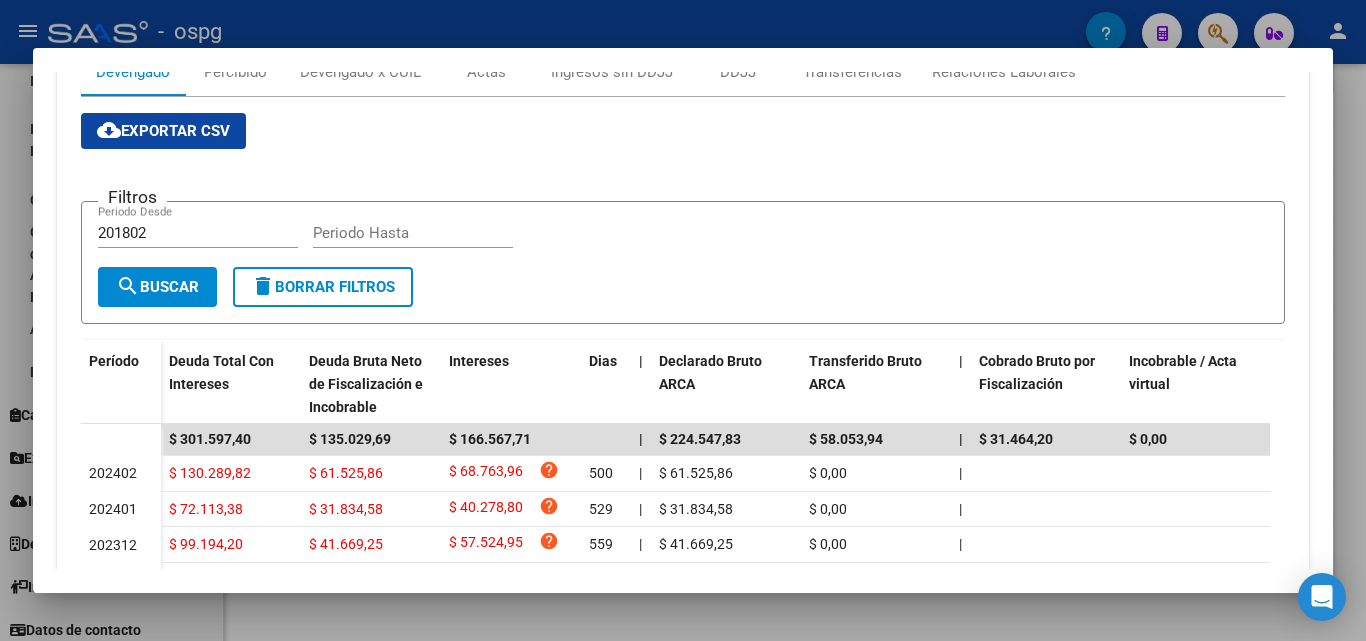 scroll, scrollTop: 400, scrollLeft: 0, axis: vertical 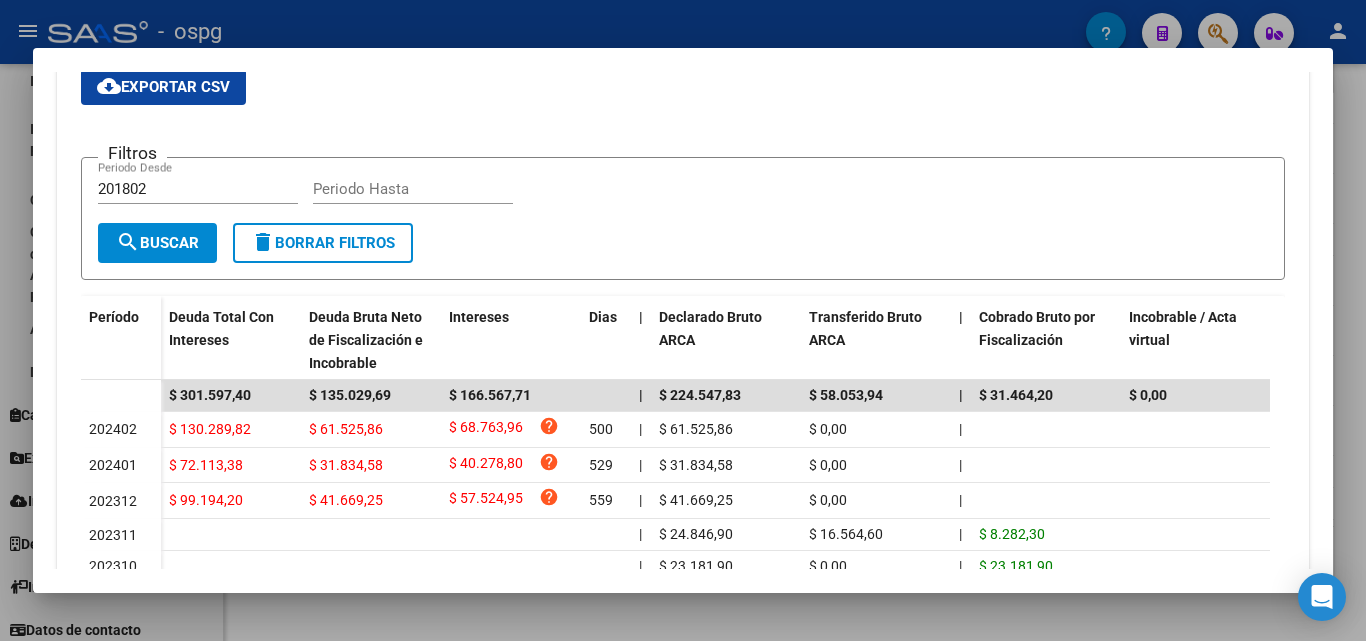 click at bounding box center (683, 320) 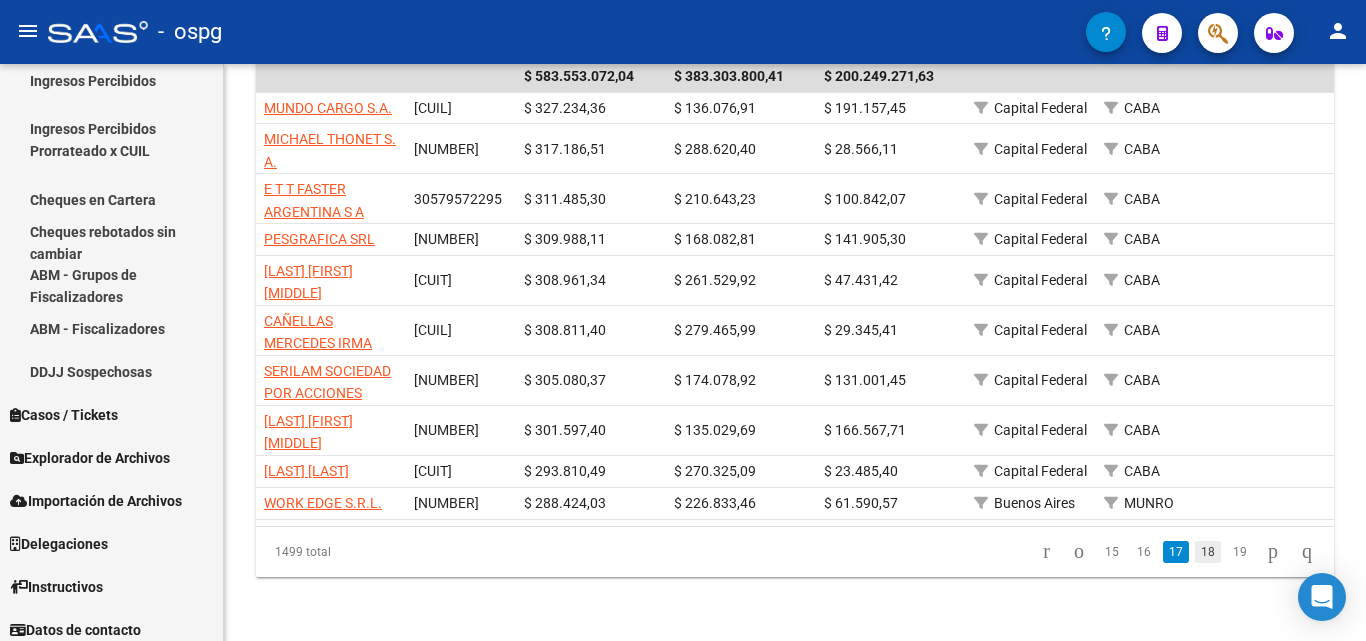 click on "18" 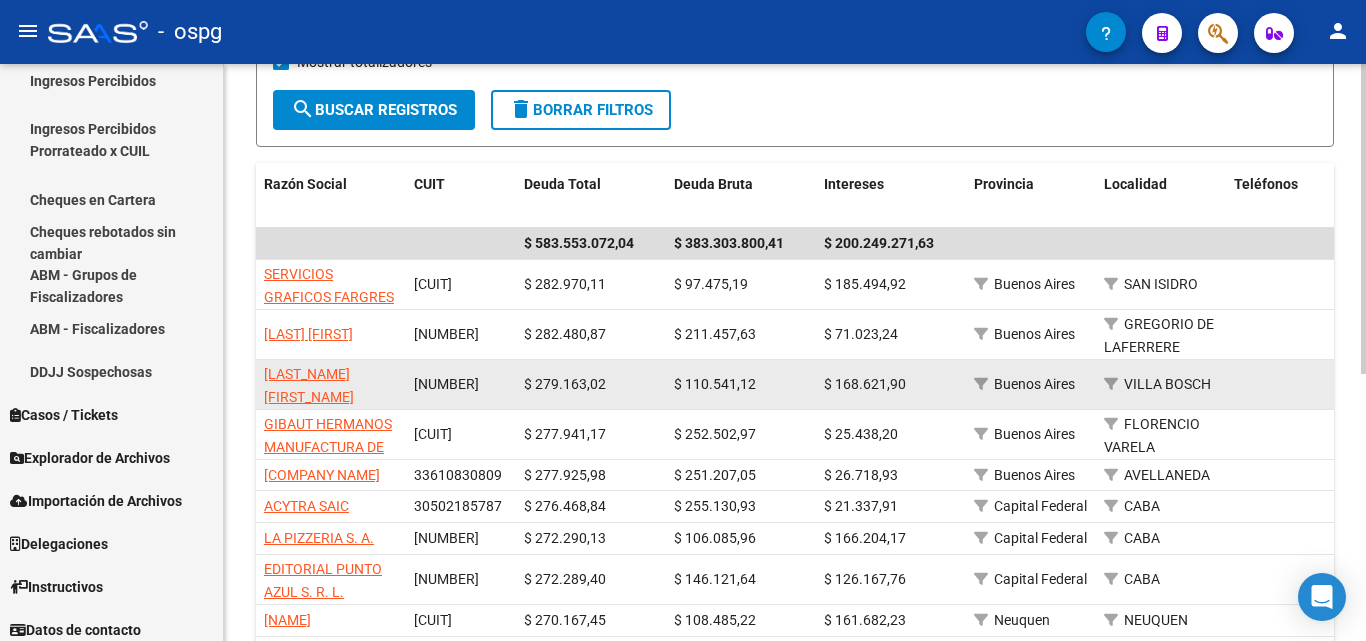 scroll, scrollTop: 397, scrollLeft: 0, axis: vertical 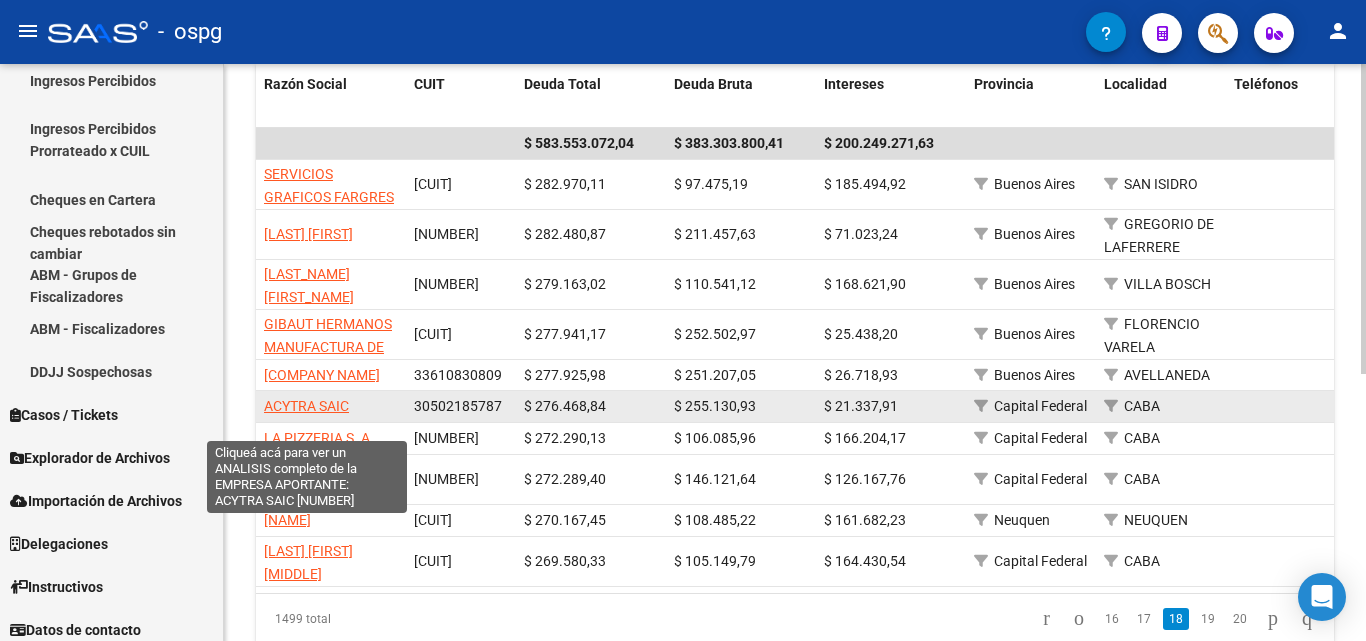 click on "ACYTRA SAIC" 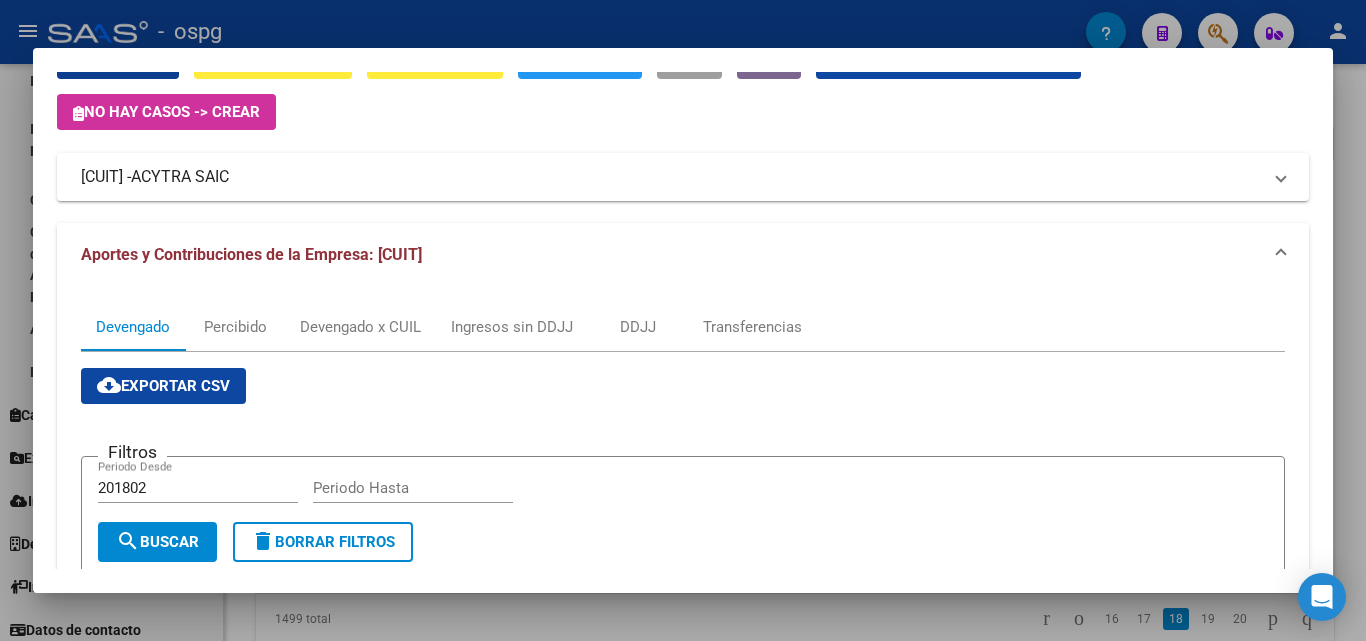 scroll, scrollTop: 100, scrollLeft: 0, axis: vertical 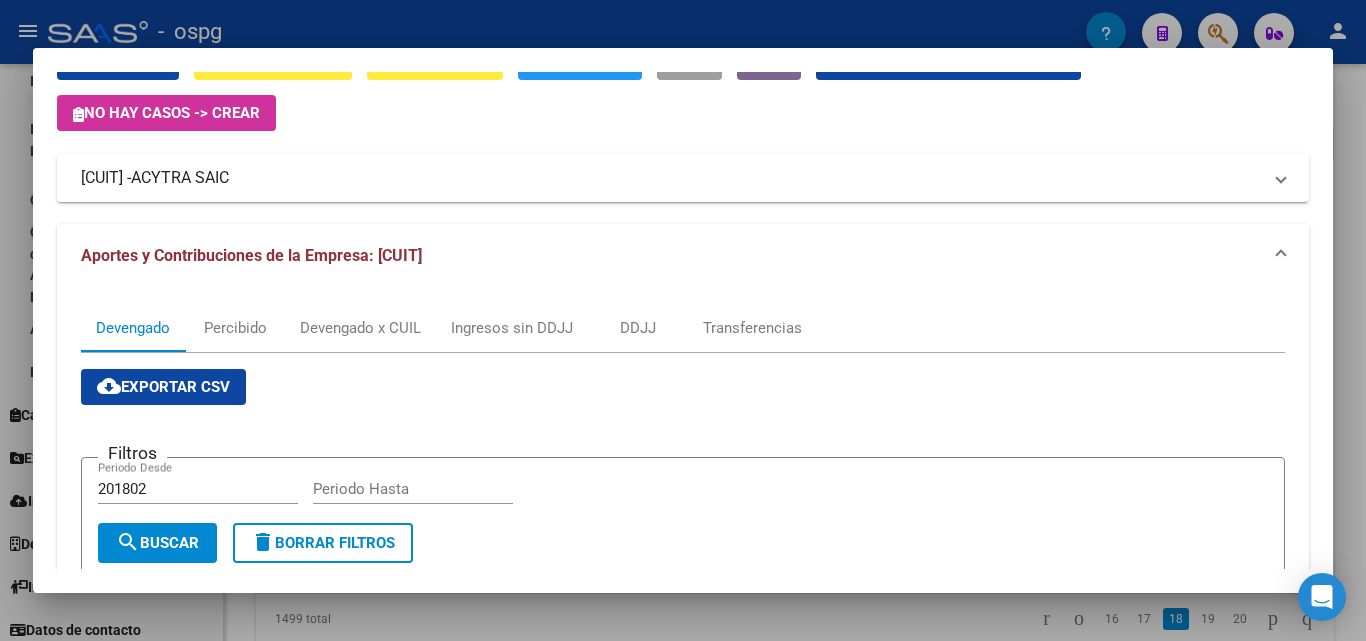 drag, startPoint x: 181, startPoint y: 183, endPoint x: 106, endPoint y: 184, distance: 75.00667 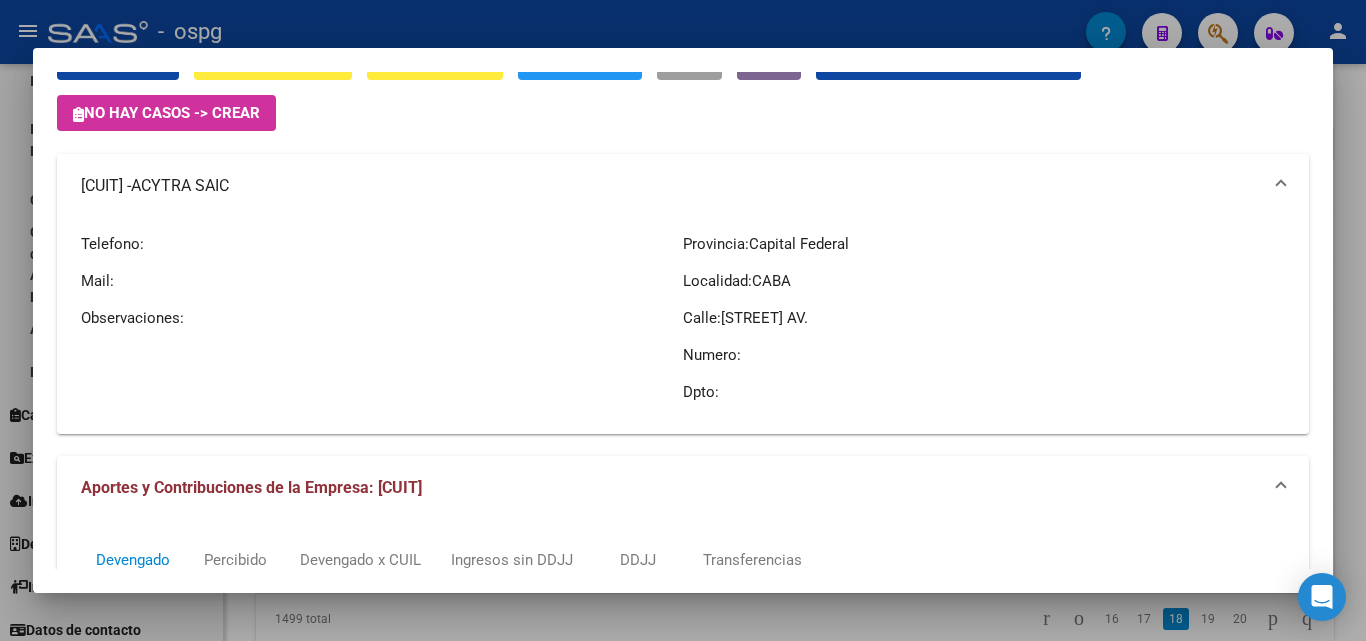 click at bounding box center [683, 320] 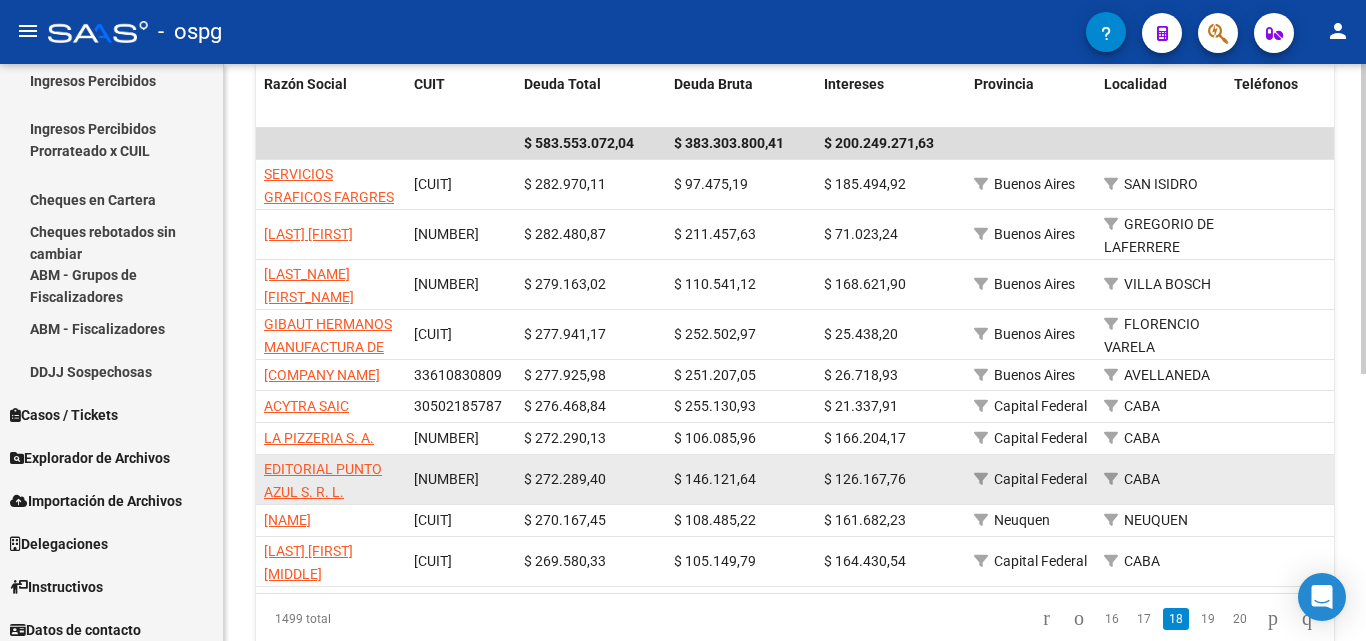 click on "EDITORIAL PUNTO AZUL S. R. L." 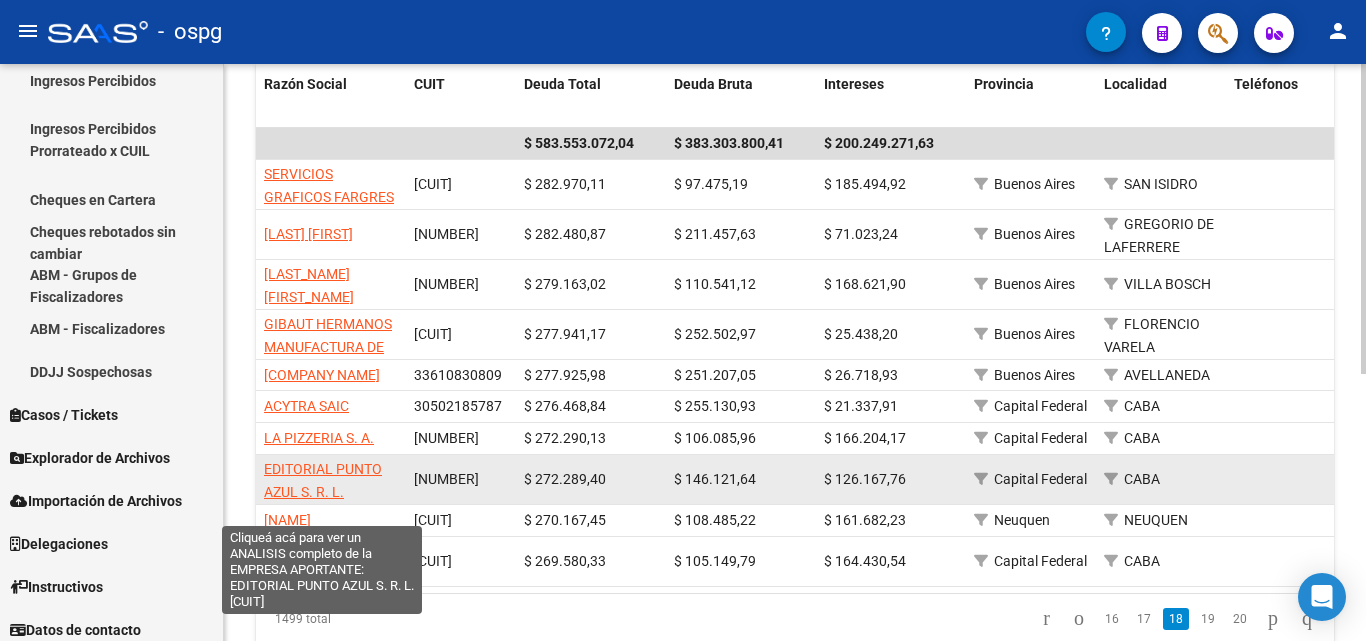click on "EDITORIAL PUNTO AZUL S. R. L." 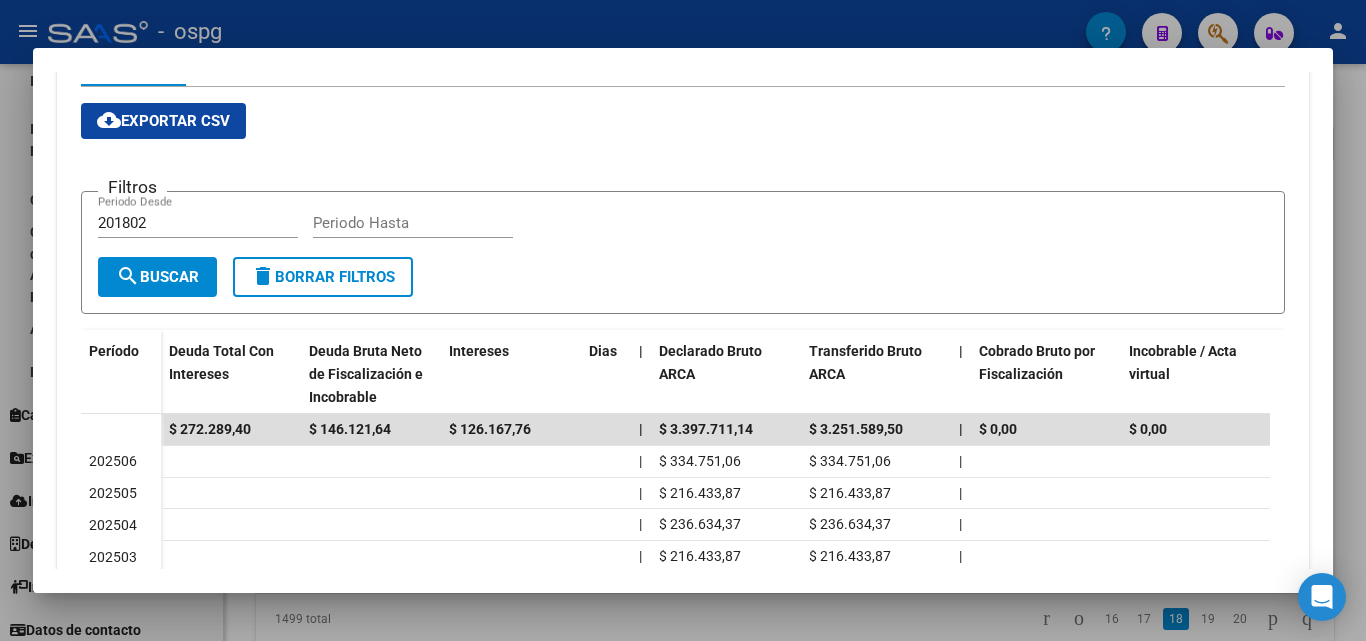 scroll, scrollTop: 400, scrollLeft: 0, axis: vertical 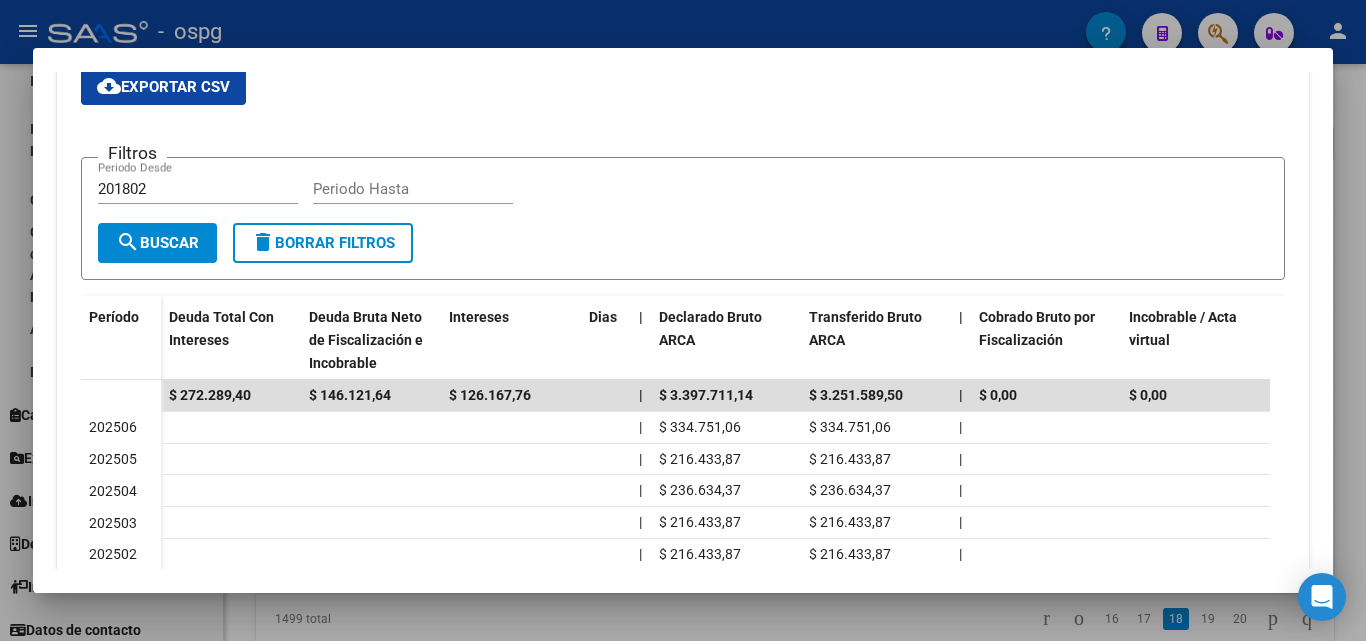 click at bounding box center (683, 320) 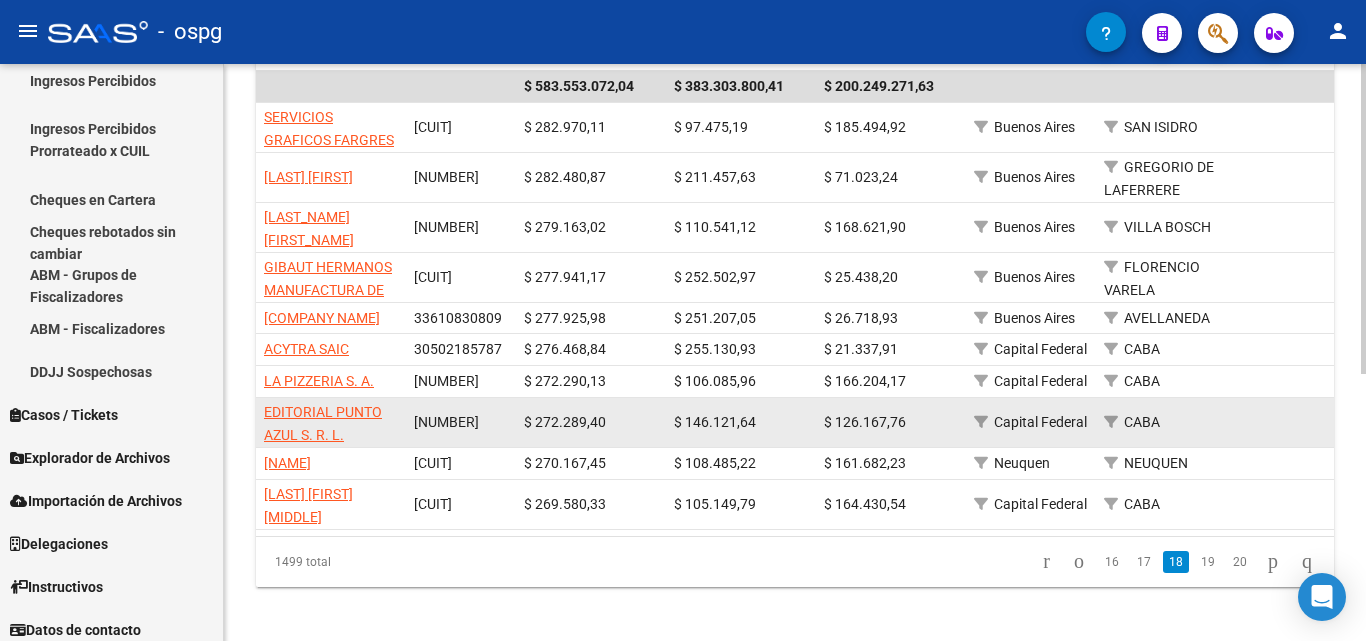 scroll, scrollTop: 497, scrollLeft: 0, axis: vertical 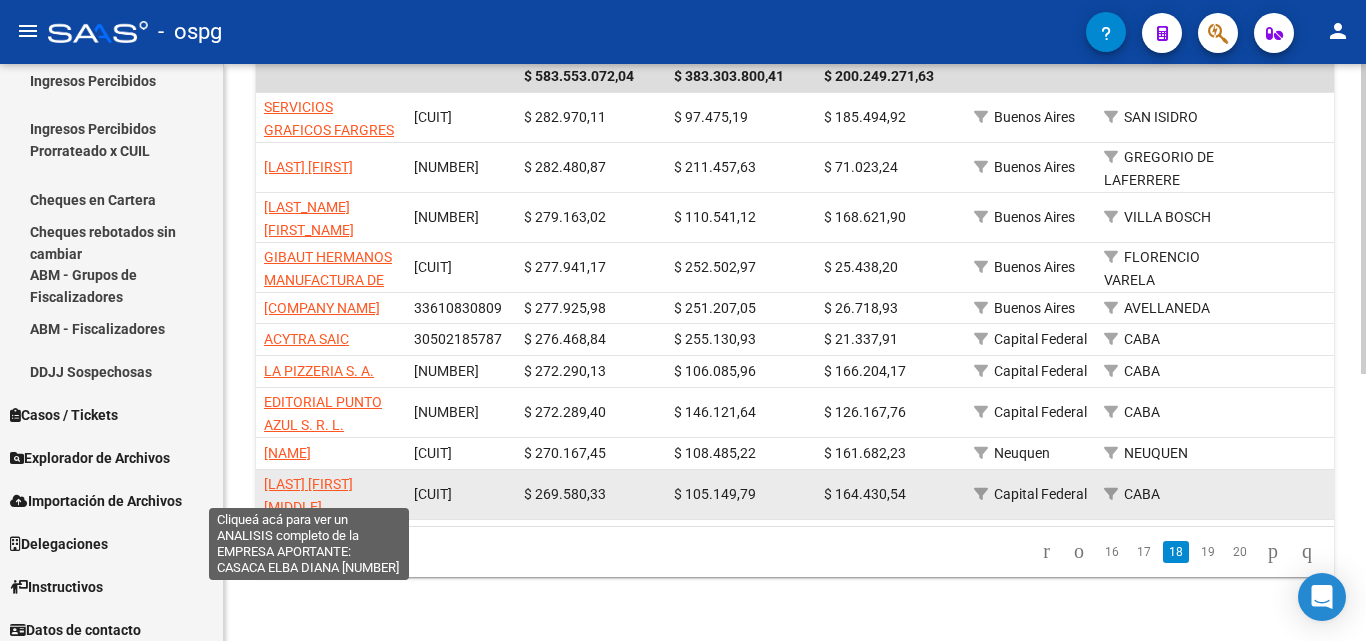 click on "[LAST] [FIRST] [MIDDLE]" 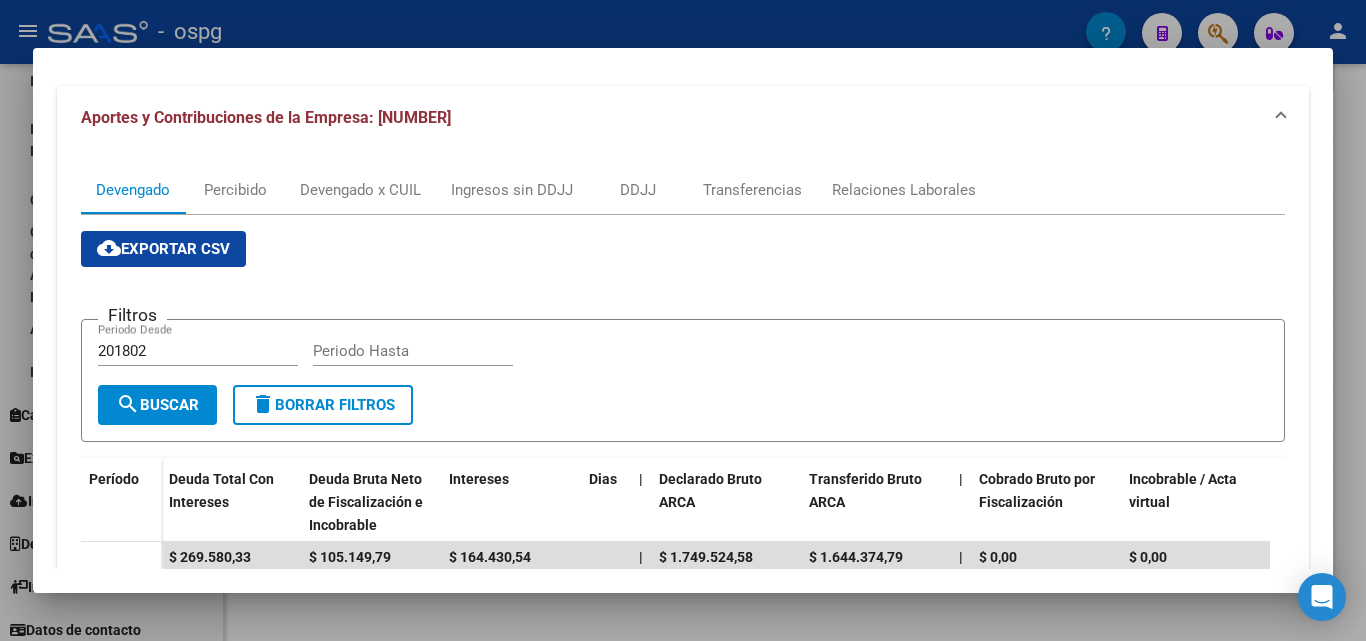 scroll, scrollTop: 500, scrollLeft: 0, axis: vertical 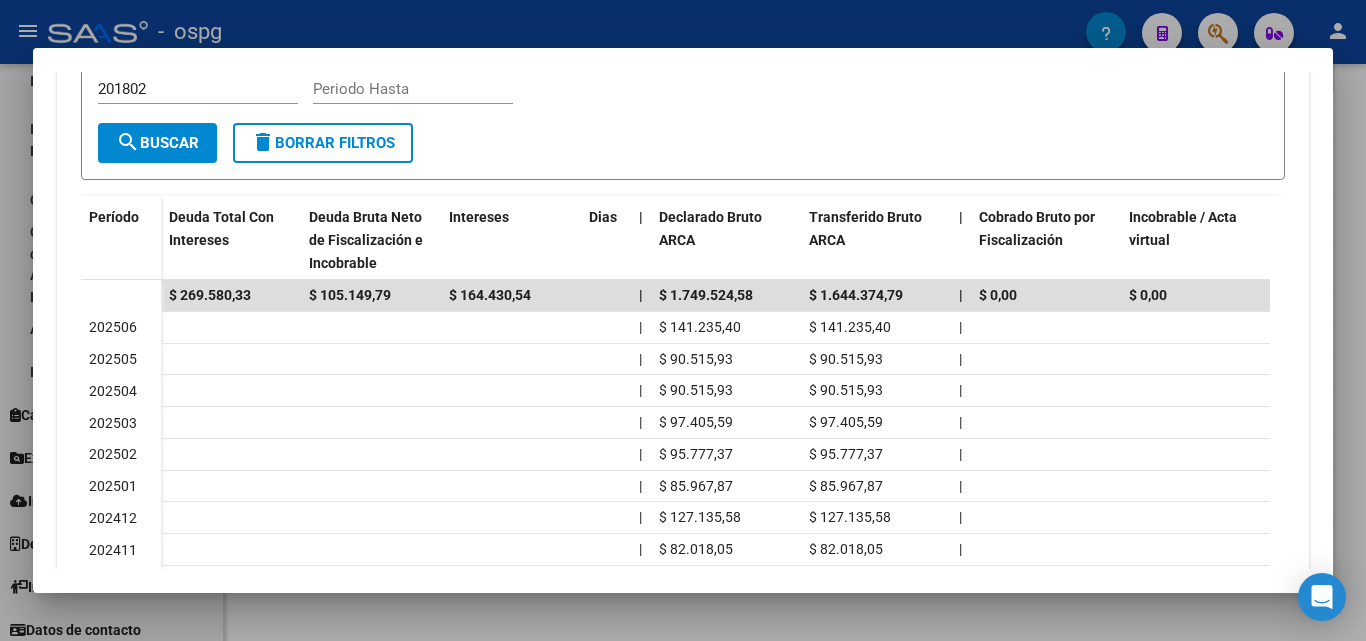 click at bounding box center (683, 320) 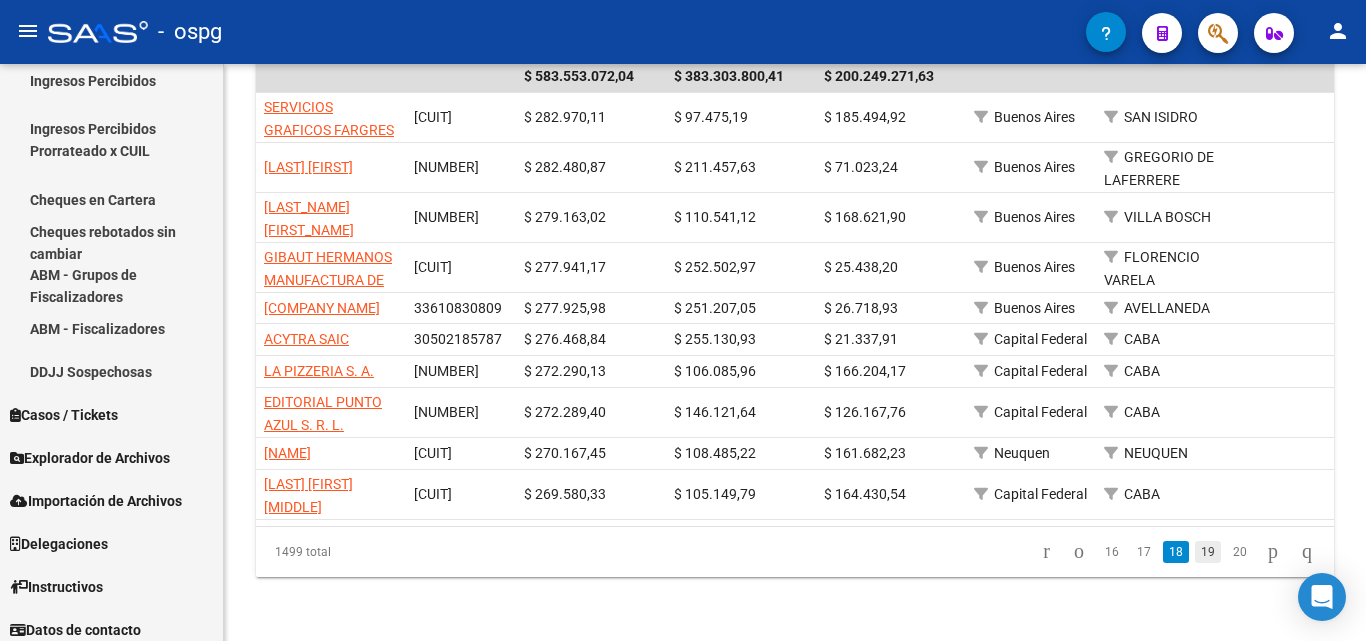 click on "19" 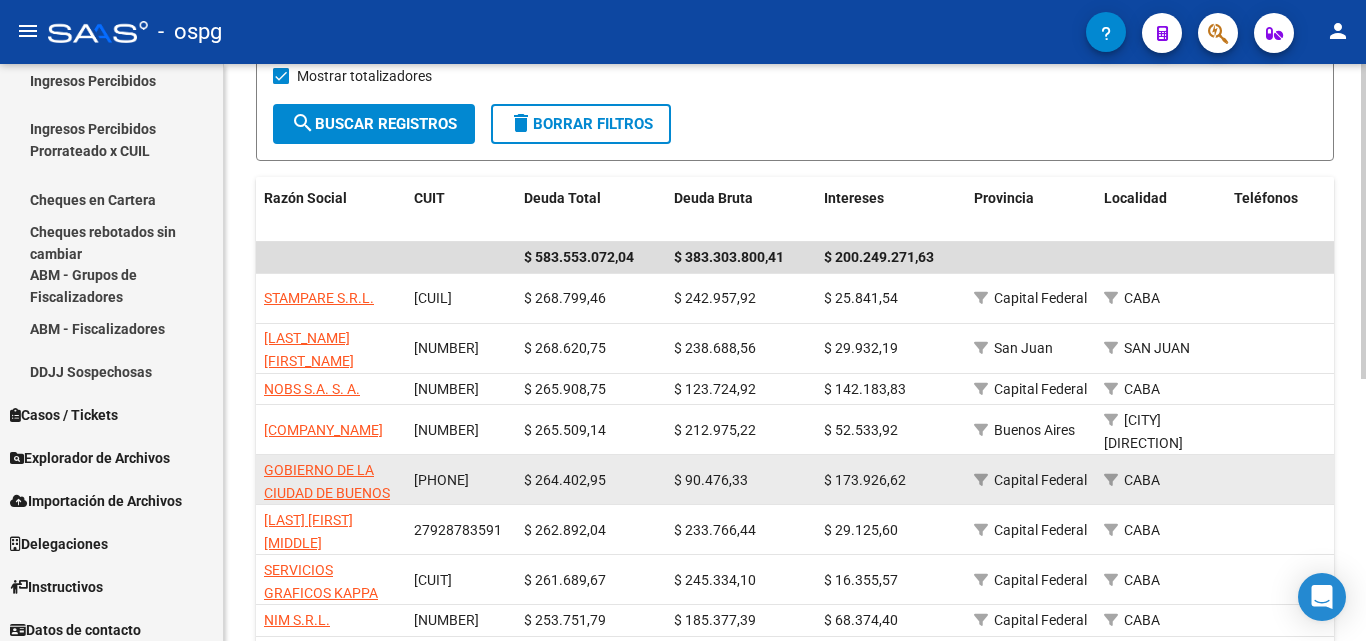 scroll, scrollTop: 280, scrollLeft: 0, axis: vertical 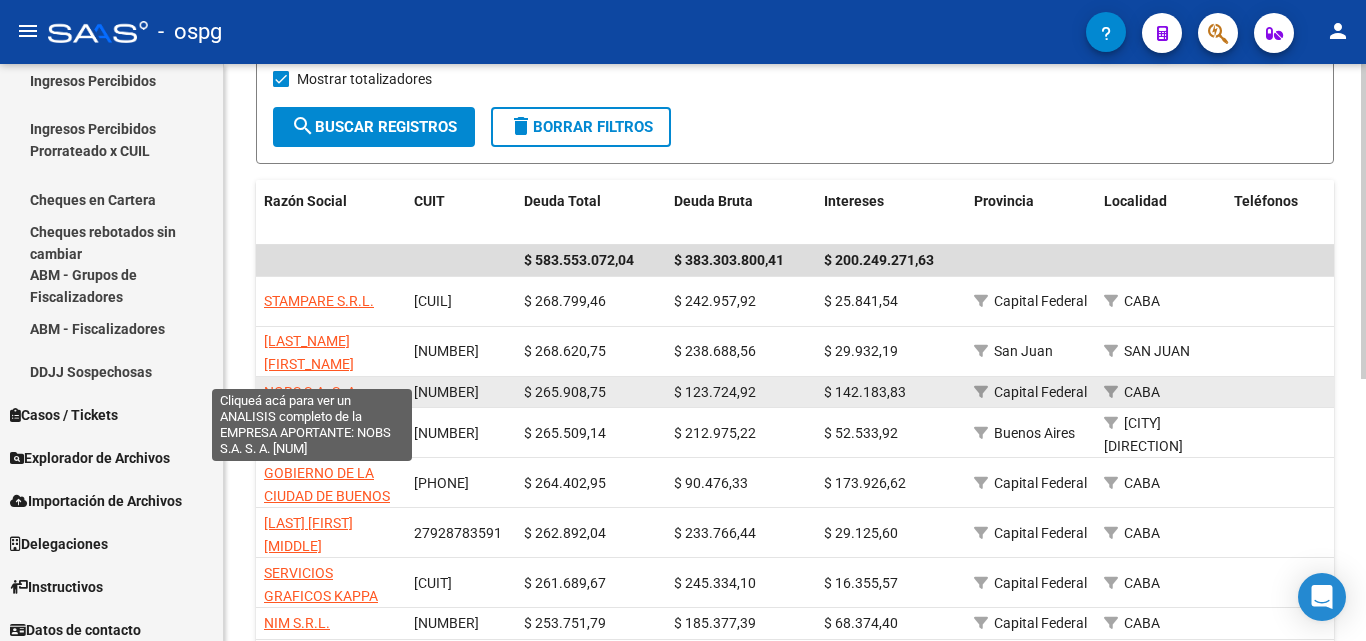 click on "NOBS S.A. S. A." 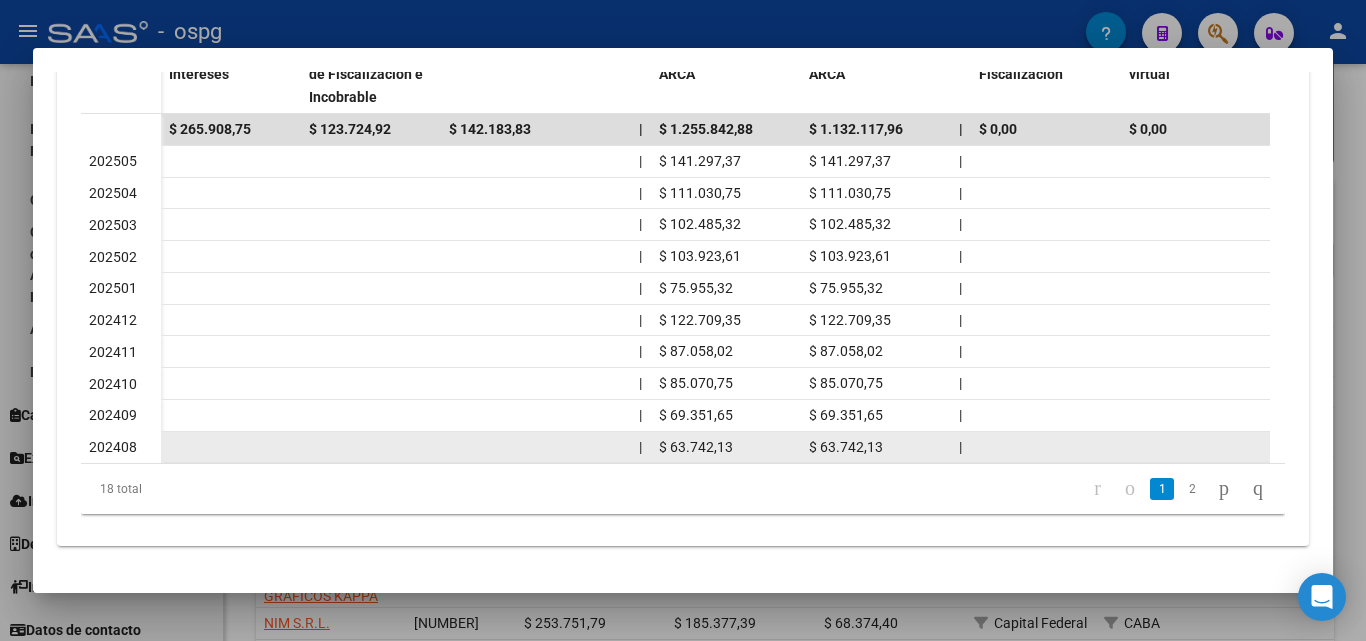 scroll, scrollTop: 681, scrollLeft: 0, axis: vertical 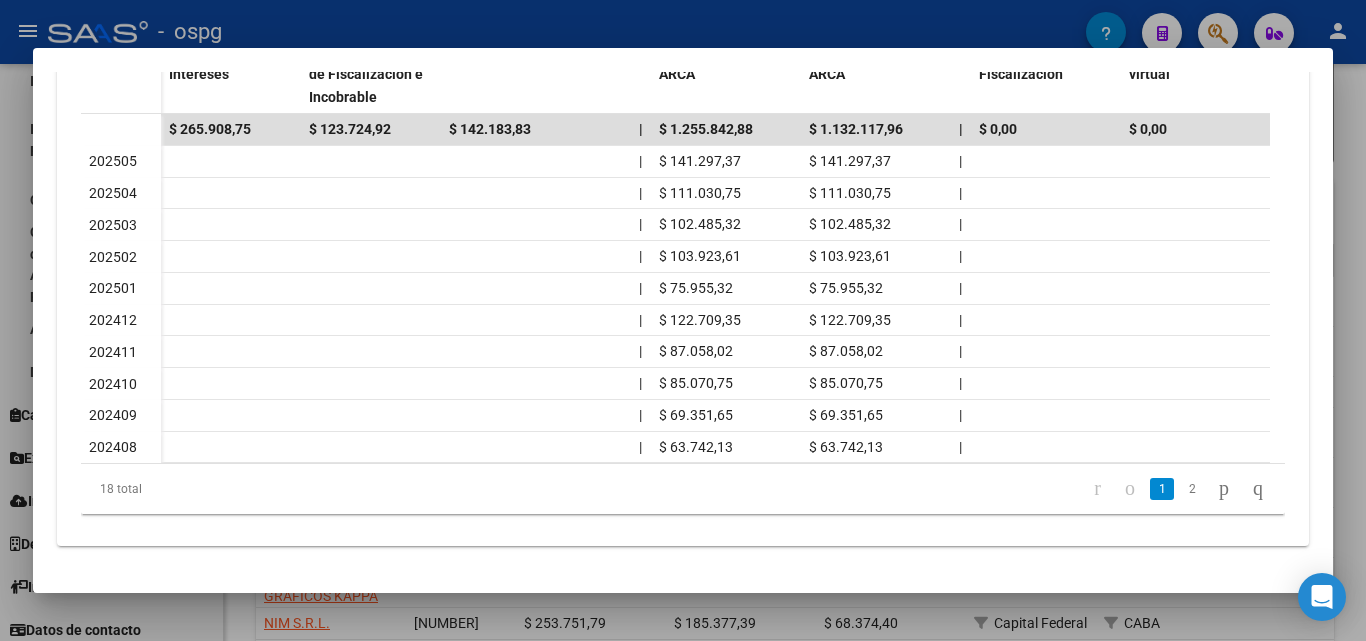 click at bounding box center (683, 320) 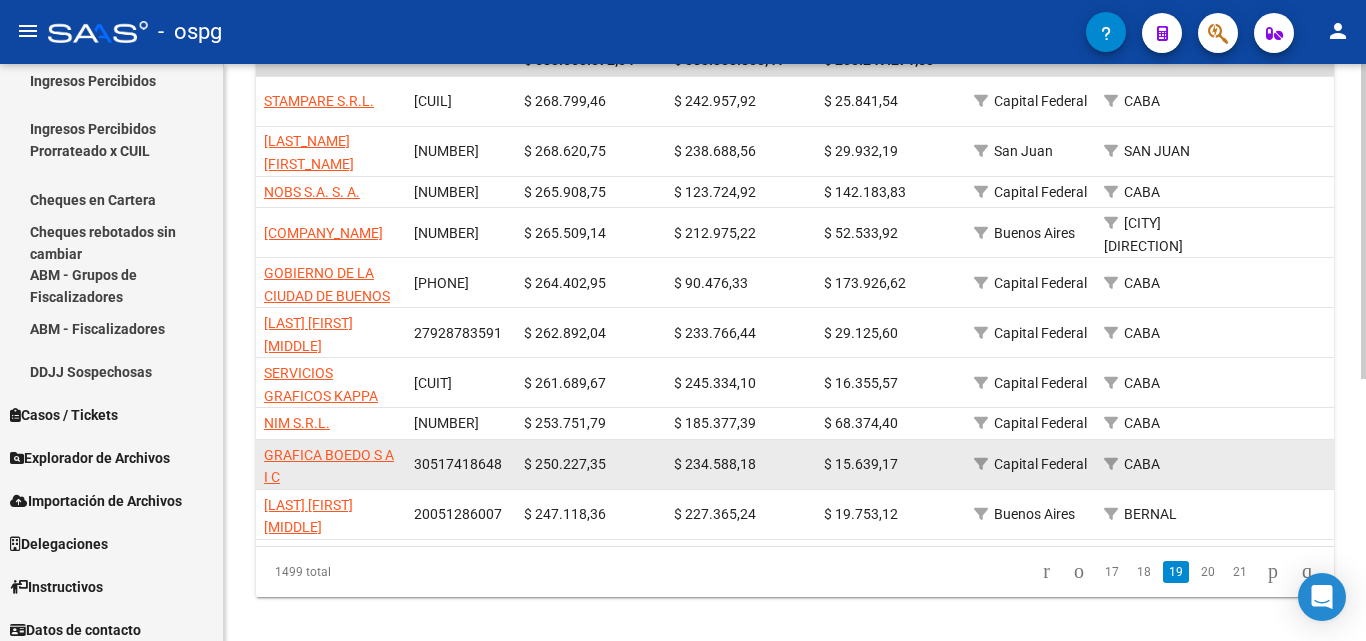 scroll, scrollTop: 380, scrollLeft: 0, axis: vertical 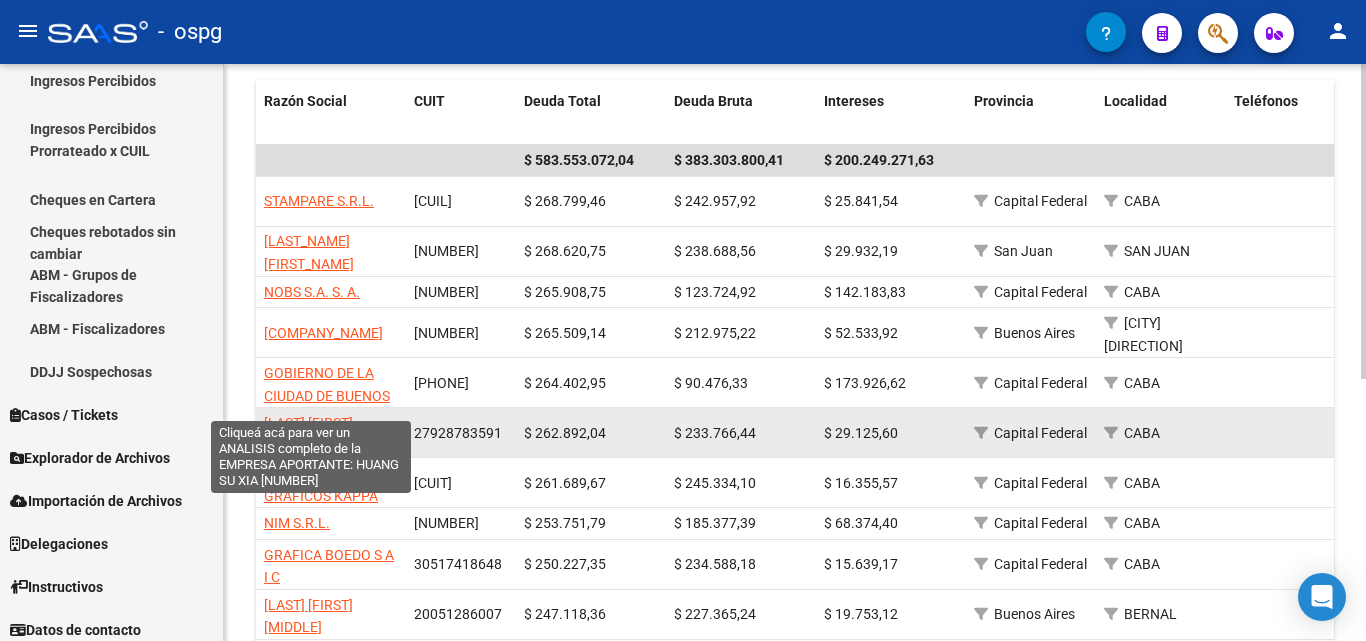click on "[LAST] [FIRST] [MIDDLE]" 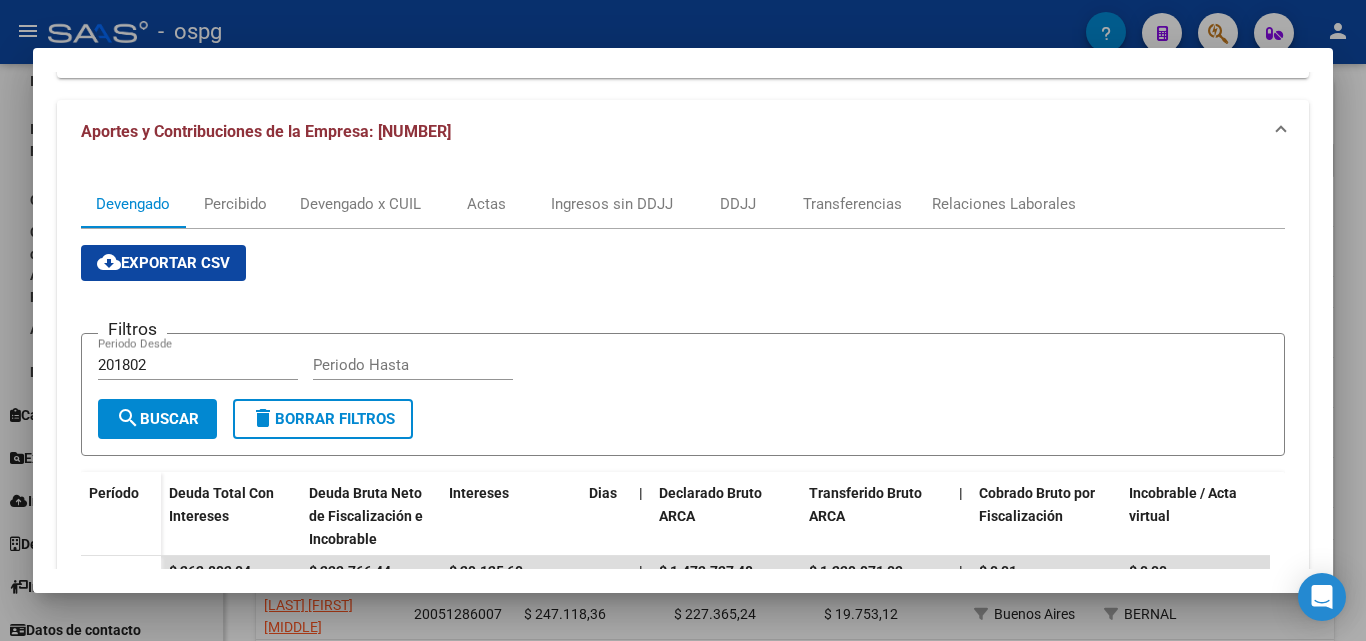 scroll, scrollTop: 100, scrollLeft: 0, axis: vertical 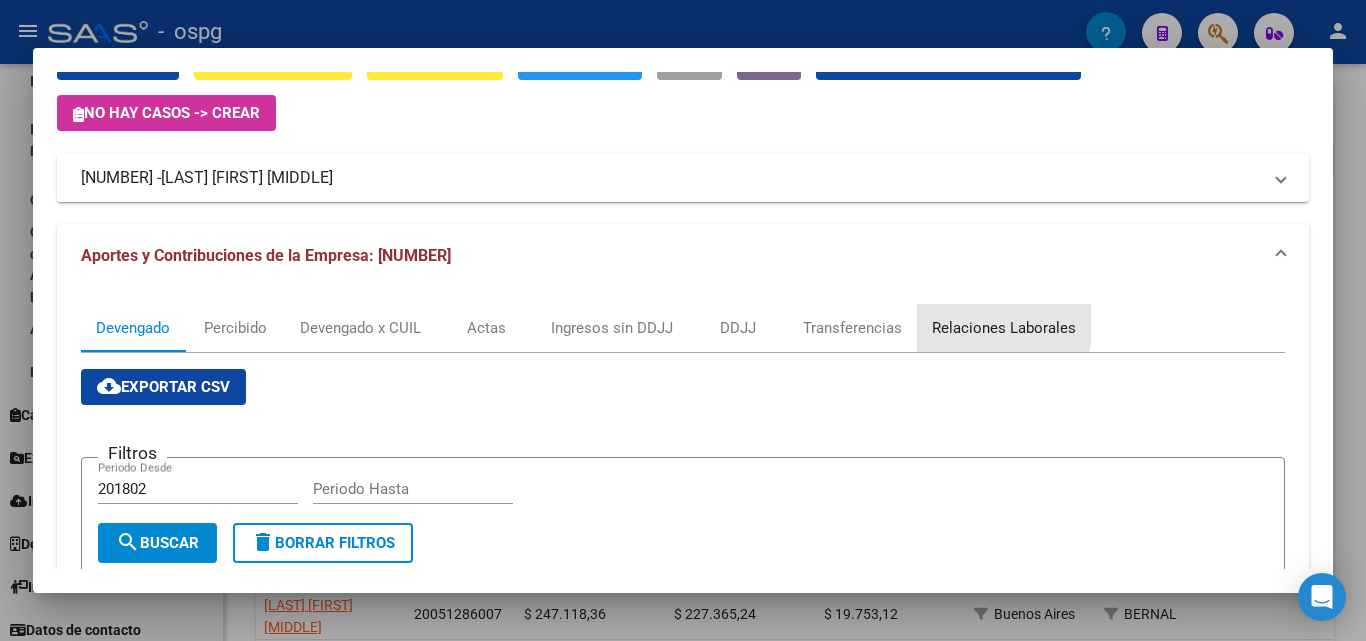click on "Relaciones Laborales" at bounding box center [1004, 328] 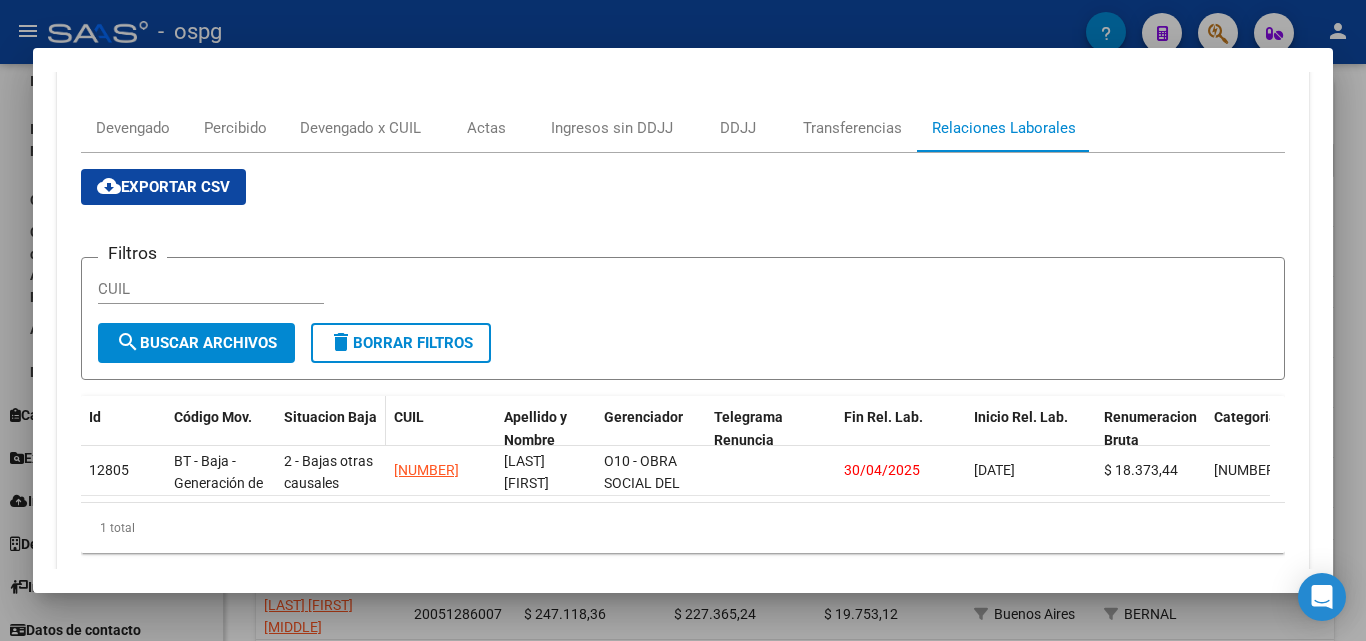 scroll, scrollTop: 353, scrollLeft: 0, axis: vertical 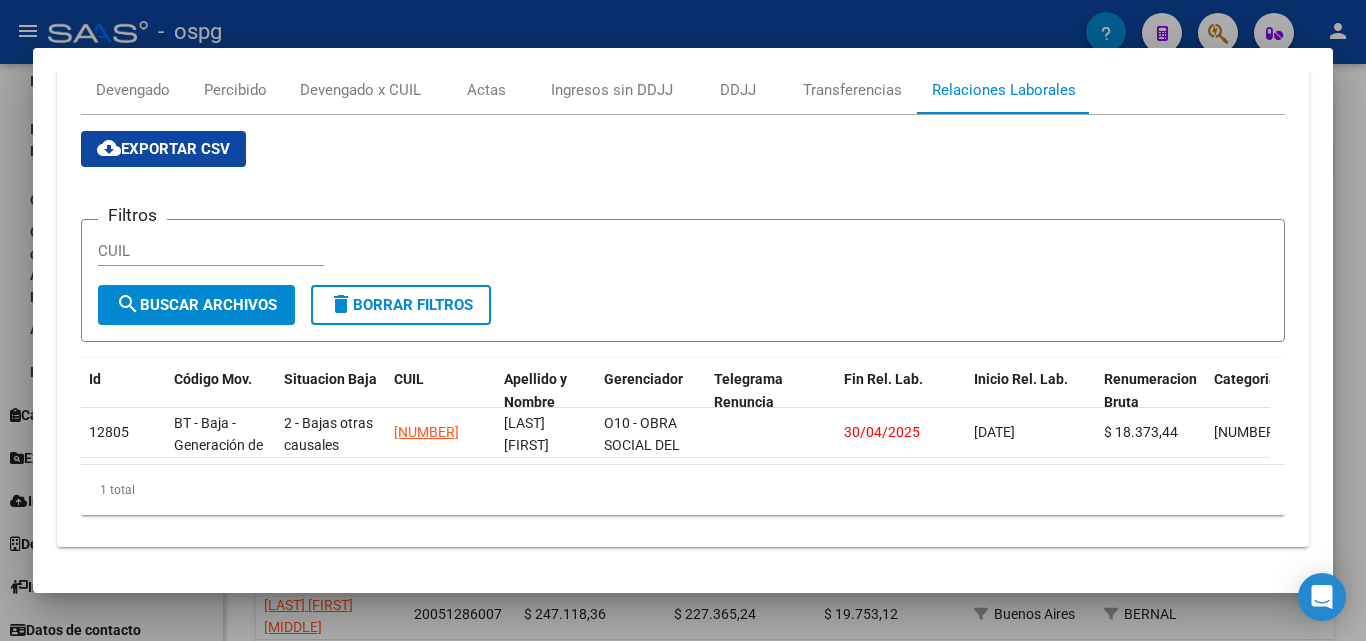 click at bounding box center (683, 320) 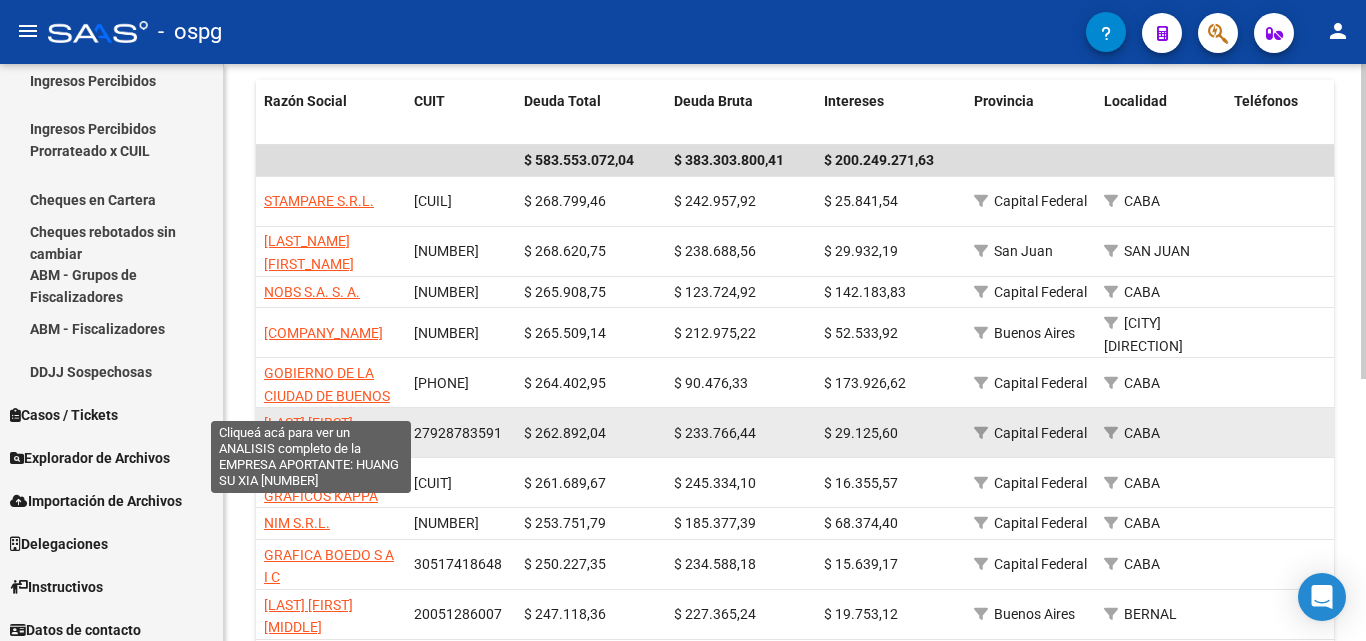 click on "[LAST] [FIRST] [MIDDLE]" 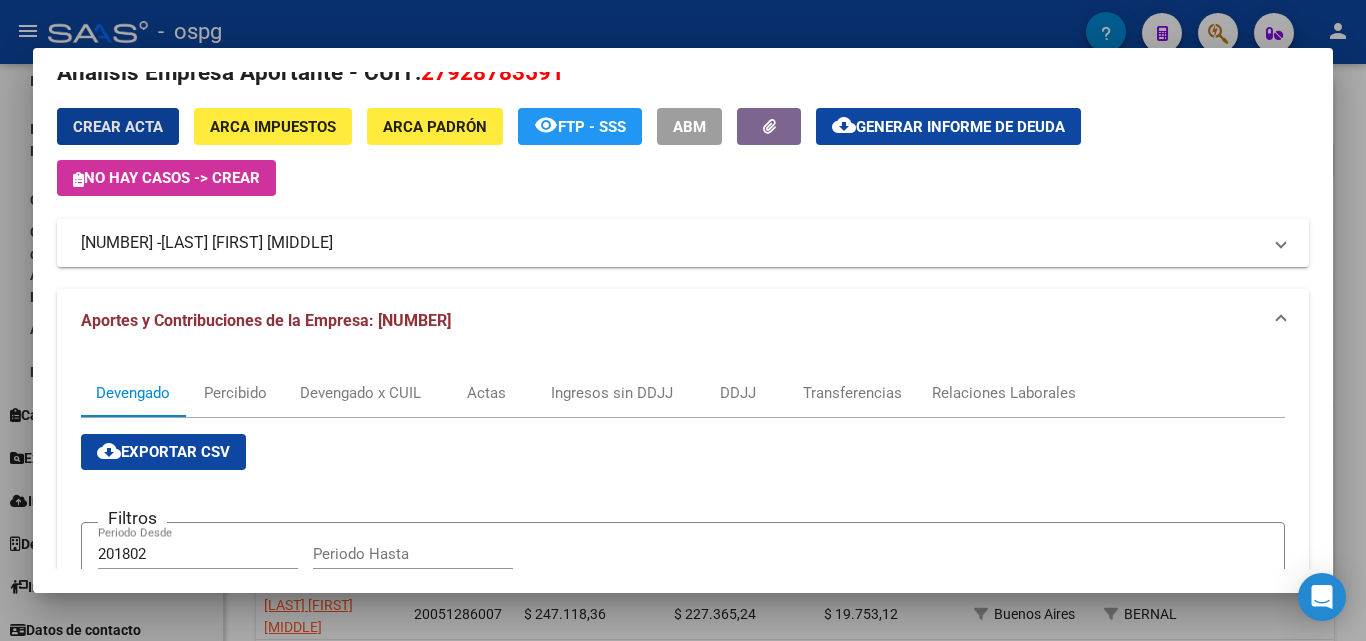 scroll, scrollTop: 0, scrollLeft: 0, axis: both 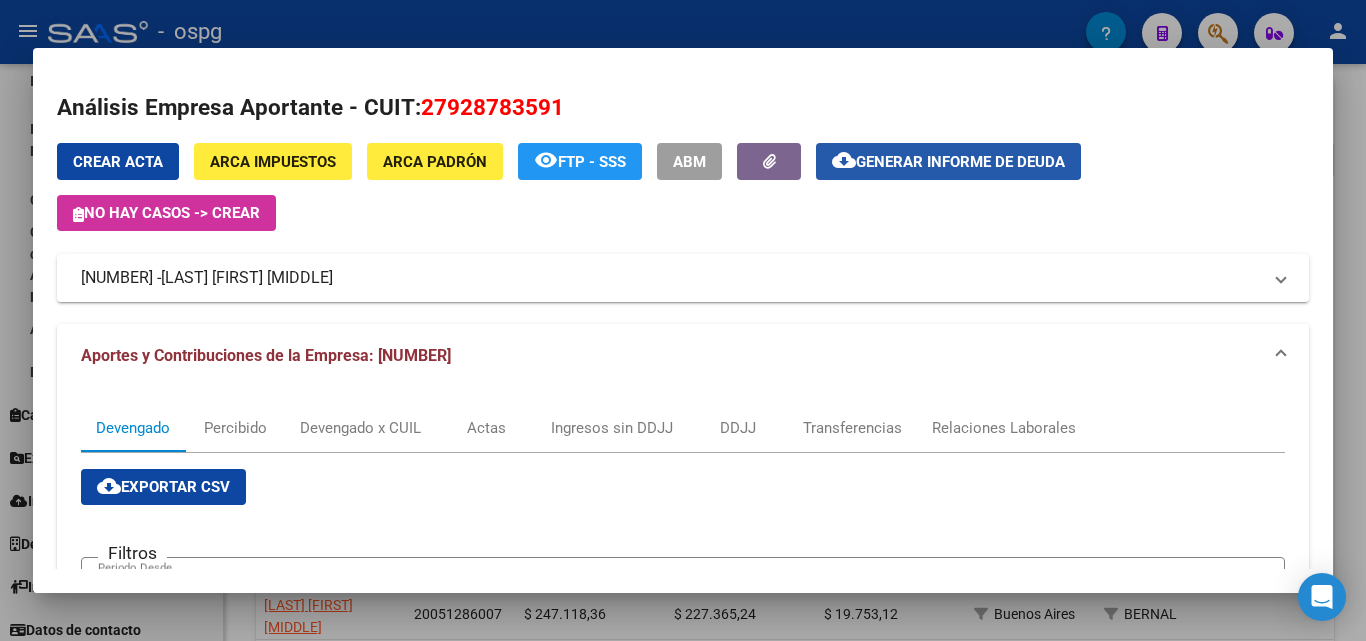 click on "Generar informe de deuda" 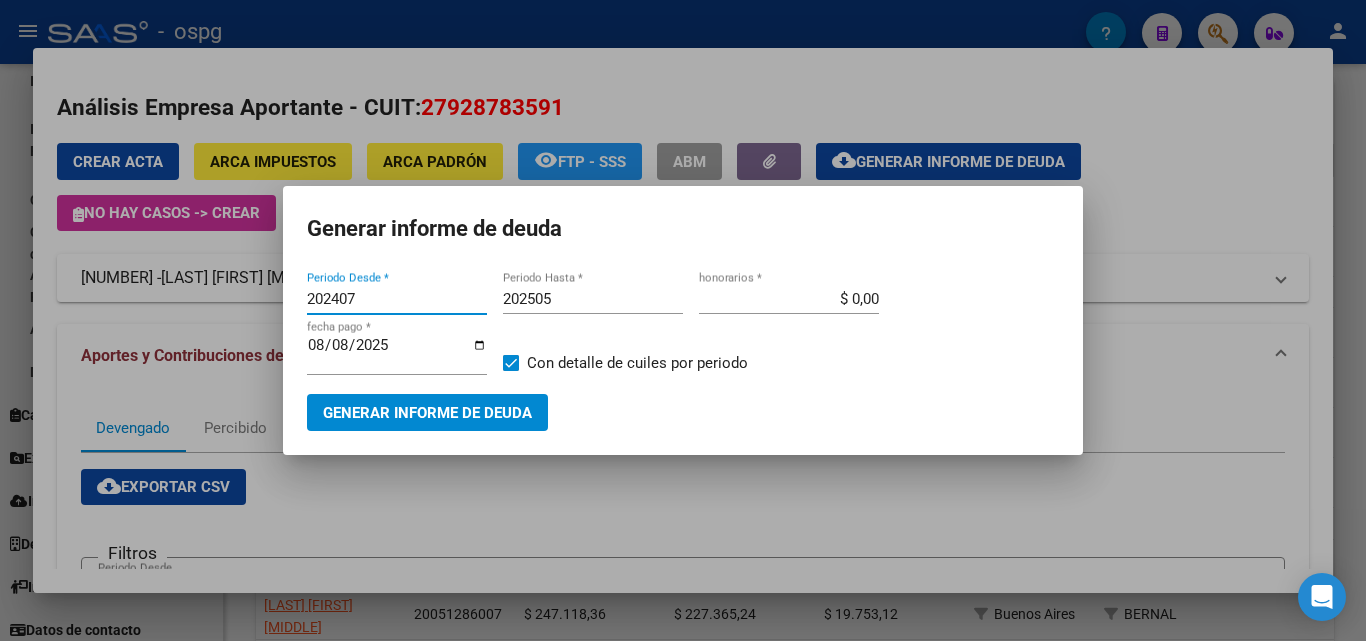 drag, startPoint x: 431, startPoint y: 297, endPoint x: 201, endPoint y: 286, distance: 230.2629 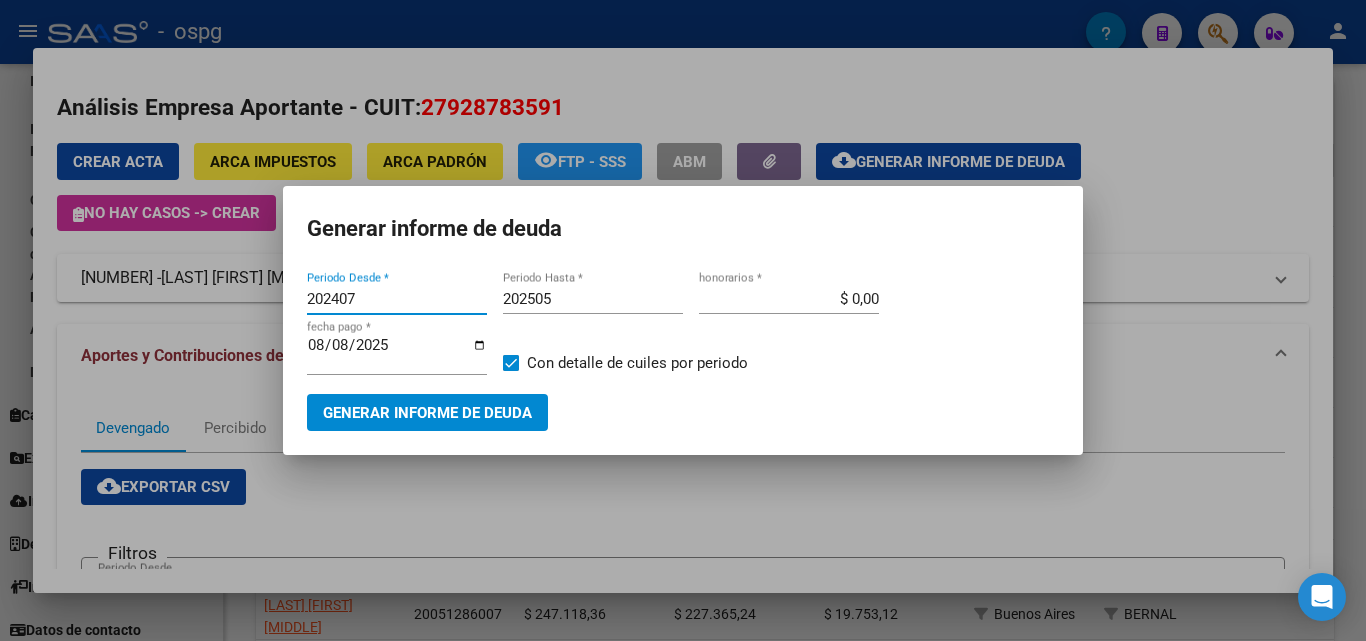 click on "Análisis Empresa Aportante - CUIT: [CUIT] Crear Acta ARCA Impuestos ARCA Padrón remove_red_eye FTP - SSS ABM cloud_download Generar informe de deuda No hay casos -> Crear [CUIT] - HUANG SU XIA Telefono: Mail: Observaciones: Provincia: Capital Federal Localidad: CABA Calle: BOEDO AV. Numero: Dpto: Aportes y Contribuciones de la Empresa: [CUIT] Devengado Percibido Devengado x CUIL Actas Ingresos sin DDJJ DDJJ Transferencias Relaciones Laborales cloud_download Exportar CSV Filtros [YEAR][MONTH] Periodo Desde Periodo Hasta search Buscar delete Borrar Filtros Período Deuda Total Con Intereses Deuda Bruta Neto de Fiscalización e Incobrable Intereses Dias | Declarado Bruto ARCA Transferido Bruto ARCA | Cobrado Bruto por Fiscalización Incobrable / Acta virtual | Transferido De Más | Interés Aporte cobrado por ARCA Interés Contribución cobrado por ARCA | Total cobrado Sin DDJJ | DJ Aporte Trf Aporte DJ Contribucion Trf Contribucion $ 262.892,04 $ 233.766,44 | | | |" at bounding box center (683, 320) 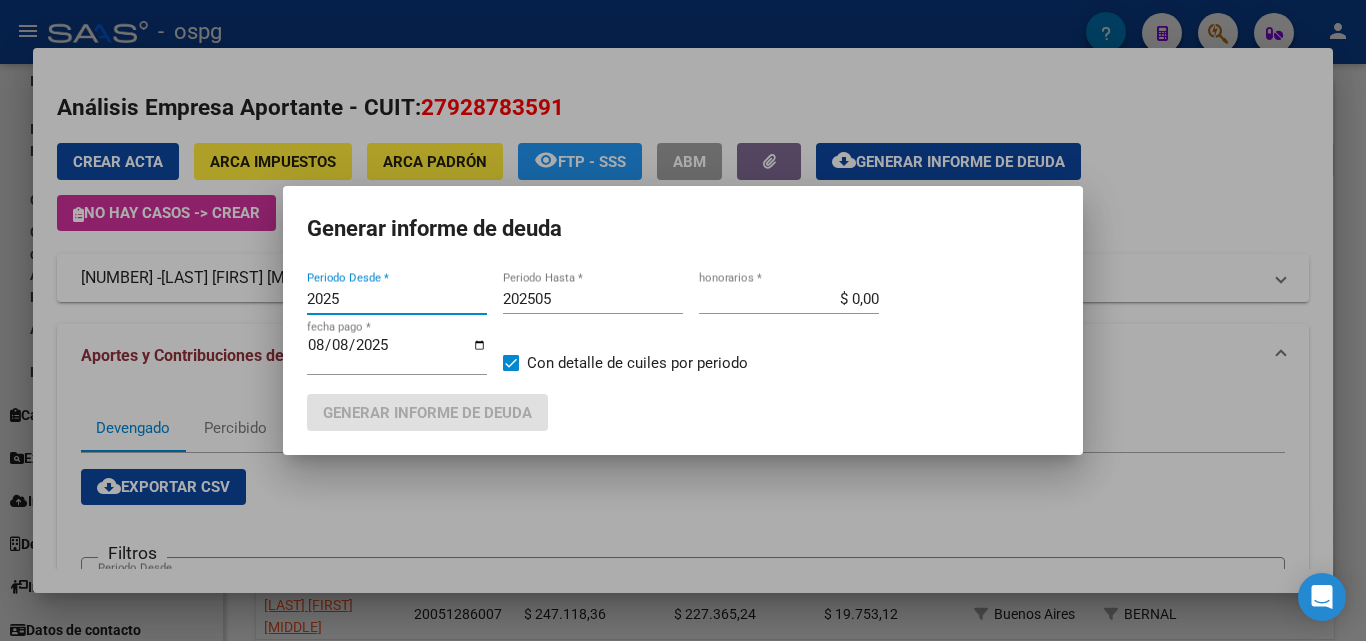 type on "2025" 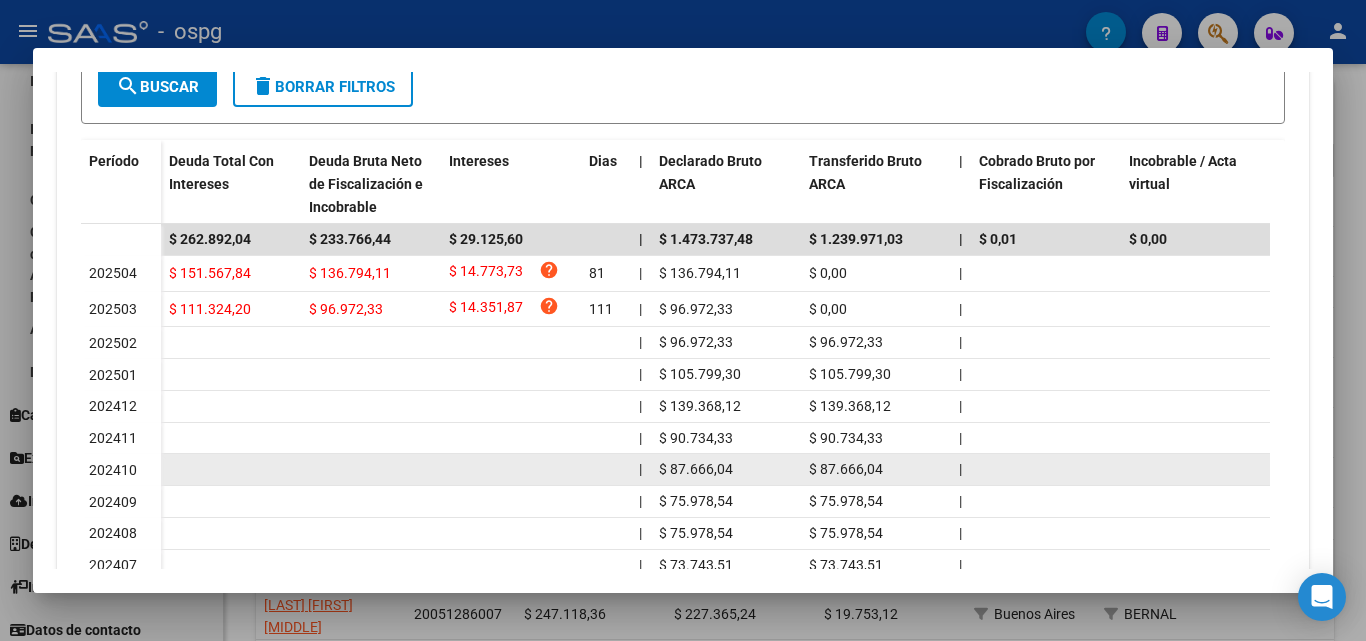 scroll, scrollTop: 691, scrollLeft: 0, axis: vertical 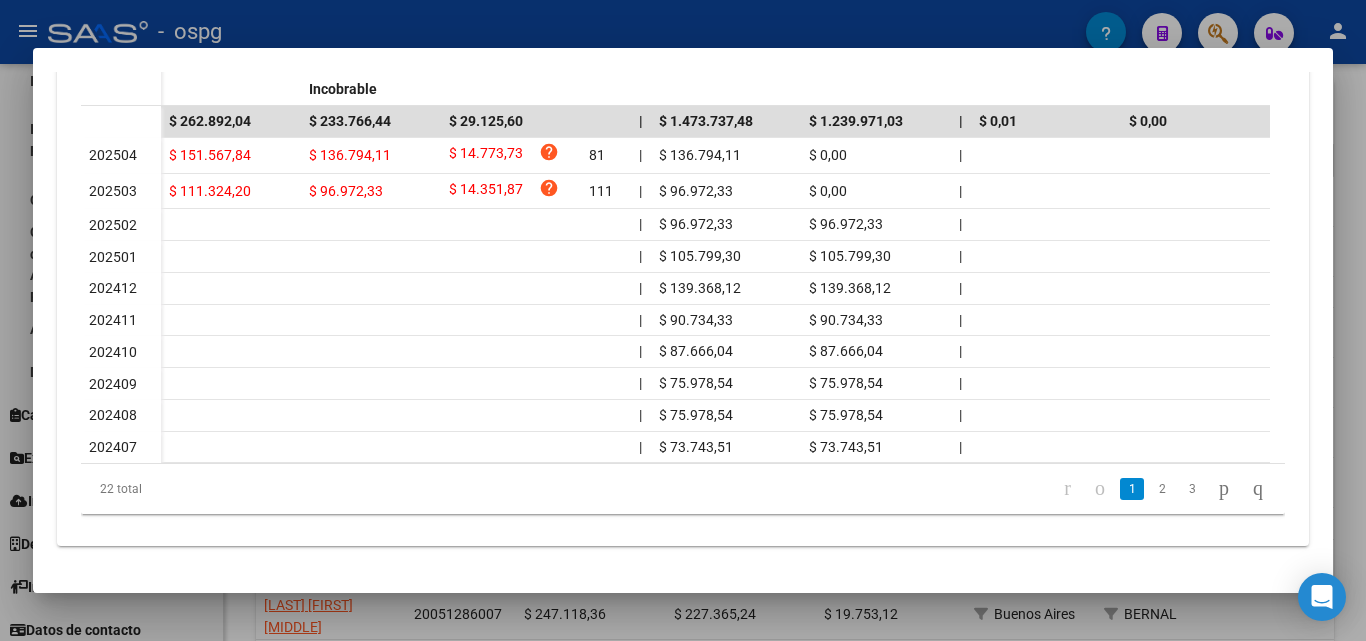 click at bounding box center [683, 320] 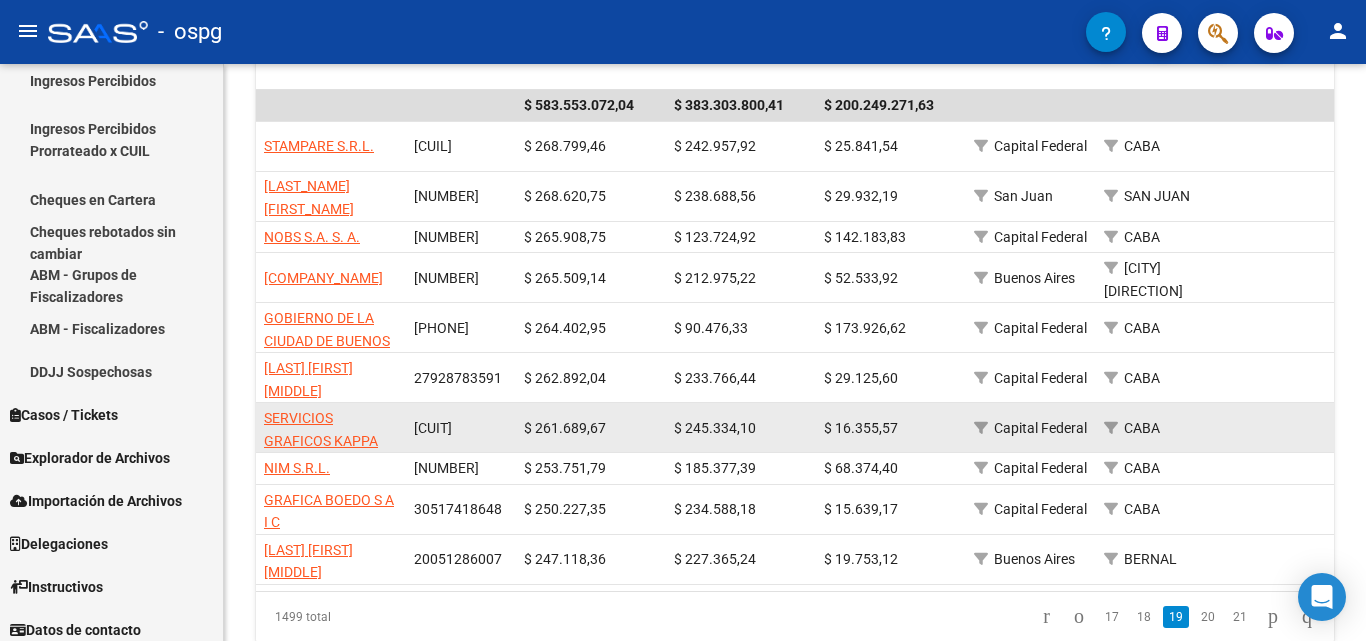 scroll, scrollTop: 480, scrollLeft: 0, axis: vertical 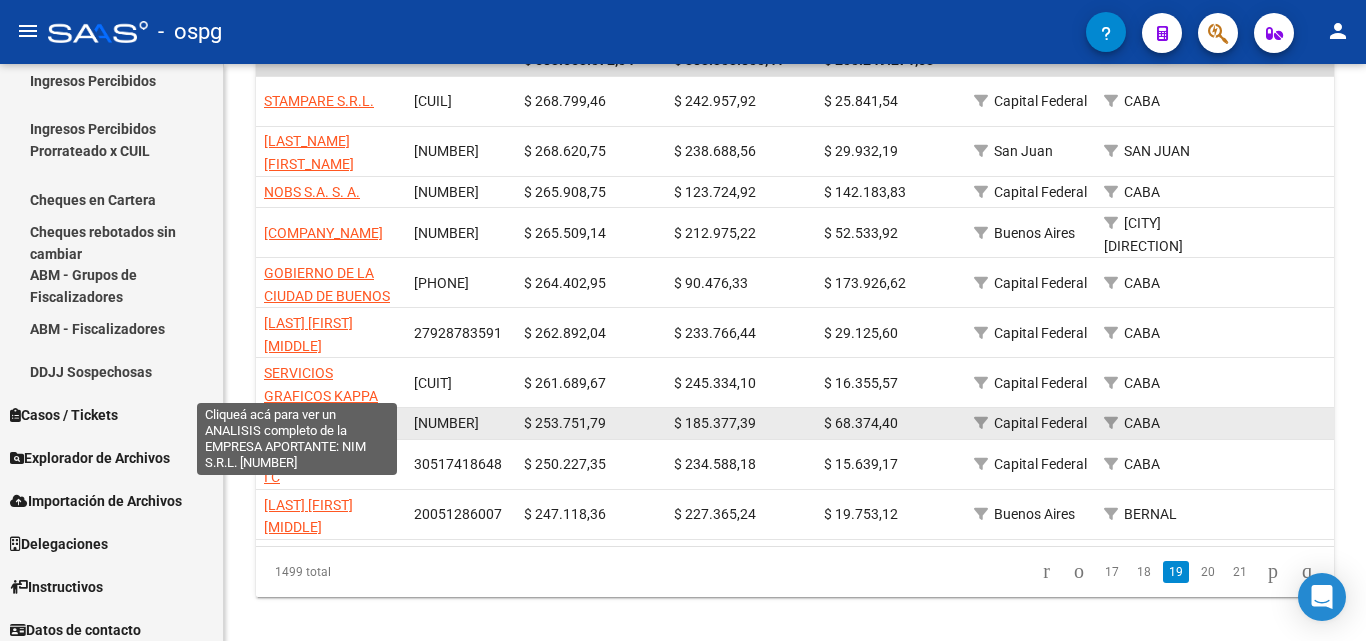 click on "NIM S.R.L." 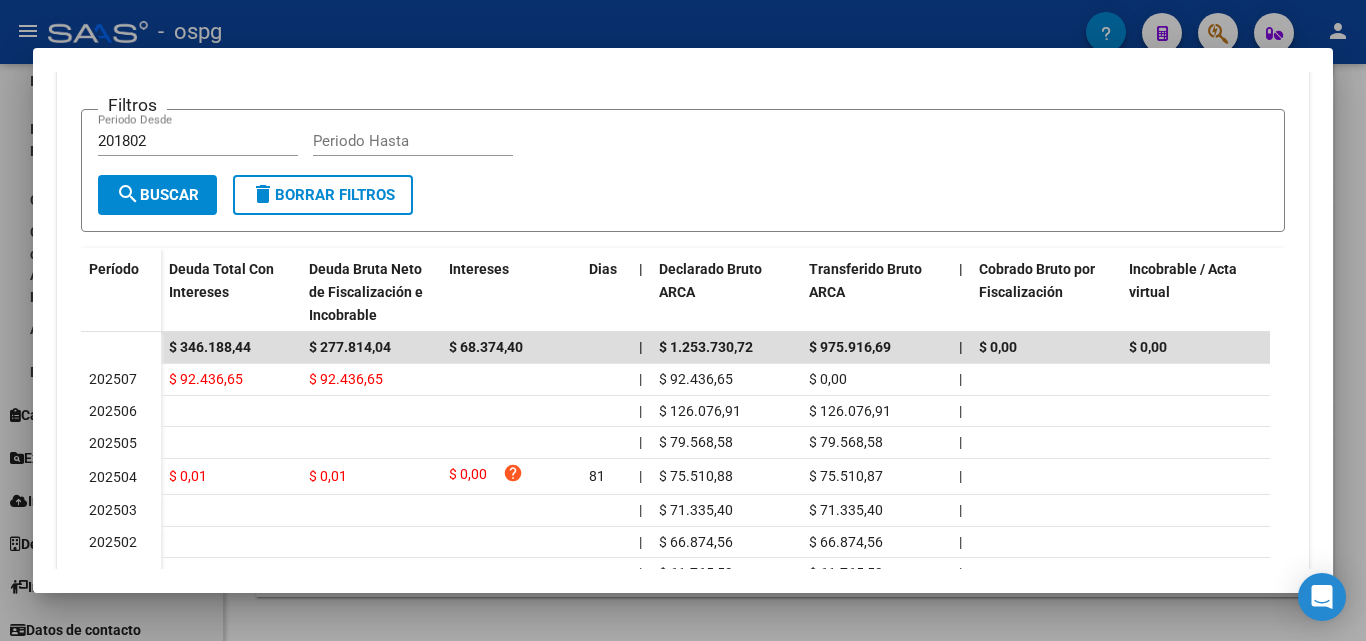 scroll, scrollTop: 500, scrollLeft: 0, axis: vertical 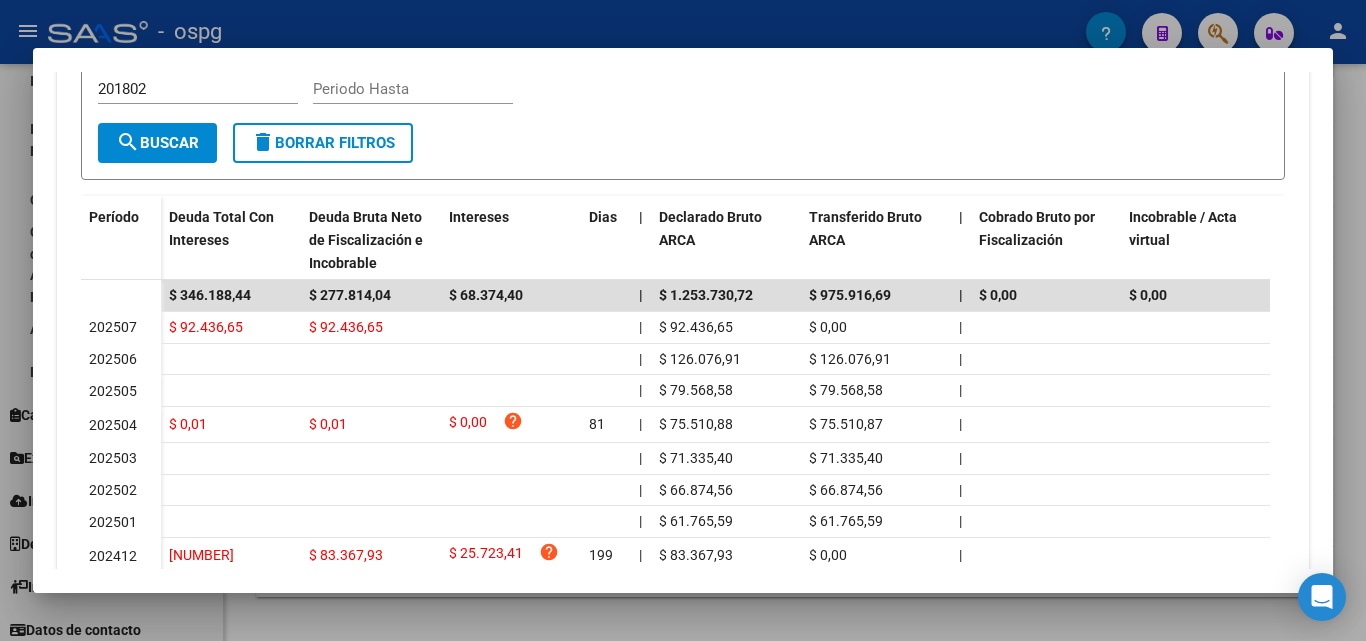 click at bounding box center [683, 320] 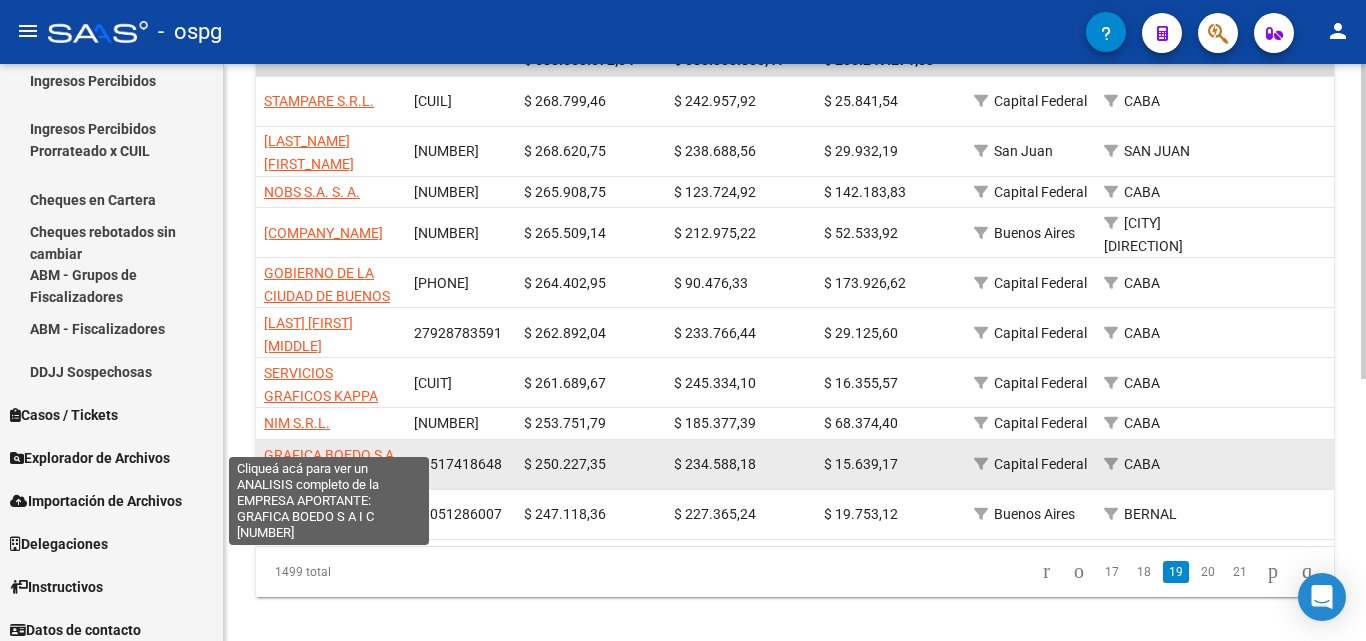 click on "GRAFICA BOEDO S A I C" 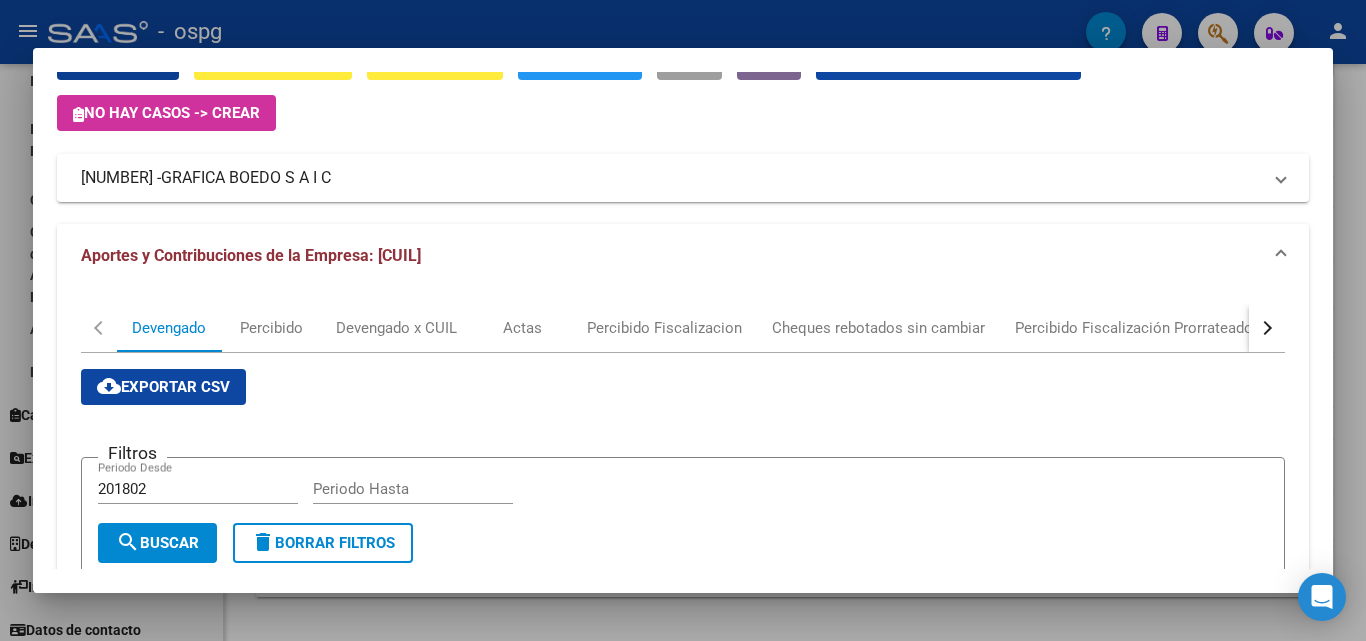 scroll, scrollTop: 500, scrollLeft: 0, axis: vertical 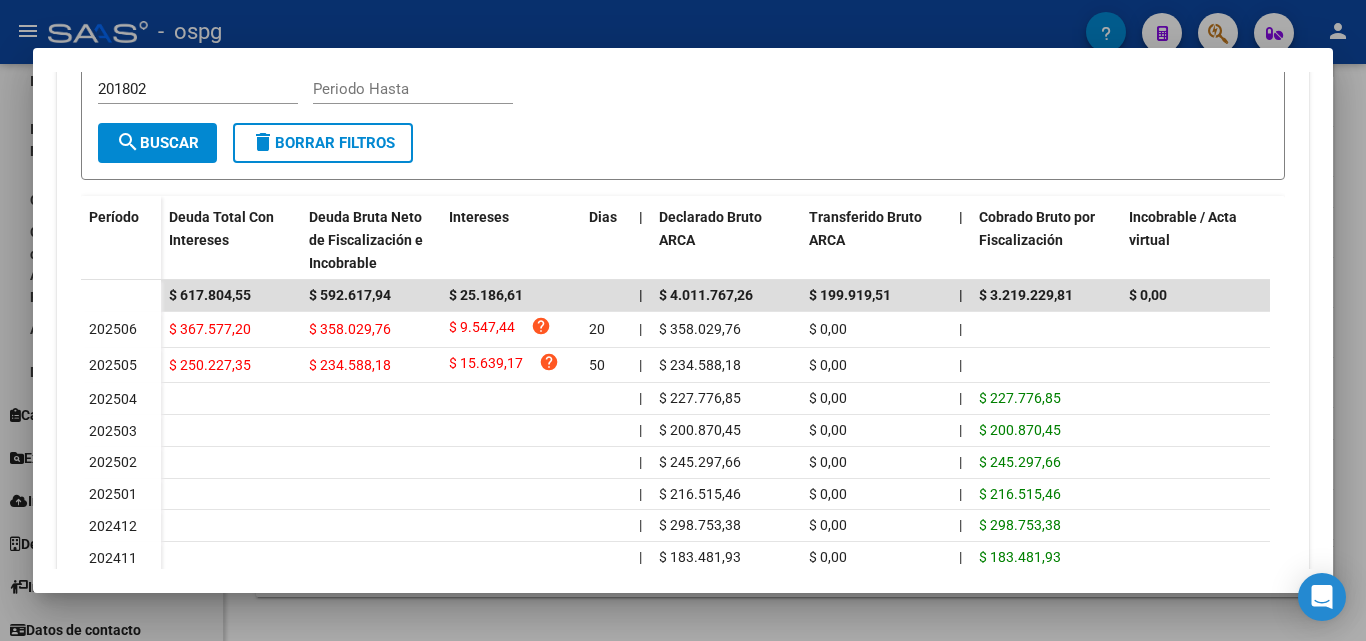 click at bounding box center [683, 320] 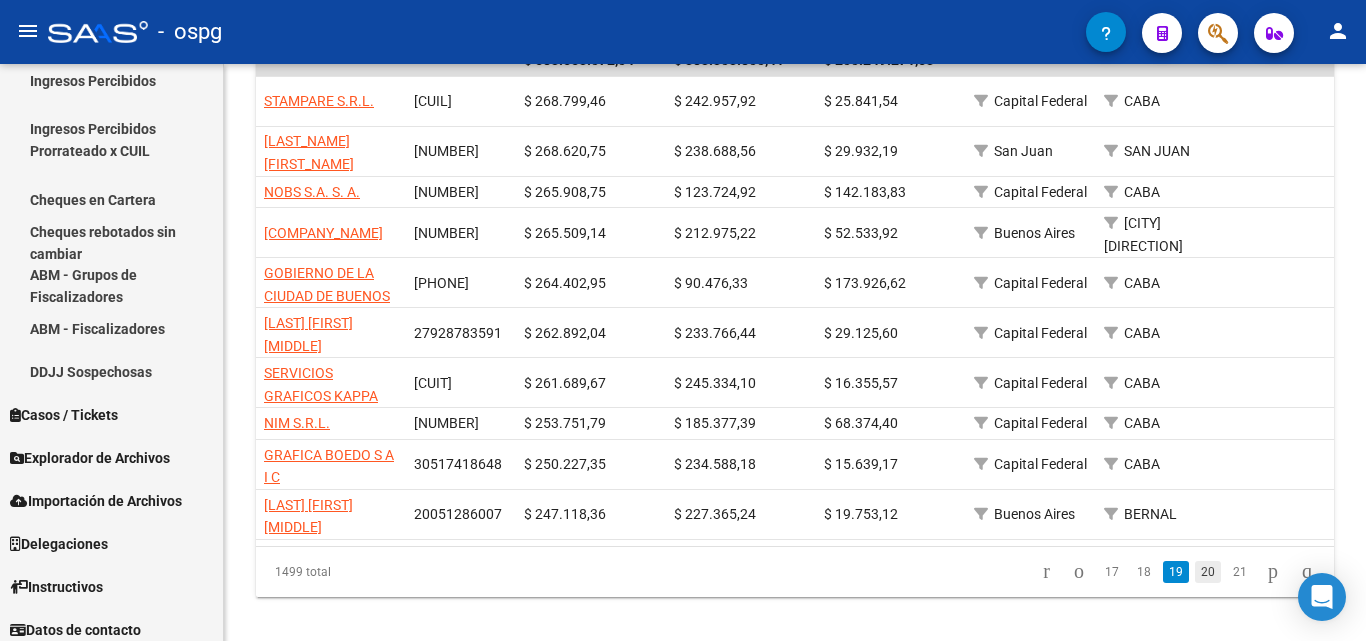 click on "20" 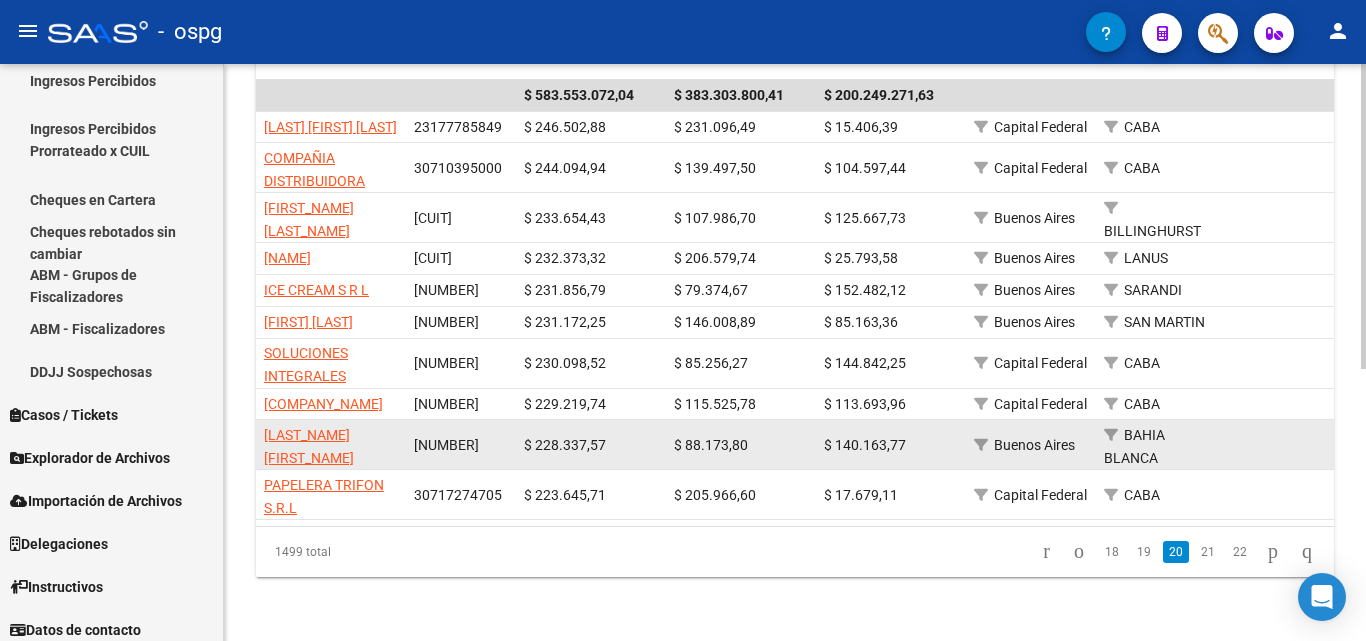 scroll, scrollTop: 516, scrollLeft: 0, axis: vertical 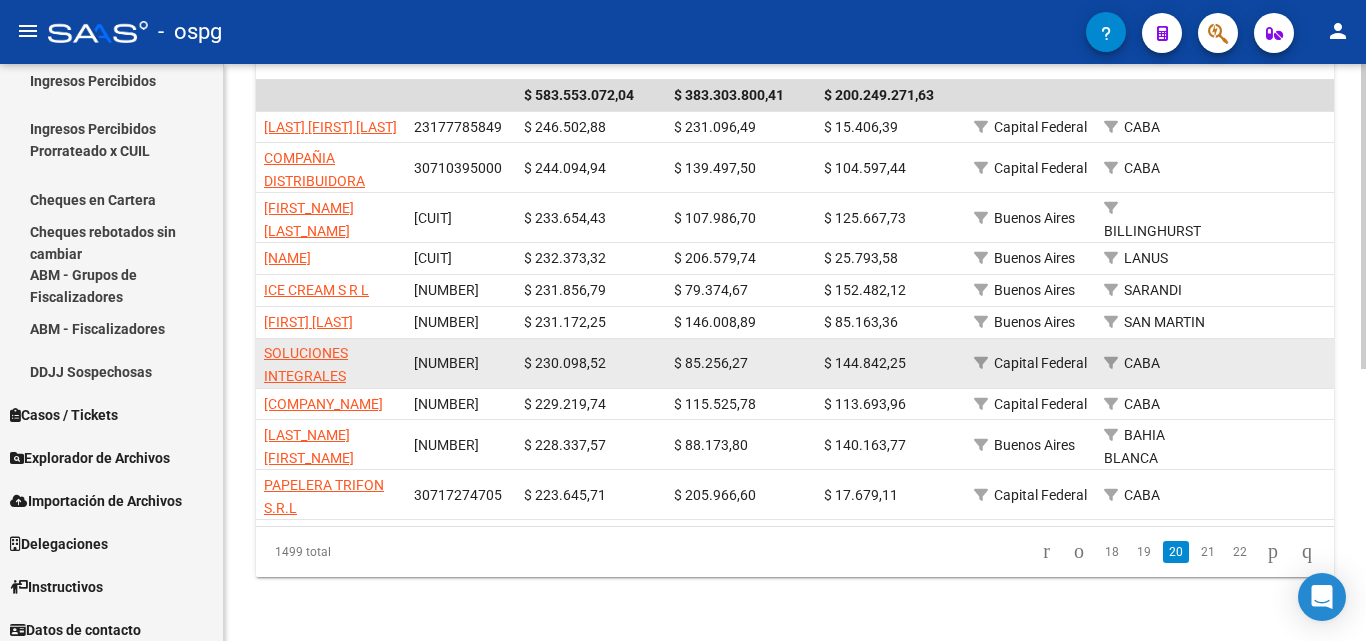 click on "SOLUCIONES INTEGRALES IMPRESAS S.R.L." 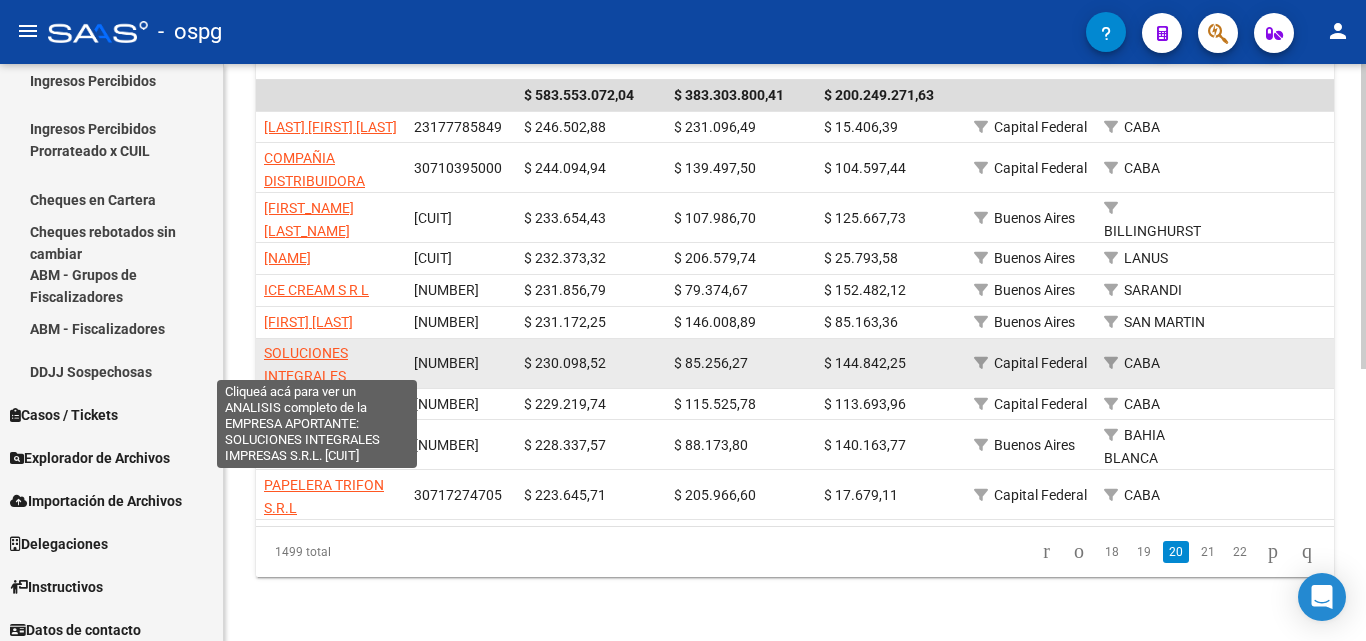 click on "SOLUCIONES INTEGRALES IMPRESAS S.R.L." 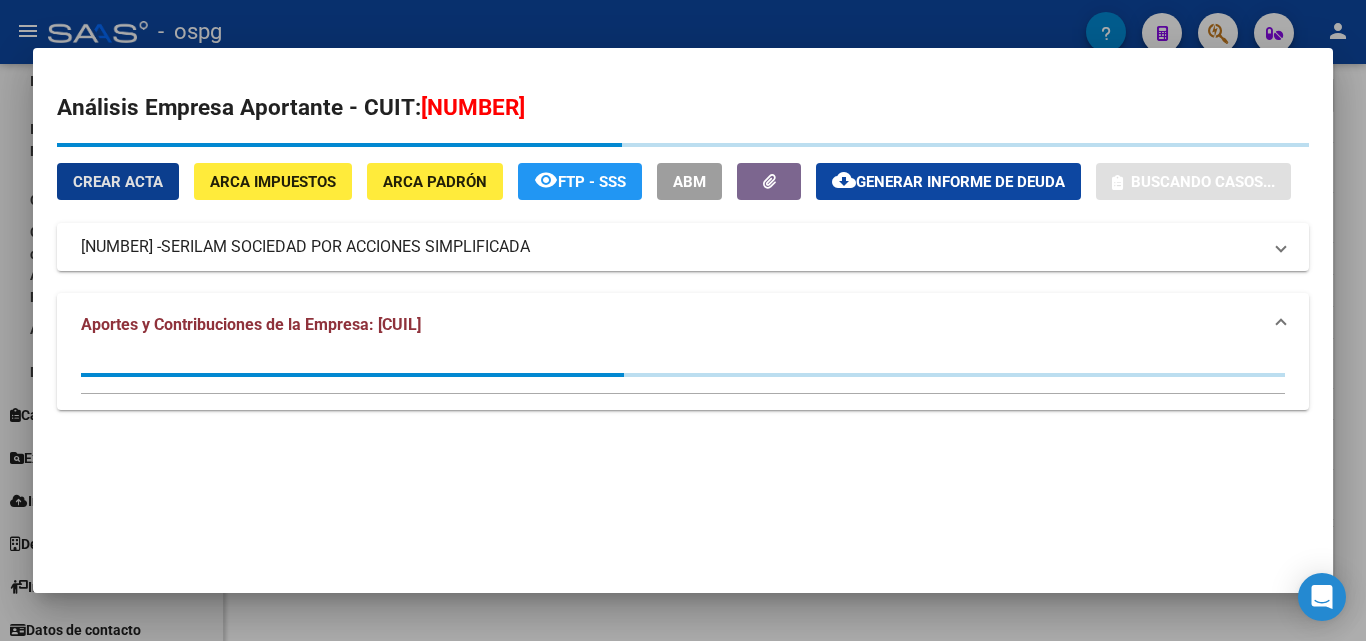 click at bounding box center (683, 320) 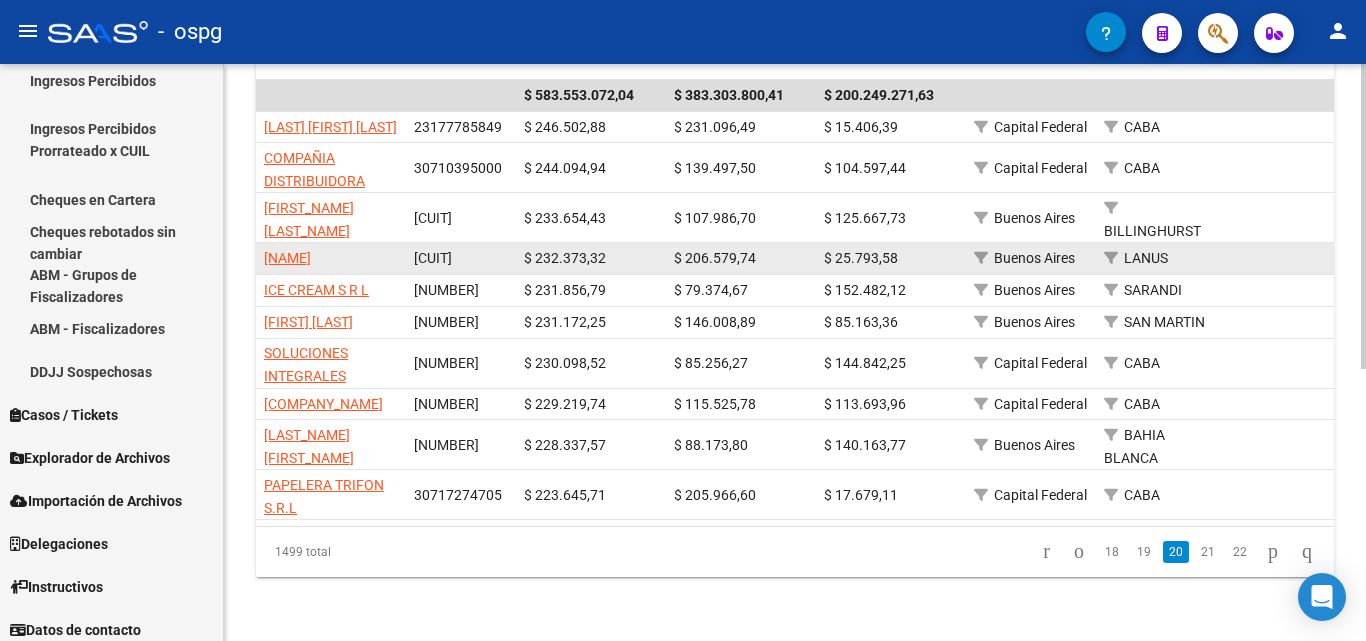 scroll, scrollTop: 516, scrollLeft: 0, axis: vertical 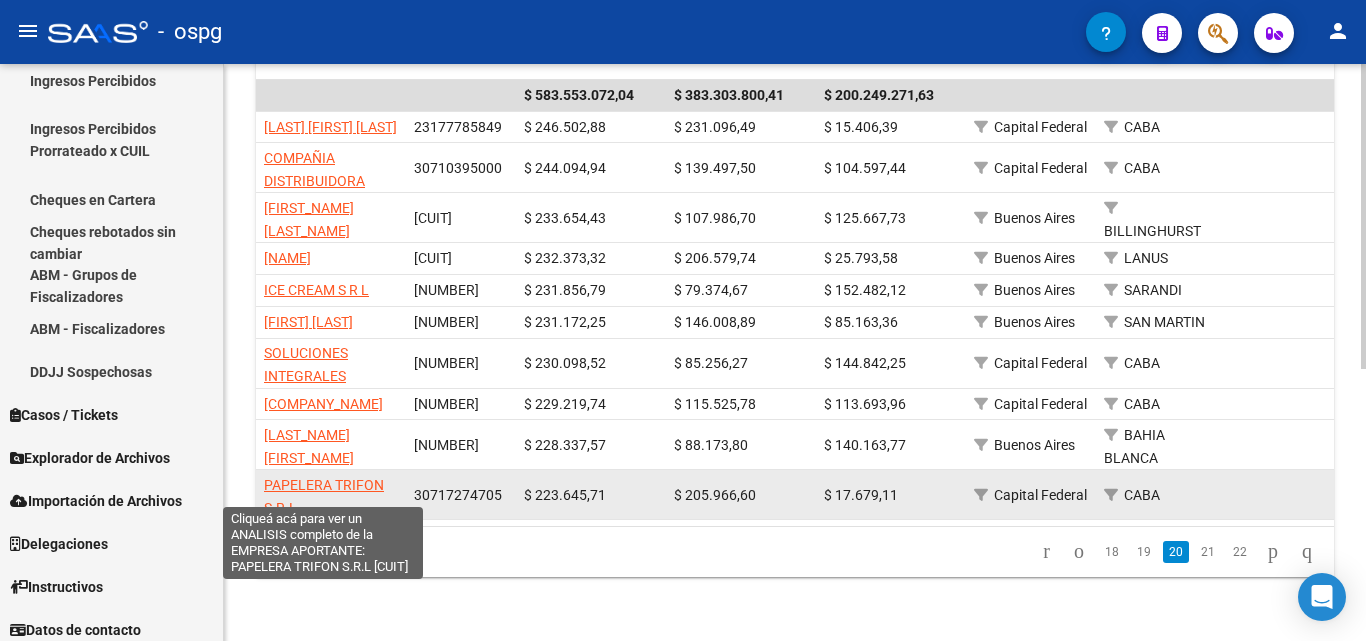 click on "PAPELERA TRIFON S.R.L" 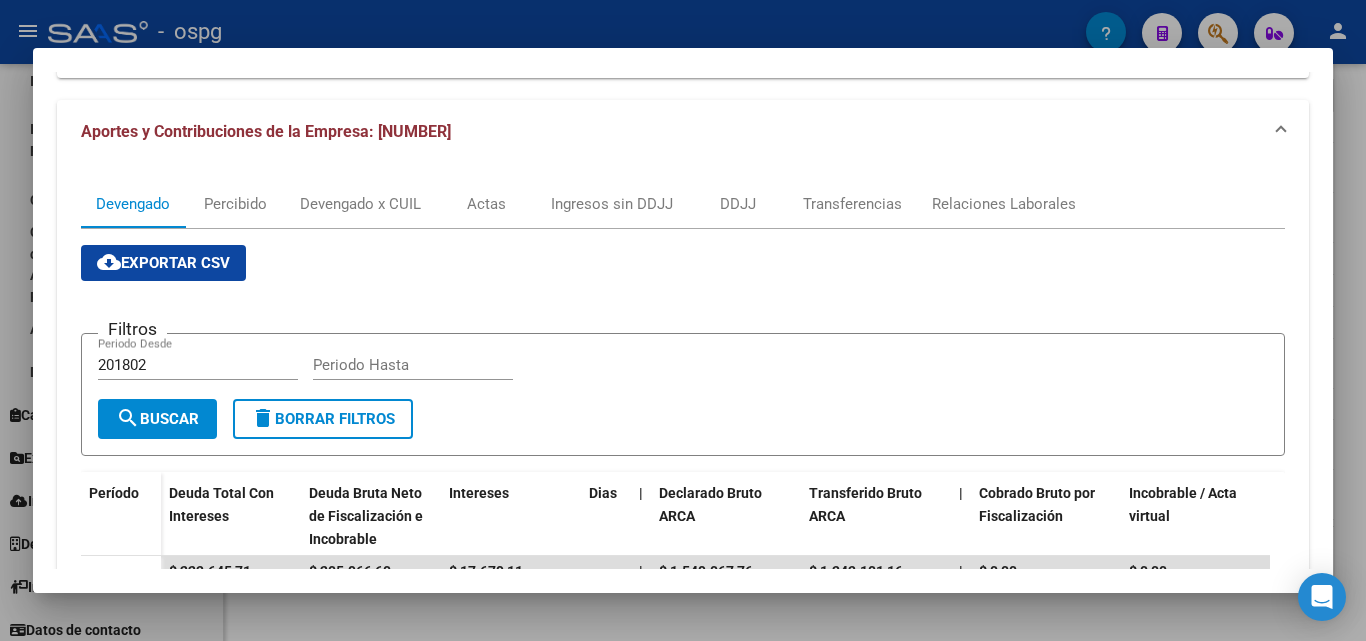 scroll, scrollTop: 200, scrollLeft: 0, axis: vertical 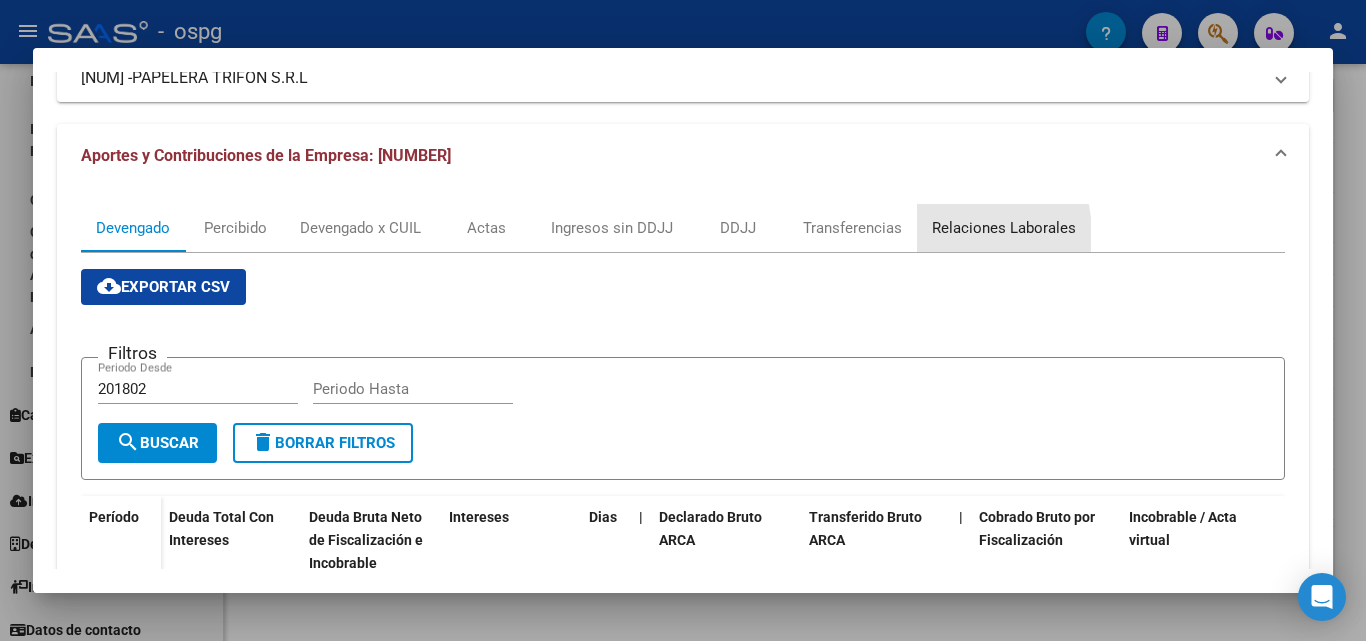 click on "Relaciones Laborales" at bounding box center (1004, 228) 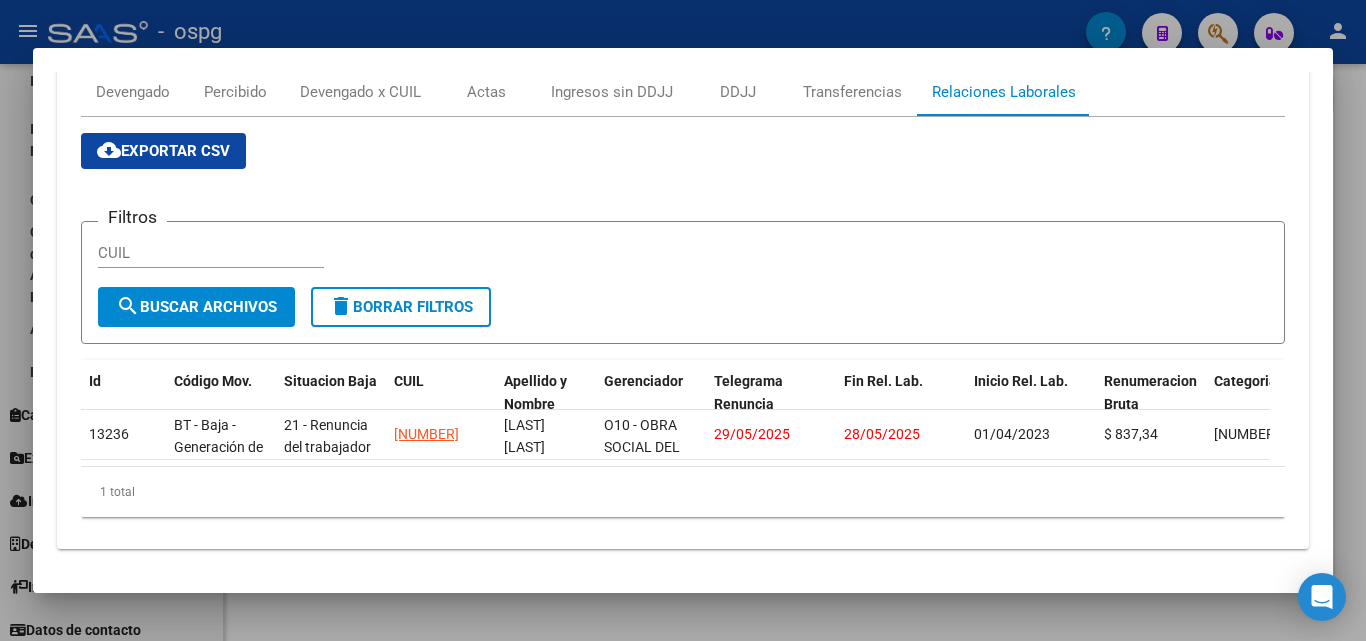 scroll, scrollTop: 353, scrollLeft: 0, axis: vertical 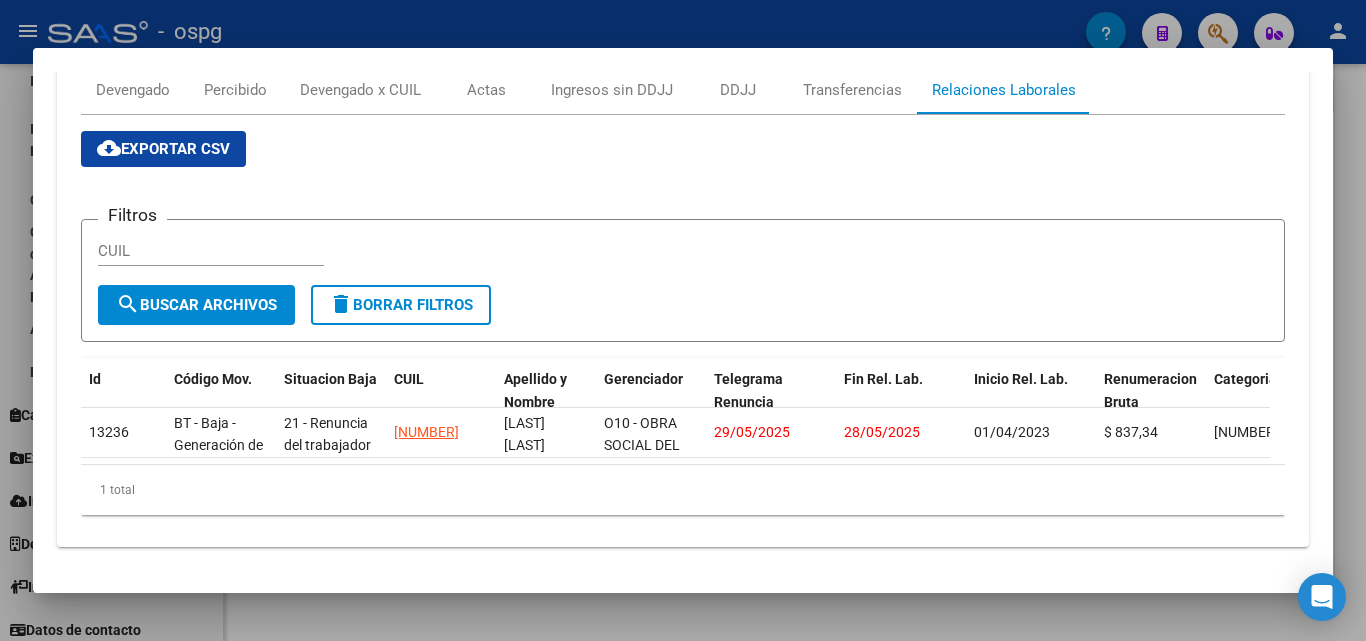 click at bounding box center (683, 320) 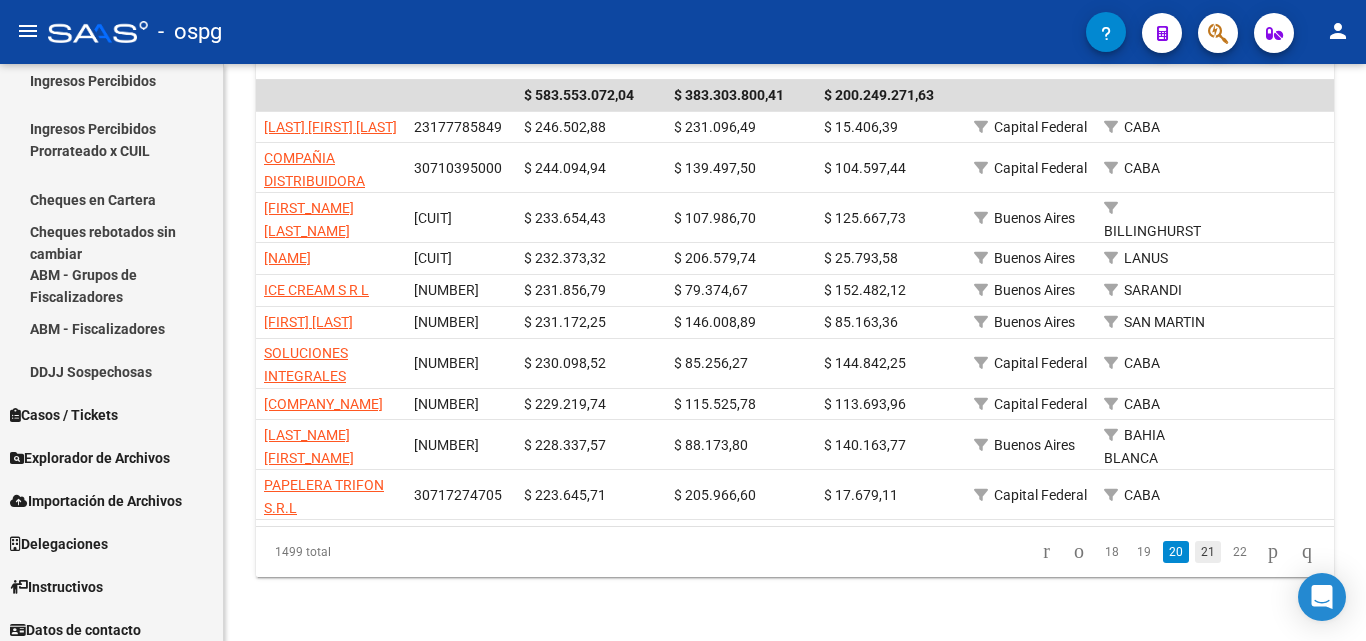 click on "21" 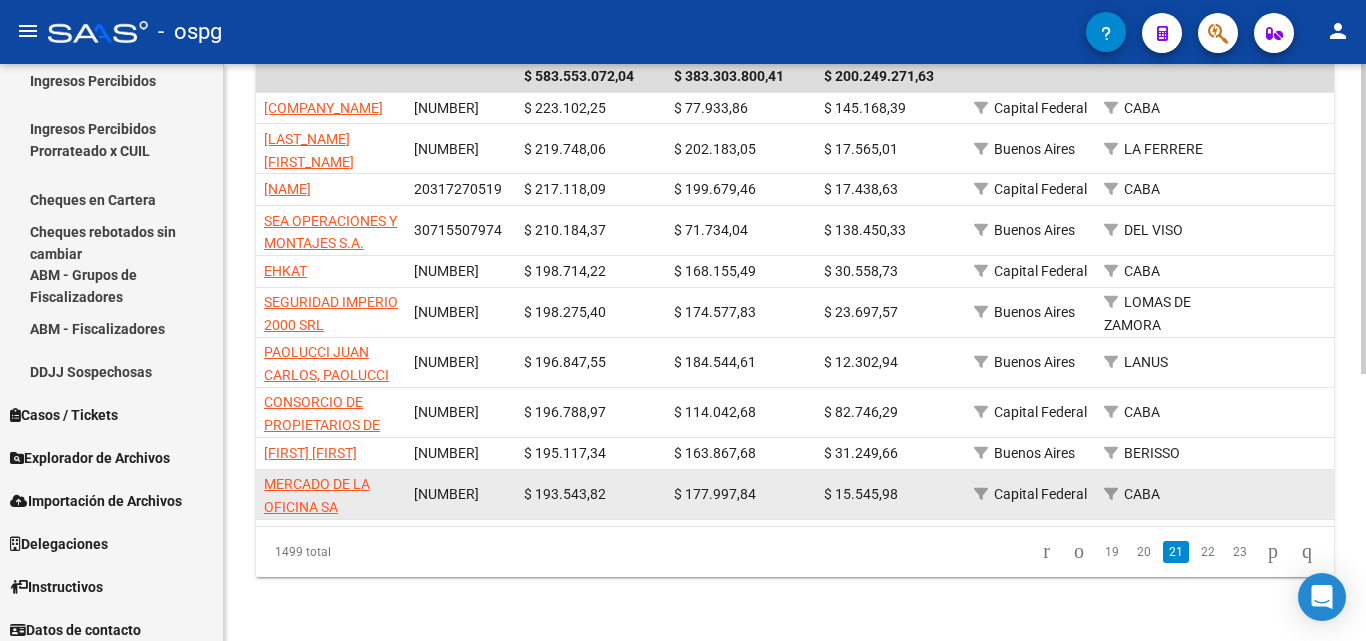 scroll, scrollTop: 398, scrollLeft: 0, axis: vertical 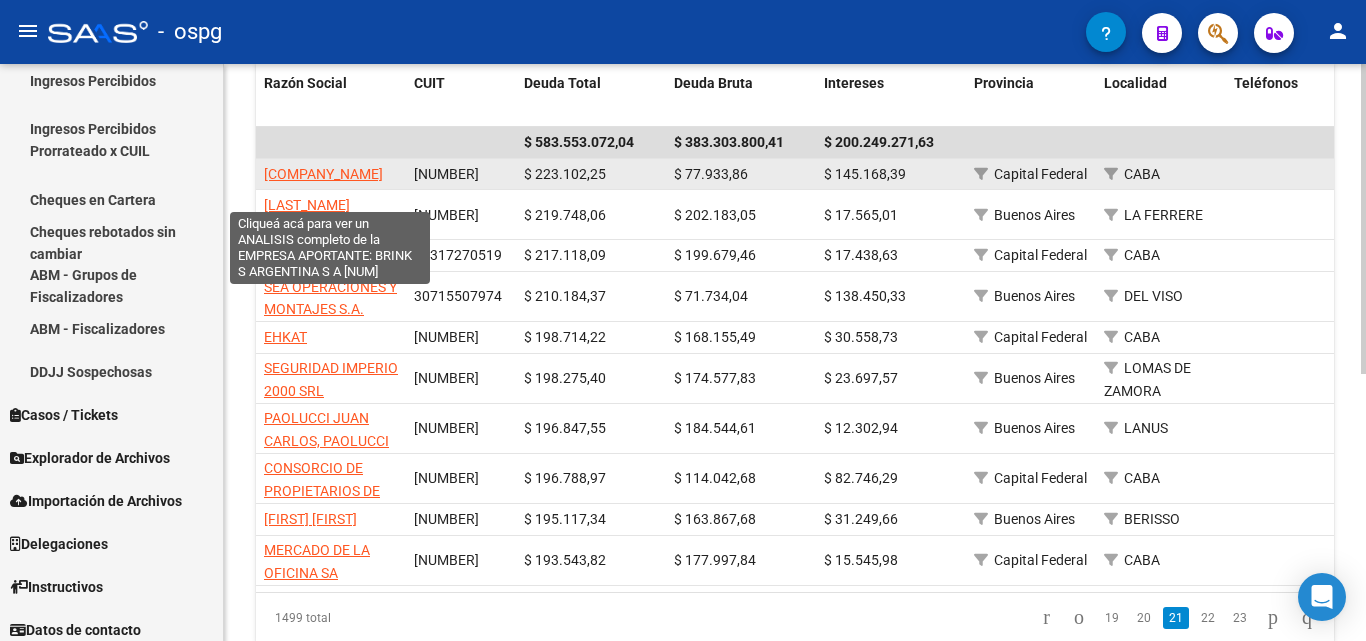 click on "[COMPANY_NAME]" 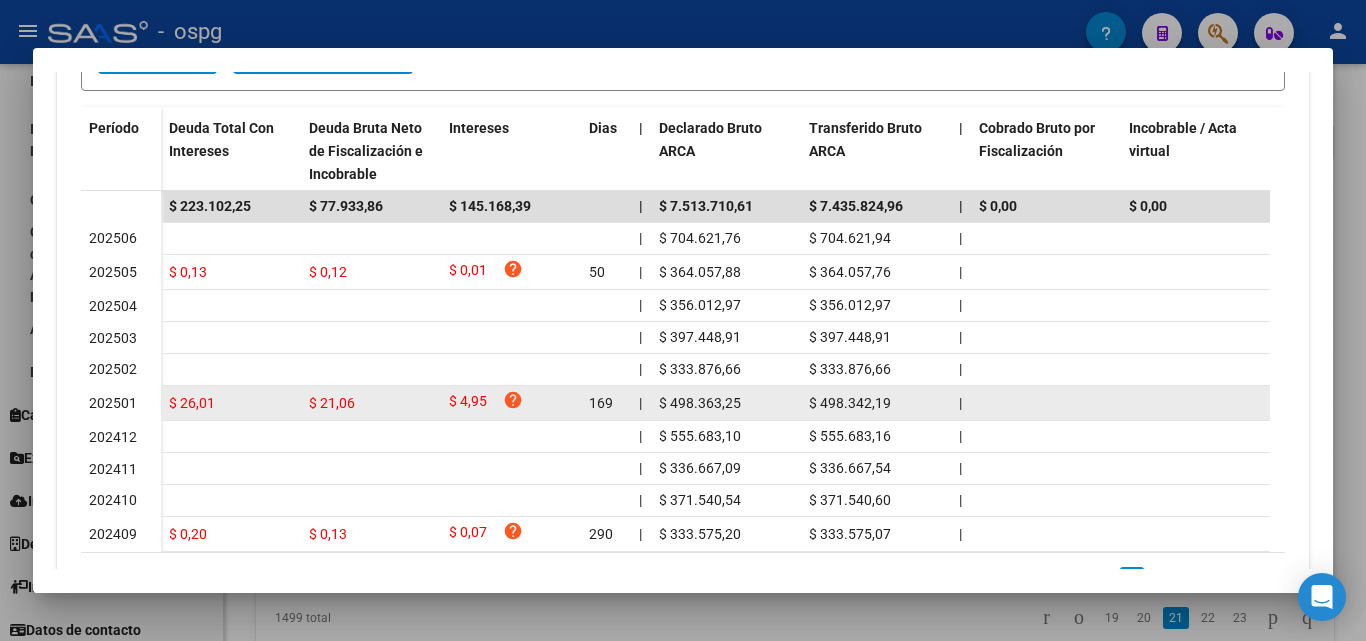 scroll, scrollTop: 600, scrollLeft: 0, axis: vertical 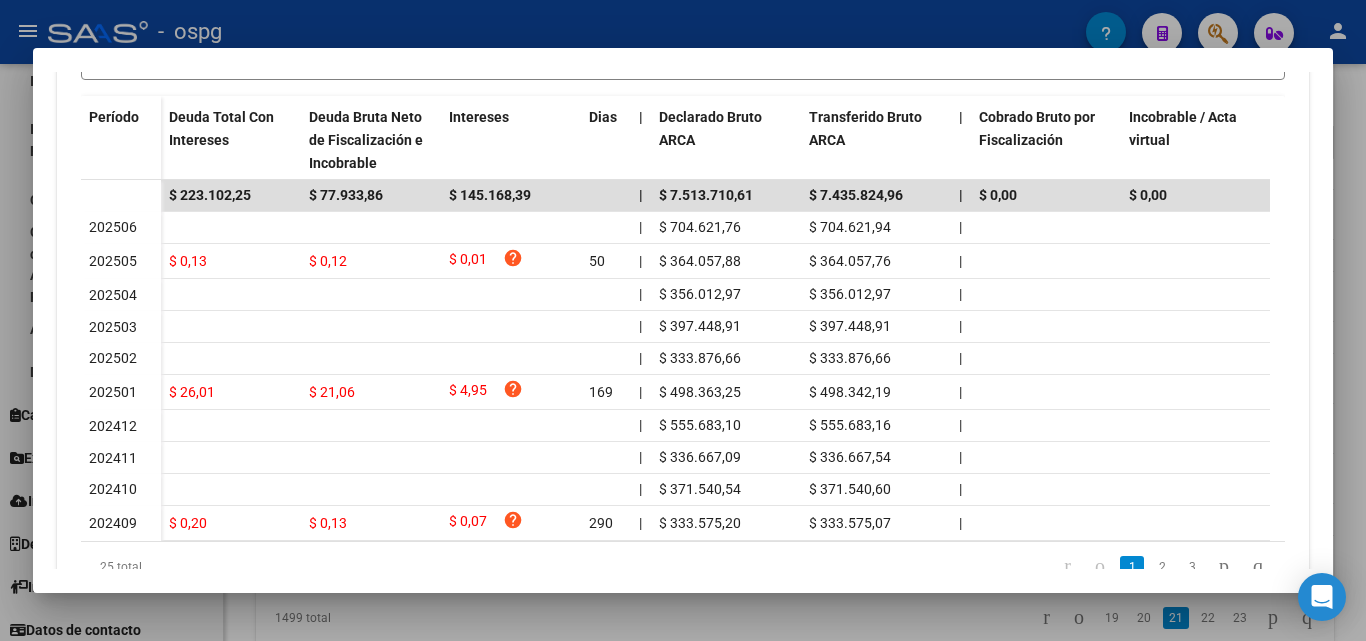 click at bounding box center (683, 320) 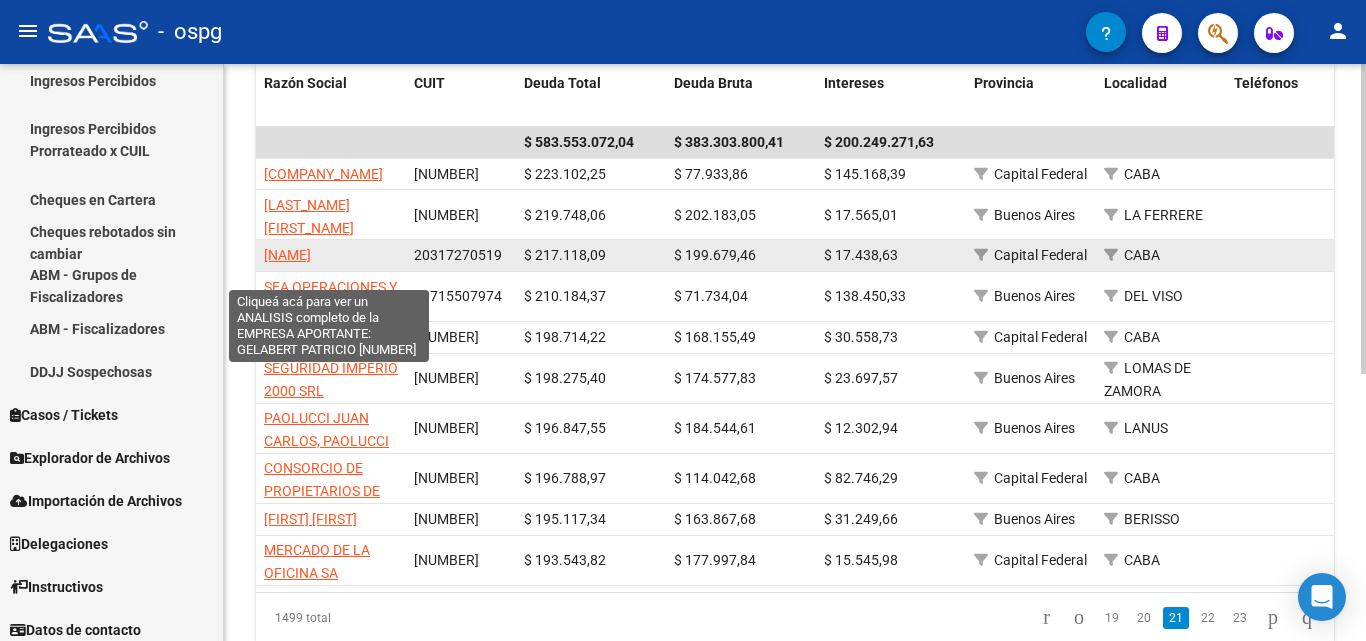 click on "[NAME]" 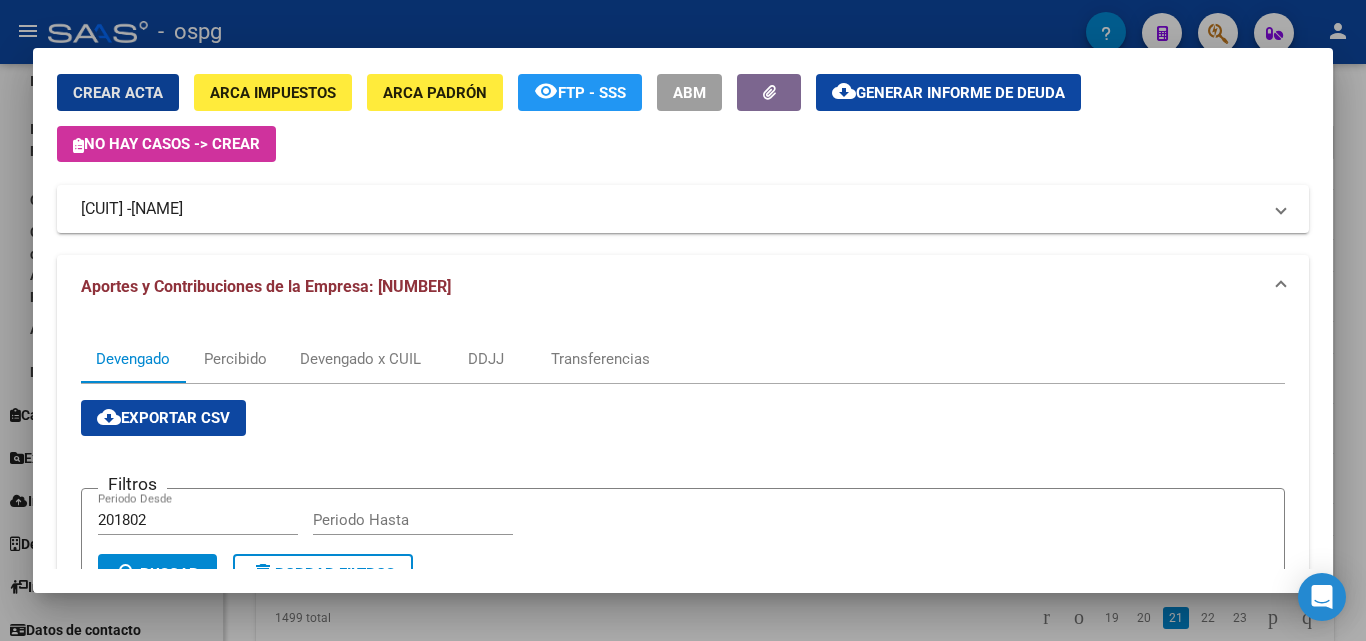 scroll, scrollTop: 0, scrollLeft: 0, axis: both 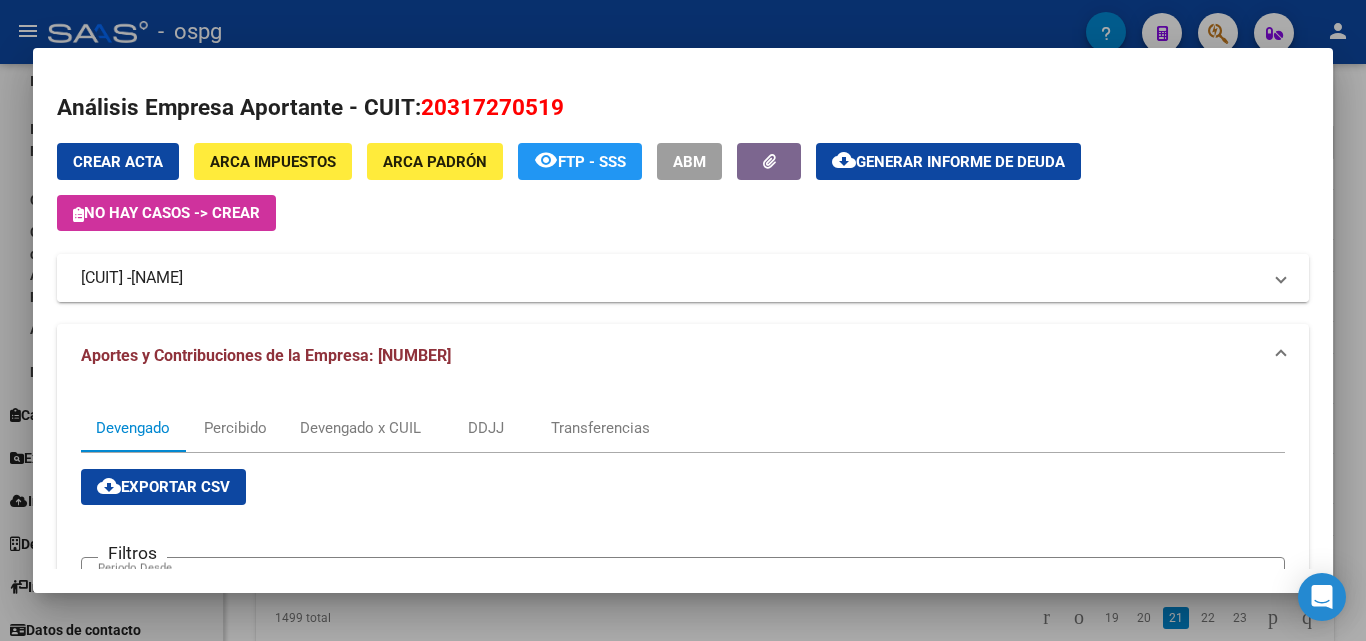 drag, startPoint x: 181, startPoint y: 278, endPoint x: 133, endPoint y: 285, distance: 48.507732 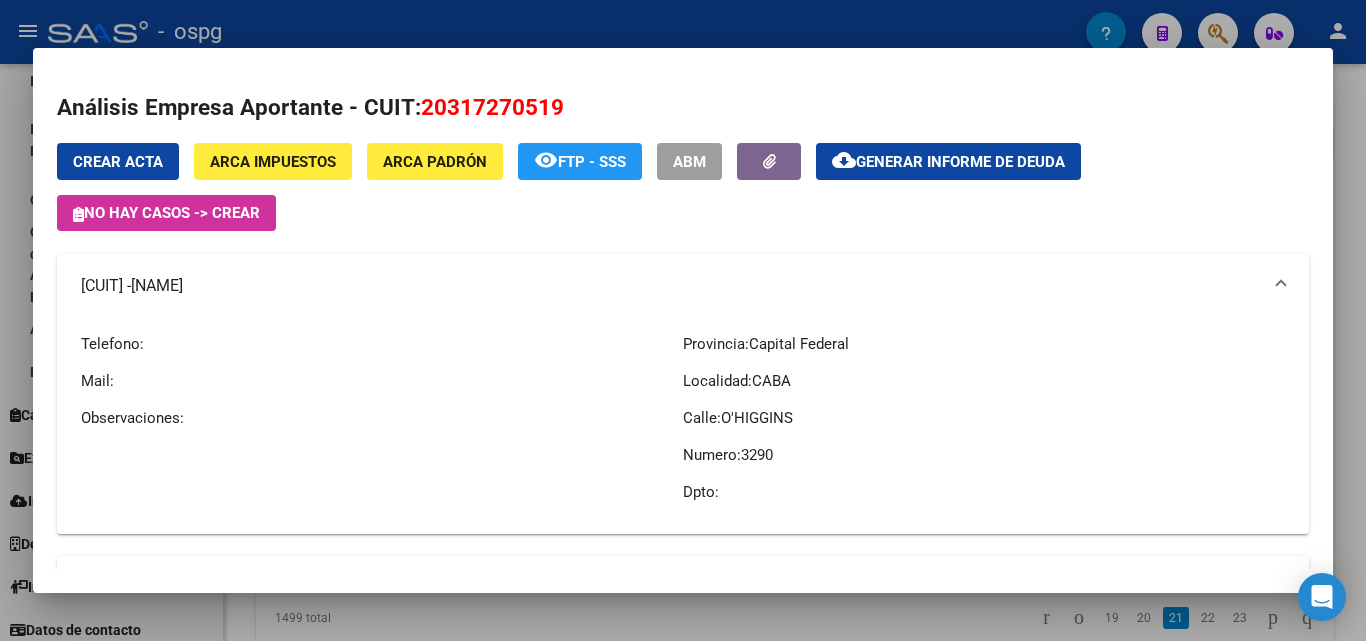 click at bounding box center [683, 320] 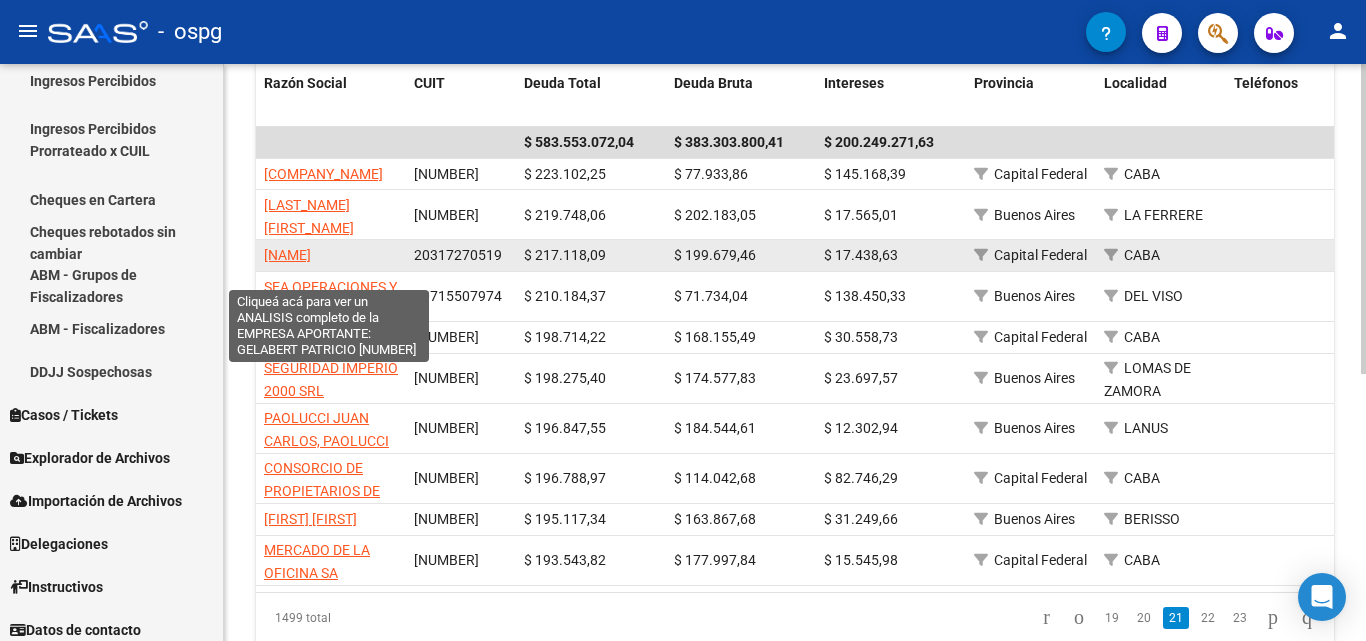 click on "[NAME]" 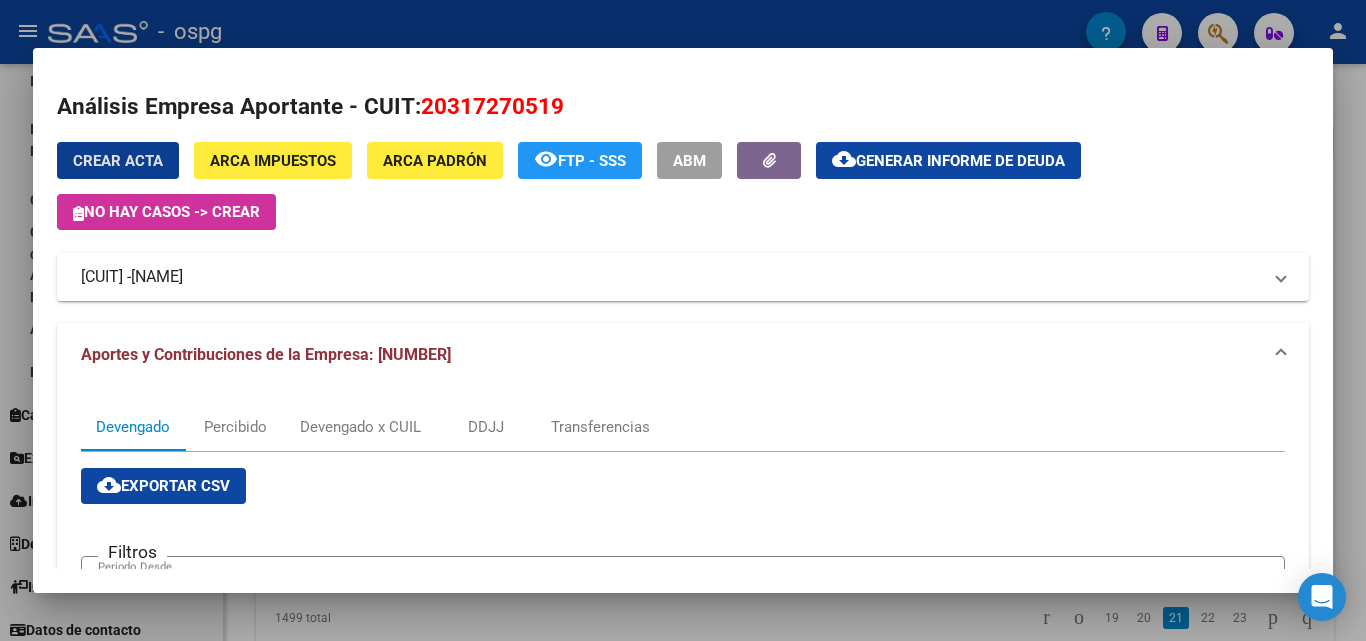 scroll, scrollTop: 0, scrollLeft: 0, axis: both 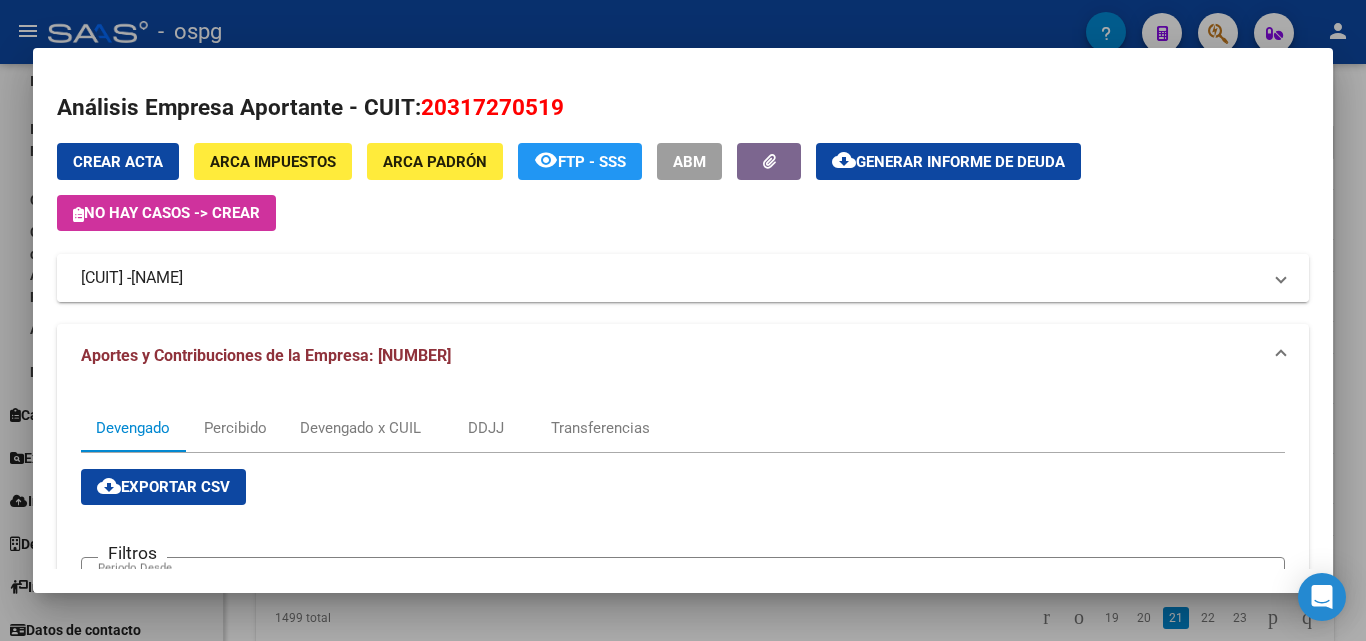 drag, startPoint x: 184, startPoint y: 283, endPoint x: 108, endPoint y: 286, distance: 76.05919 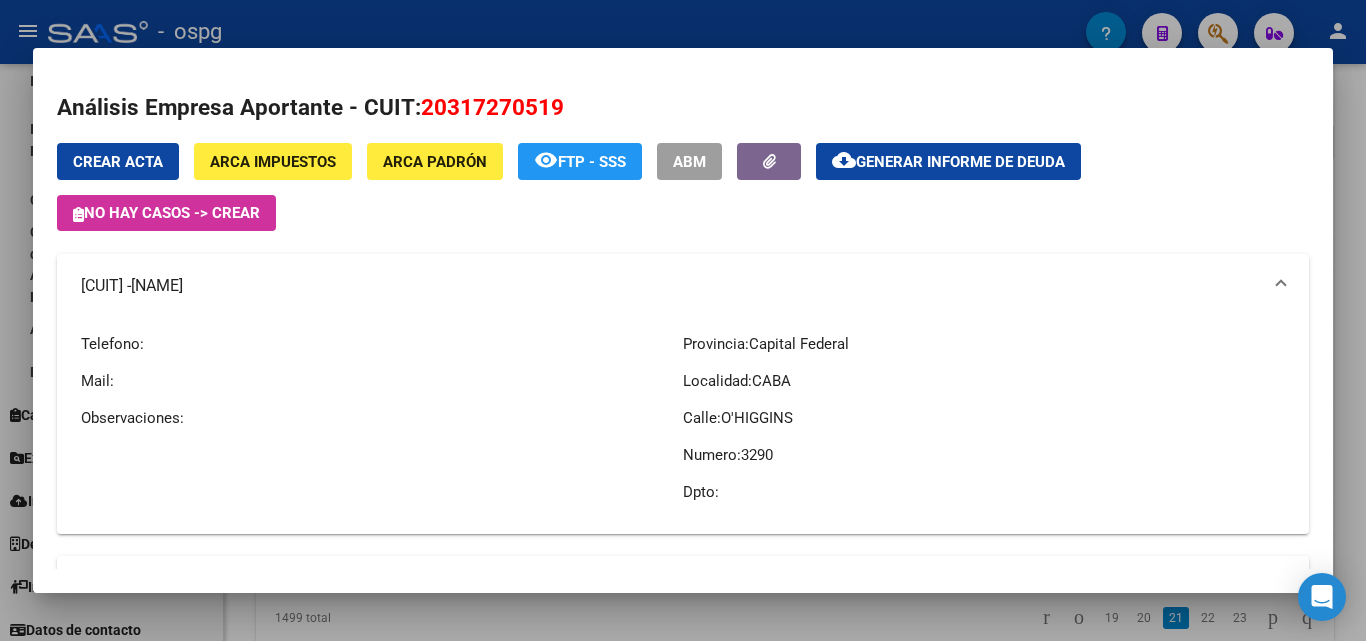 click at bounding box center (683, 320) 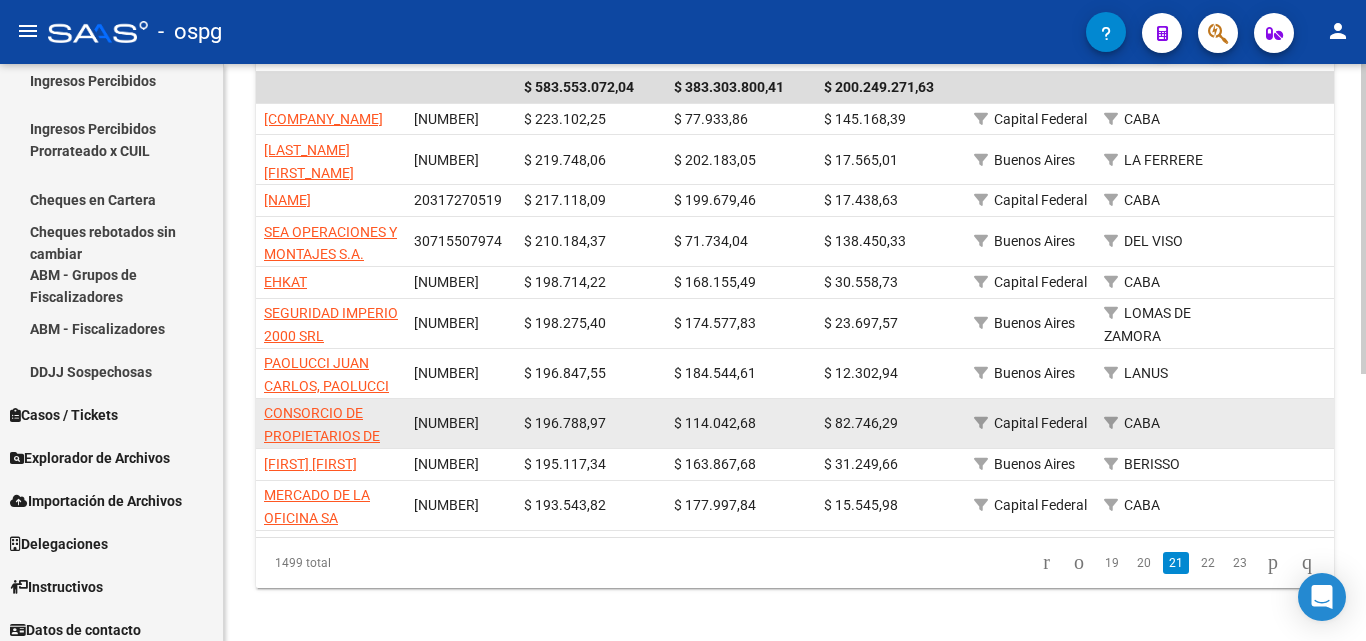 scroll, scrollTop: 498, scrollLeft: 0, axis: vertical 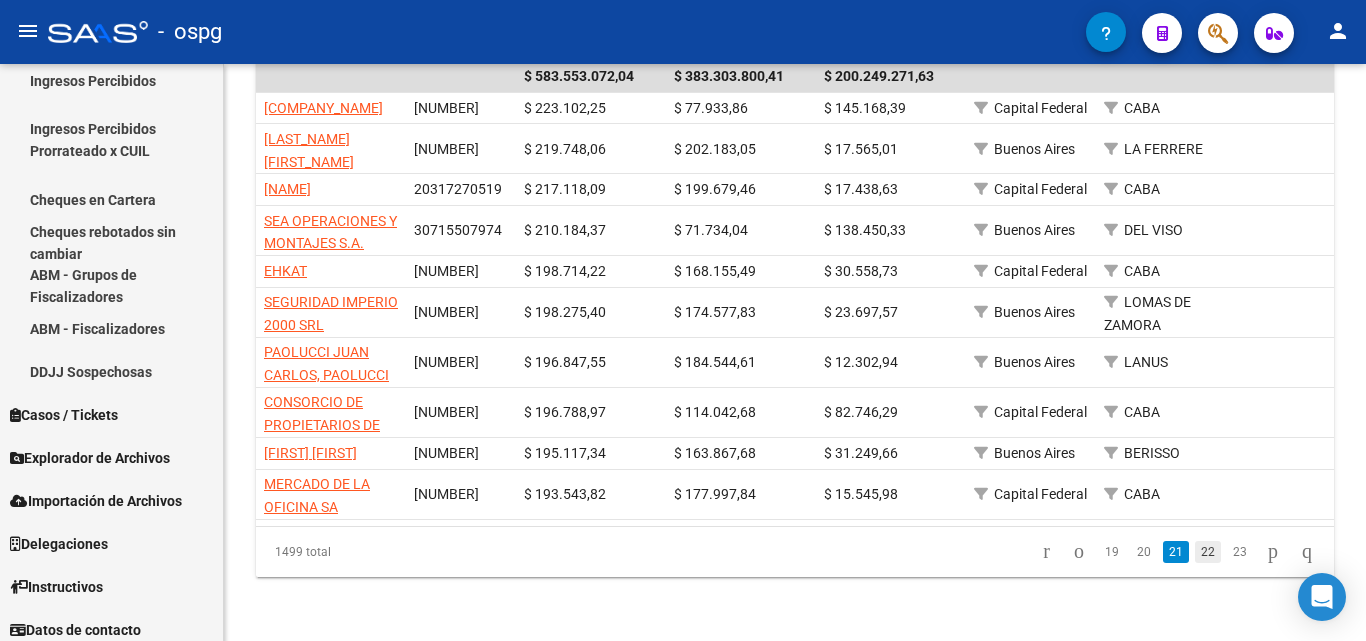 click on "22" 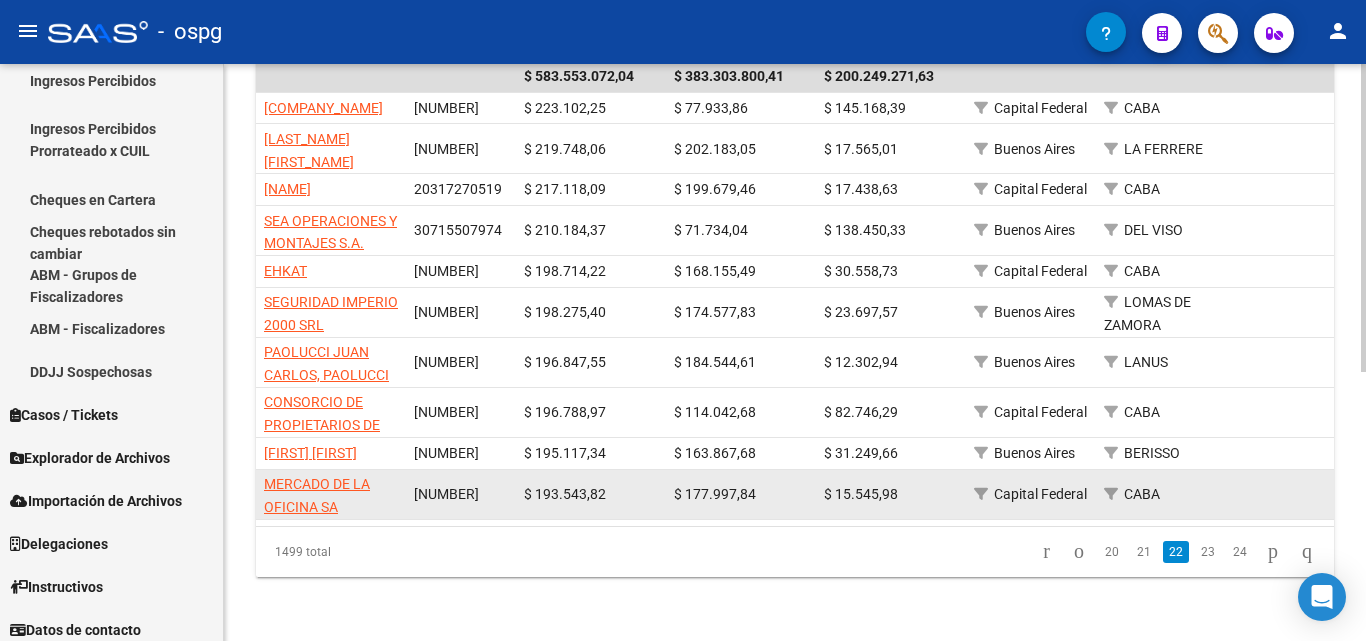 scroll, scrollTop: 498, scrollLeft: 0, axis: vertical 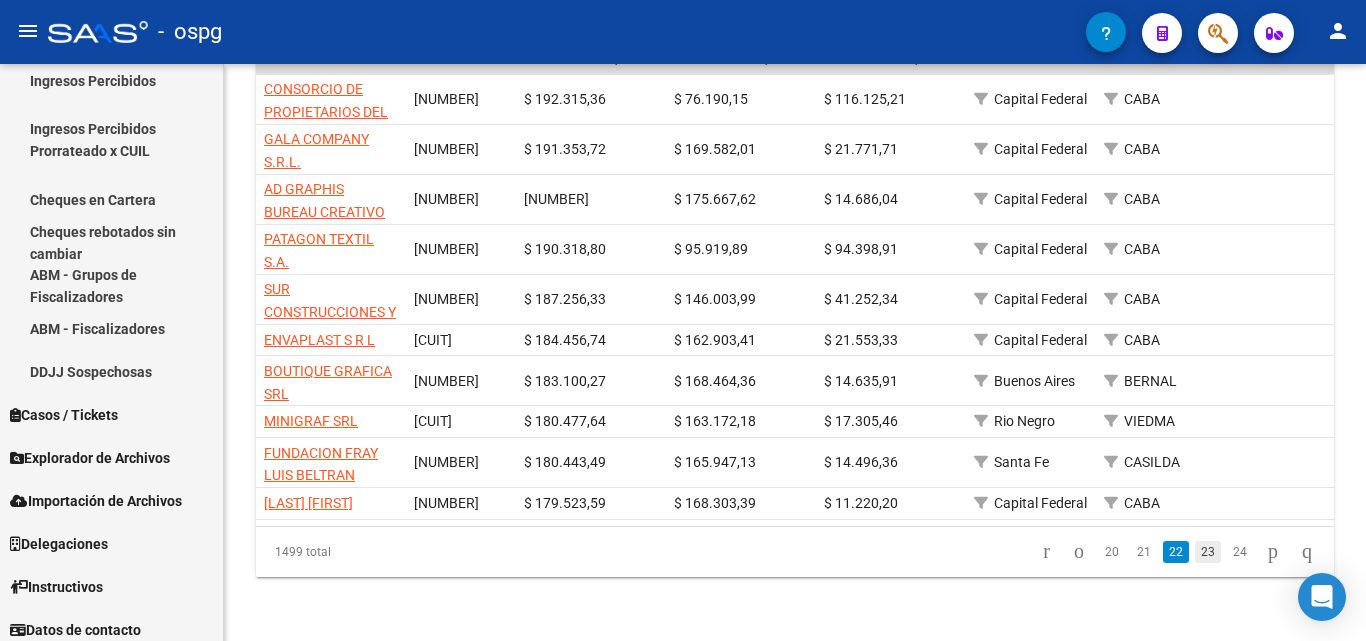 click on "23" 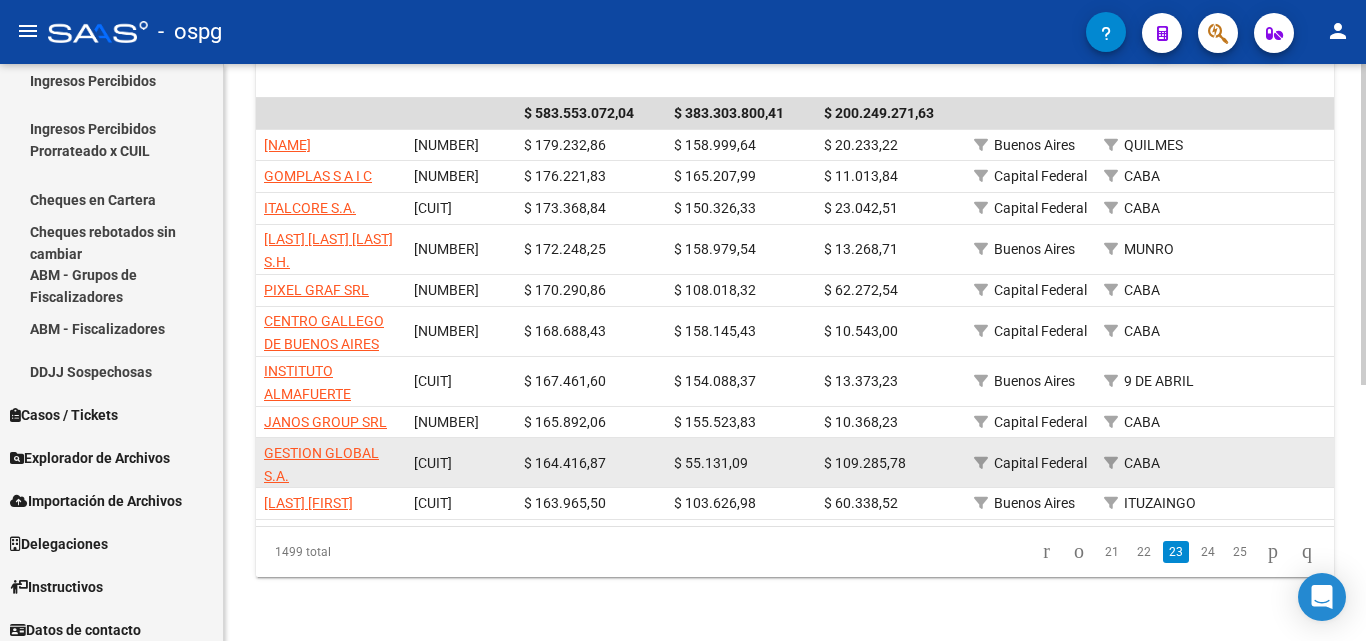 scroll, scrollTop: 461, scrollLeft: 0, axis: vertical 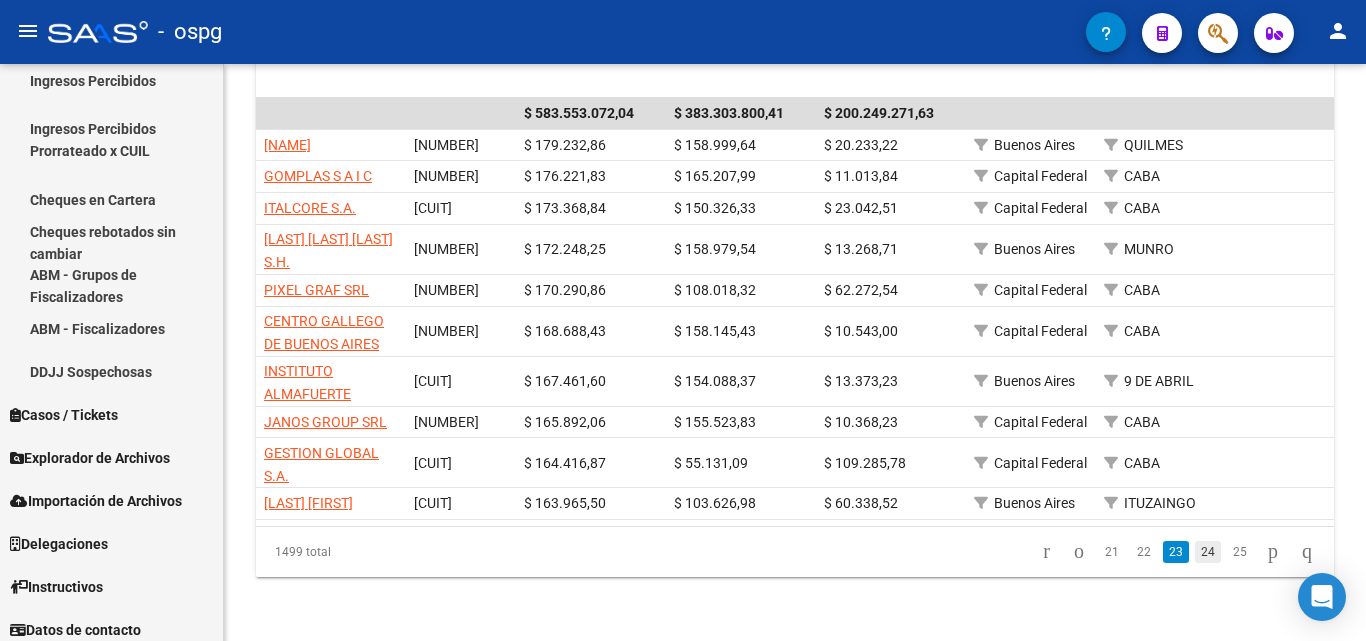 click on "24" 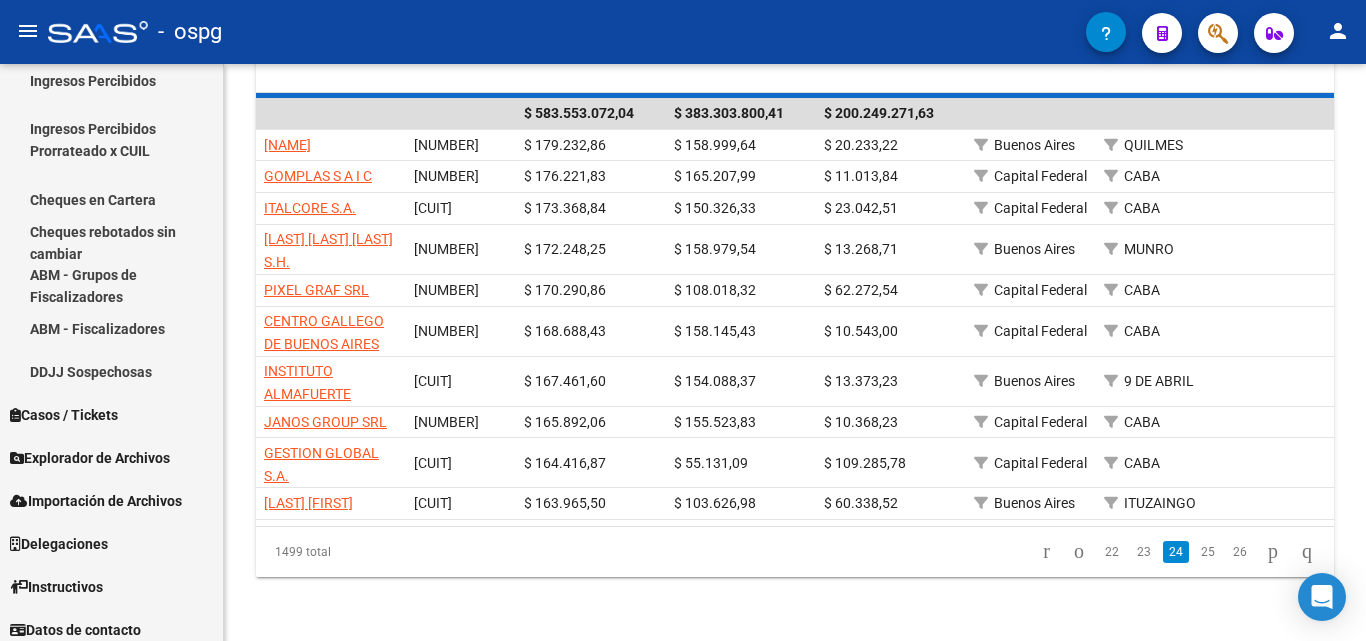 scroll, scrollTop: 461, scrollLeft: 0, axis: vertical 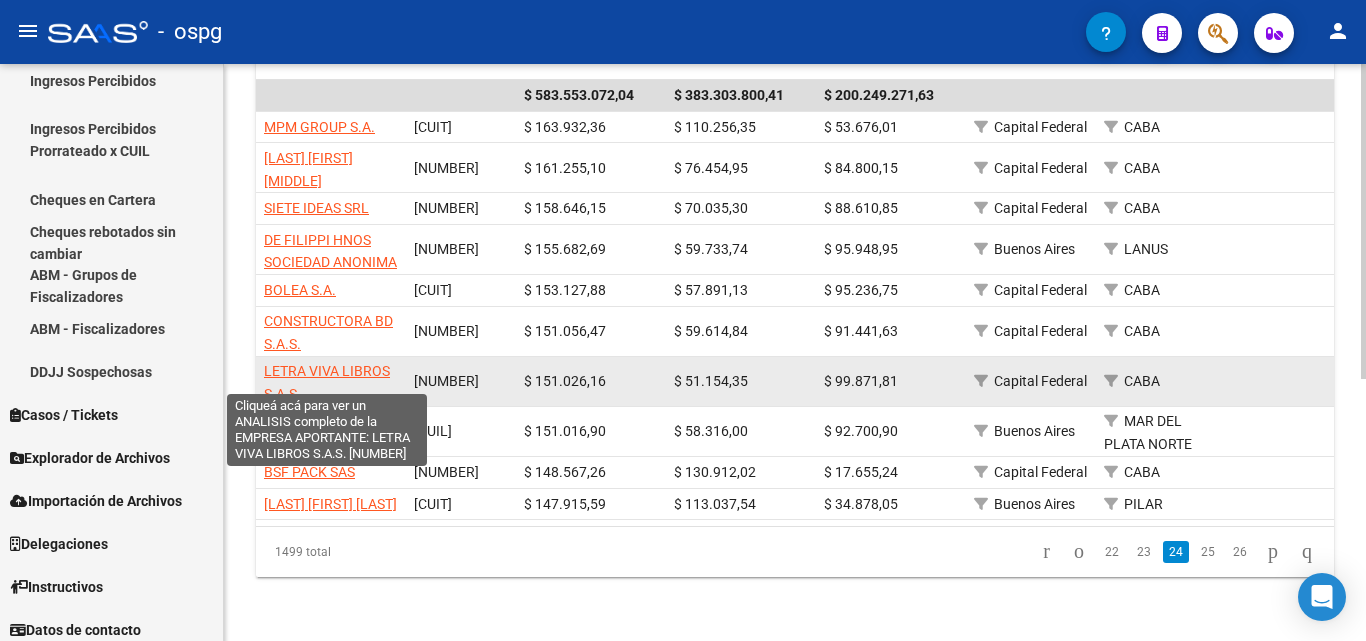click on "LETRA VIVA LIBROS S.A.S." 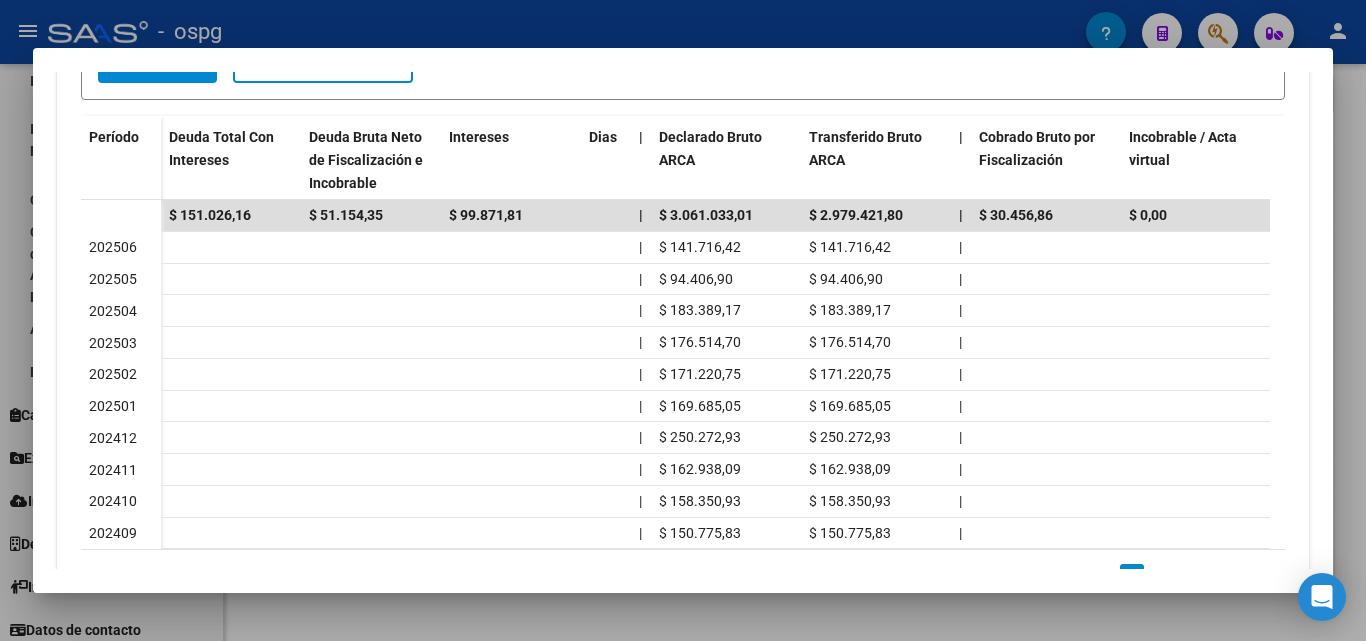 scroll, scrollTop: 681, scrollLeft: 0, axis: vertical 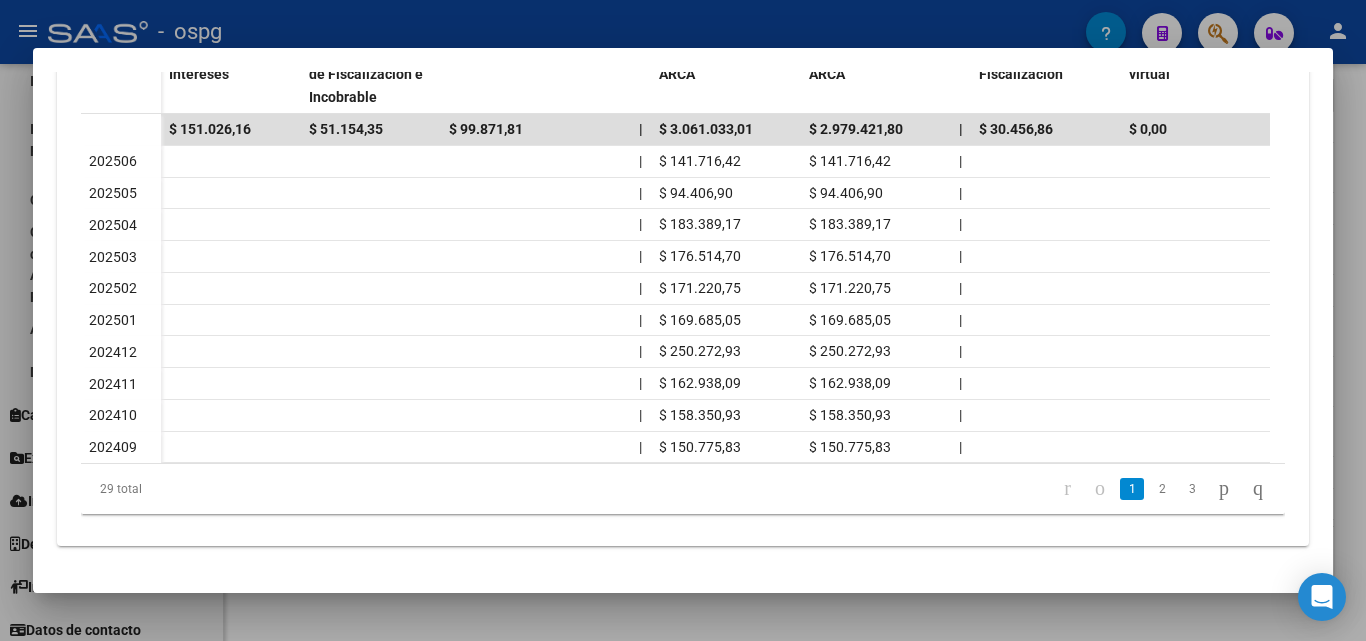 click at bounding box center [683, 320] 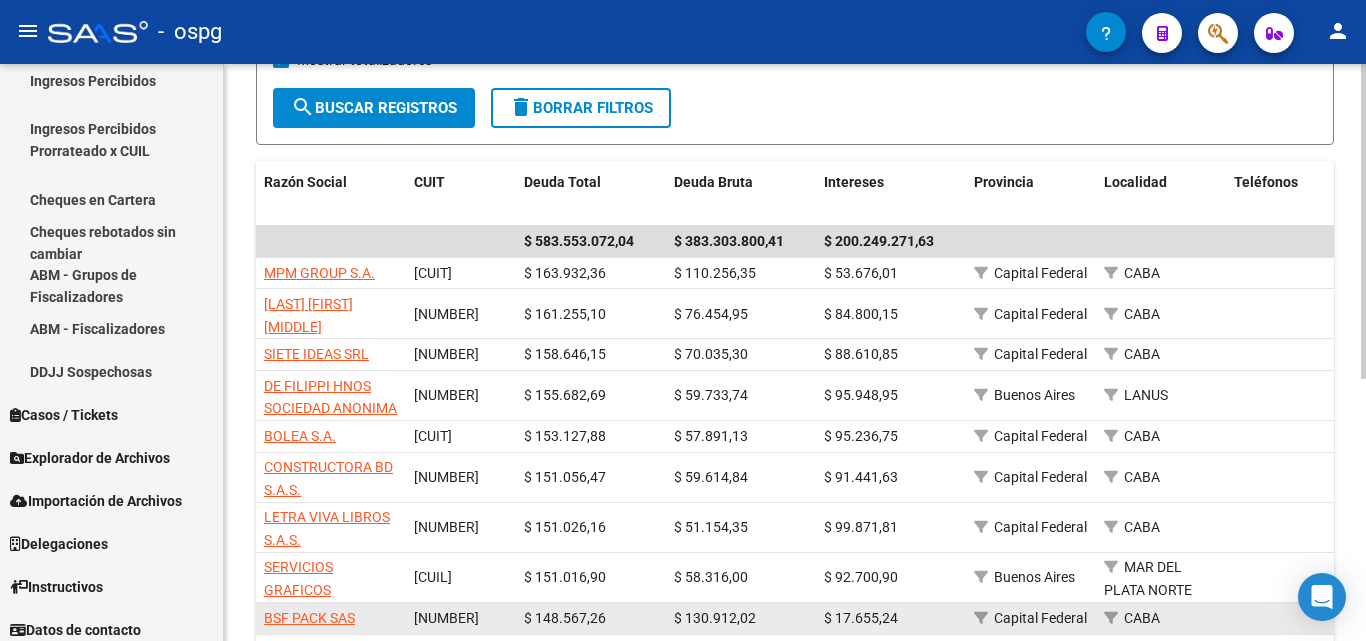 scroll, scrollTop: 261, scrollLeft: 0, axis: vertical 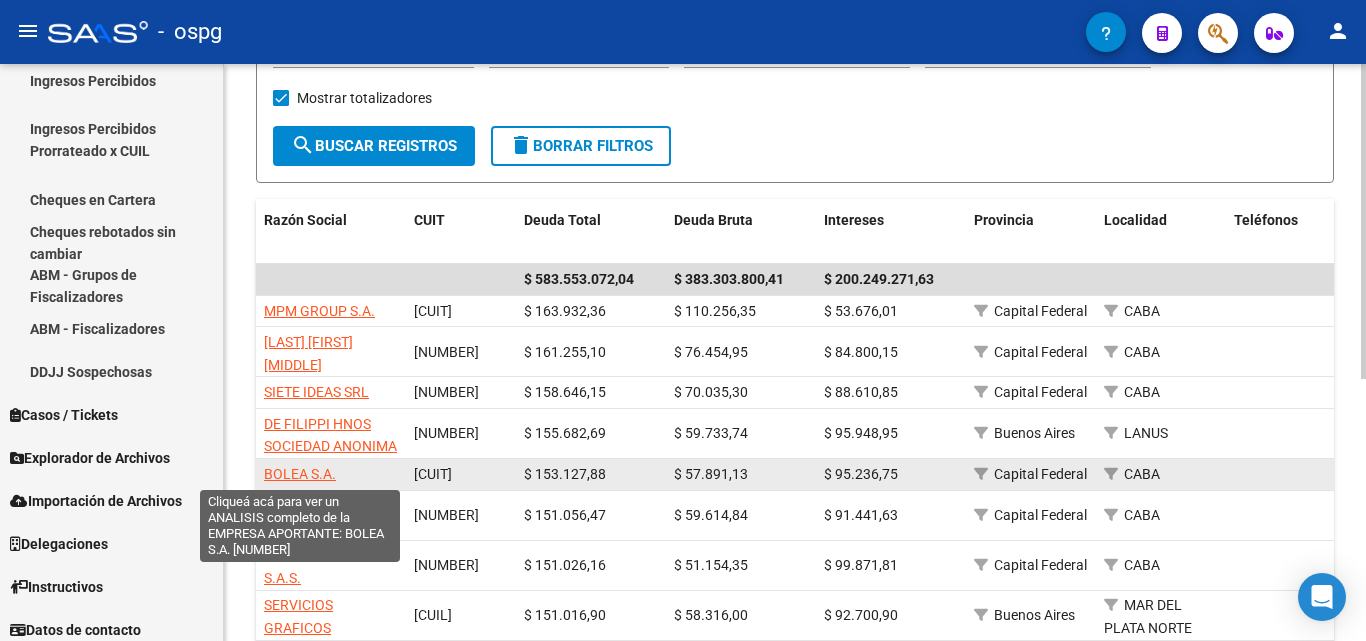 click on "BOLEA S.A." 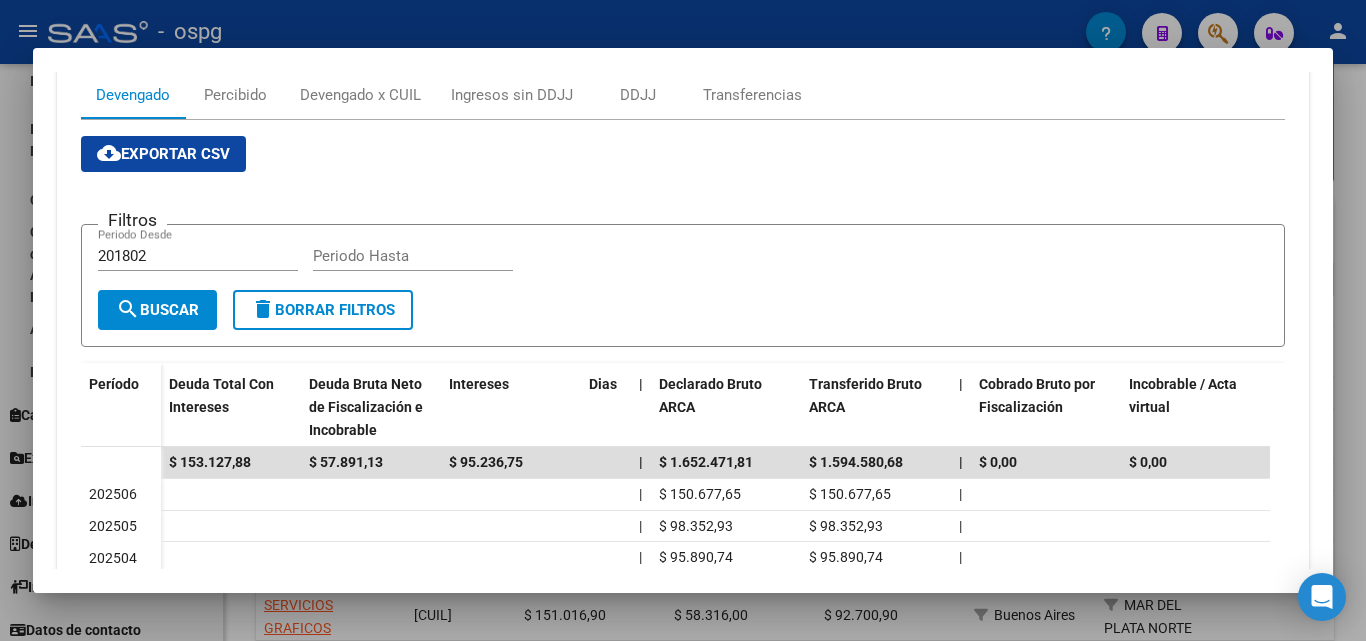 scroll, scrollTop: 400, scrollLeft: 0, axis: vertical 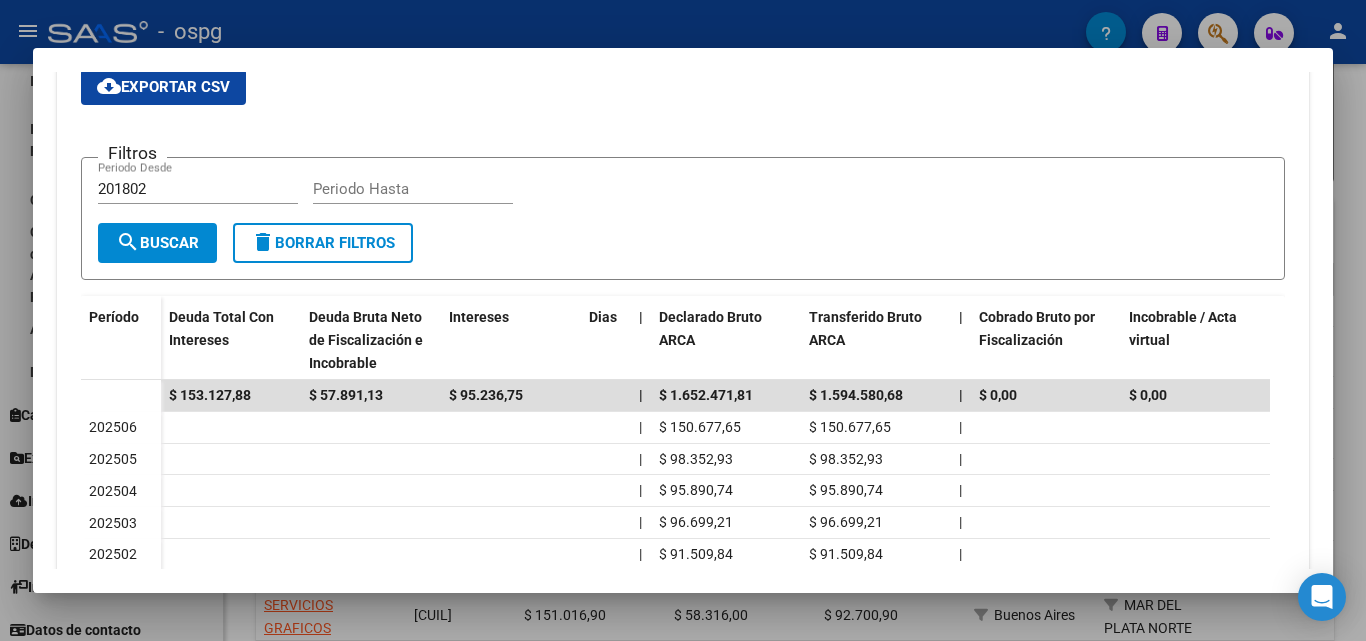 click at bounding box center (683, 320) 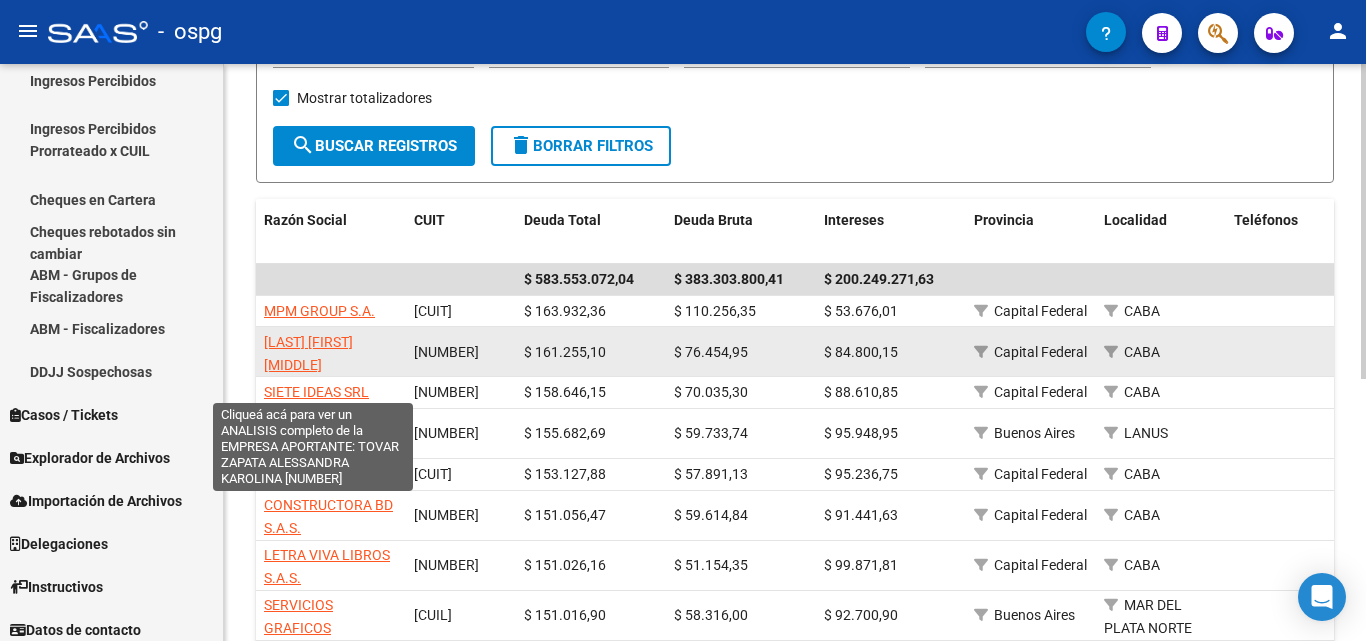 click on "[LAST] [FIRST] [MIDDLE]" 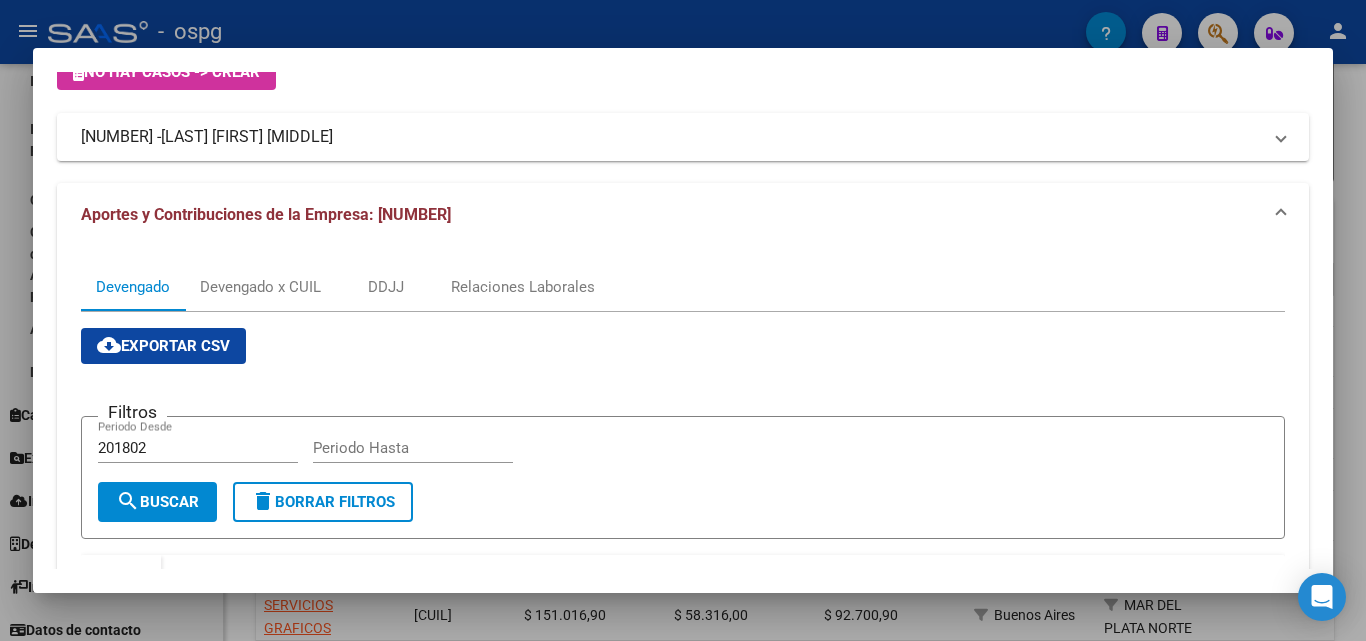 scroll, scrollTop: 473, scrollLeft: 0, axis: vertical 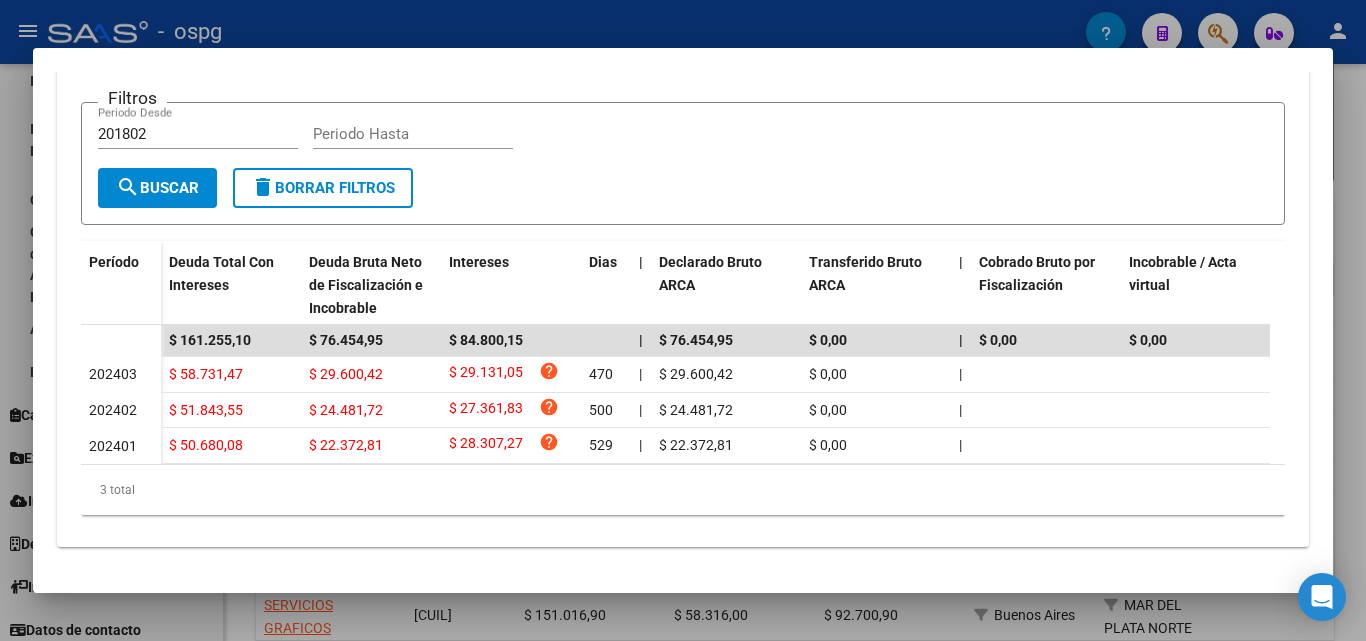 click at bounding box center (683, 320) 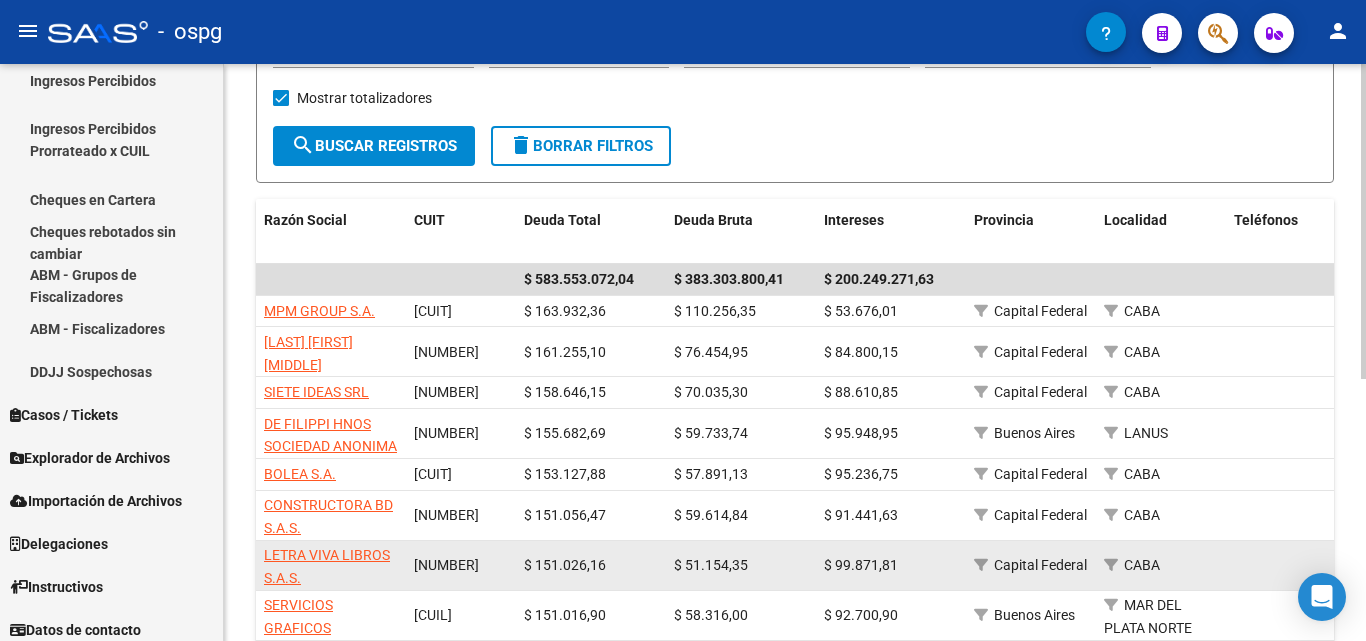 scroll, scrollTop: 480, scrollLeft: 0, axis: vertical 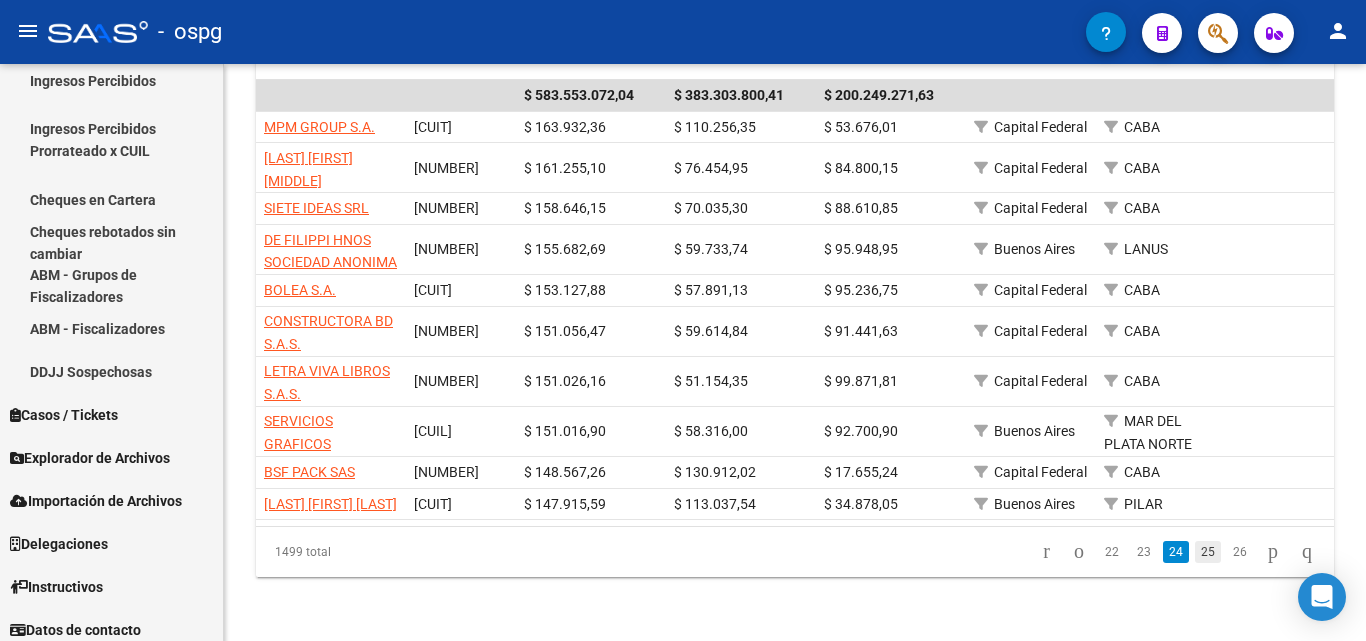 click on "25" 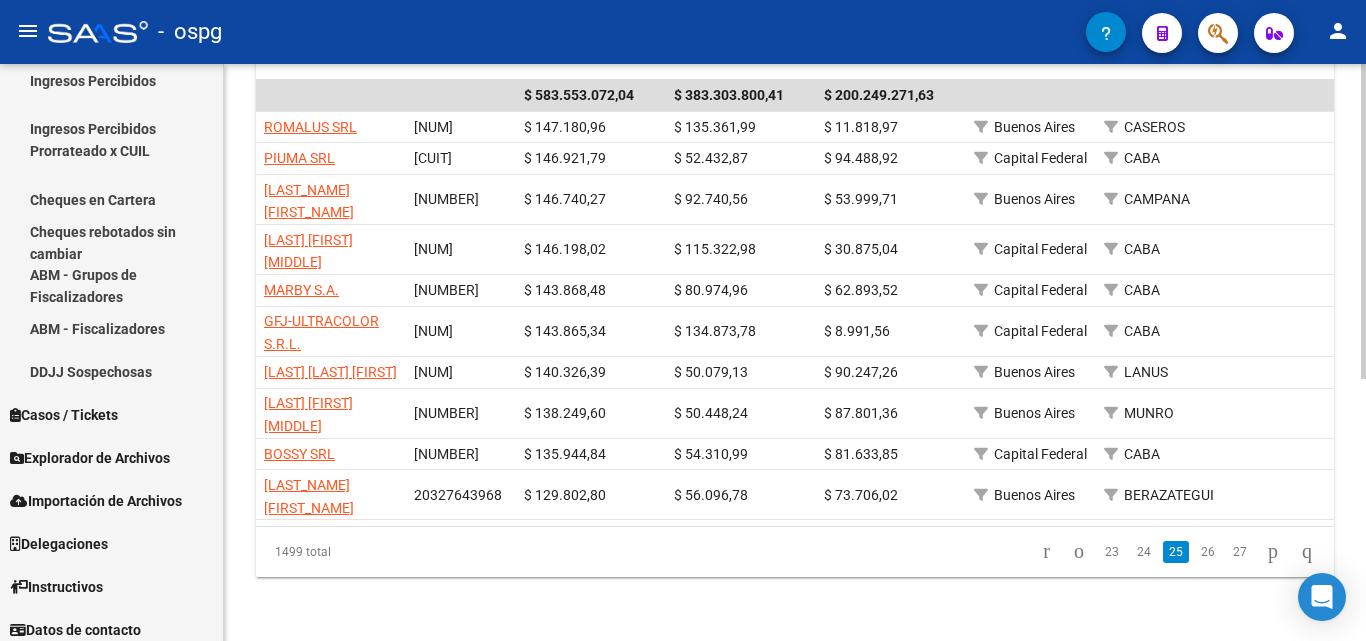 scroll, scrollTop: 480, scrollLeft: 0, axis: vertical 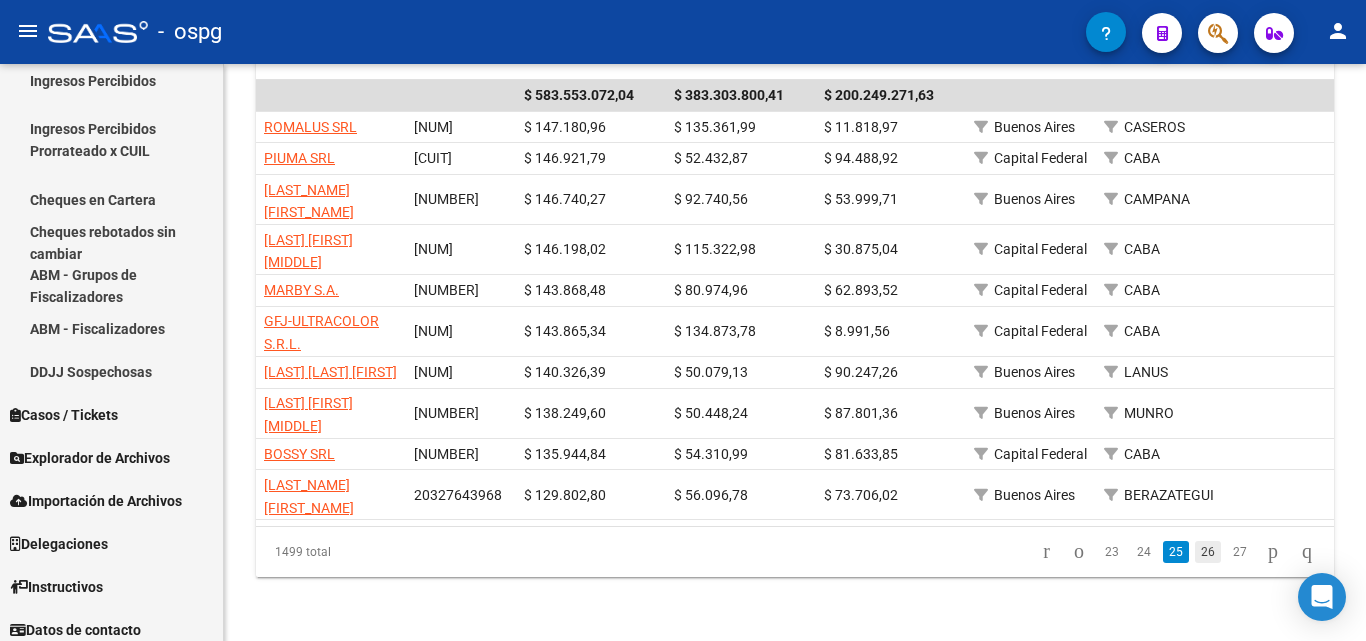 click on "26" 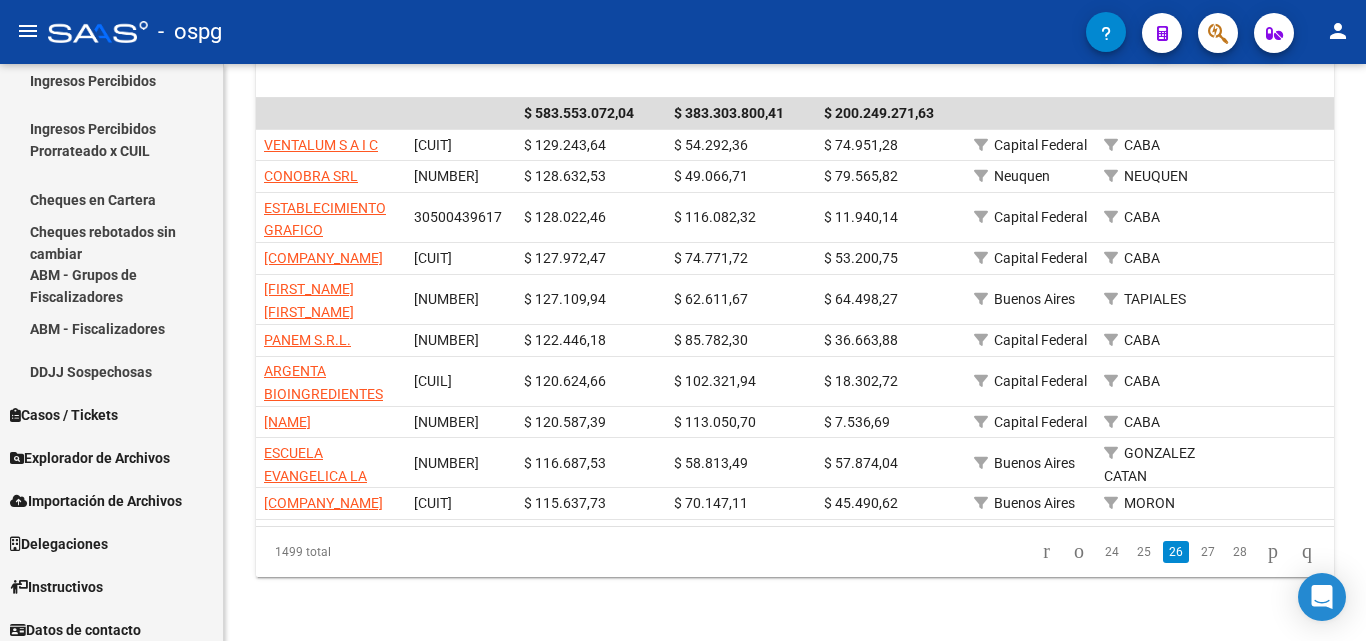 scroll, scrollTop: 480, scrollLeft: 0, axis: vertical 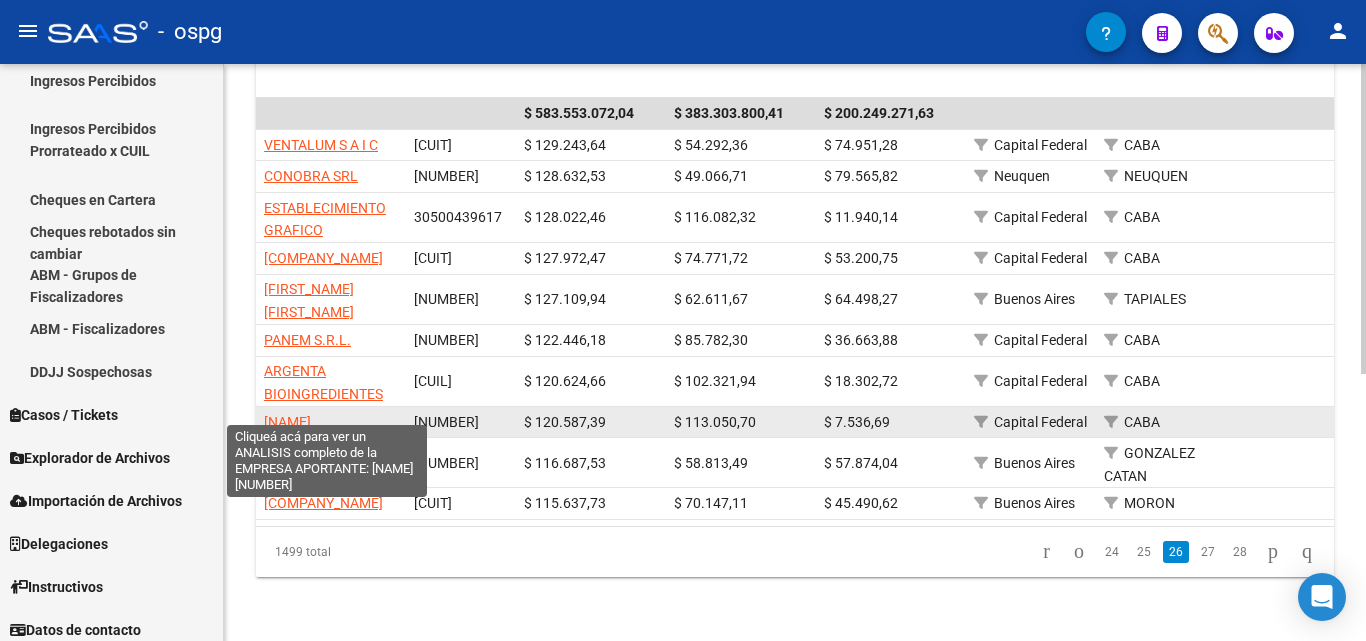 click on "[NAME]" 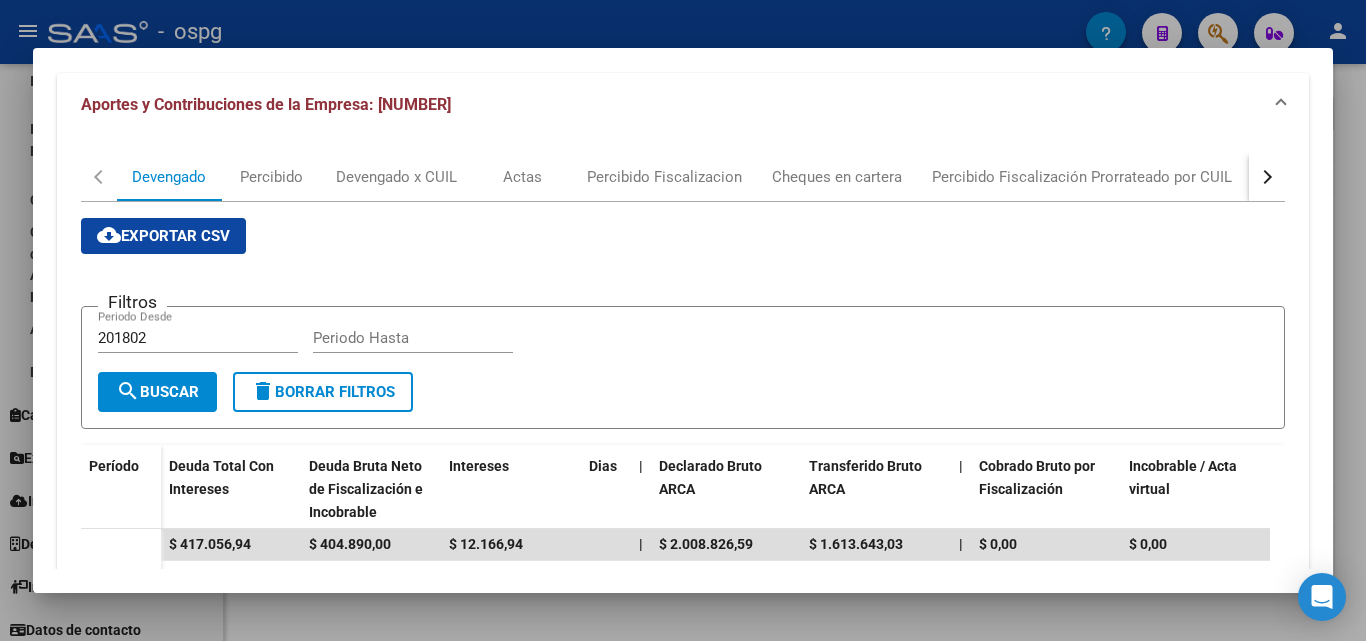 scroll, scrollTop: 600, scrollLeft: 0, axis: vertical 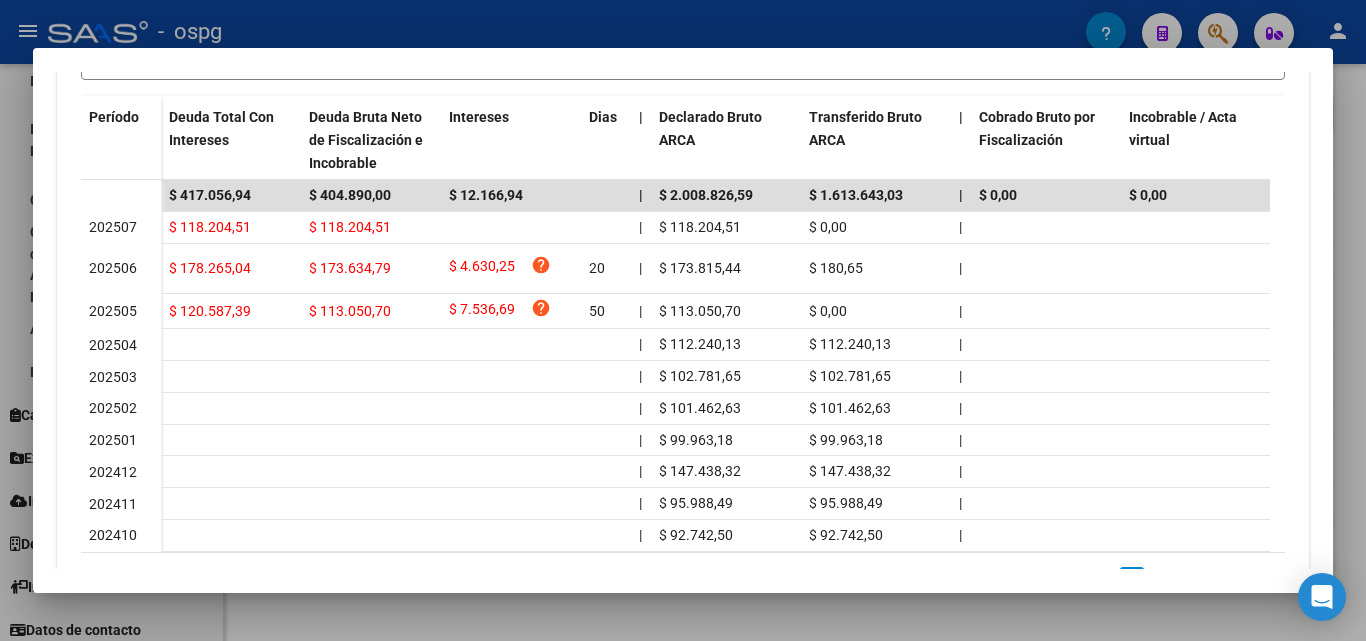 click at bounding box center (683, 320) 